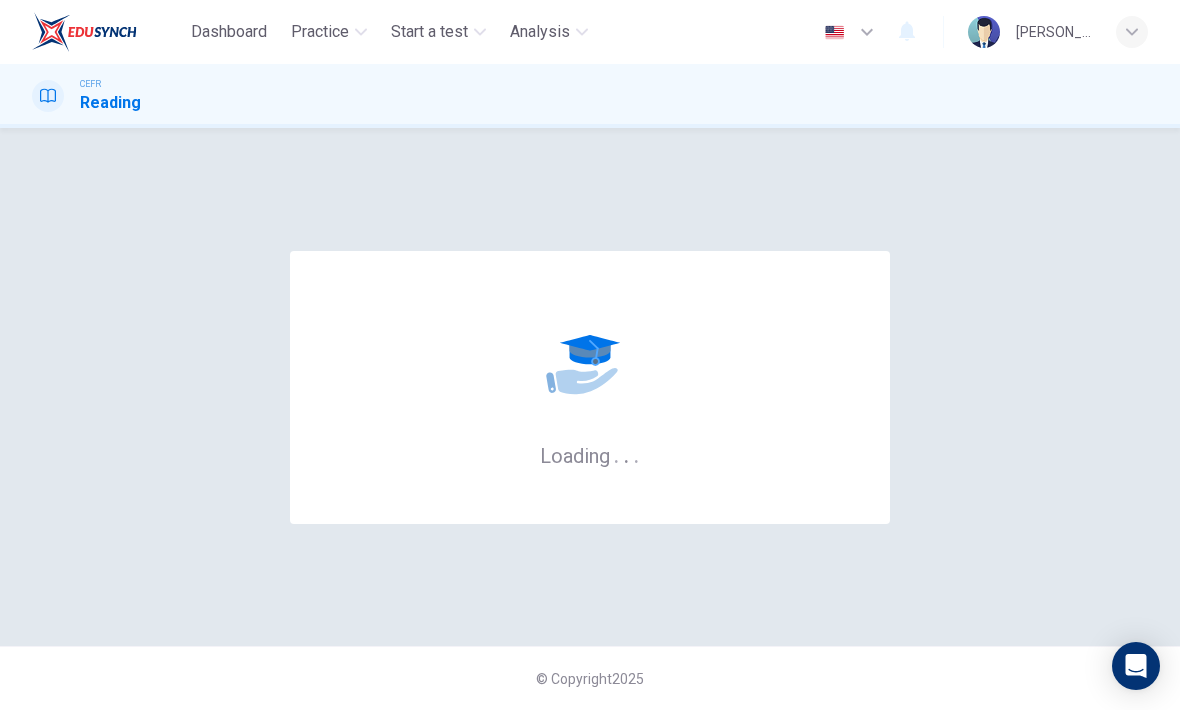scroll, scrollTop: 0, scrollLeft: 0, axis: both 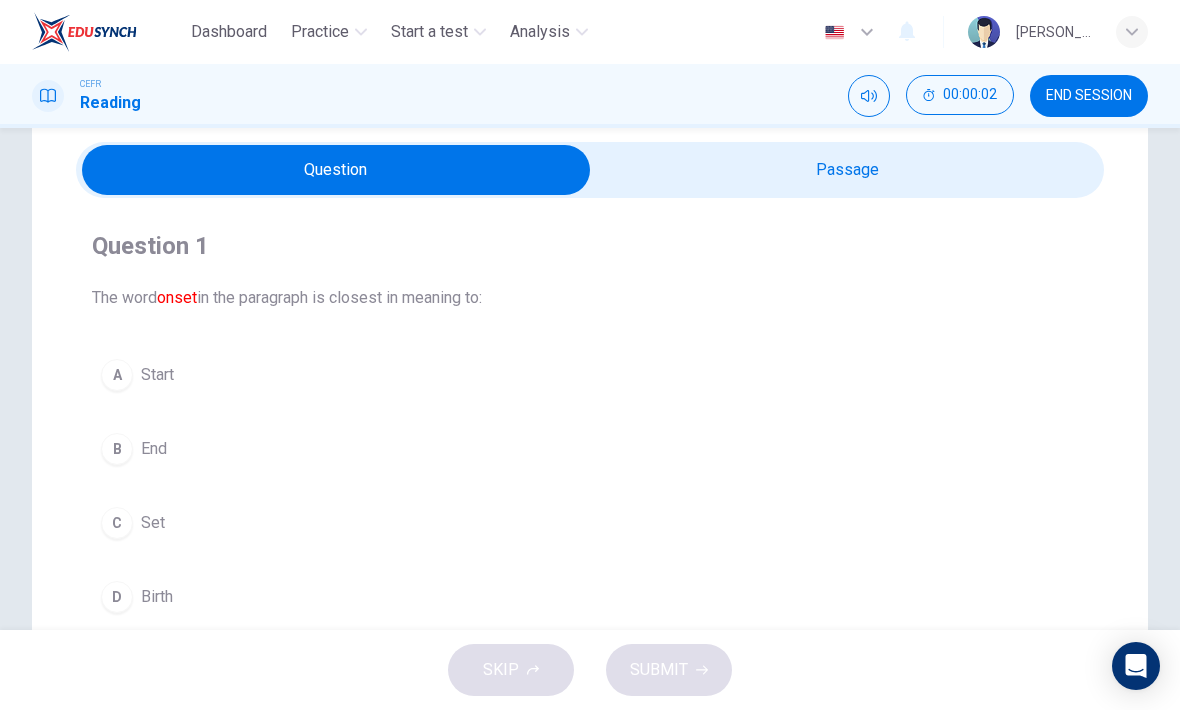 click at bounding box center [336, 170] 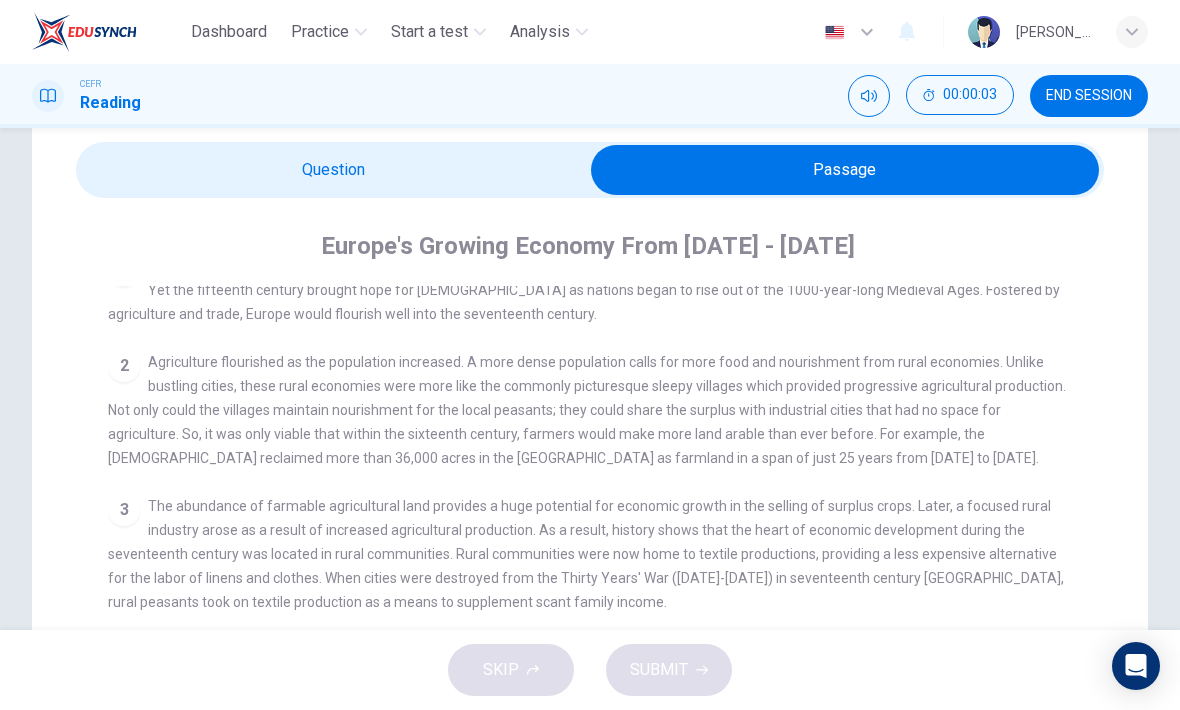 scroll, scrollTop: 41, scrollLeft: 0, axis: vertical 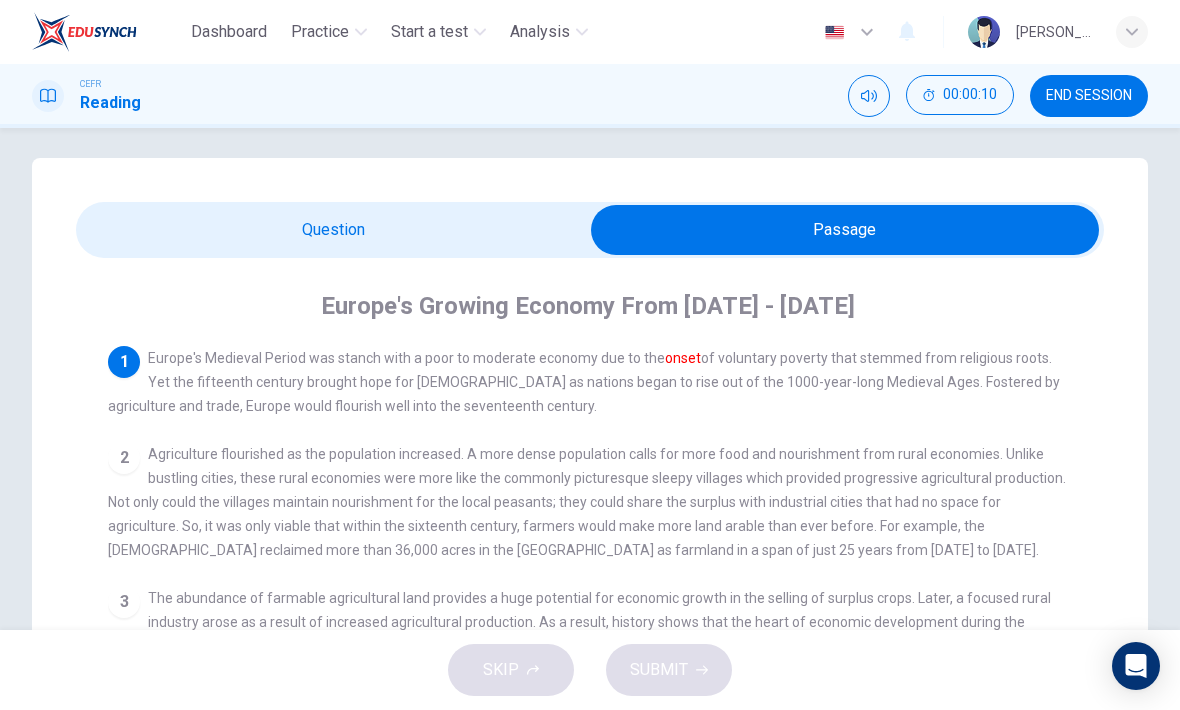 click at bounding box center (845, 230) 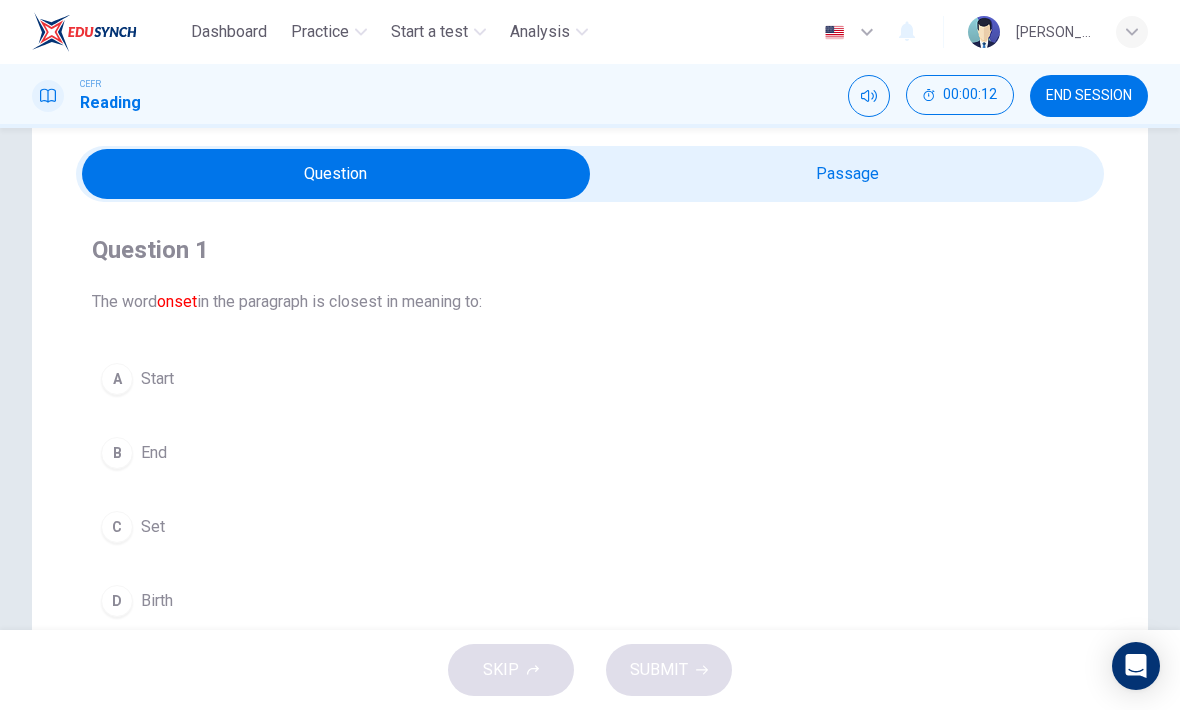 scroll, scrollTop: 67, scrollLeft: 0, axis: vertical 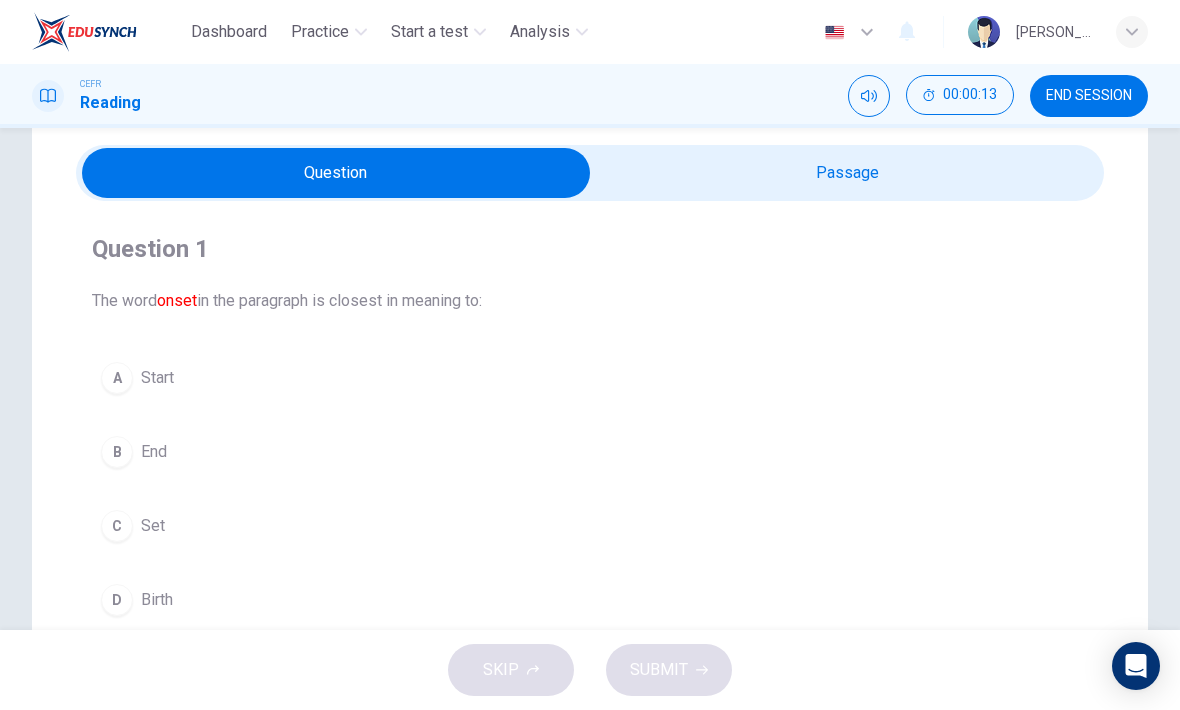 click on "A" at bounding box center [117, 378] 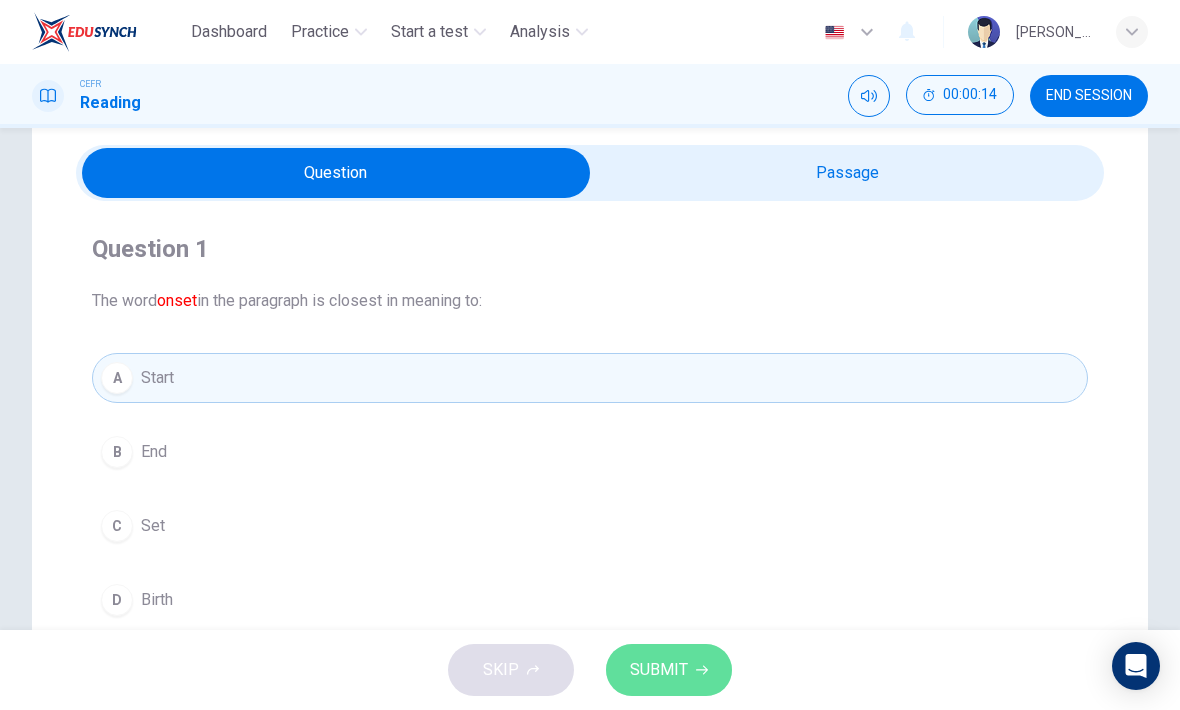 click on "SUBMIT" at bounding box center [669, 670] 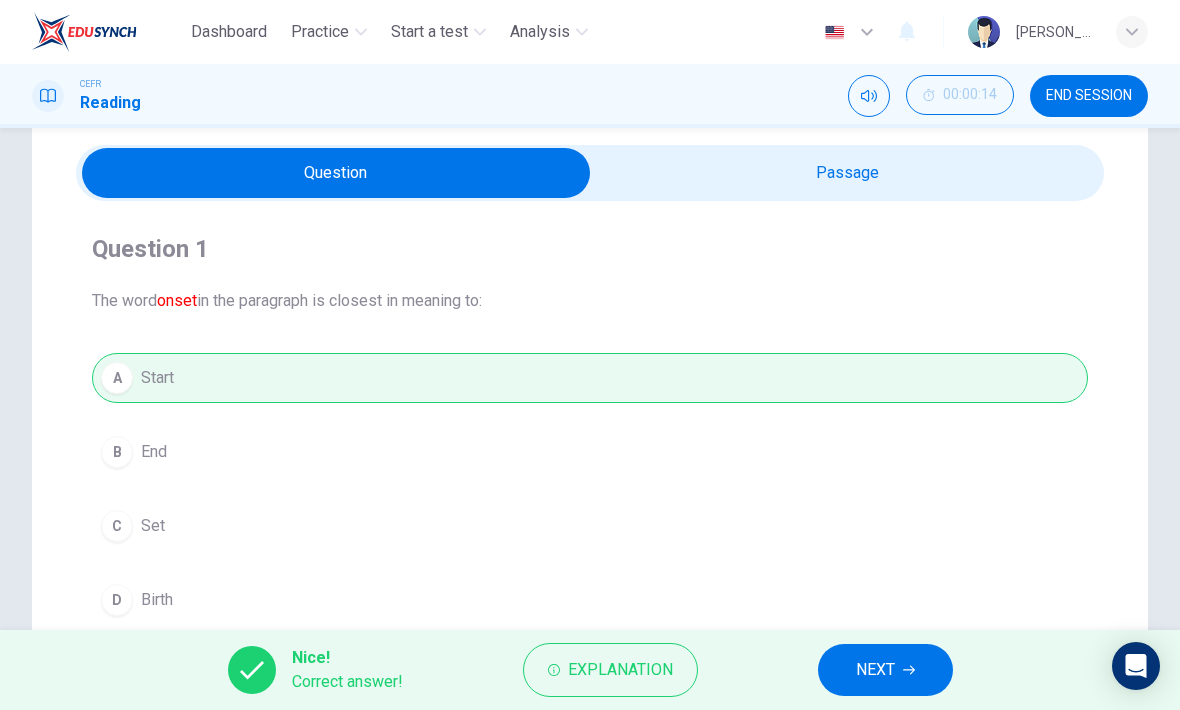 click on "NEXT" at bounding box center [885, 670] 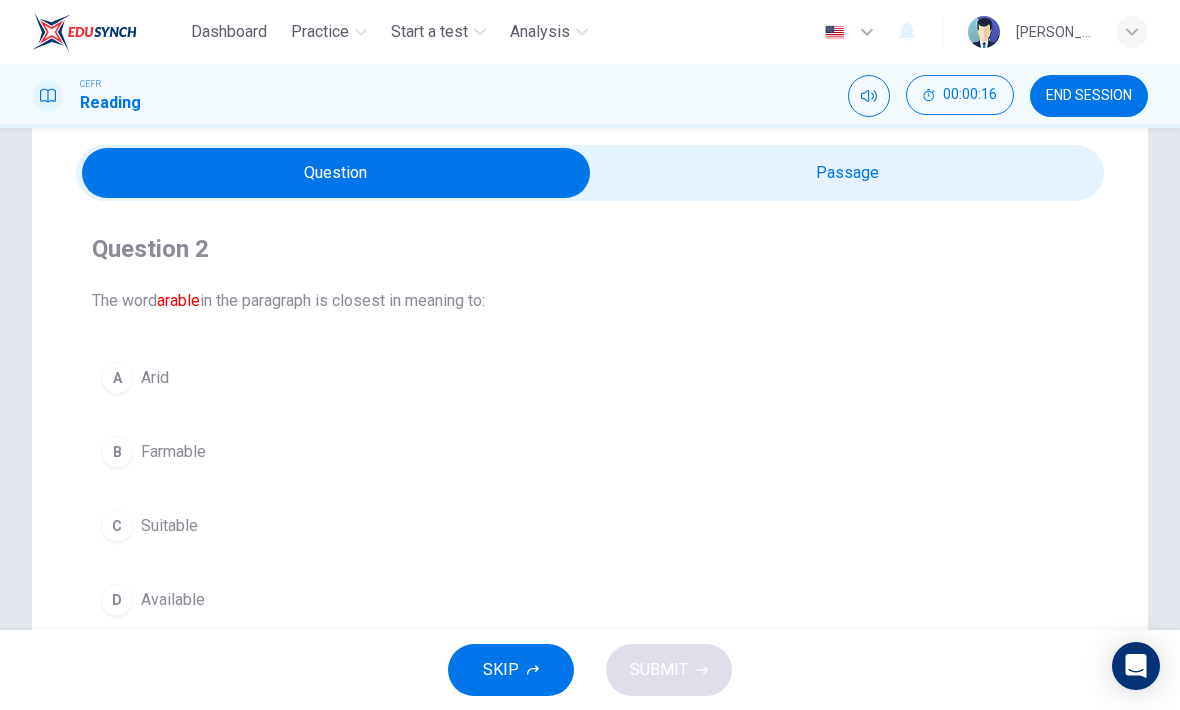 click at bounding box center [336, 173] 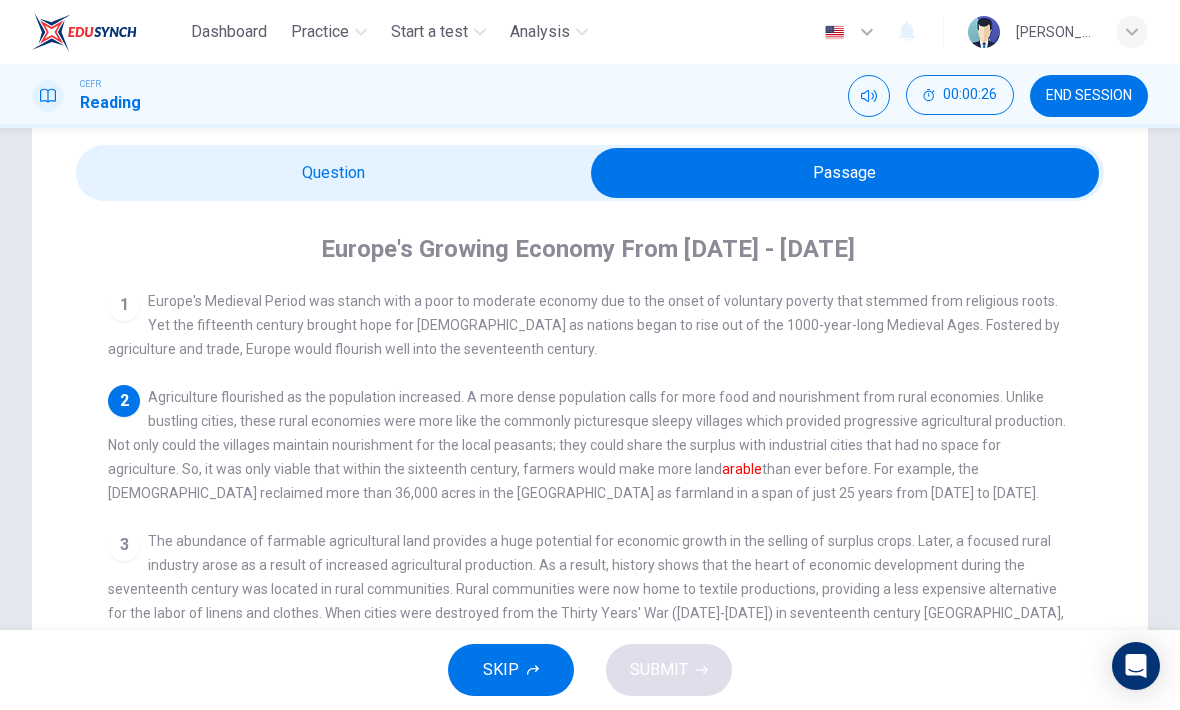 click at bounding box center (845, 173) 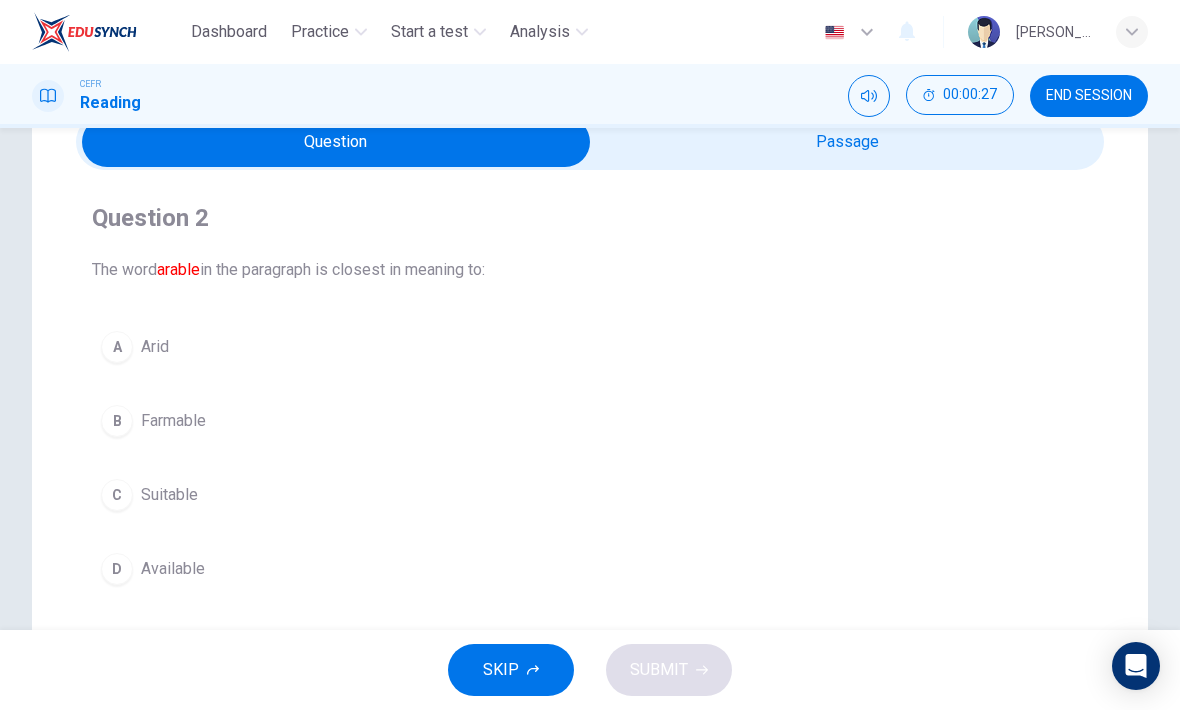 scroll, scrollTop: 102, scrollLeft: 0, axis: vertical 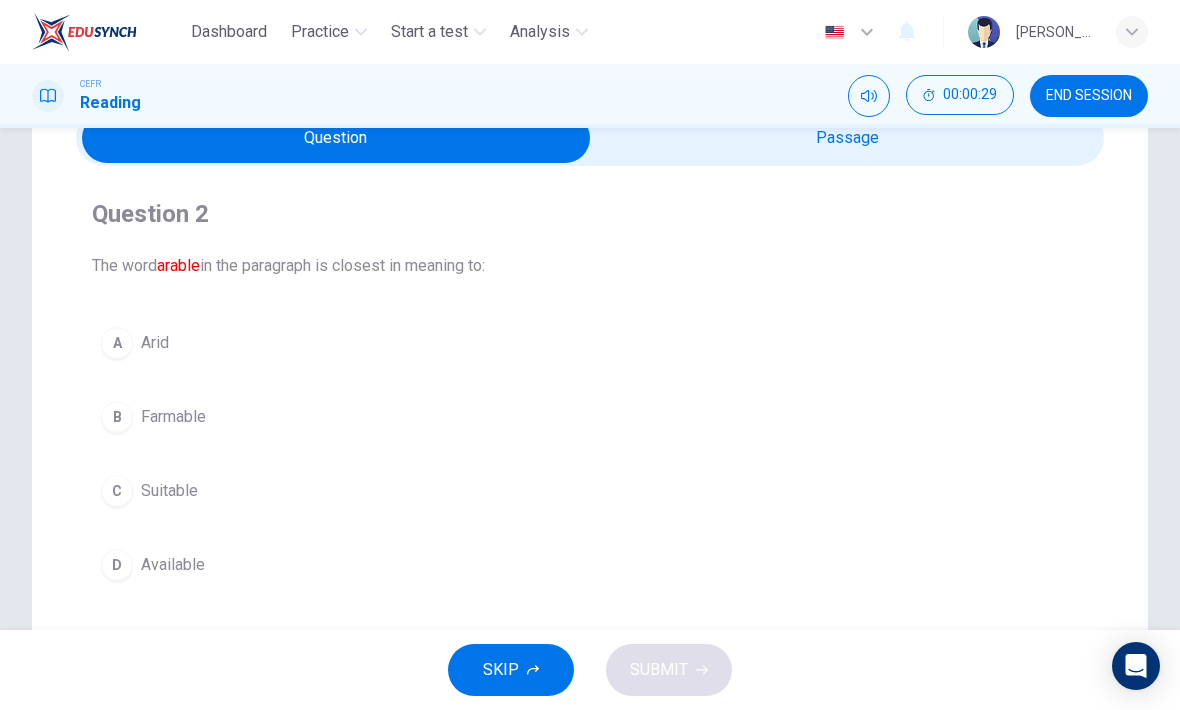 click on "Farmable" at bounding box center (173, 417) 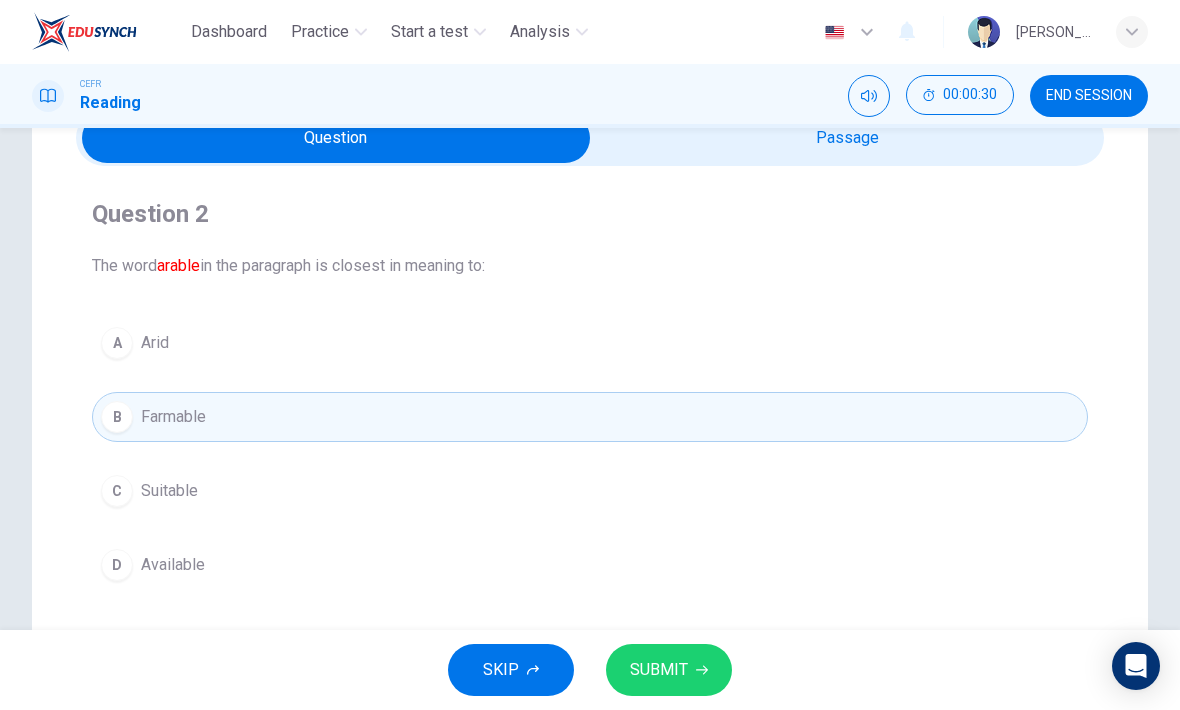 click on "SUBMIT" at bounding box center (669, 670) 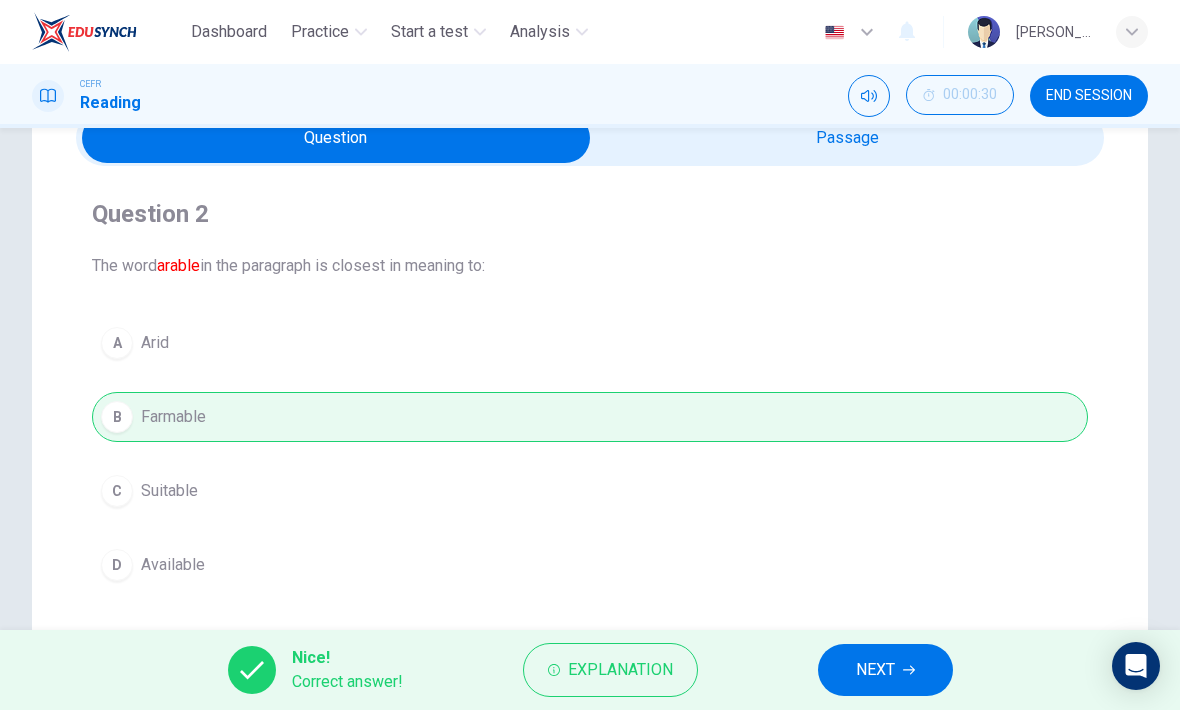 click on "NEXT" at bounding box center [885, 670] 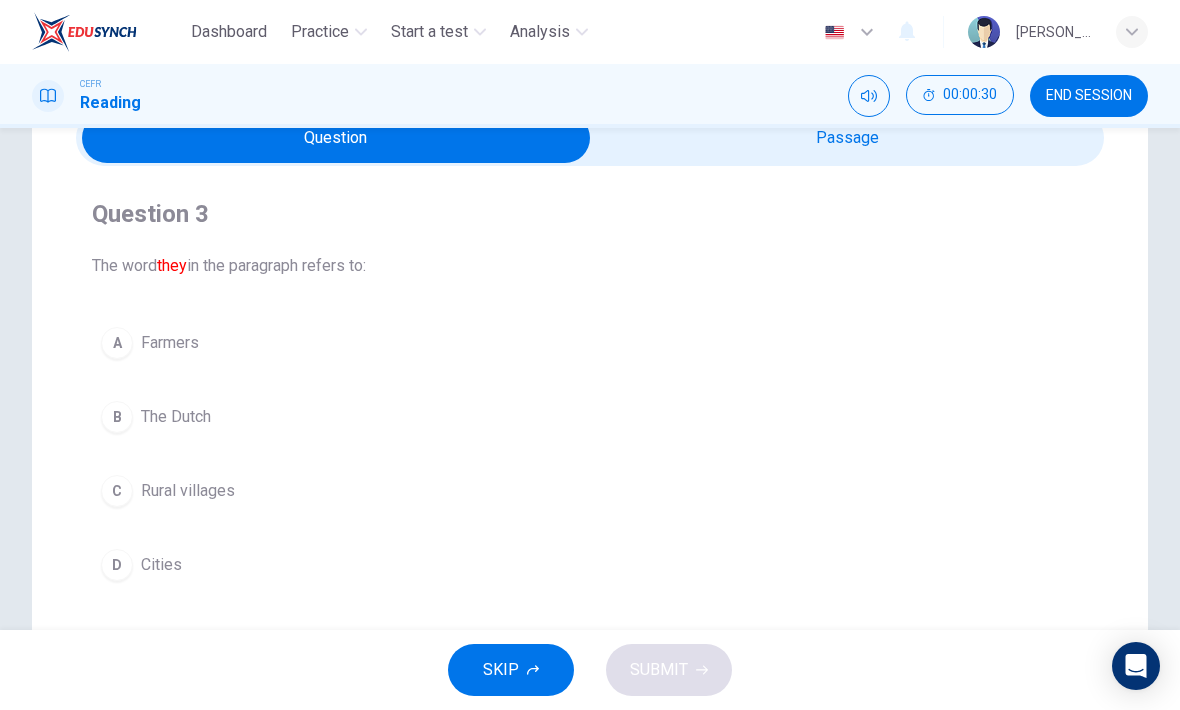 click at bounding box center [336, 138] 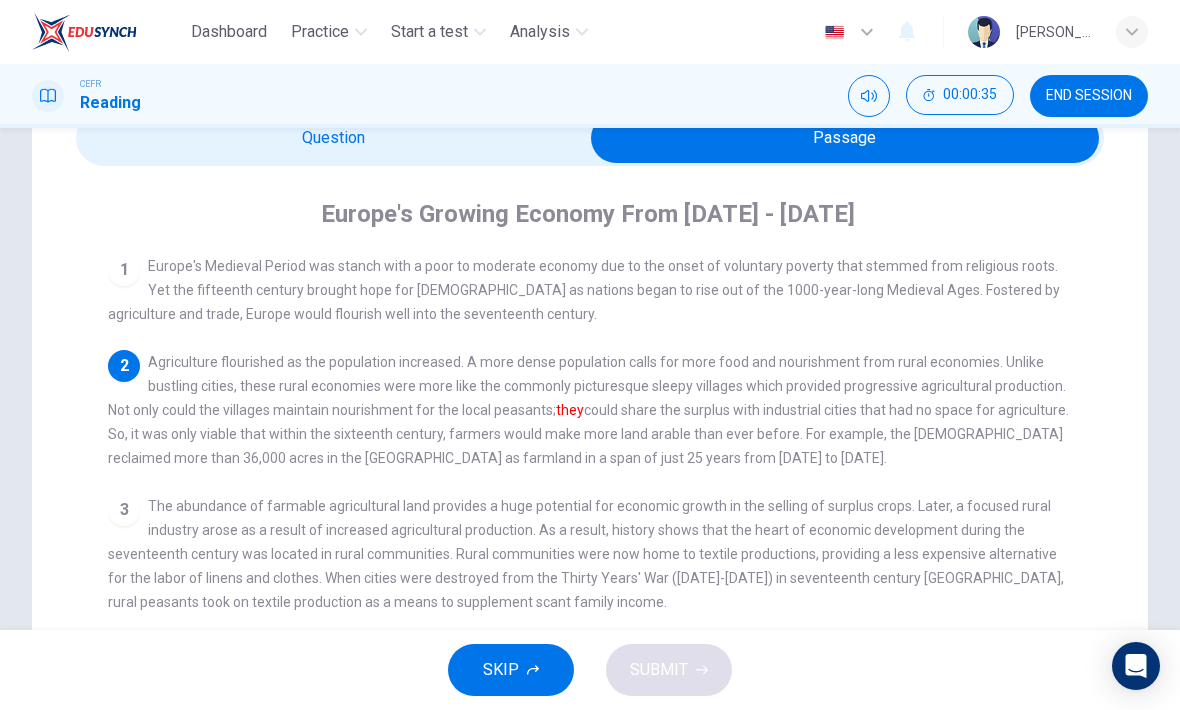 click at bounding box center (845, 138) 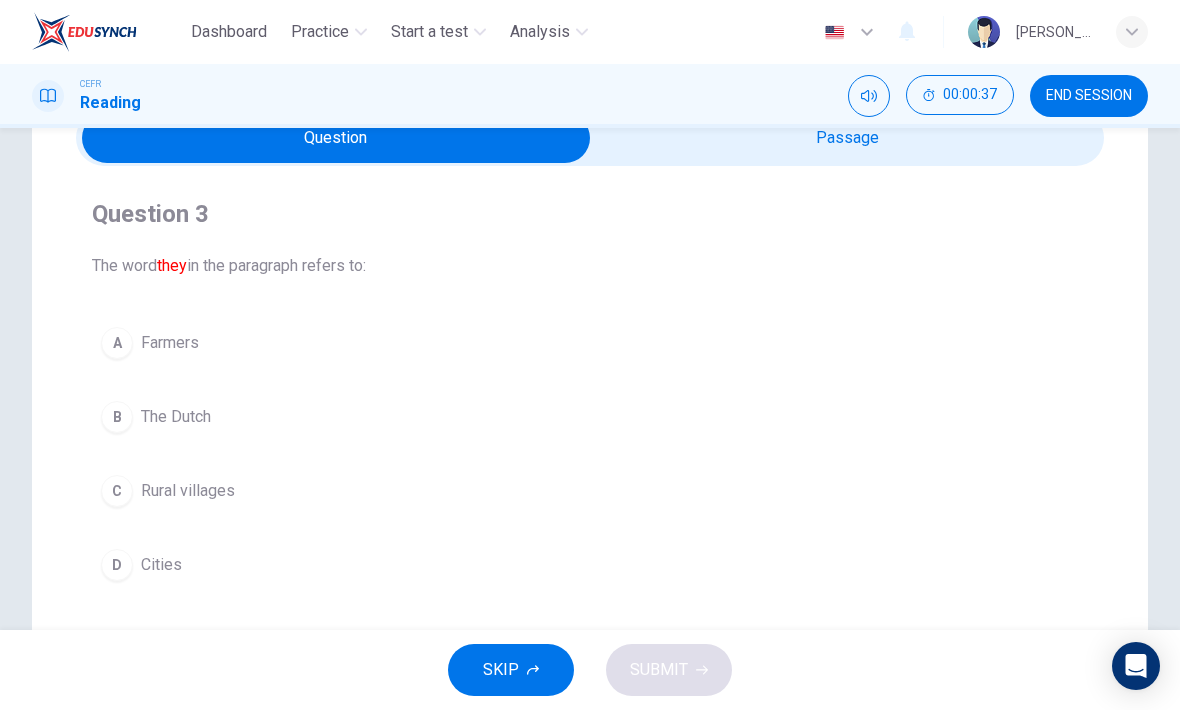 click at bounding box center [336, 138] 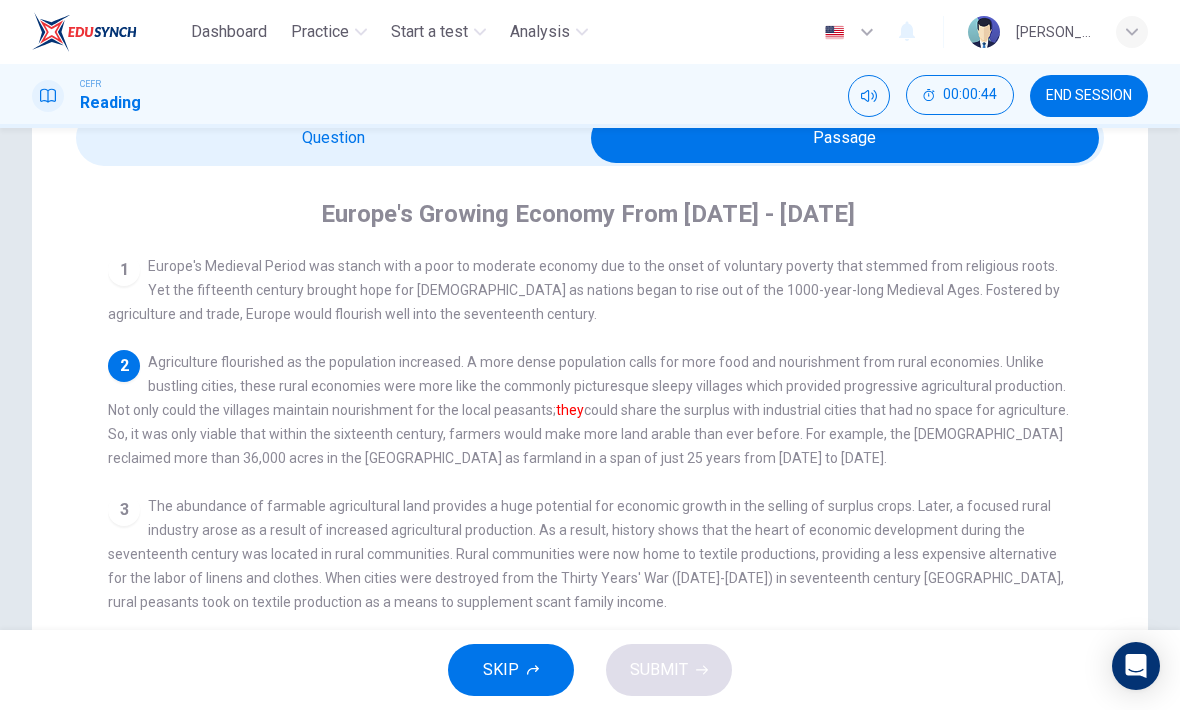 click at bounding box center (845, 138) 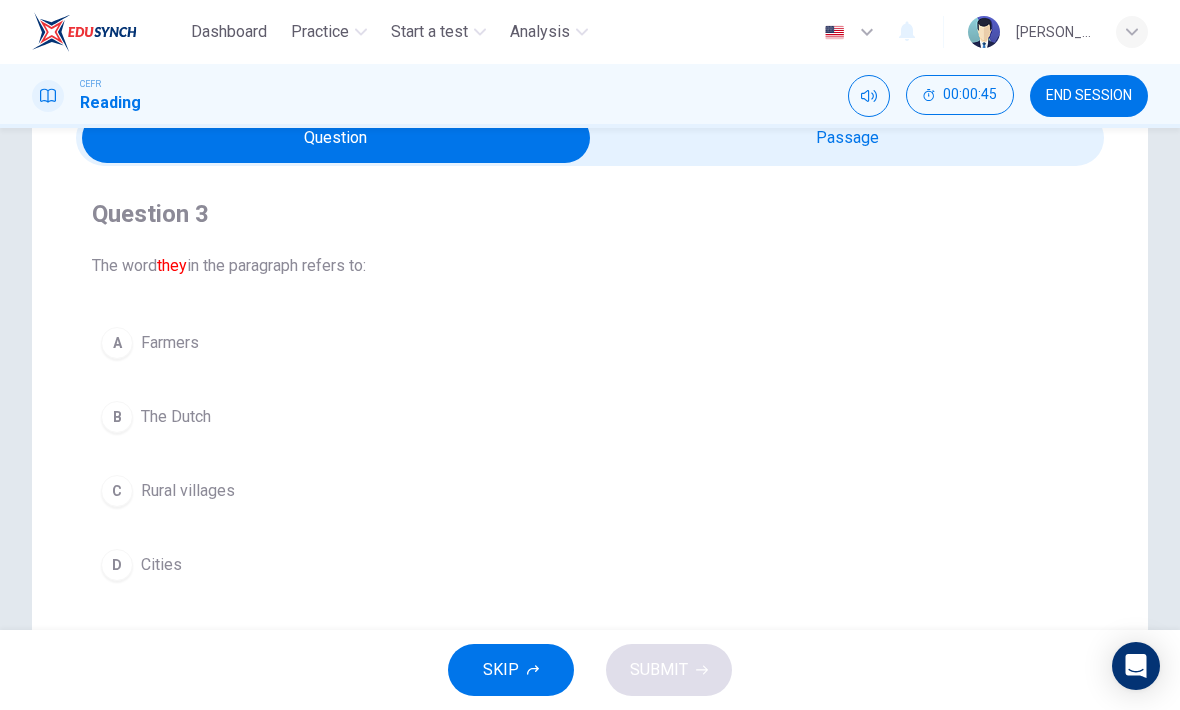click on "C Rural villages" at bounding box center (590, 491) 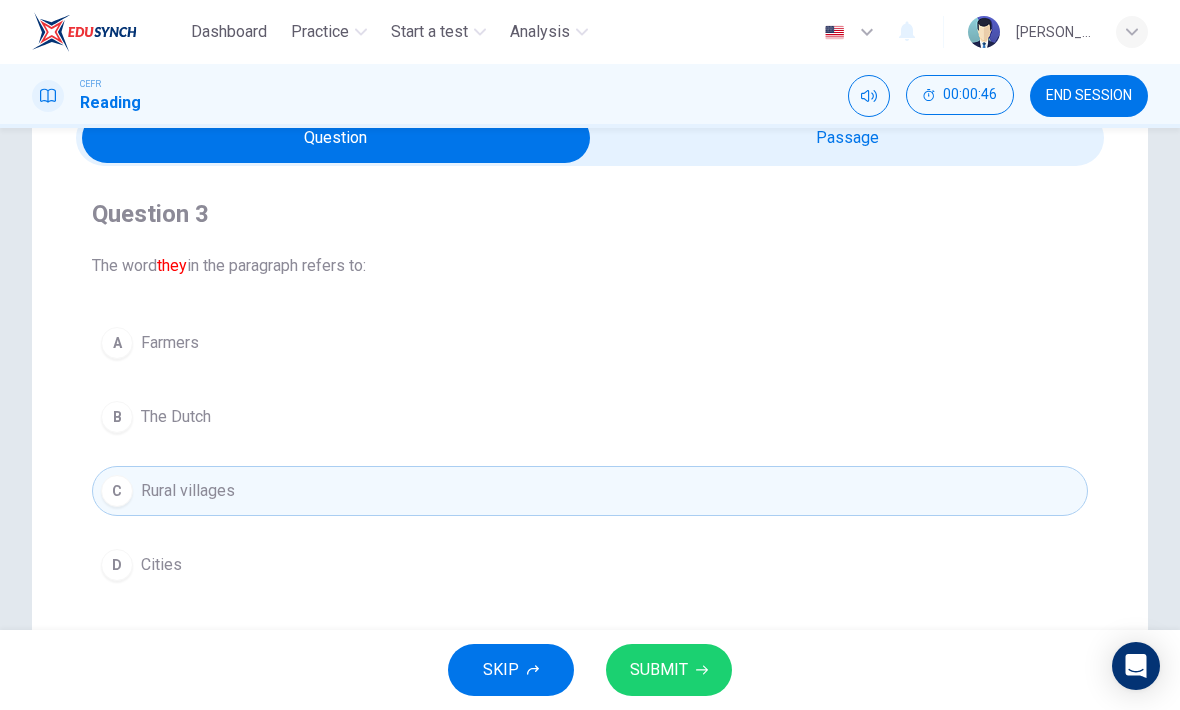 click on "SUBMIT" at bounding box center (669, 670) 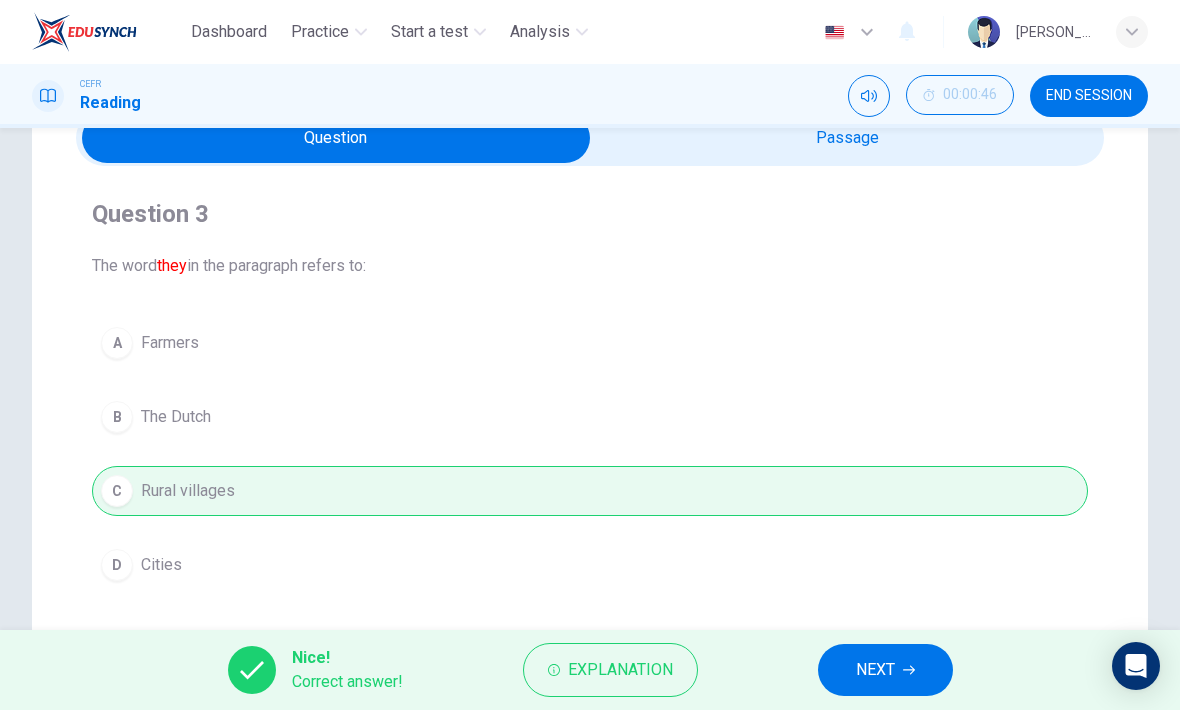 click on "NEXT" at bounding box center [885, 670] 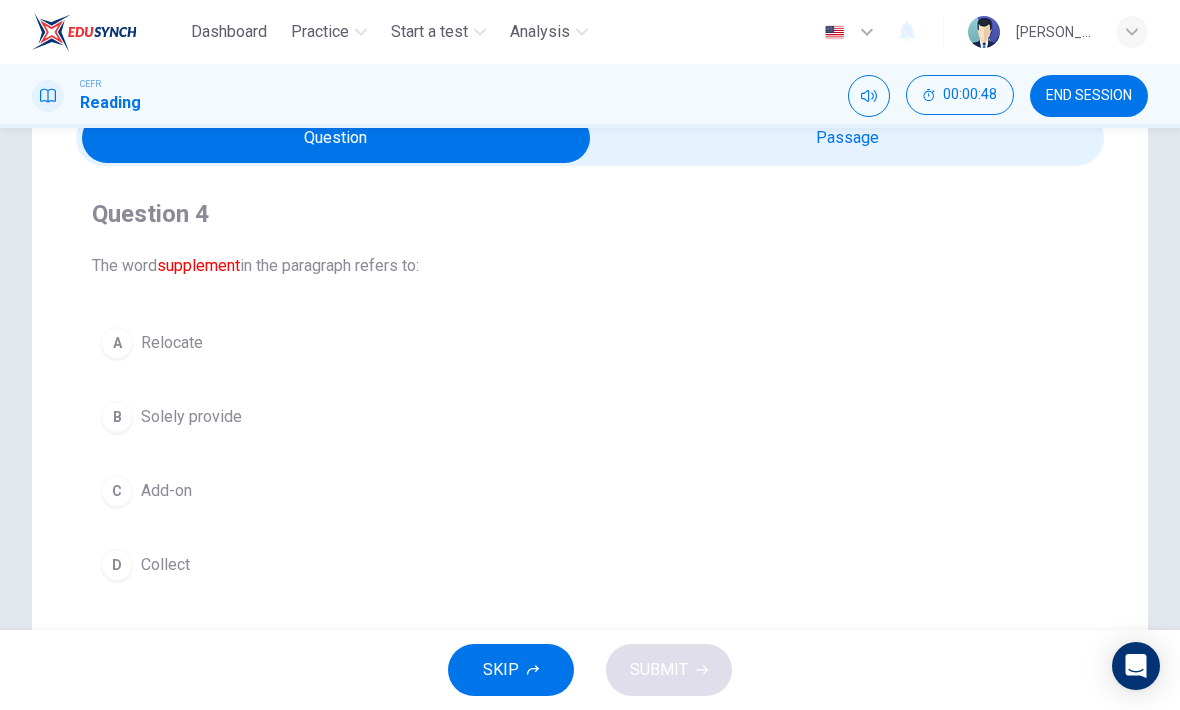 click at bounding box center (336, 138) 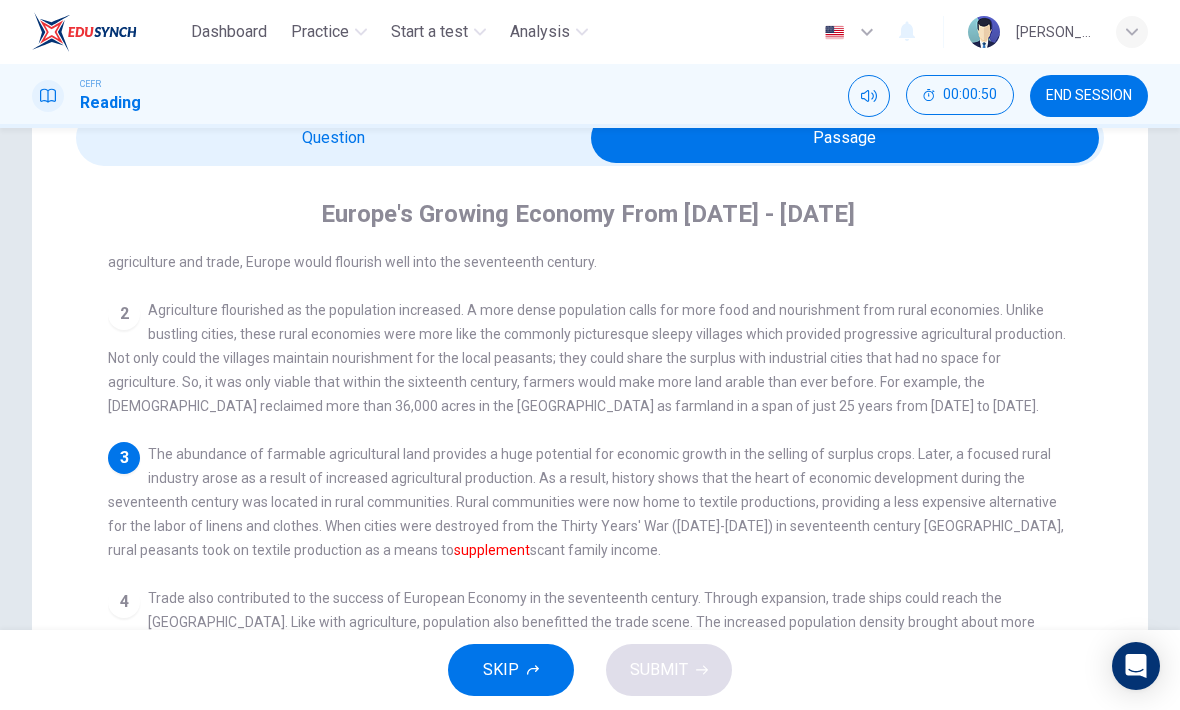 scroll, scrollTop: 53, scrollLeft: 0, axis: vertical 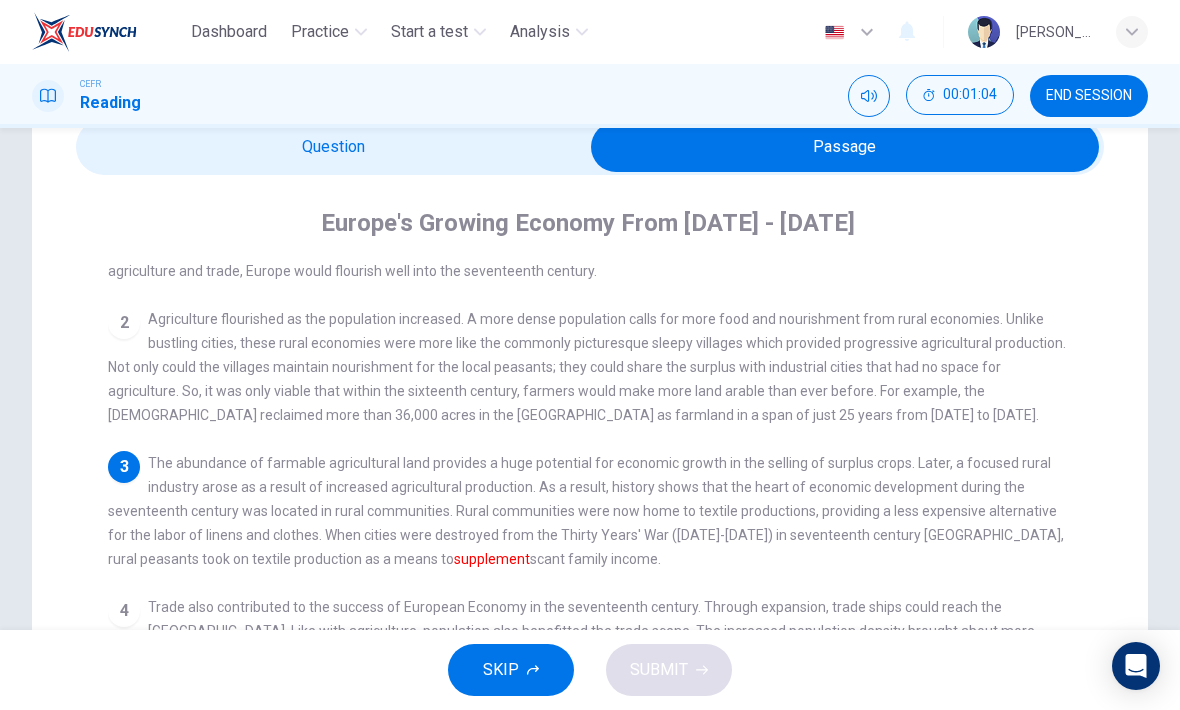 click at bounding box center (845, 147) 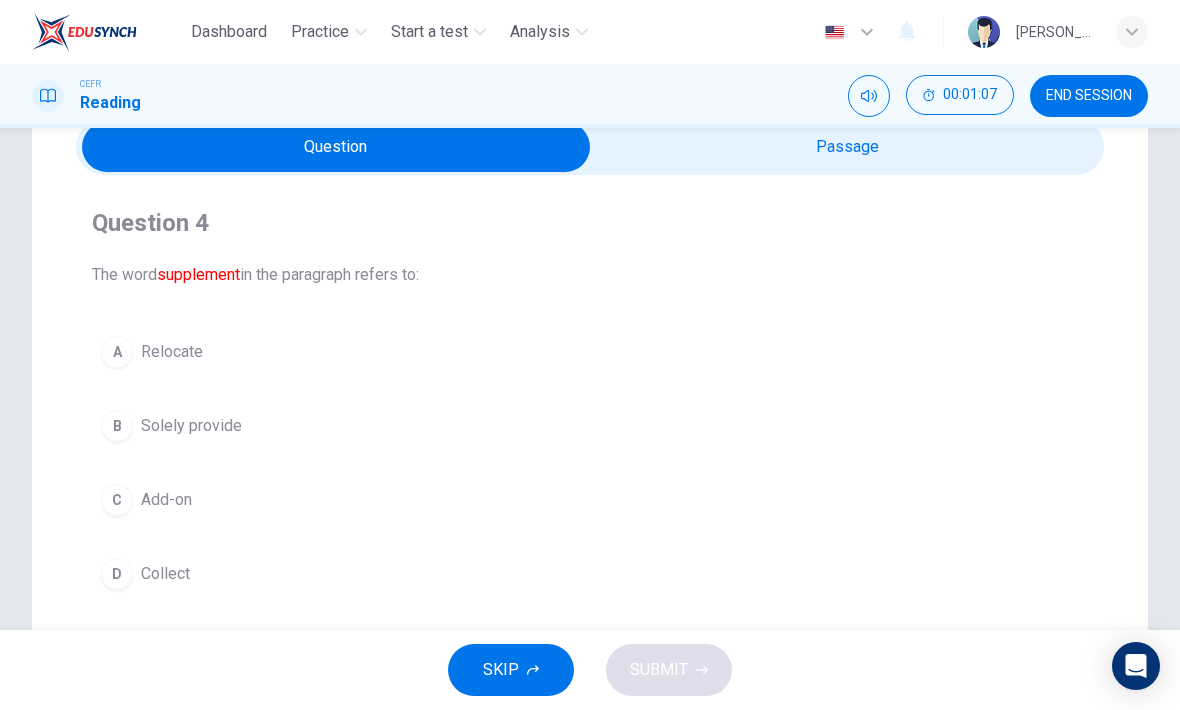 click at bounding box center [336, 147] 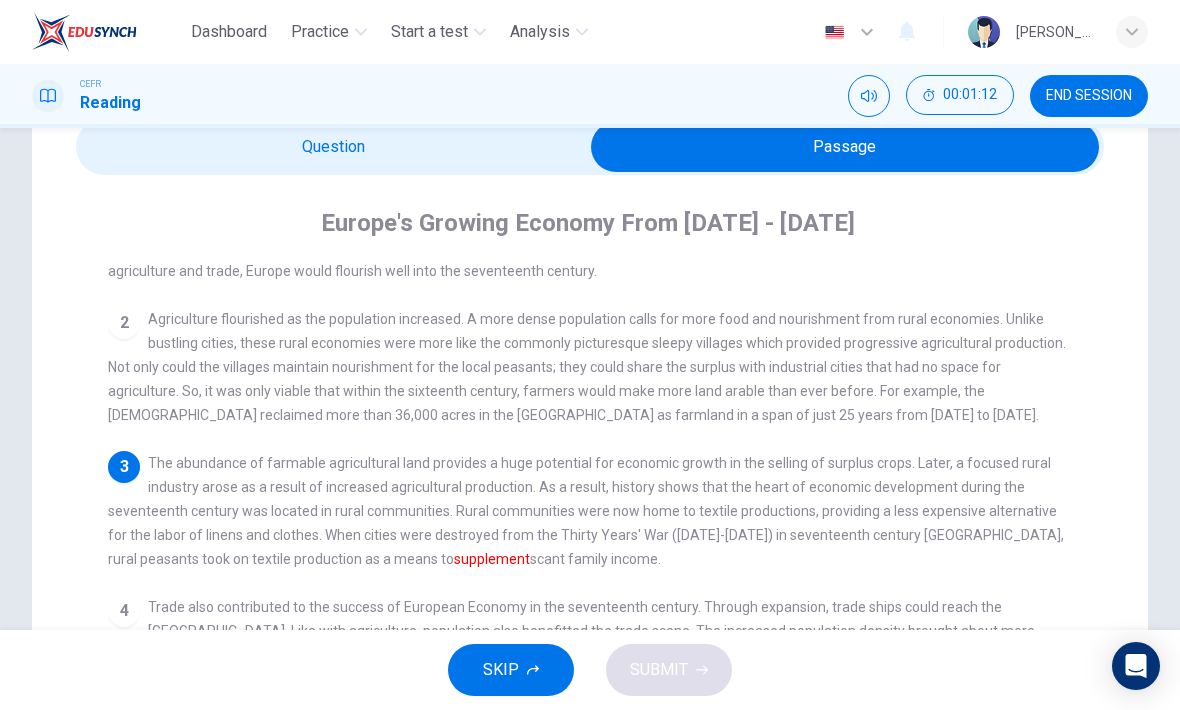 click at bounding box center (845, 147) 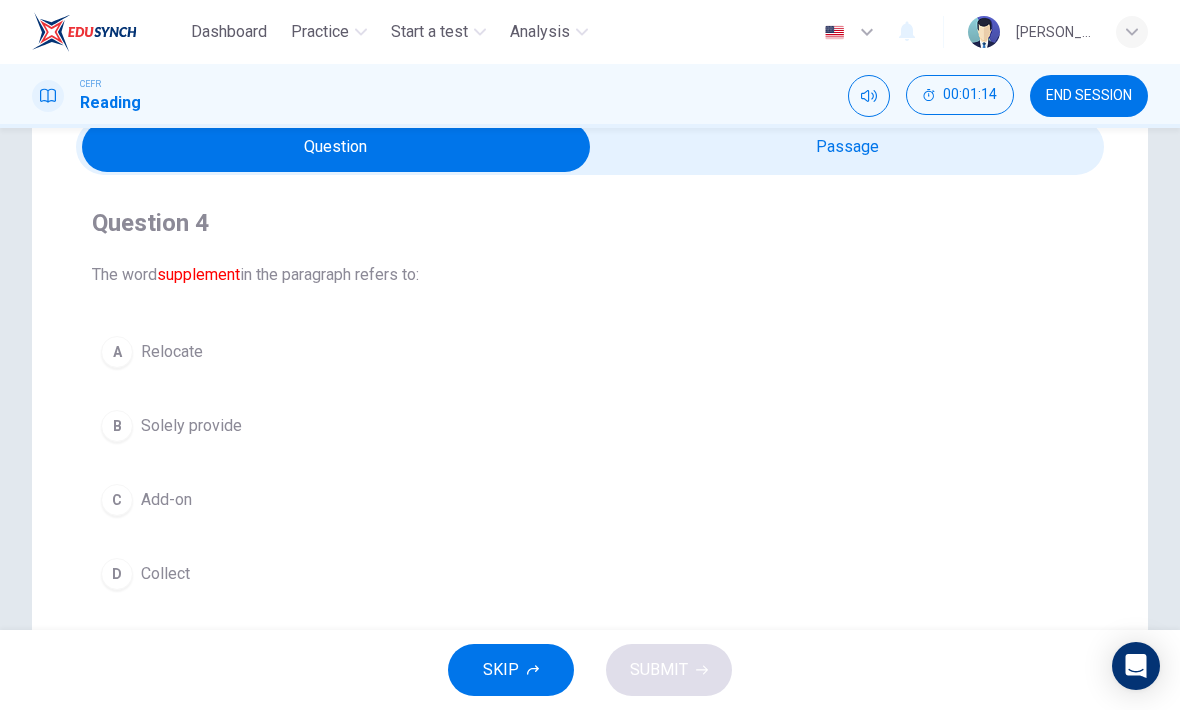 click on "C" at bounding box center (117, 500) 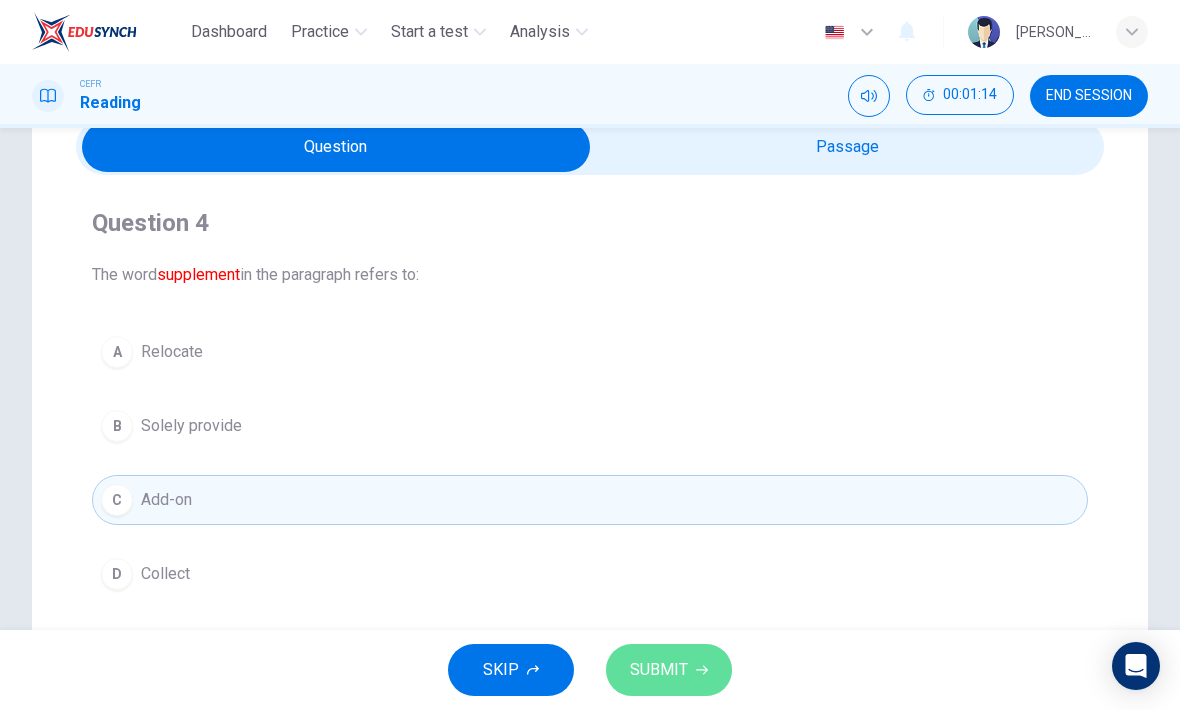 click on "SUBMIT" at bounding box center [669, 670] 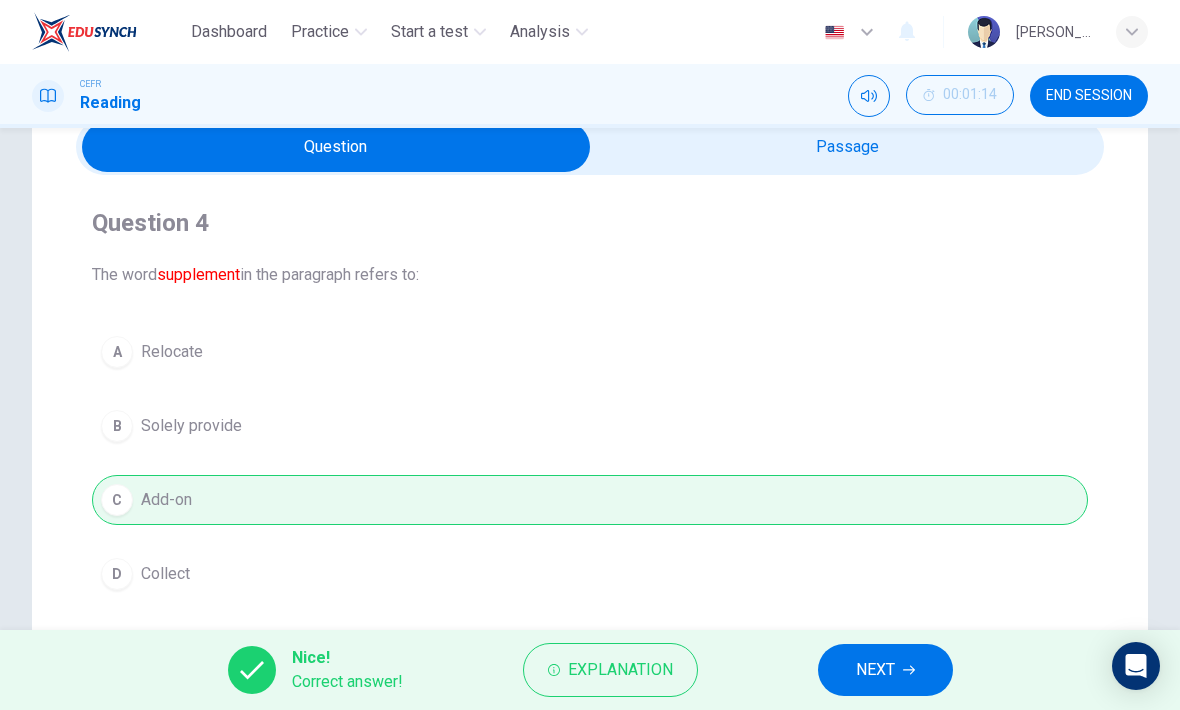 click on "NEXT" at bounding box center (875, 670) 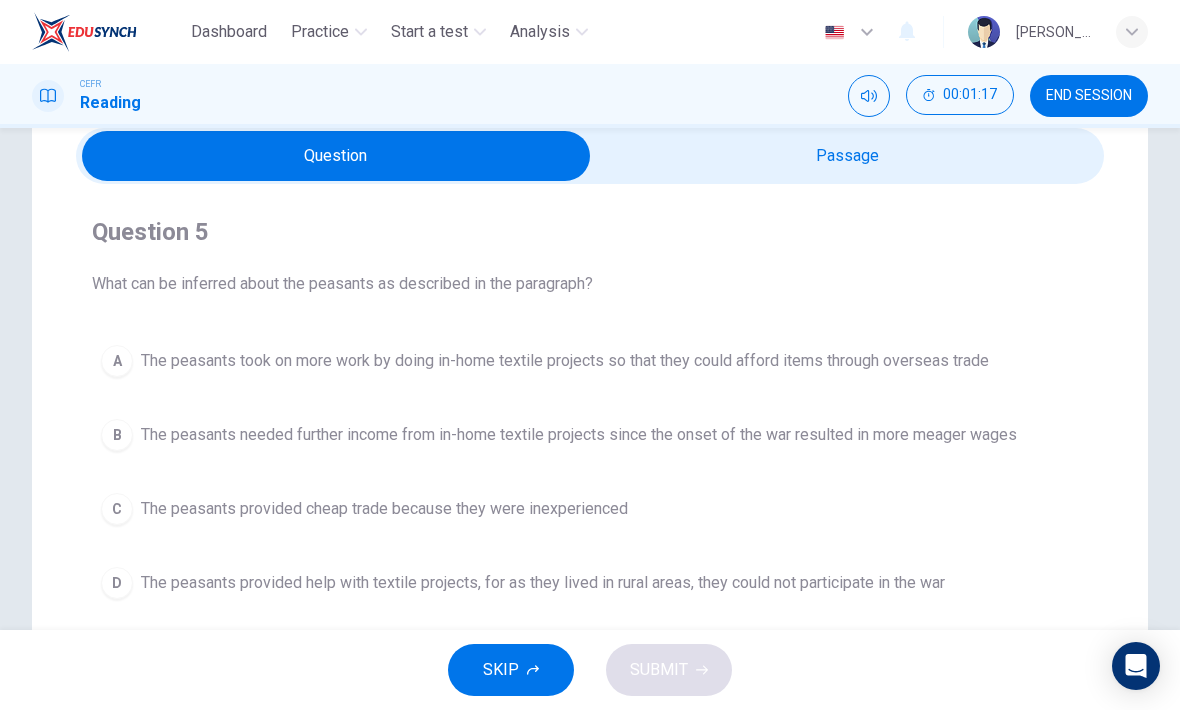 scroll, scrollTop: 83, scrollLeft: 0, axis: vertical 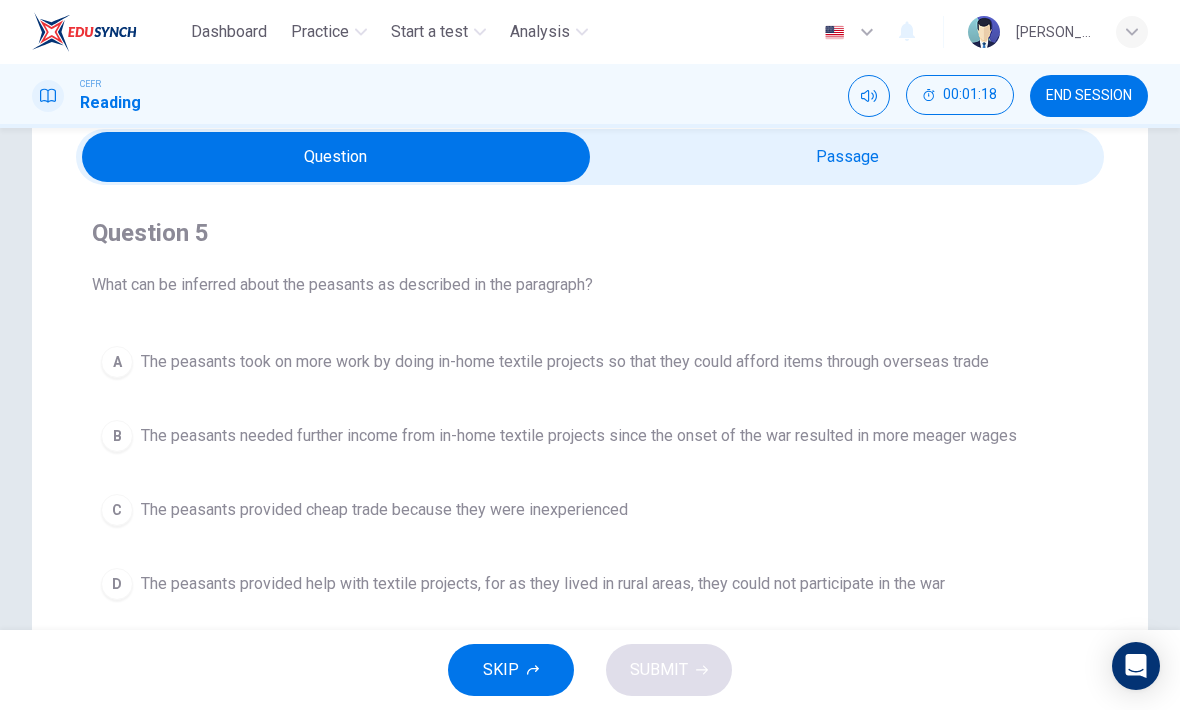 click at bounding box center [336, 157] 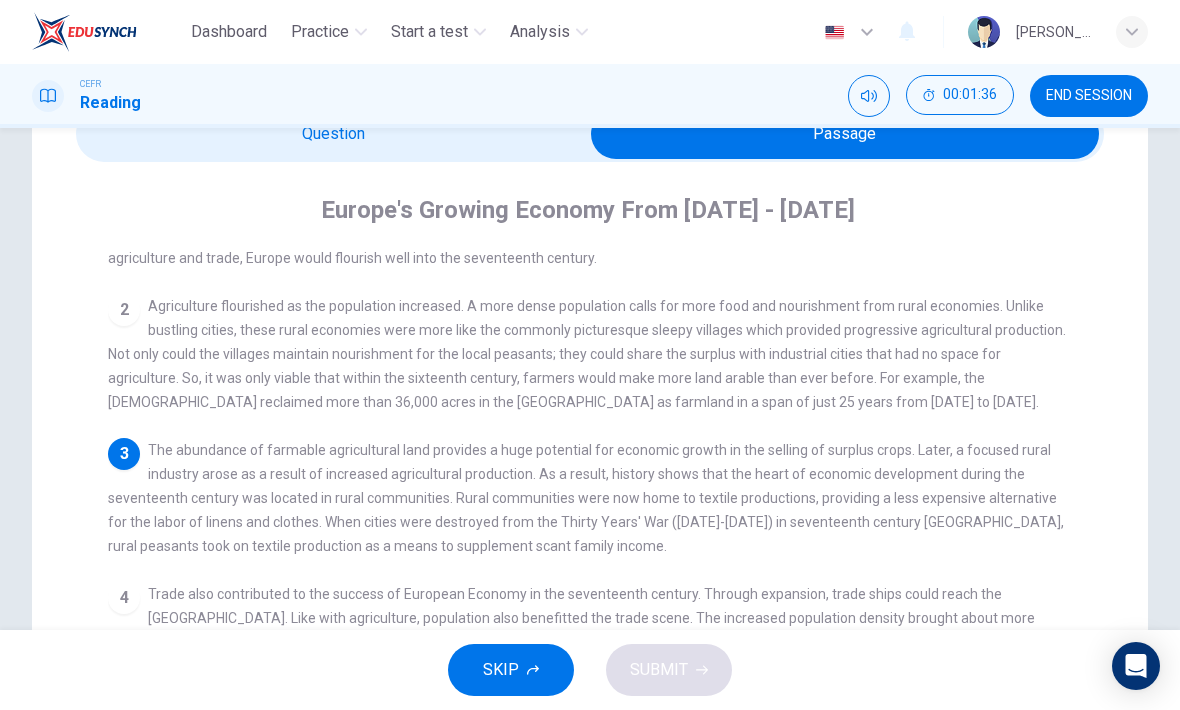 scroll, scrollTop: 103, scrollLeft: 0, axis: vertical 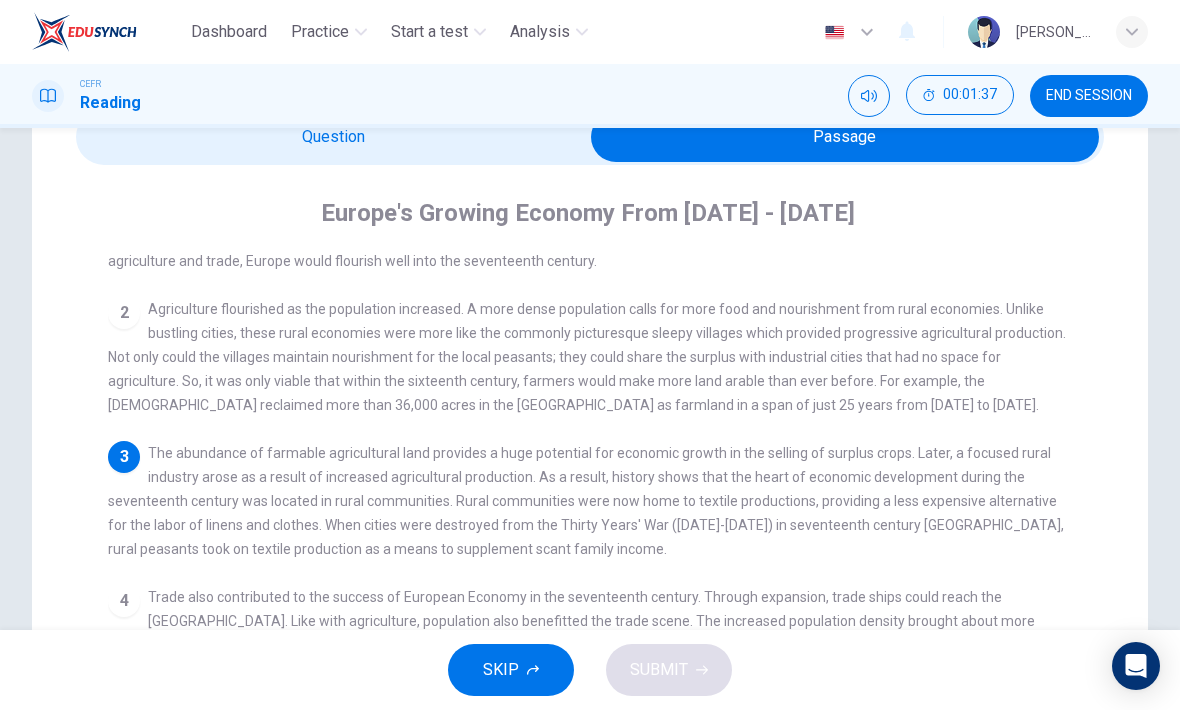 click at bounding box center (845, 137) 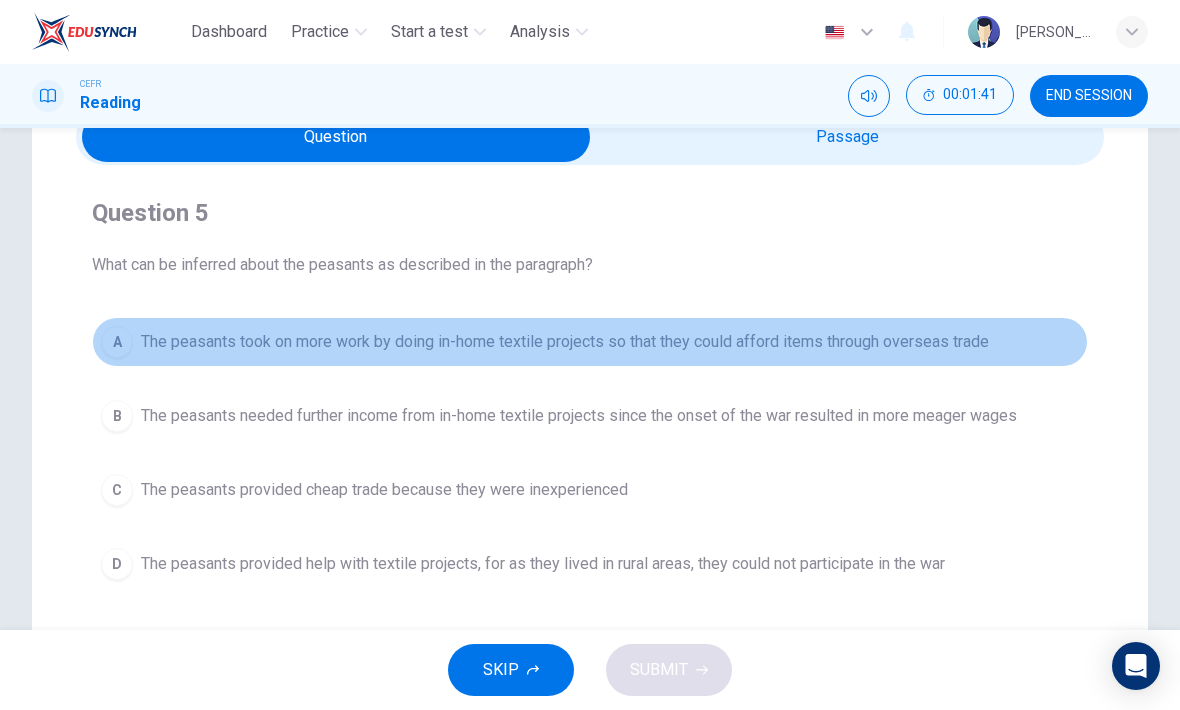 click on "A" at bounding box center (117, 342) 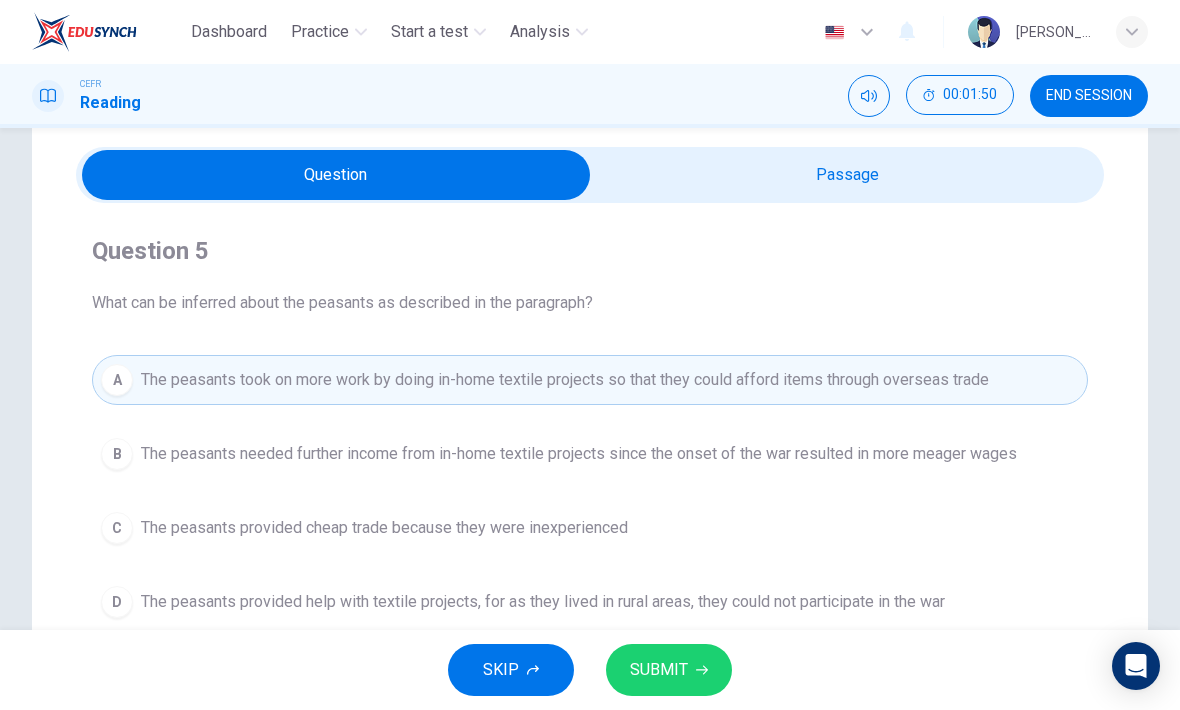 scroll, scrollTop: 60, scrollLeft: 0, axis: vertical 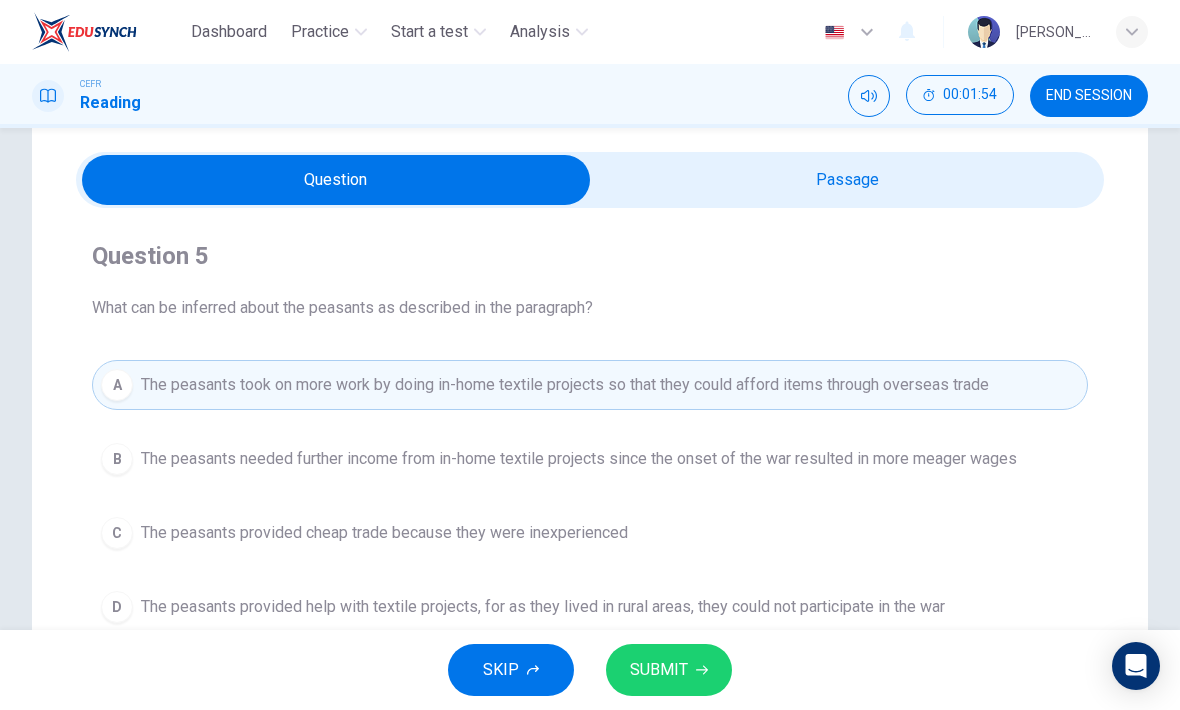 click at bounding box center (336, 180) 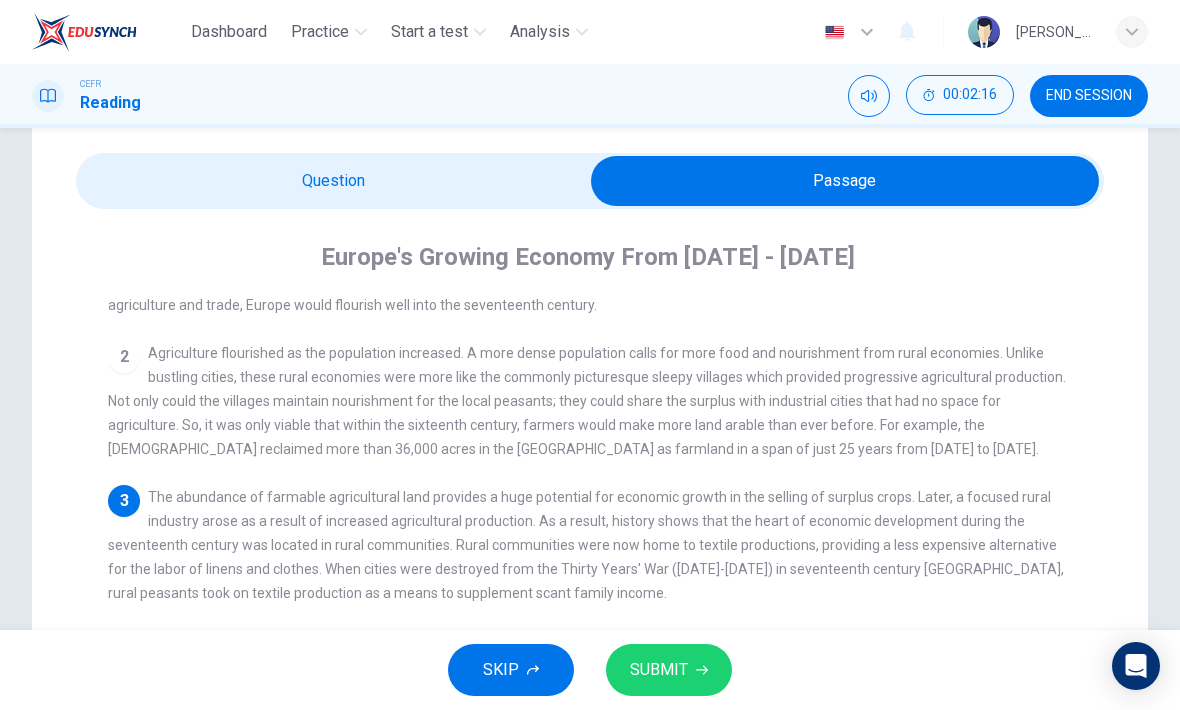 scroll, scrollTop: 63, scrollLeft: 0, axis: vertical 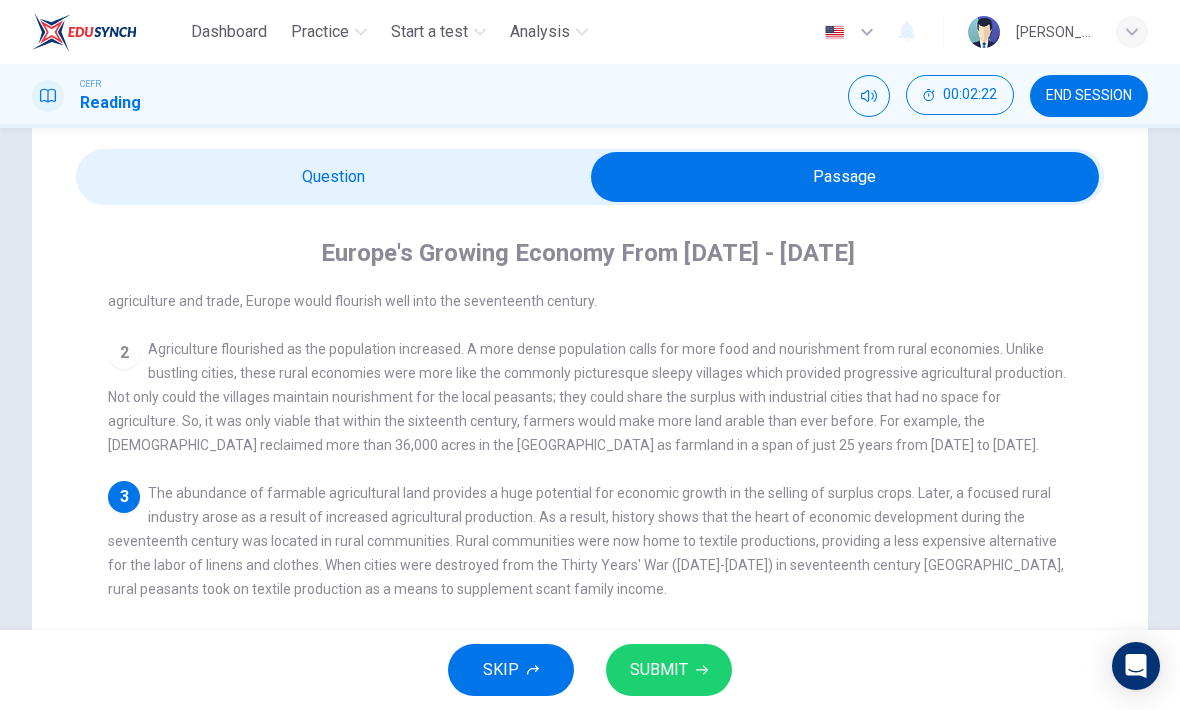 click at bounding box center (845, 177) 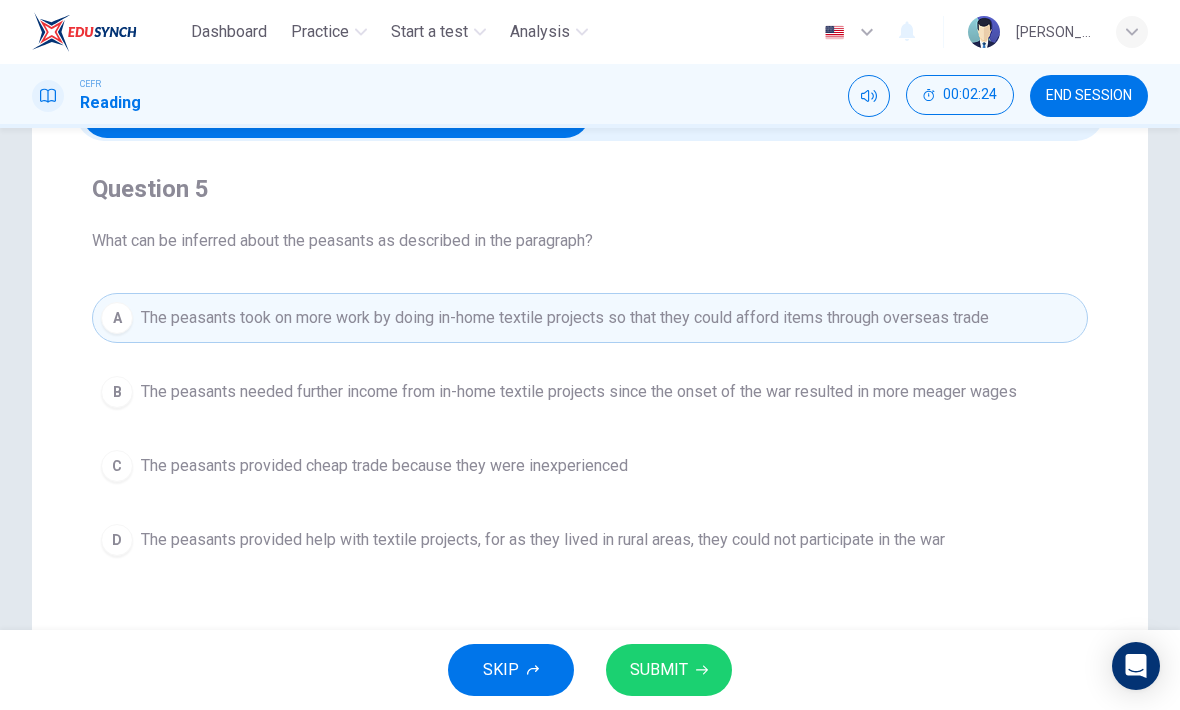 scroll, scrollTop: 131, scrollLeft: 0, axis: vertical 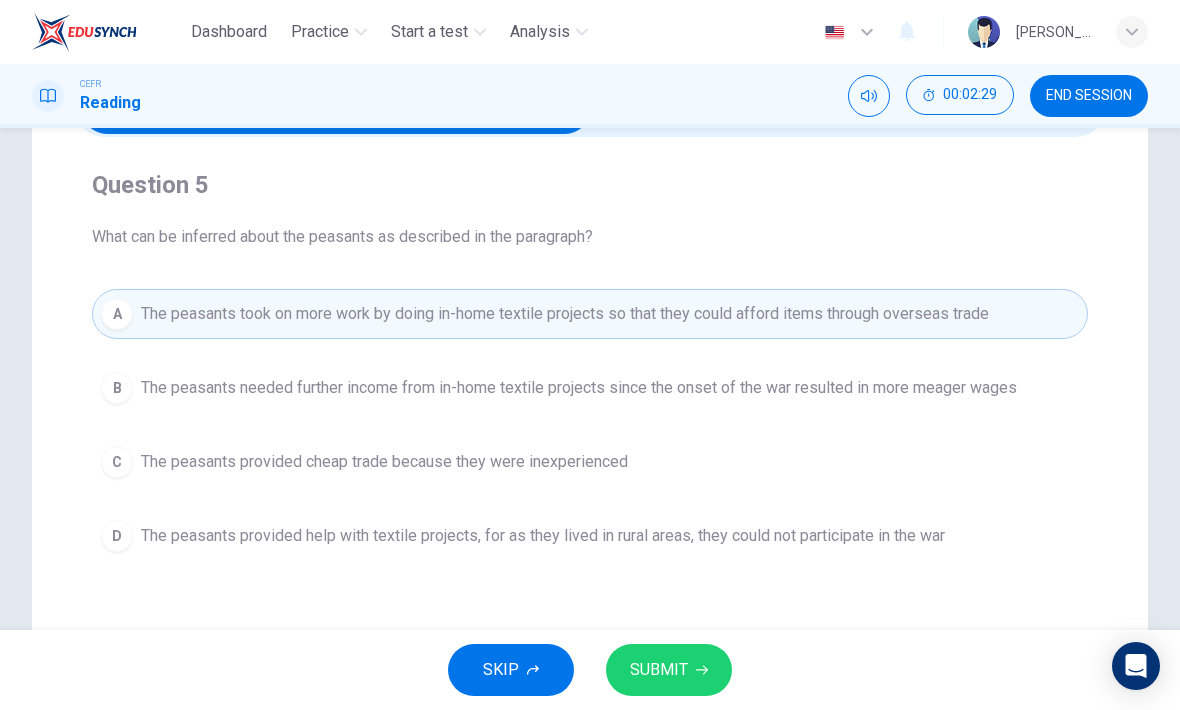 click on "B The peasants needed further income from in-home textile projects since the onset of the war resulted in more meager wages" at bounding box center [590, 388] 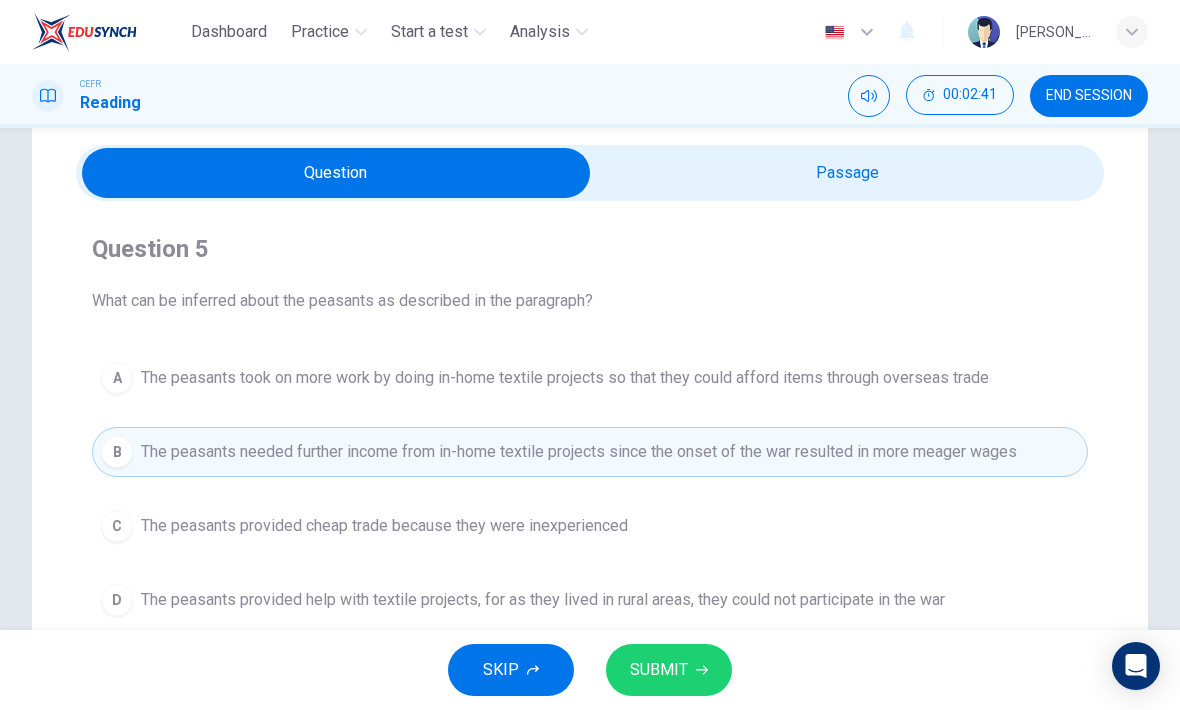 scroll, scrollTop: 55, scrollLeft: 0, axis: vertical 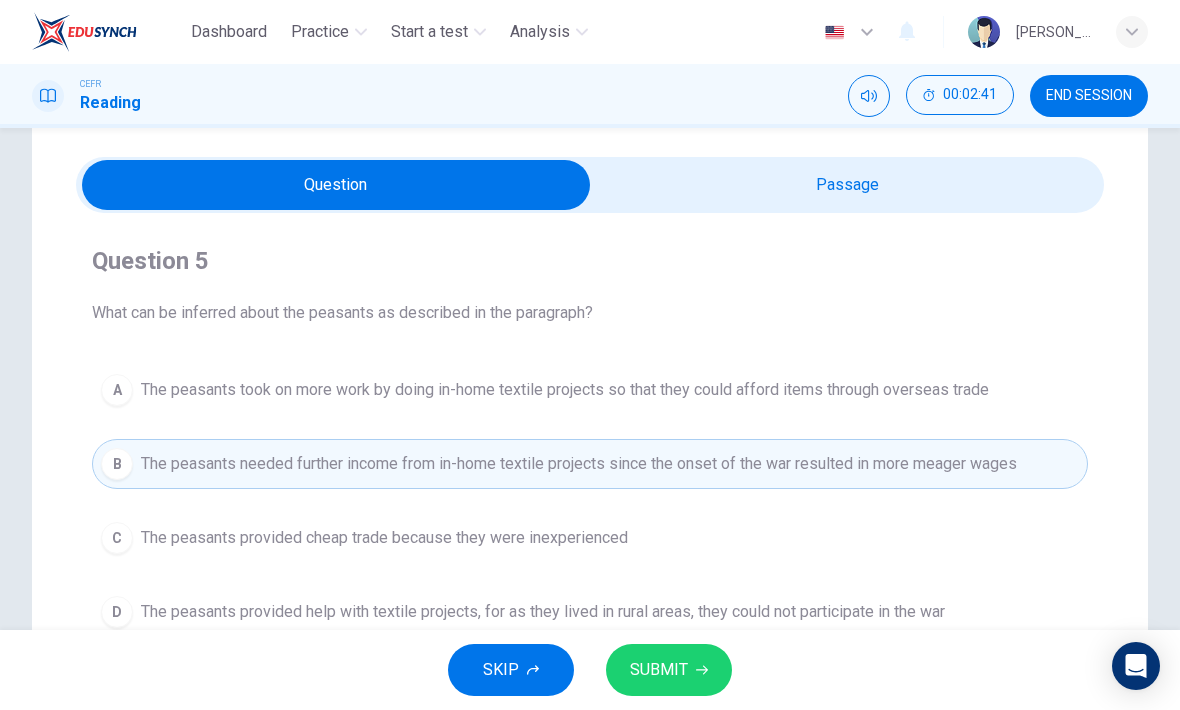 click at bounding box center (336, 185) 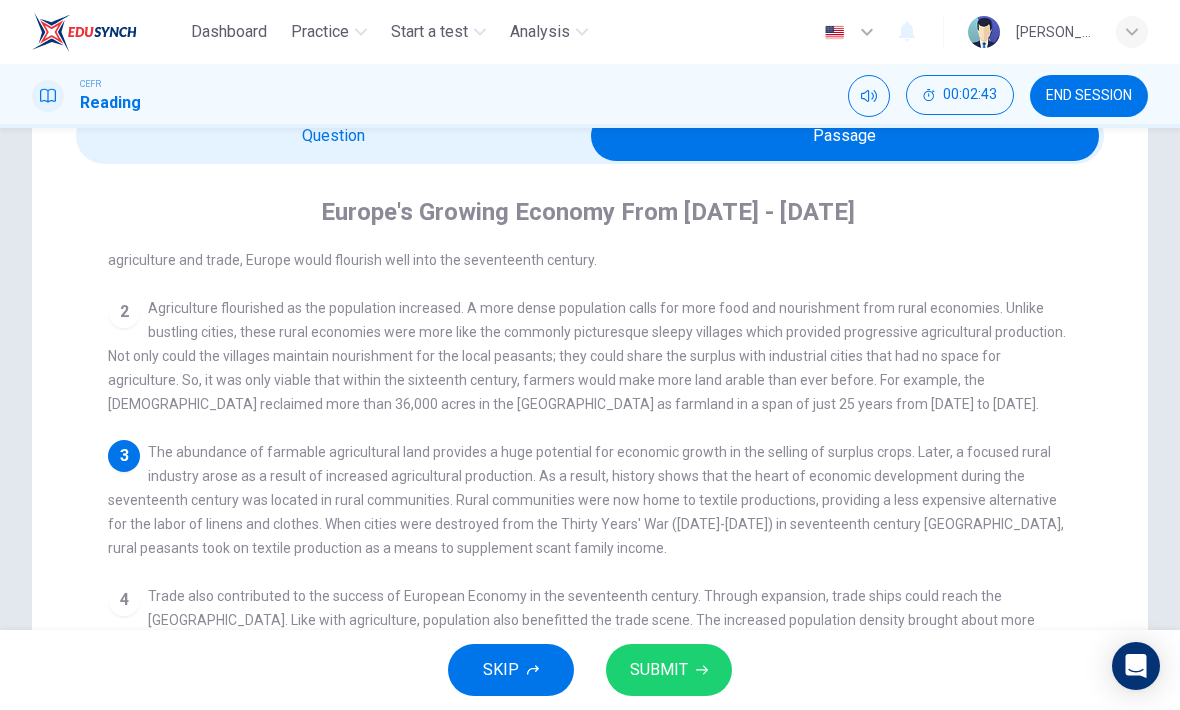 scroll, scrollTop: 105, scrollLeft: 0, axis: vertical 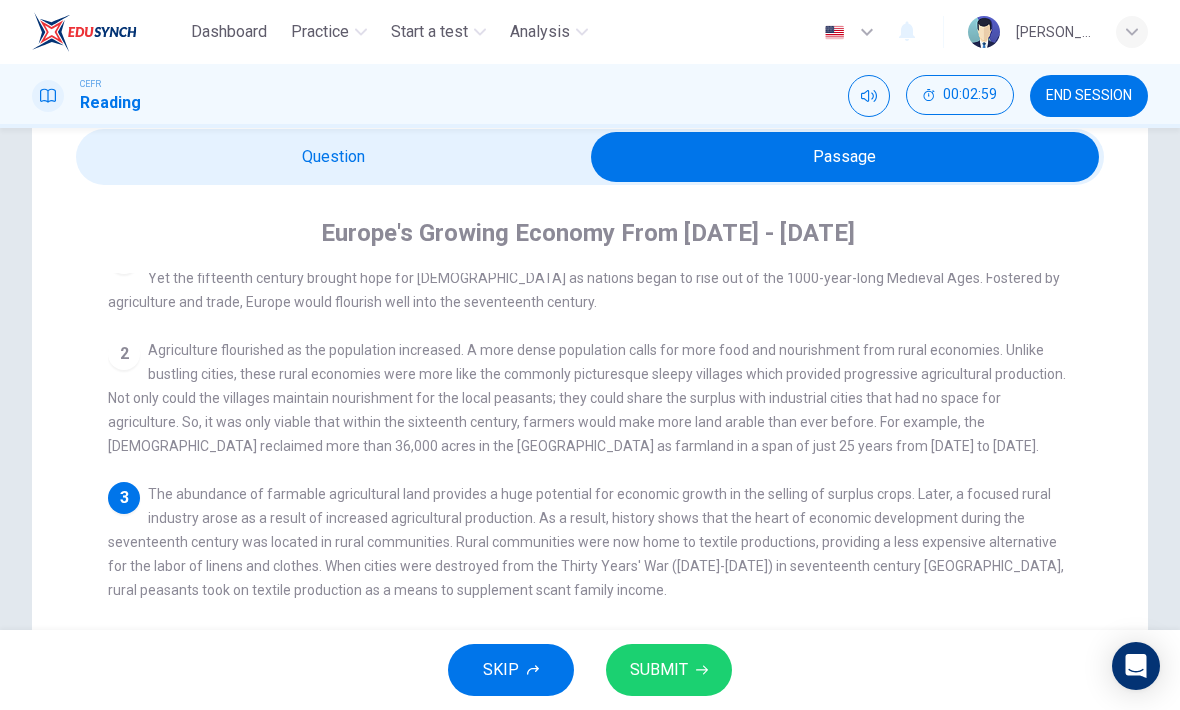 click at bounding box center [845, 157] 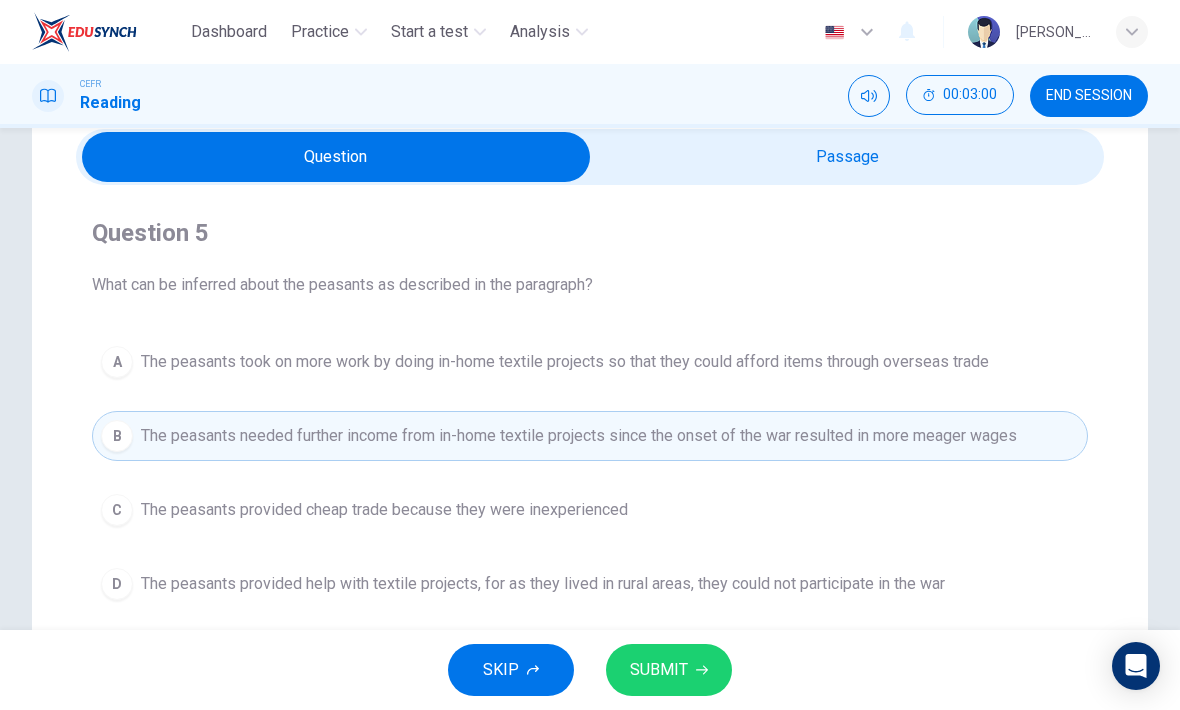 click at bounding box center [336, 157] 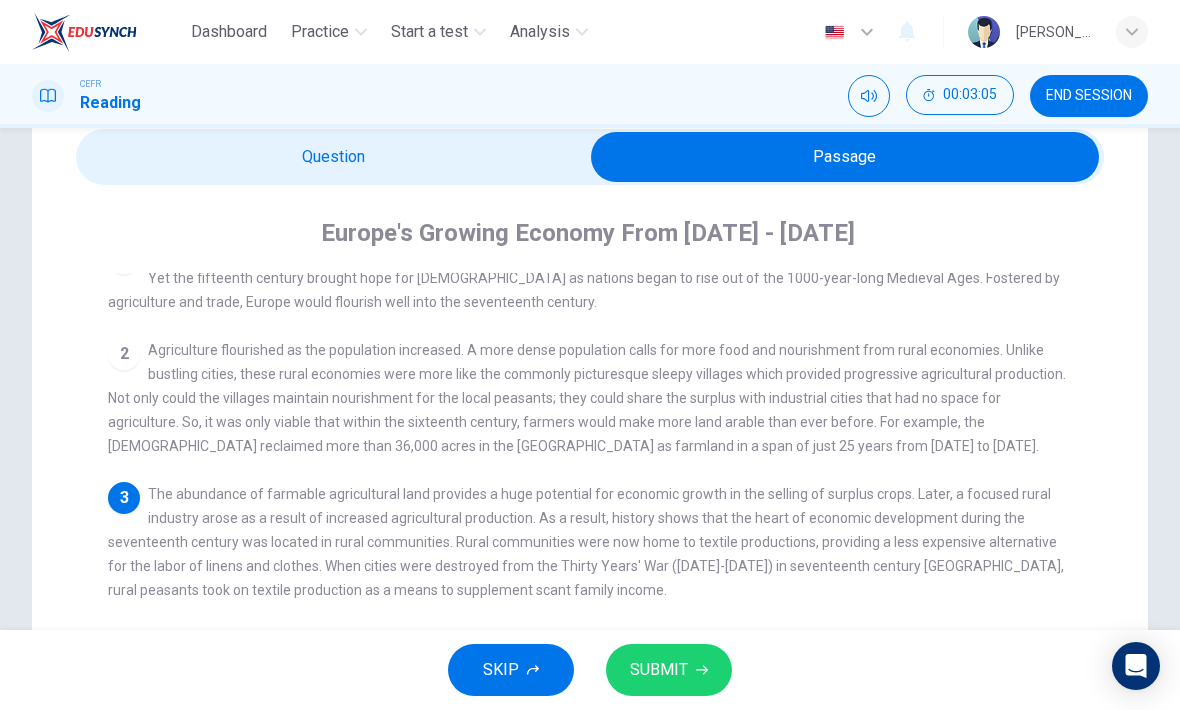 click at bounding box center [845, 157] 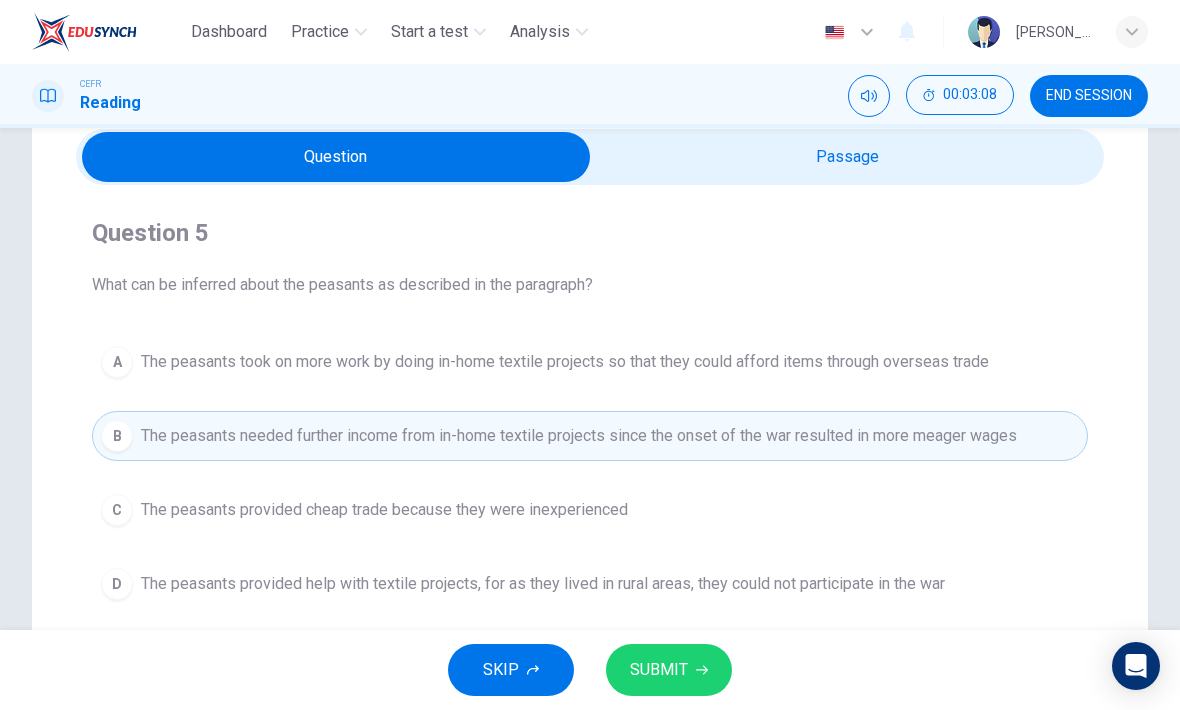 click at bounding box center (336, 157) 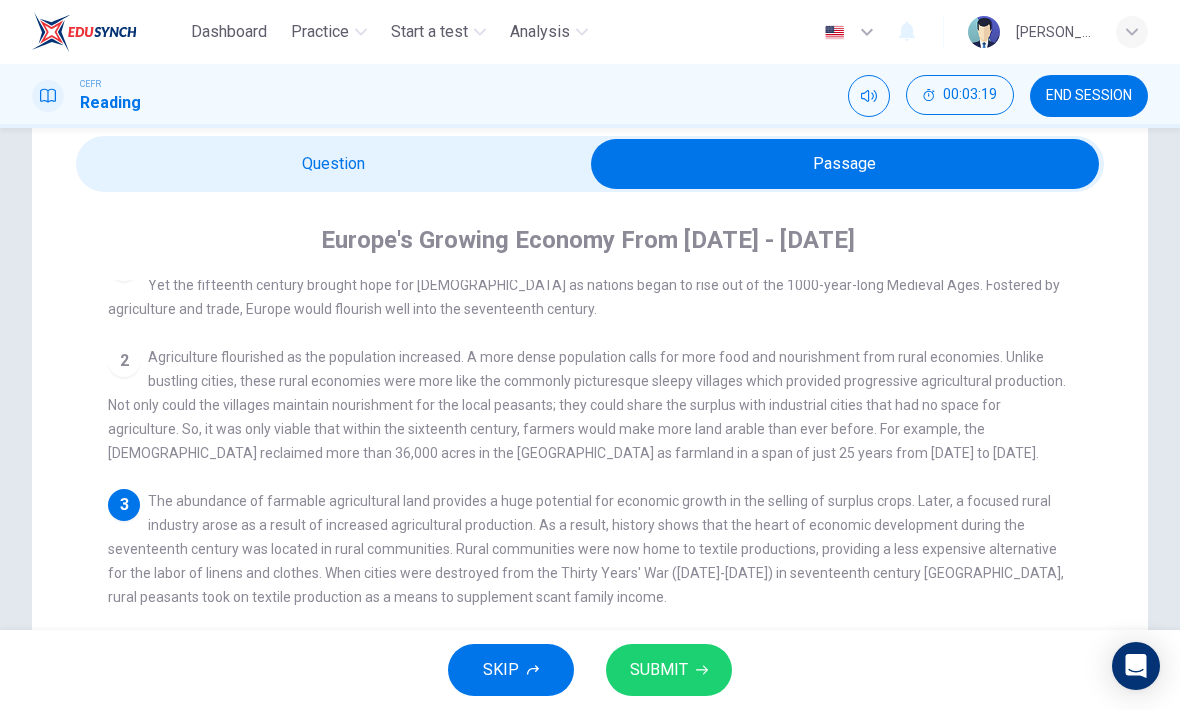scroll, scrollTop: 73, scrollLeft: 0, axis: vertical 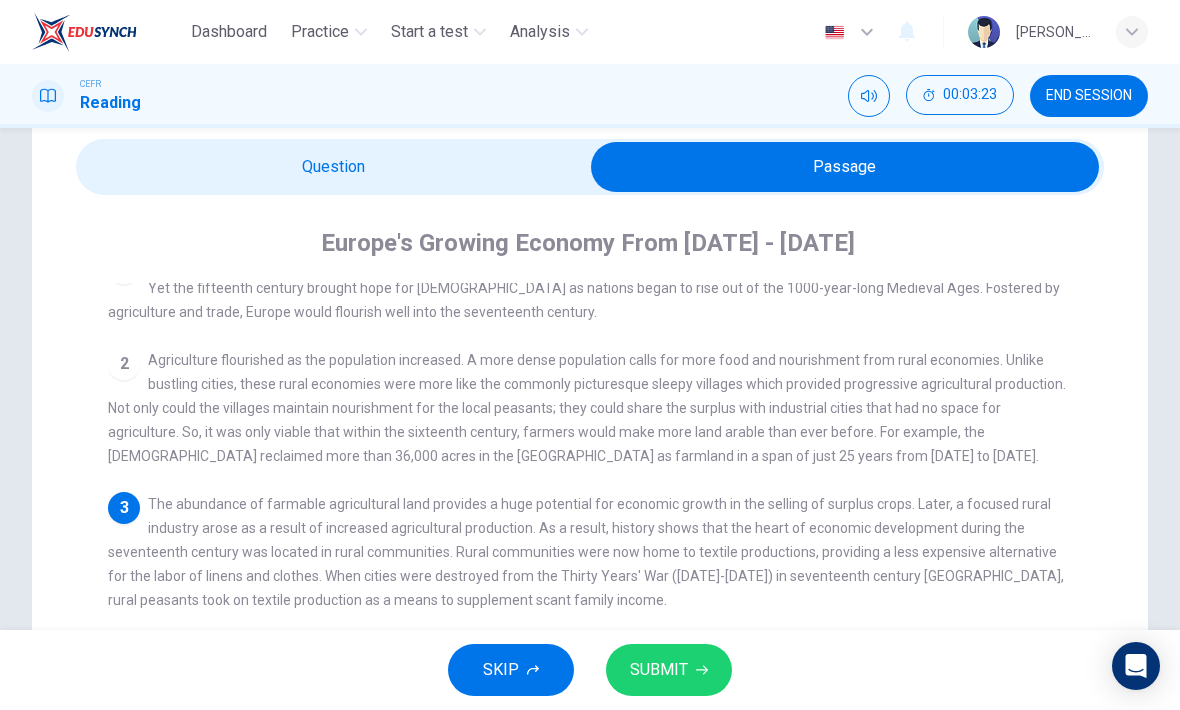 click at bounding box center [845, 167] 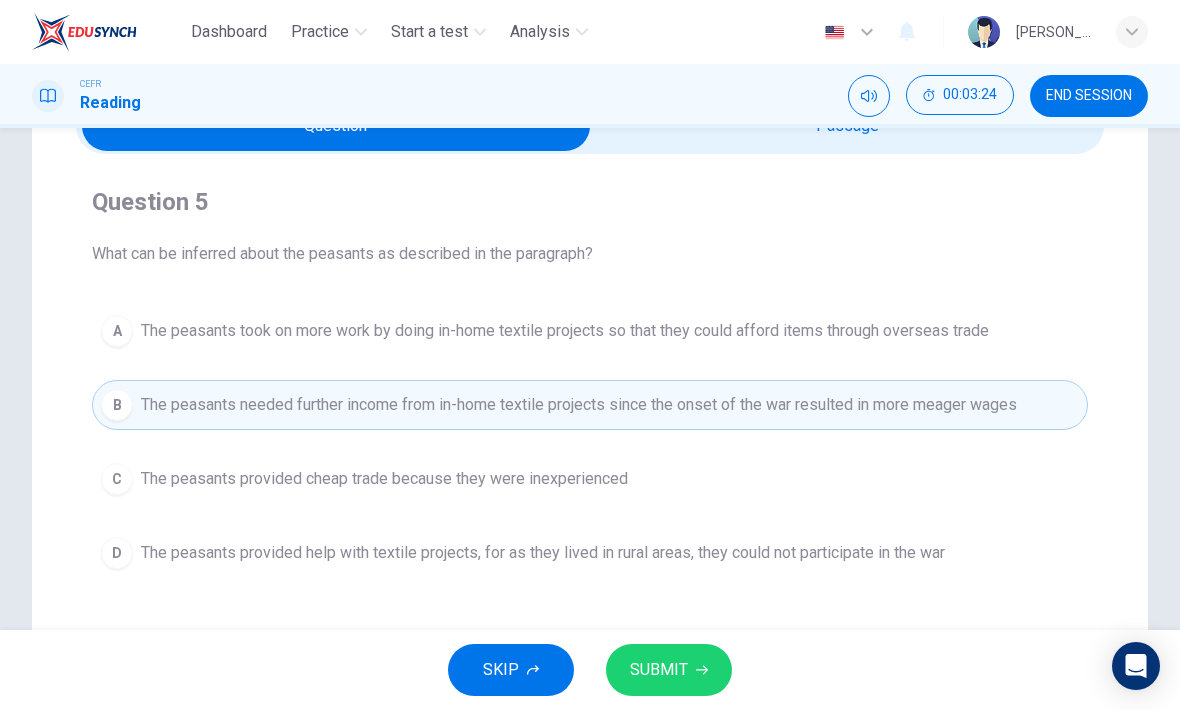 scroll, scrollTop: 119, scrollLeft: 0, axis: vertical 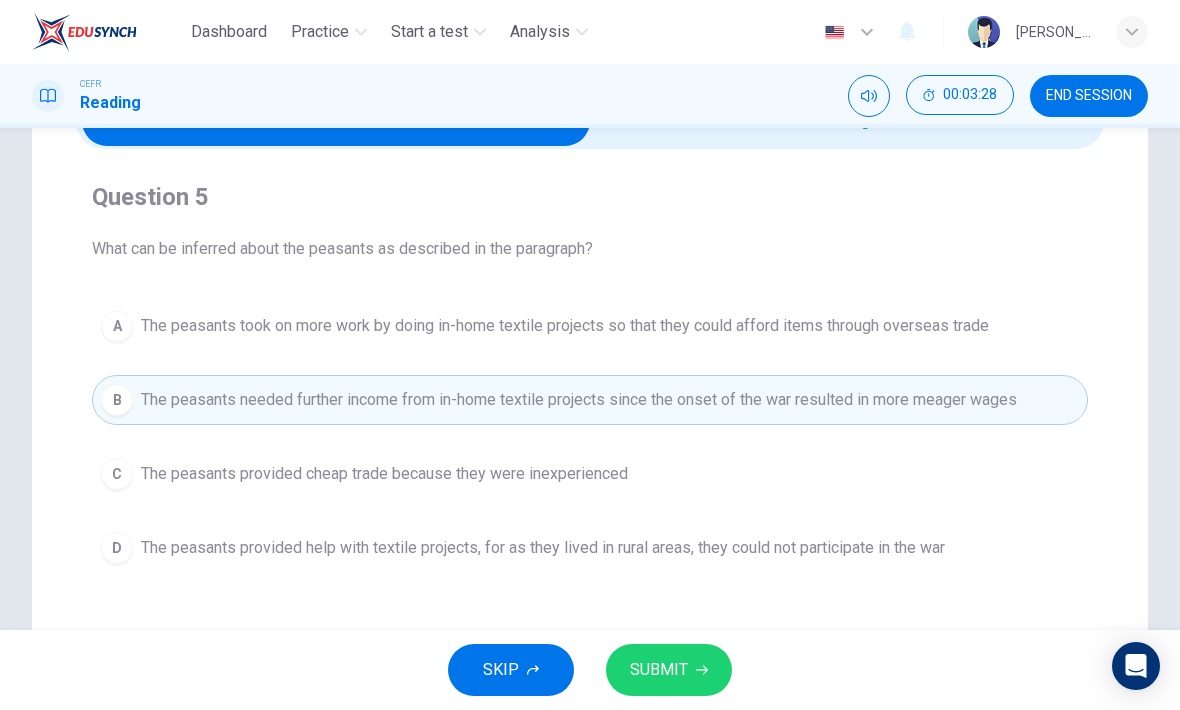 click on "A The peasants took on more work by doing in-home textile projects so that they could afford items through overseas trade" at bounding box center (590, 326) 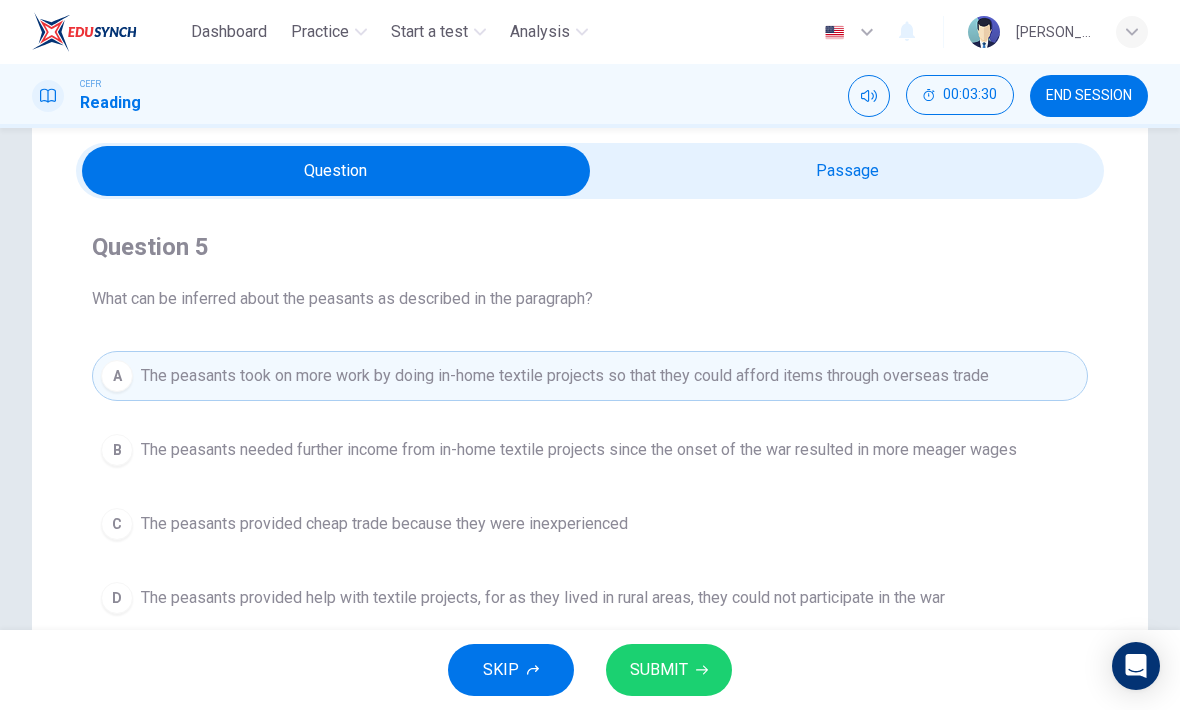 scroll, scrollTop: 67, scrollLeft: 0, axis: vertical 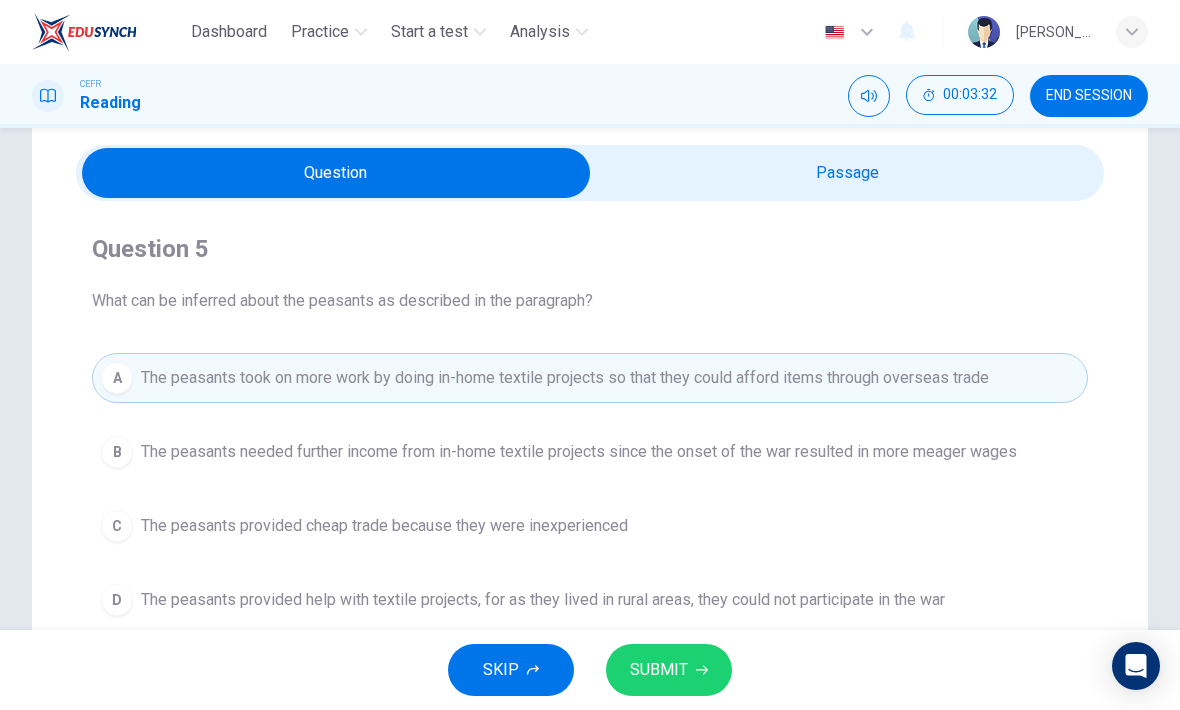 click at bounding box center [336, 173] 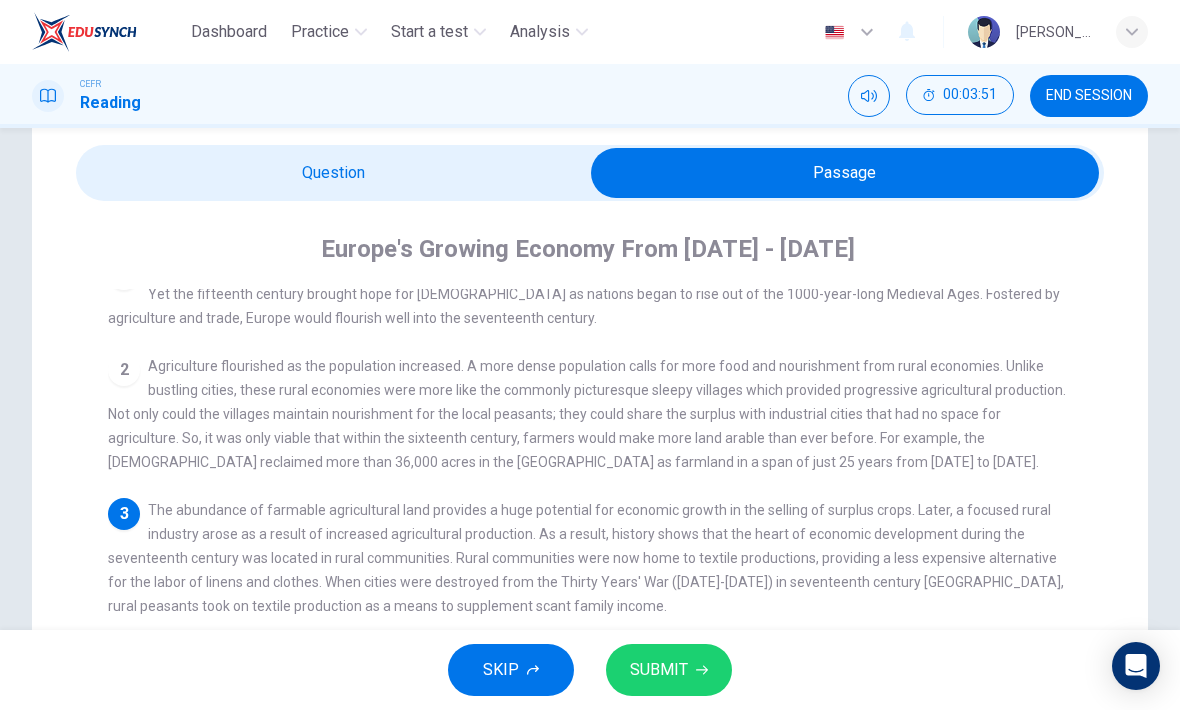 click at bounding box center [845, 173] 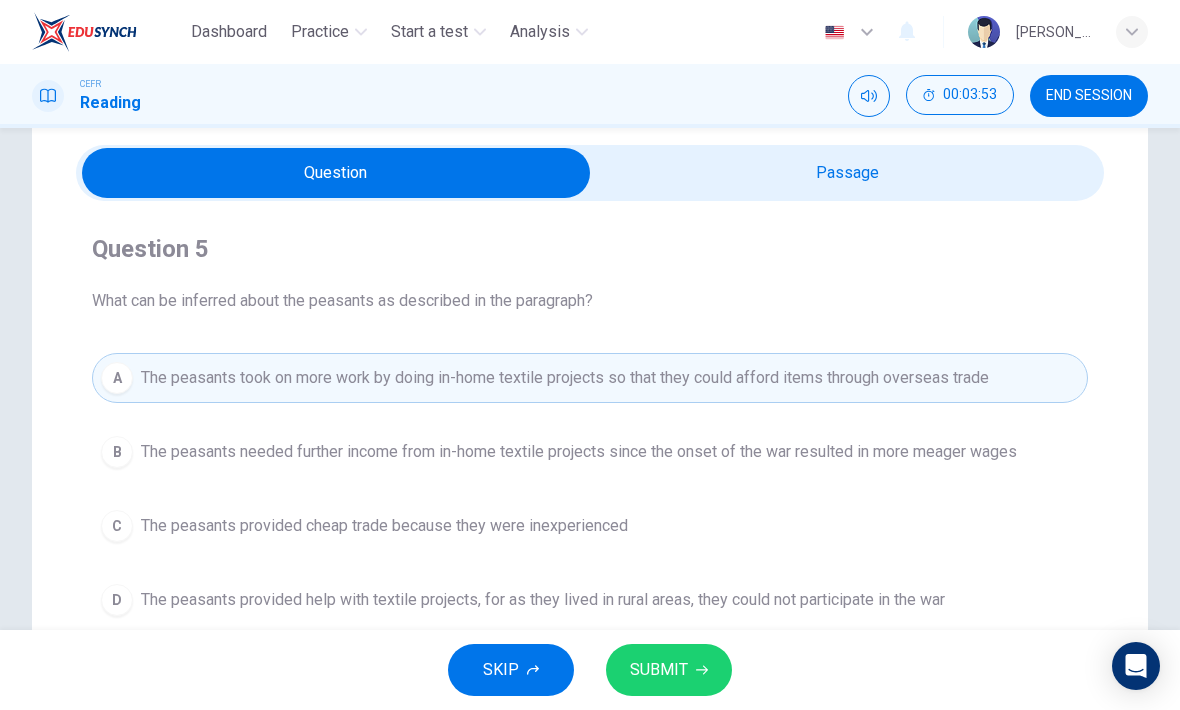 click on "SUBMIT" at bounding box center (659, 670) 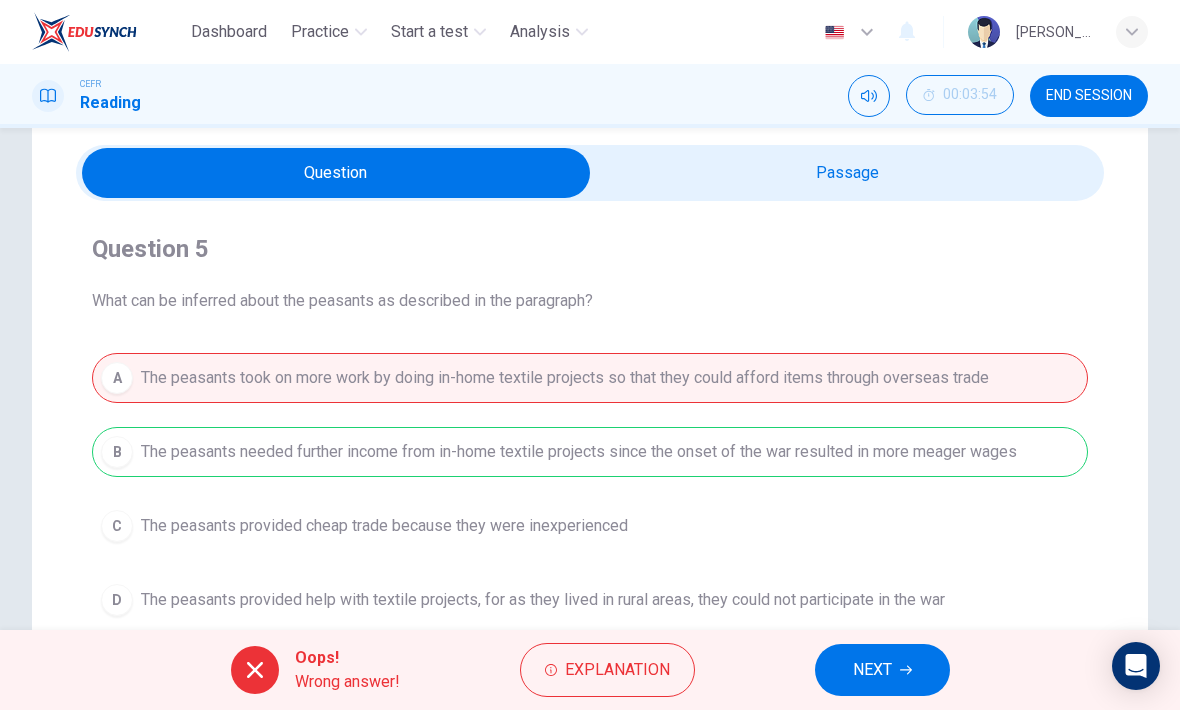 click on "NEXT" at bounding box center [882, 670] 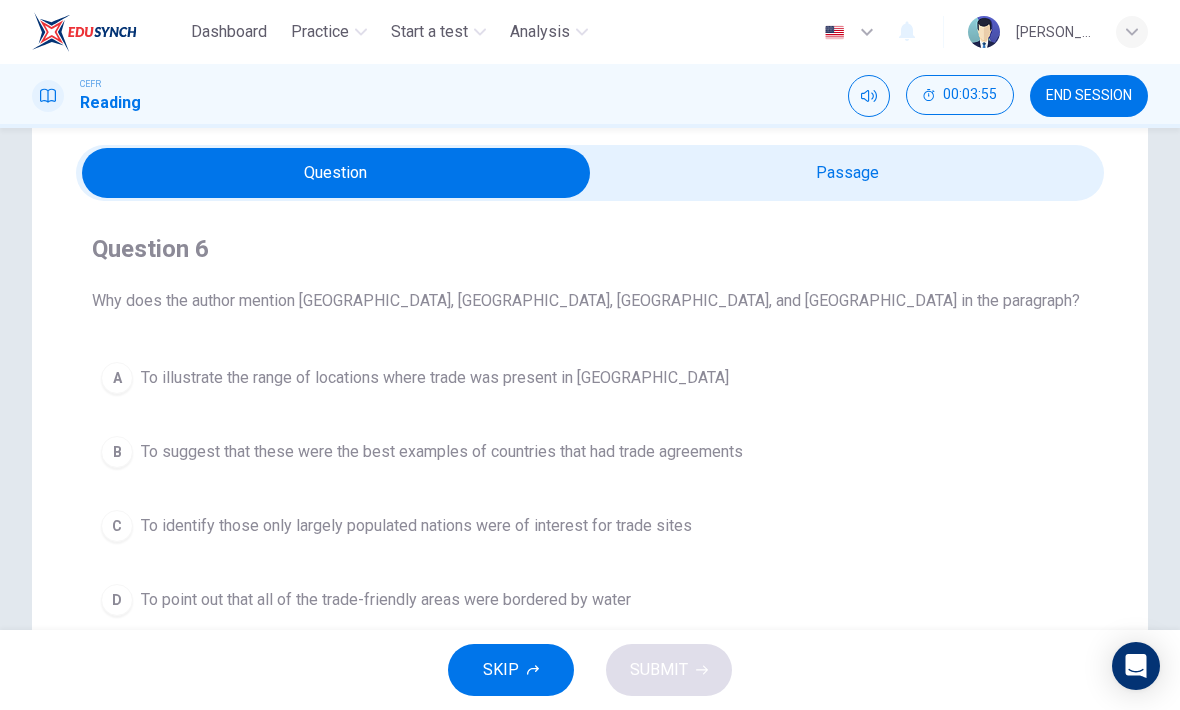 click at bounding box center (336, 173) 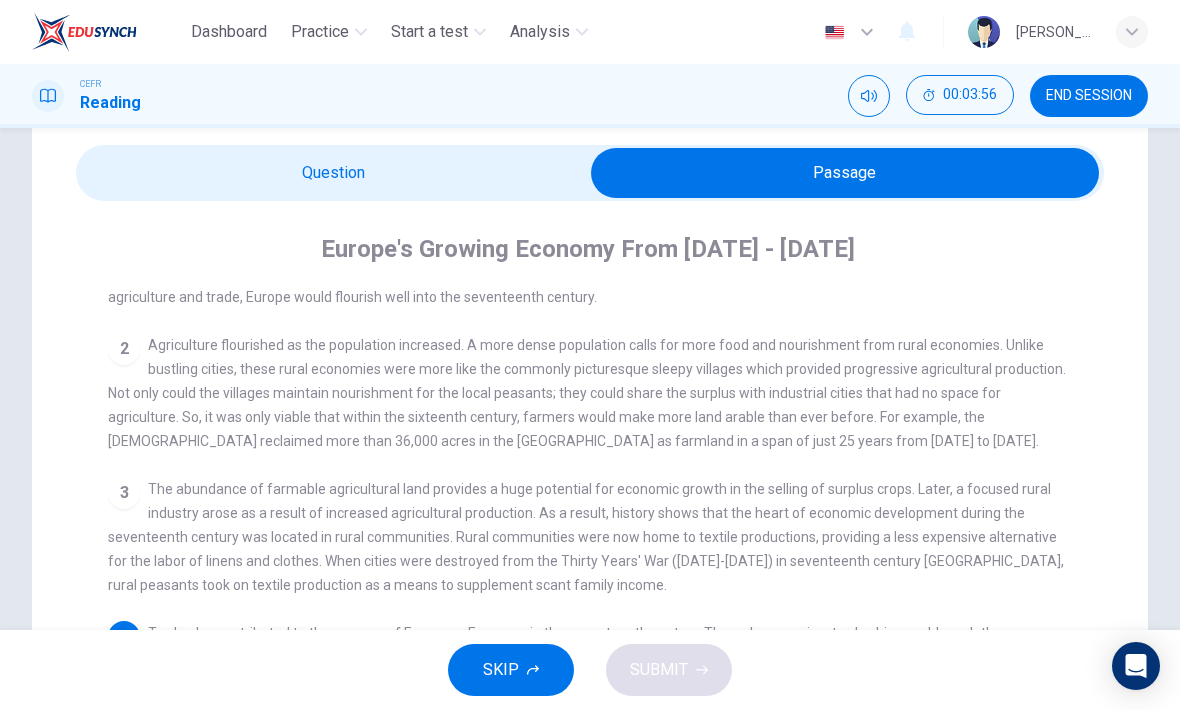 scroll, scrollTop: 67, scrollLeft: 0, axis: vertical 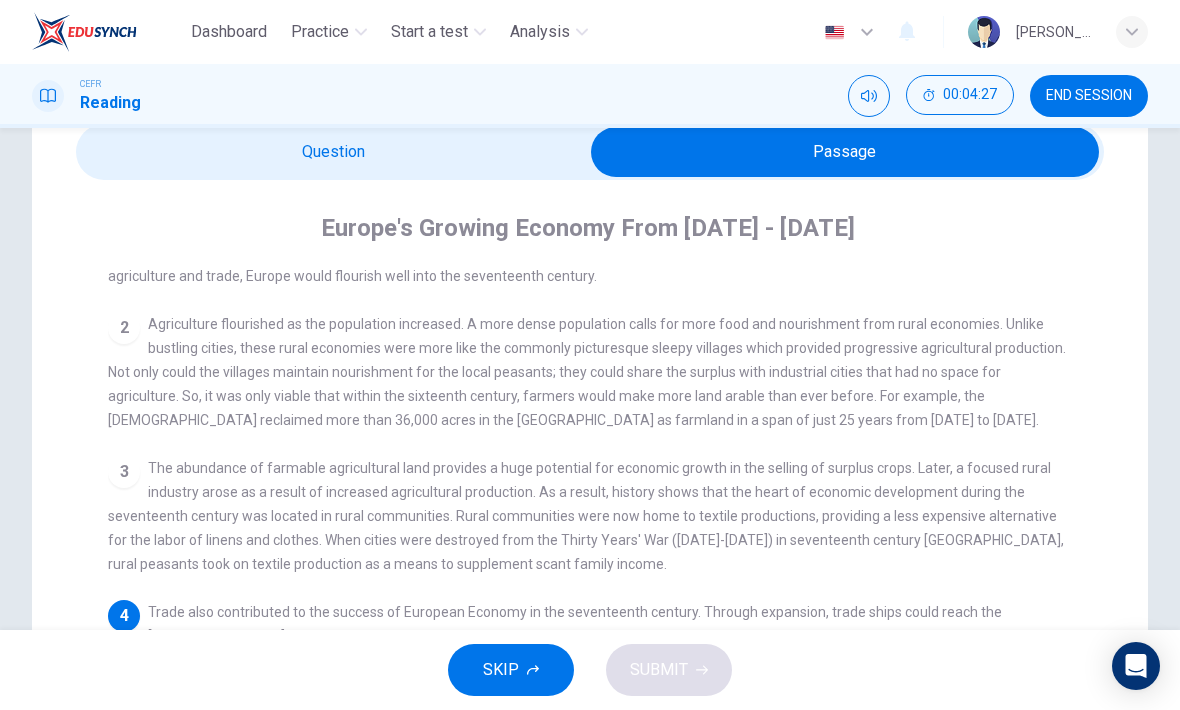 click at bounding box center [845, 152] 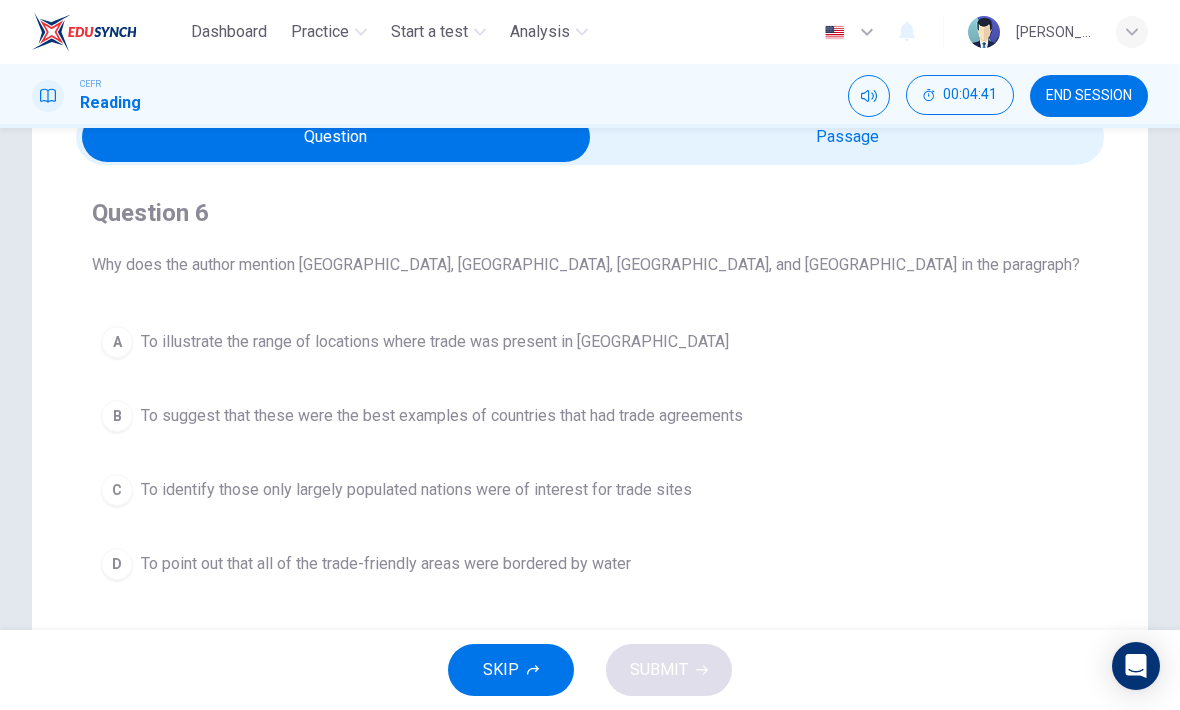 scroll, scrollTop: 101, scrollLeft: 0, axis: vertical 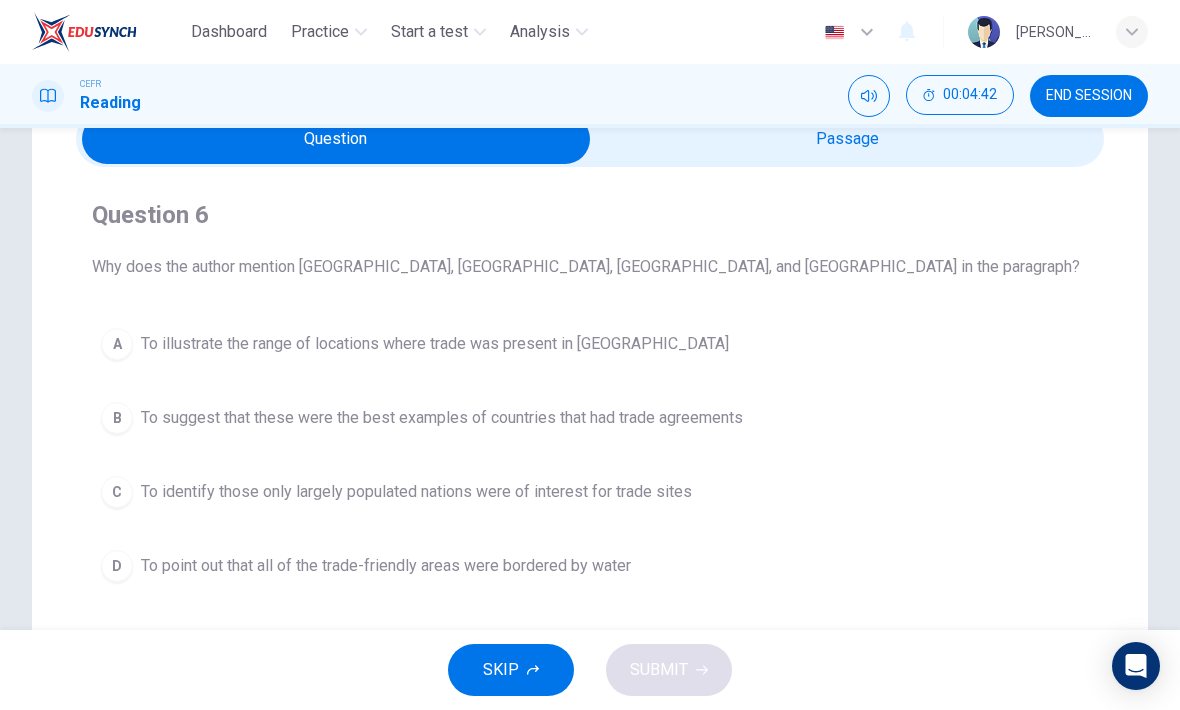click on "A To illustrate the range of locations where trade was present in [GEOGRAPHIC_DATA]" at bounding box center [590, 344] 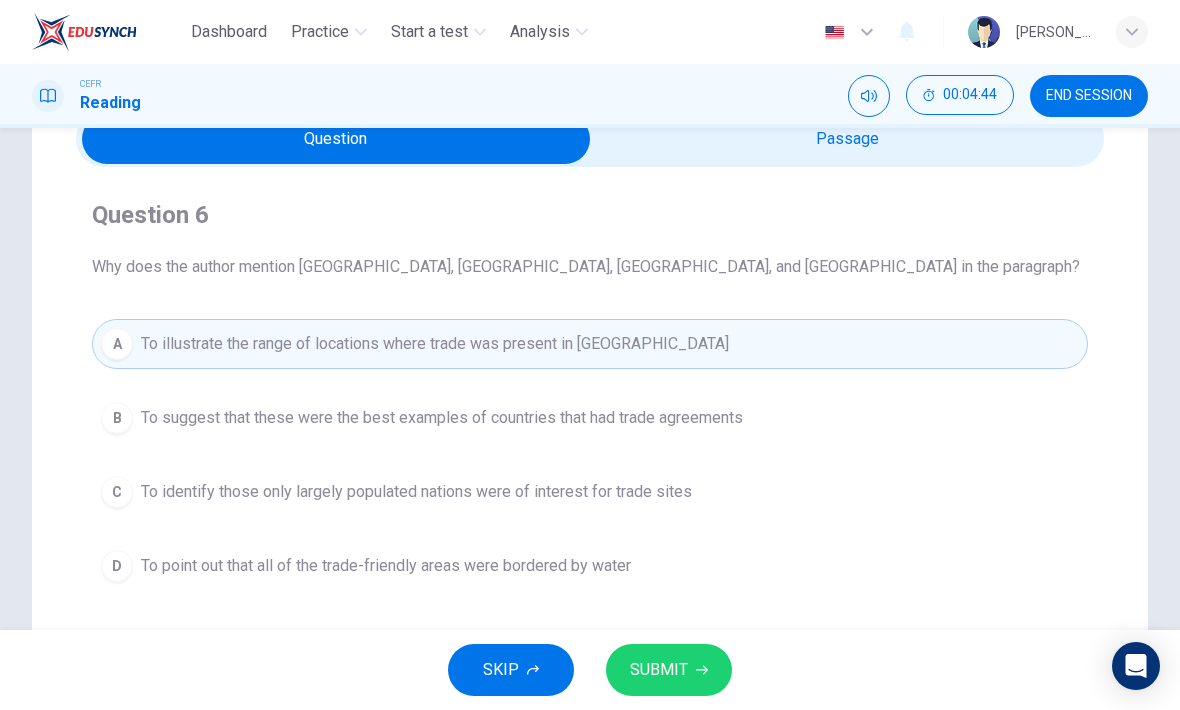 click 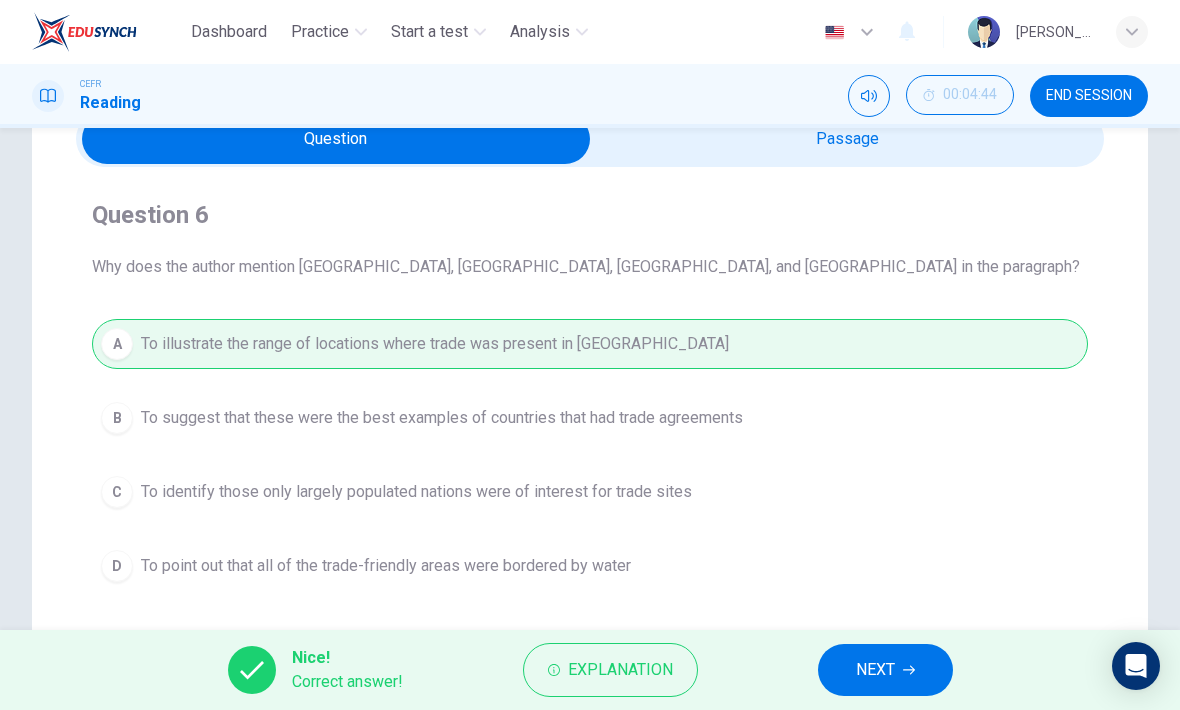 click on "NEXT" at bounding box center [885, 670] 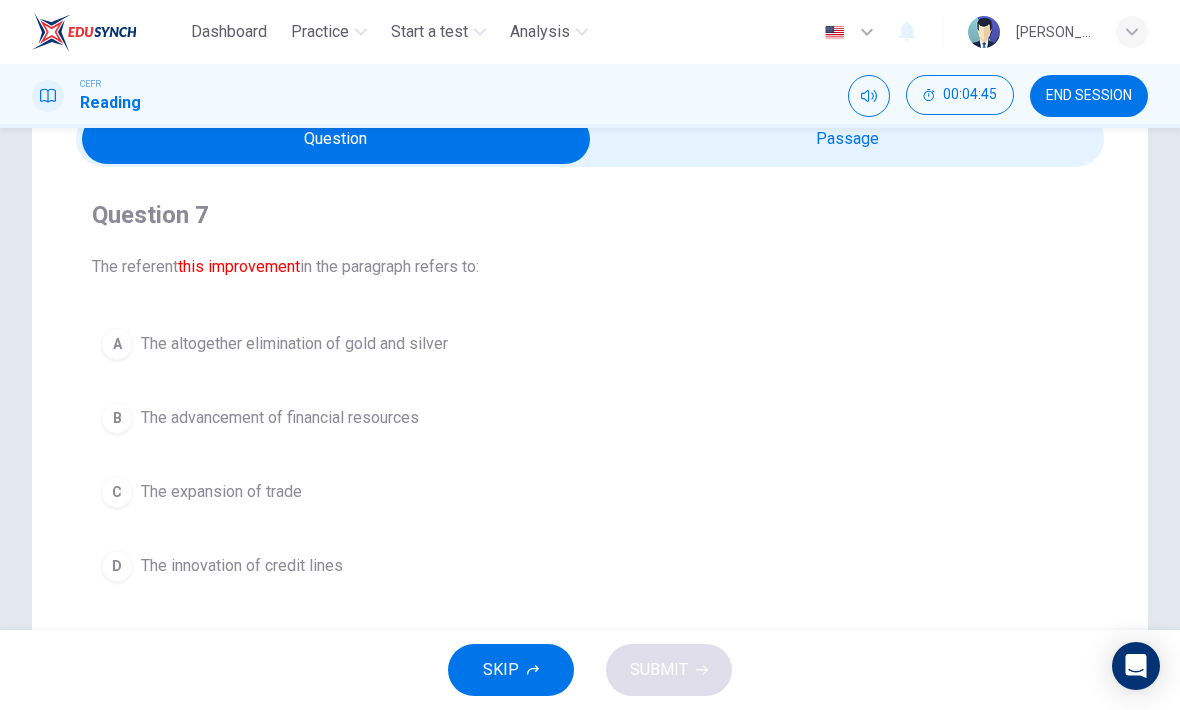 click at bounding box center (336, 139) 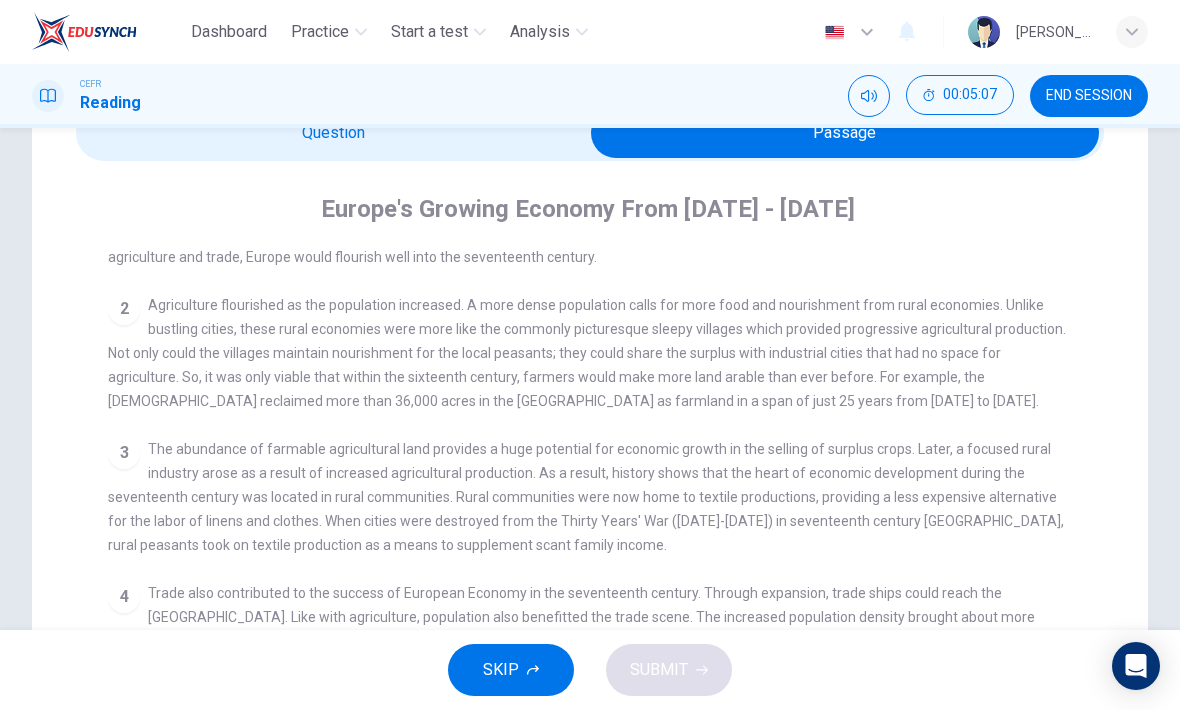 scroll, scrollTop: 79, scrollLeft: 0, axis: vertical 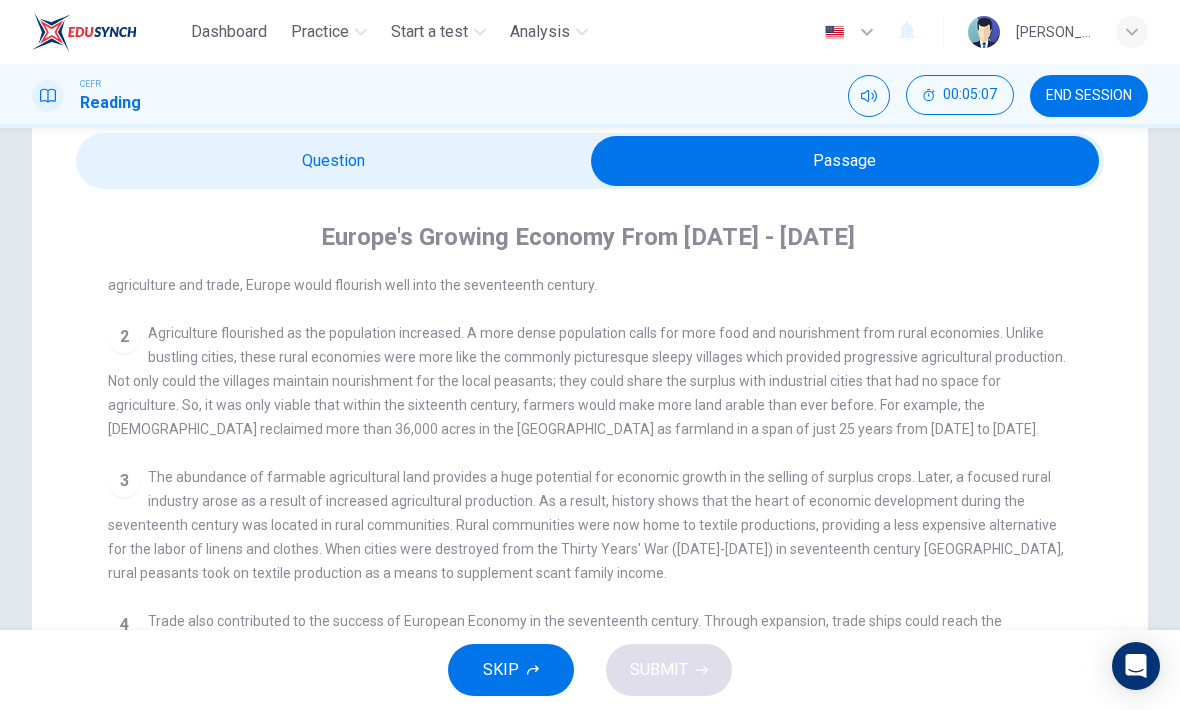 click at bounding box center [845, 161] 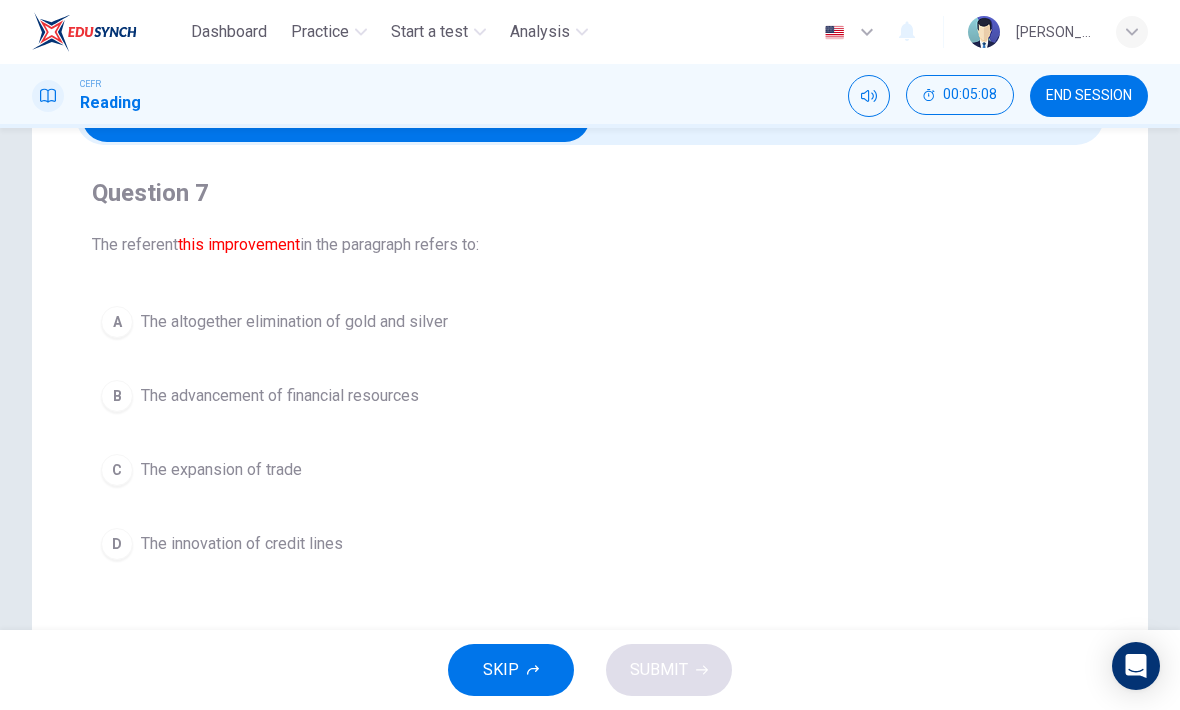 scroll, scrollTop: 125, scrollLeft: 0, axis: vertical 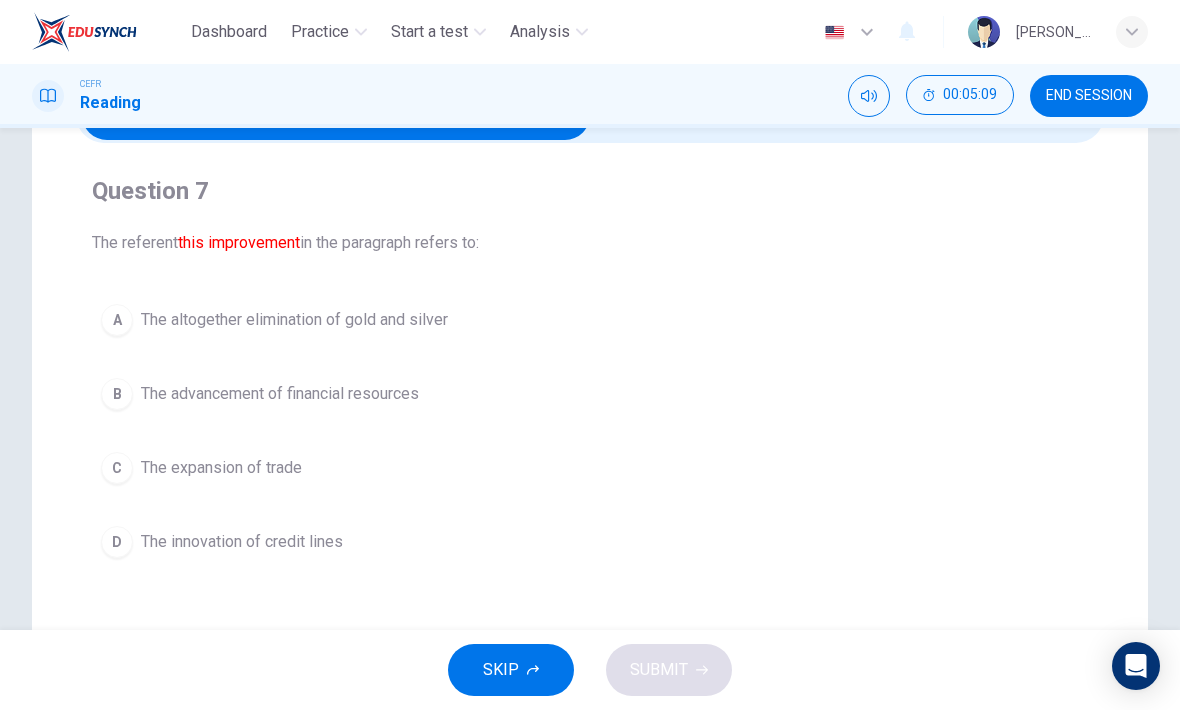 click on "B" at bounding box center (117, 394) 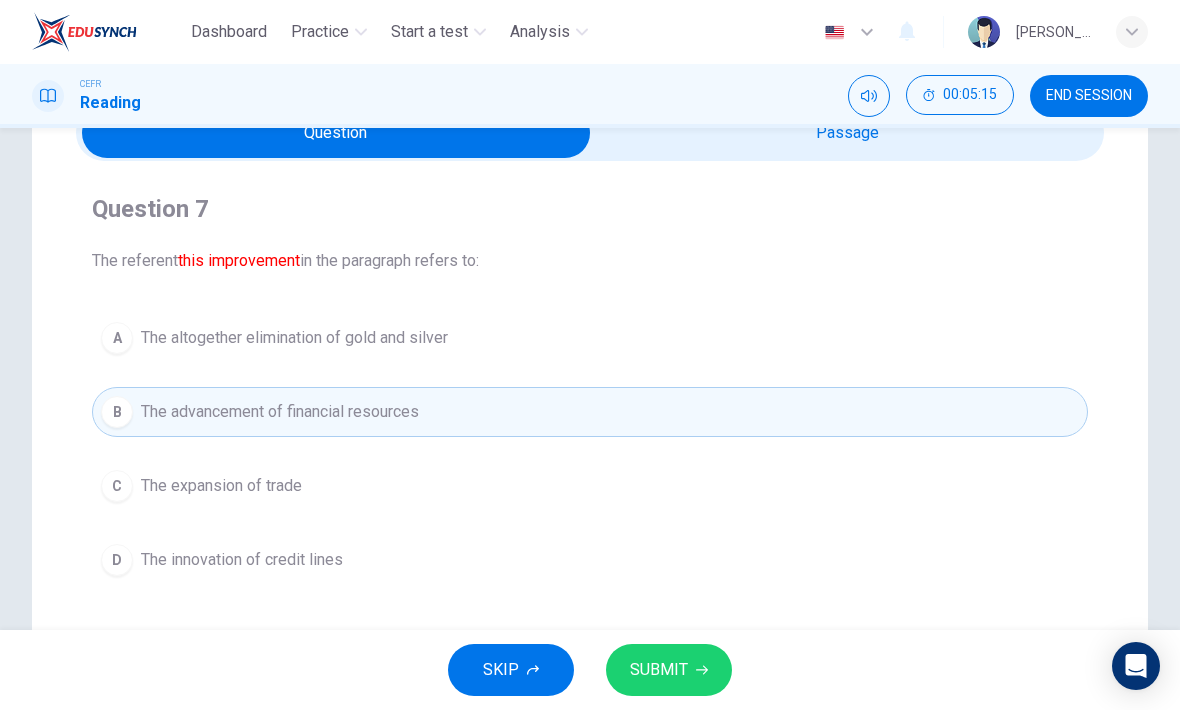scroll, scrollTop: 104, scrollLeft: 0, axis: vertical 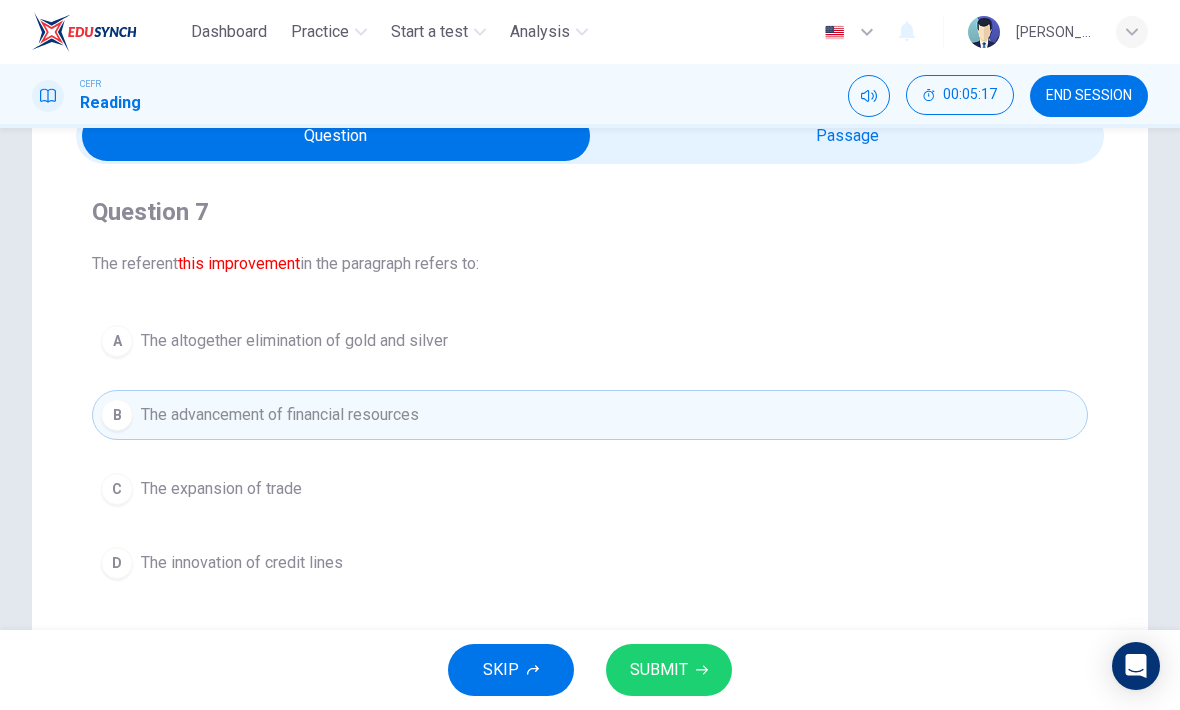 click on "SUBMIT" at bounding box center [659, 670] 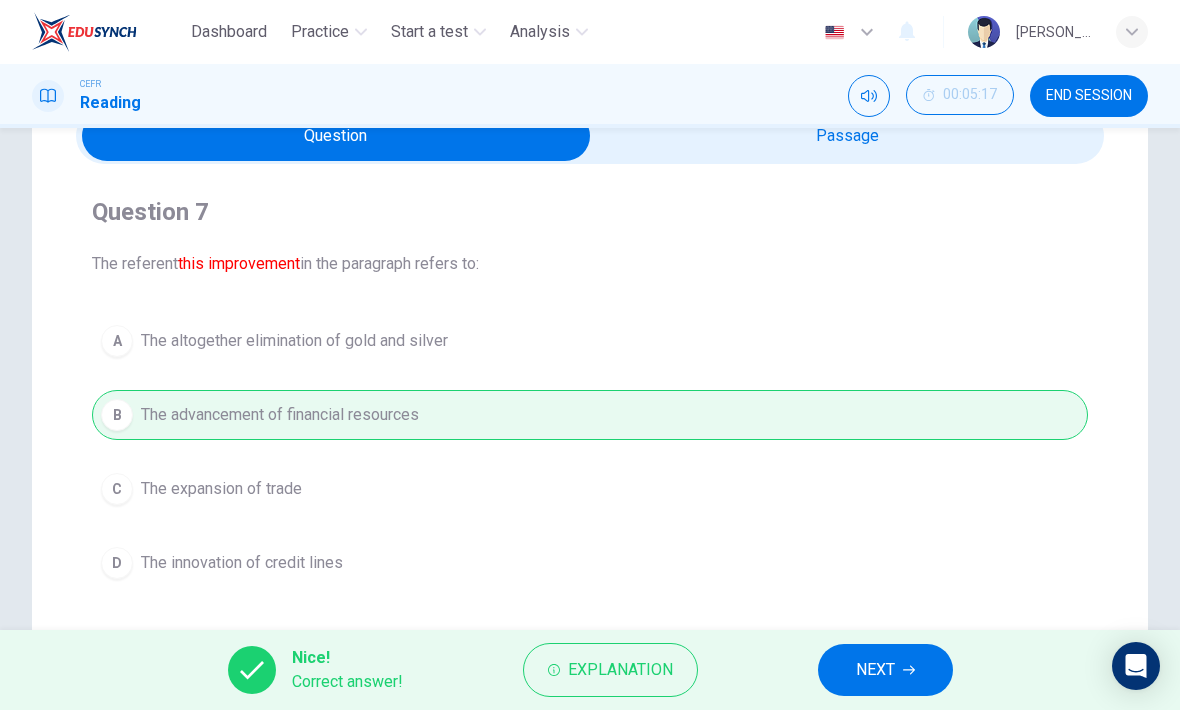 click on "NEXT" at bounding box center [885, 670] 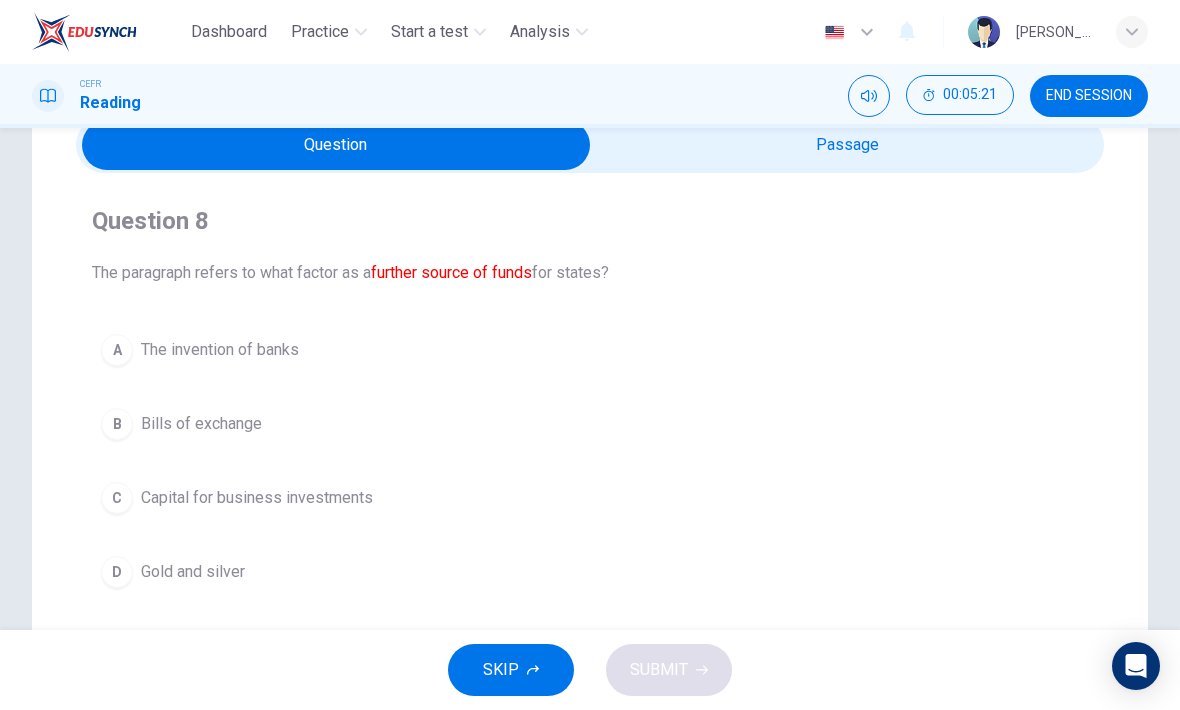 scroll, scrollTop: 90, scrollLeft: 0, axis: vertical 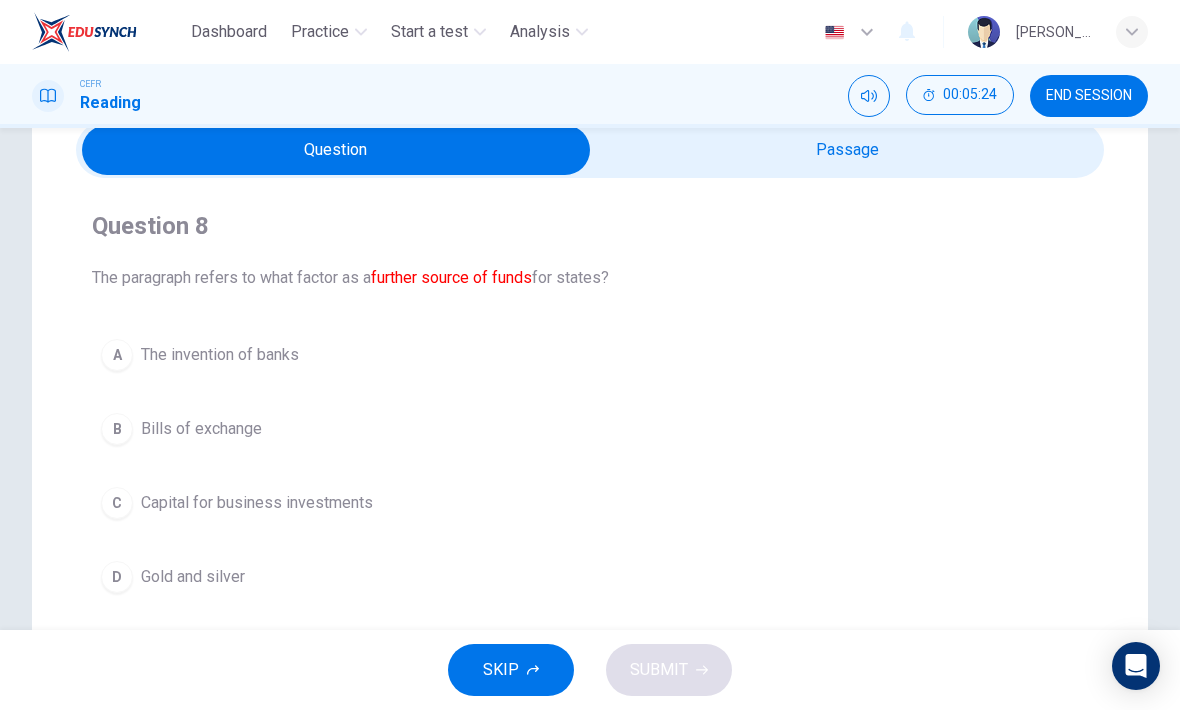 click at bounding box center (336, 150) 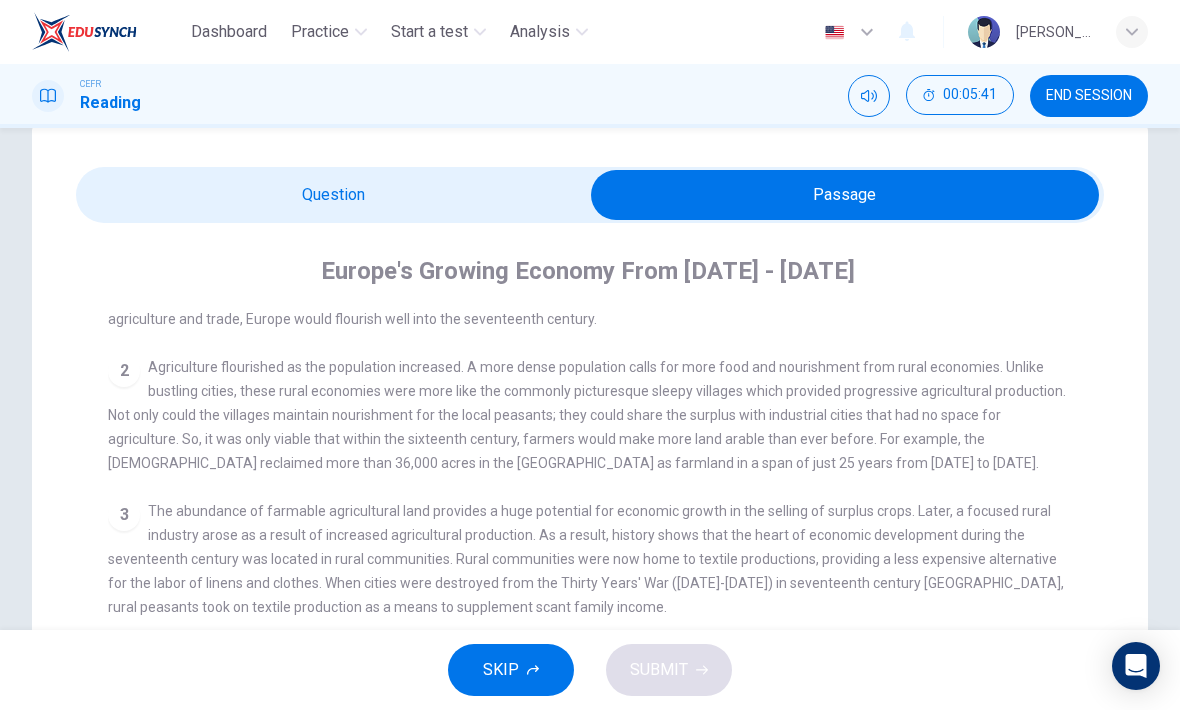 scroll, scrollTop: 29, scrollLeft: 0, axis: vertical 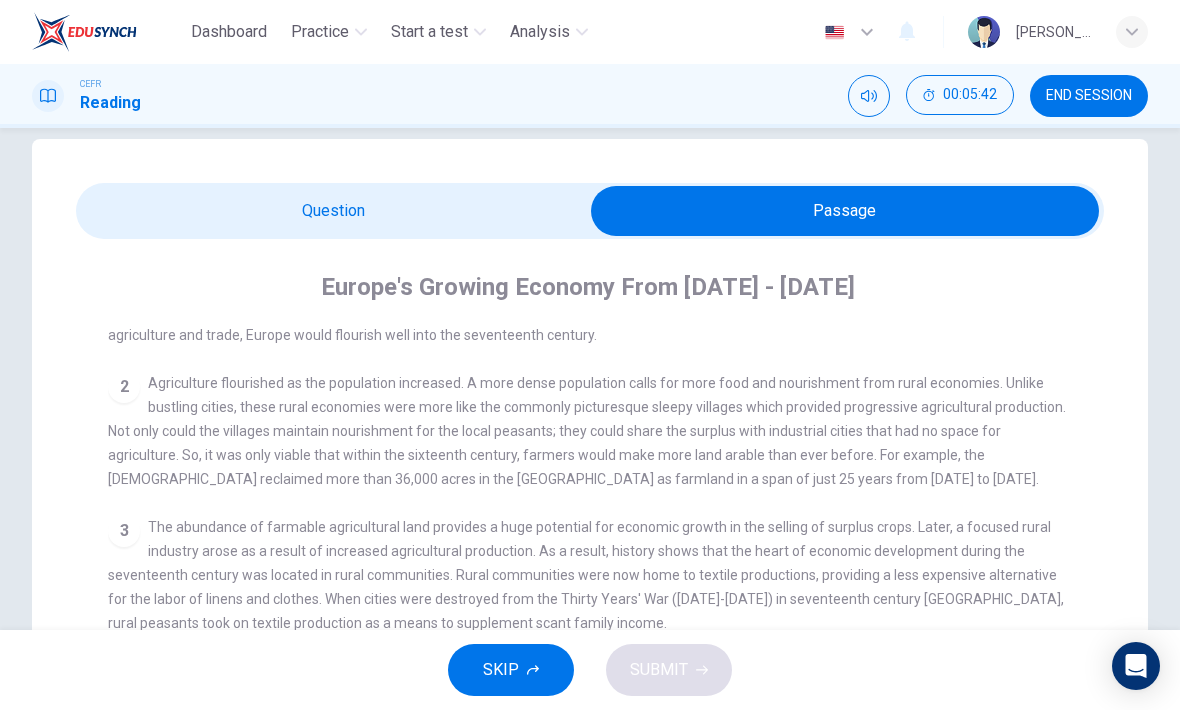 click at bounding box center [845, 211] 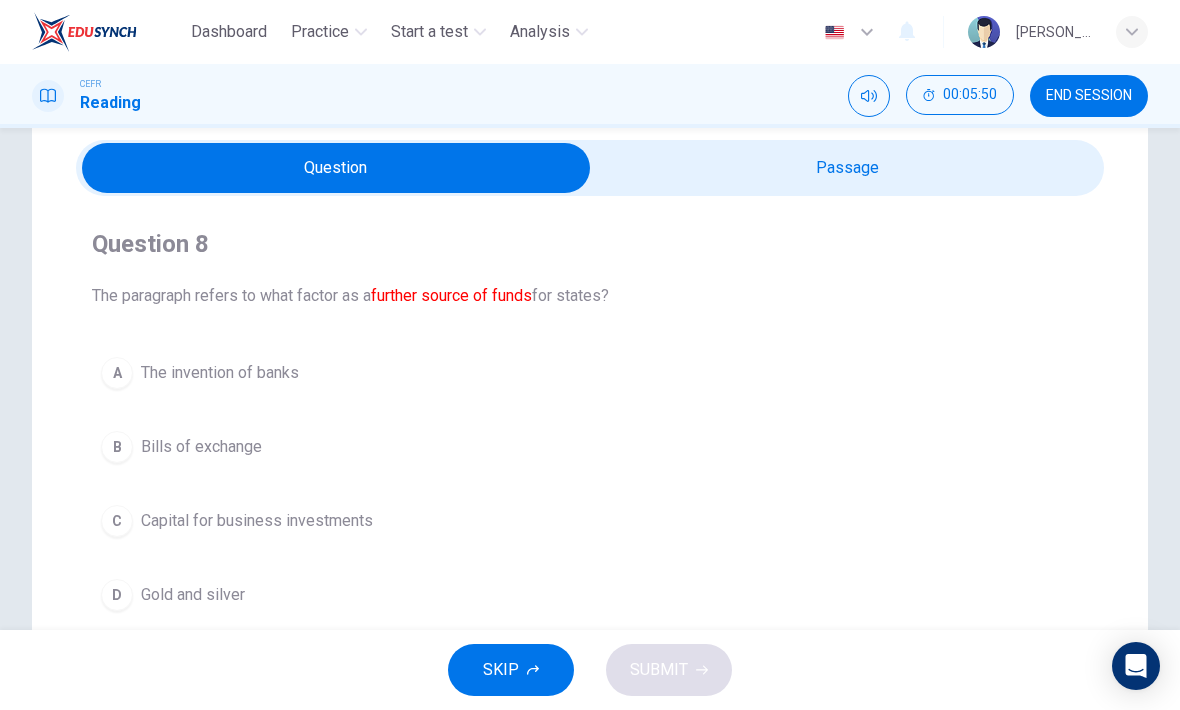 scroll, scrollTop: 71, scrollLeft: 0, axis: vertical 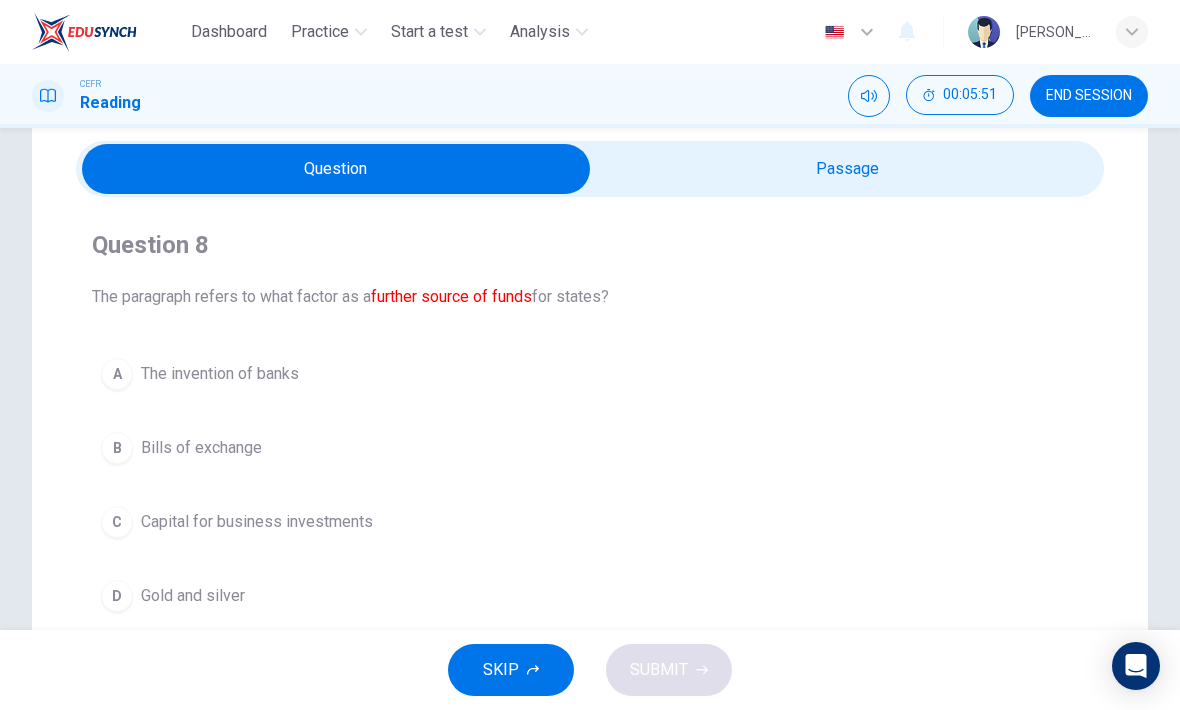 click at bounding box center [336, 169] 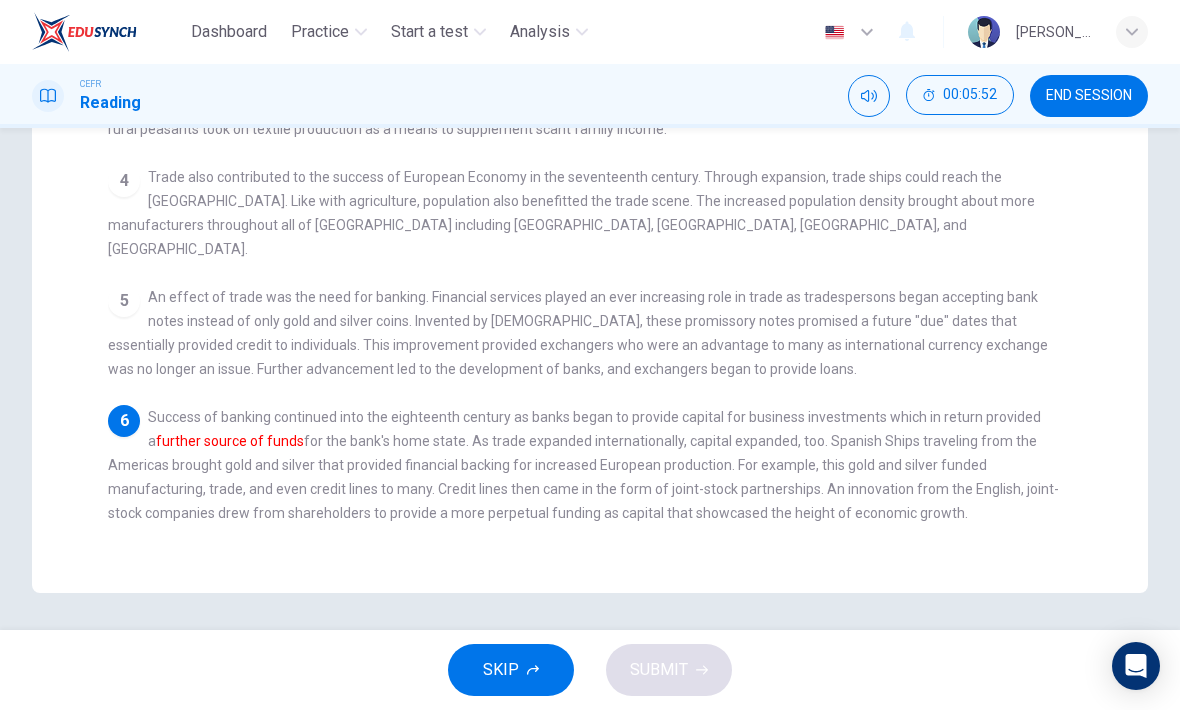 click on "6 Success of banking continued into the eighteenth century as banks began to provide capital for business investments which in return provided a  further source of funds  for the bank's home state. As trade expanded internationally, capital expanded, too. Spanish Ships traveling from the Americas brought gold and silver that provided financial backing for increased European production. For example, this gold and silver funded manufacturing, trade, and even credit lines to many. Credit lines then came in the form of joint-stock partnerships. An innovation from the English, joint-stock companies drew from shareholders to provide a more perpetual funding as capital that showcased the height of economic growth." at bounding box center [590, 465] 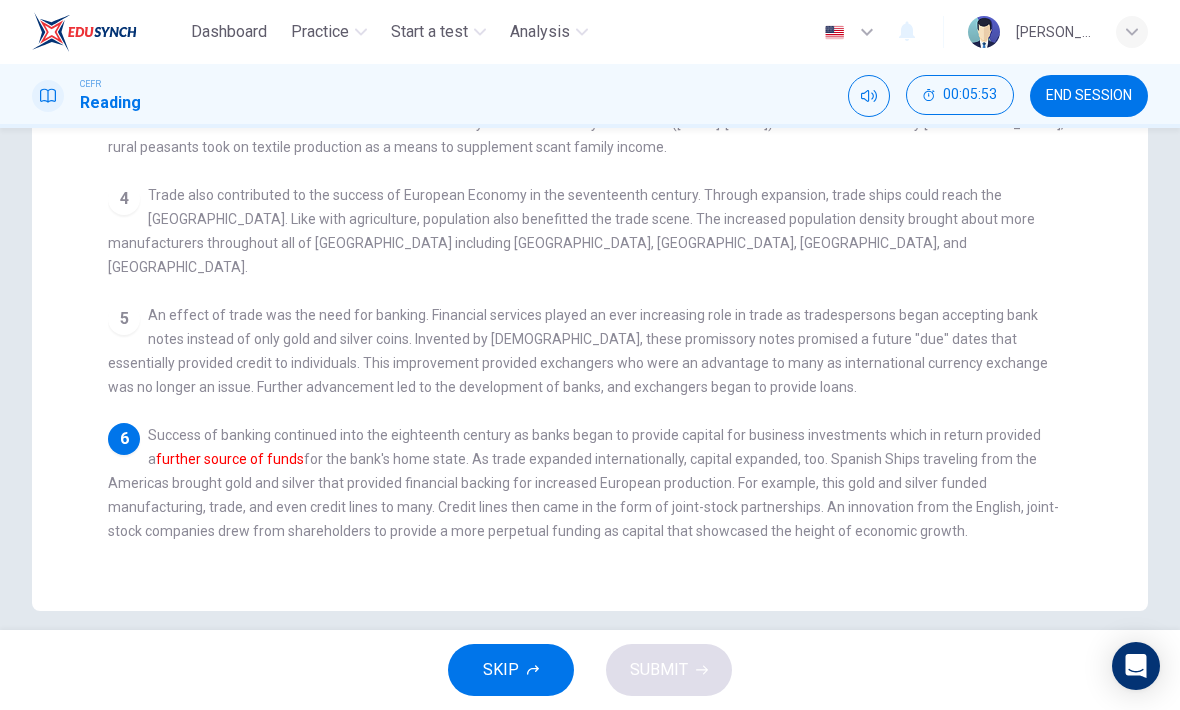 scroll, scrollTop: 504, scrollLeft: 0, axis: vertical 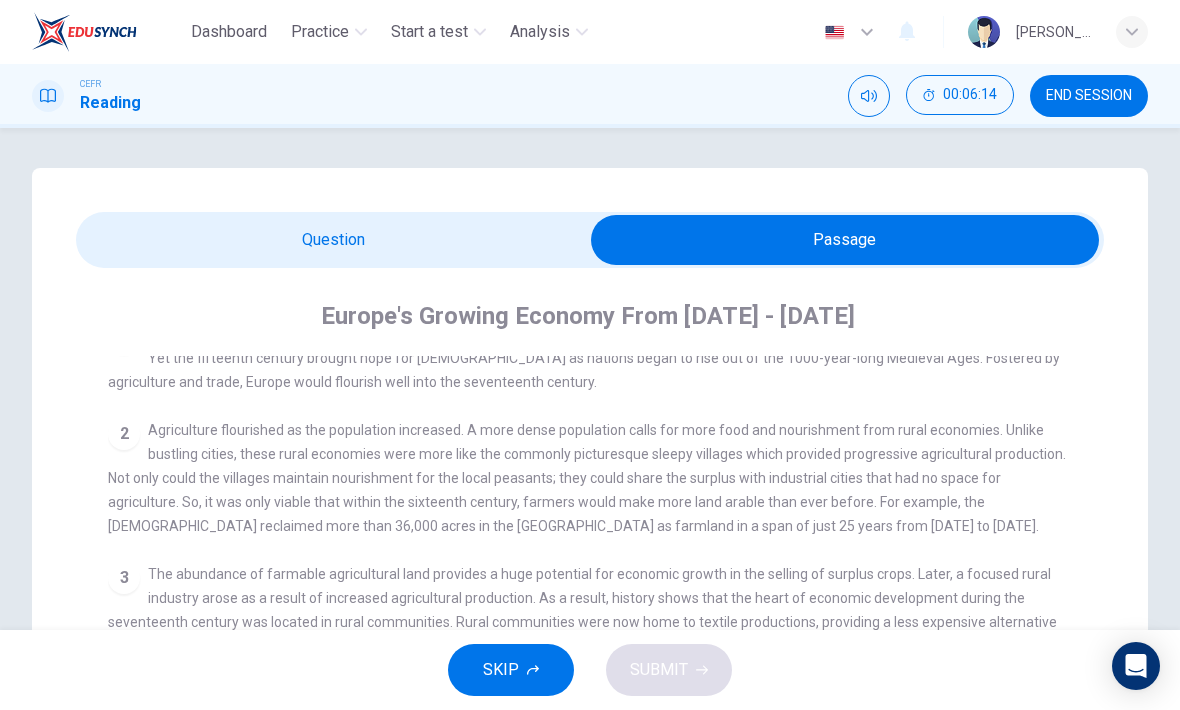 click at bounding box center [845, 240] 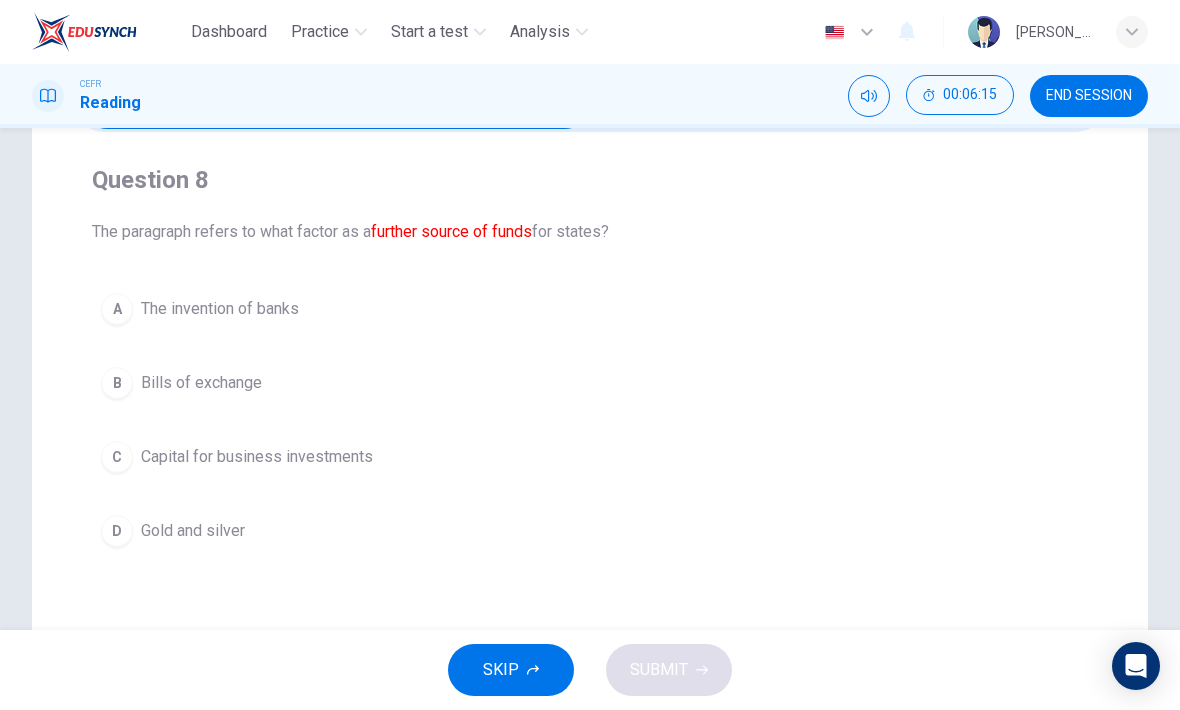 scroll, scrollTop: 139, scrollLeft: 0, axis: vertical 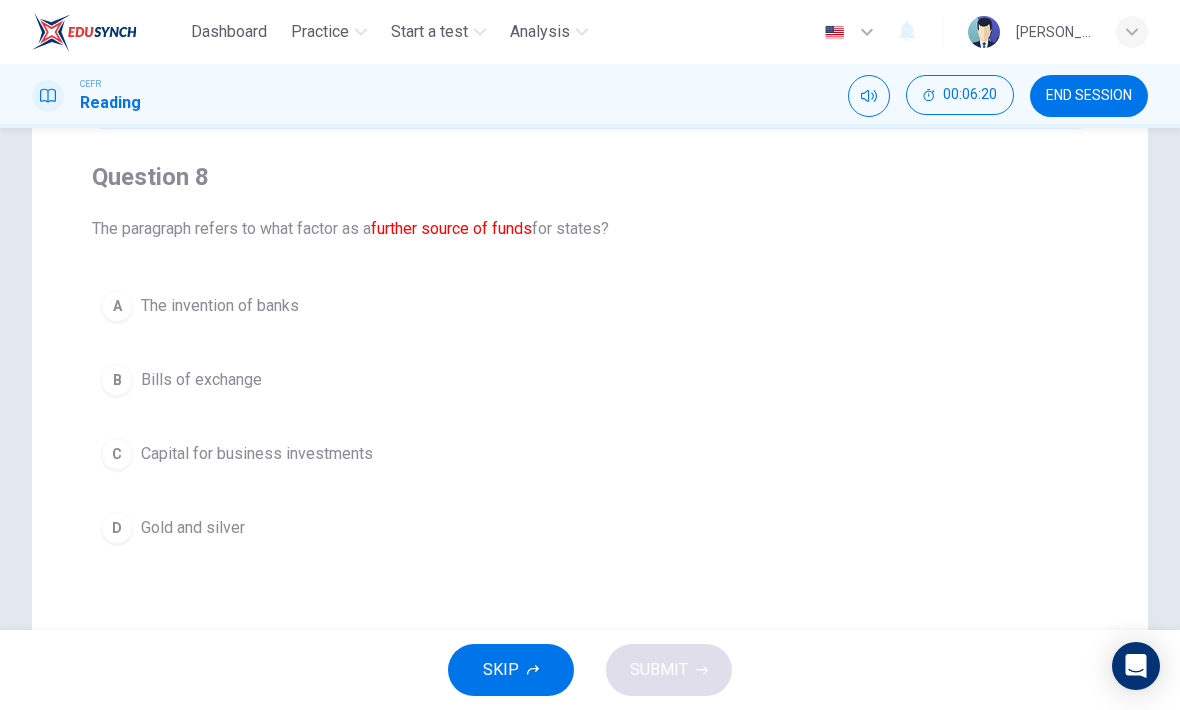 click on "C" at bounding box center [117, 454] 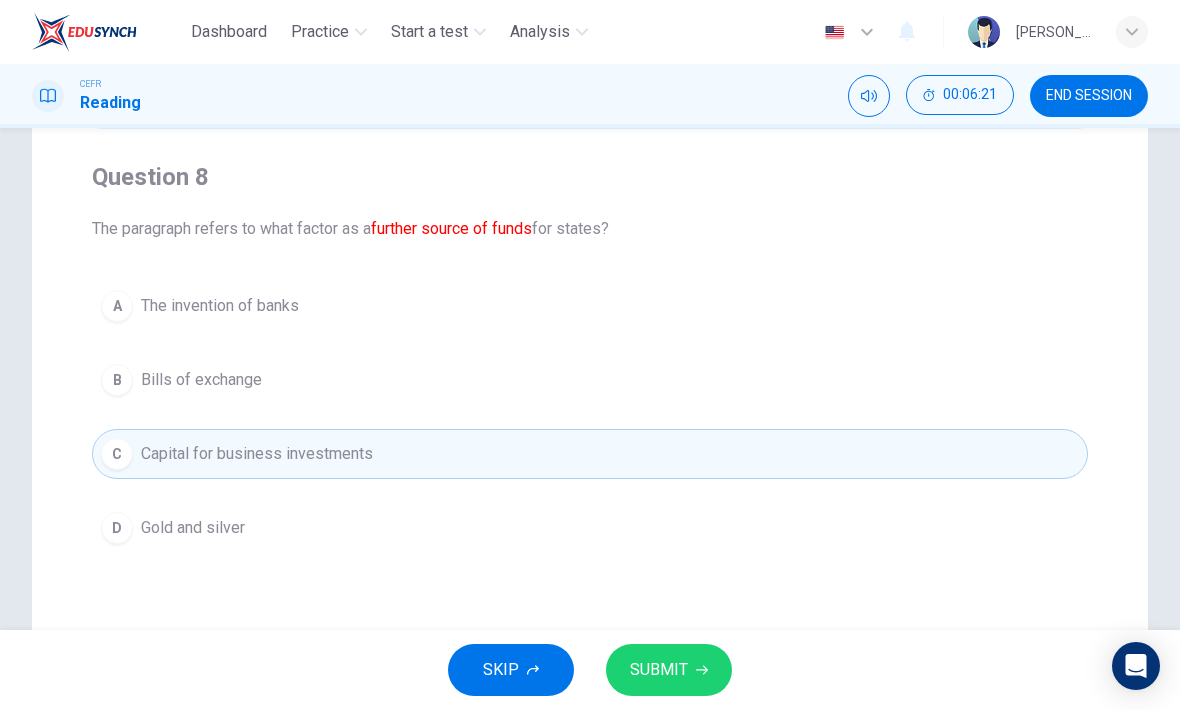 click on "SUBMIT" at bounding box center (669, 670) 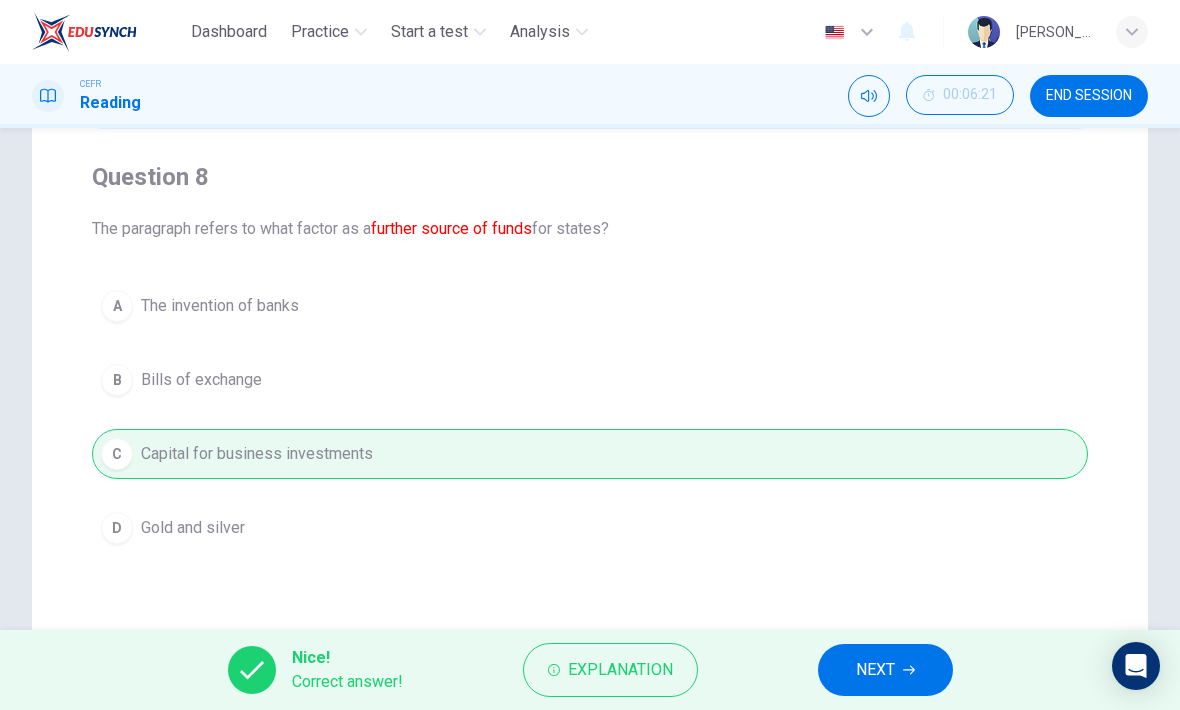 click on "NEXT" at bounding box center [885, 670] 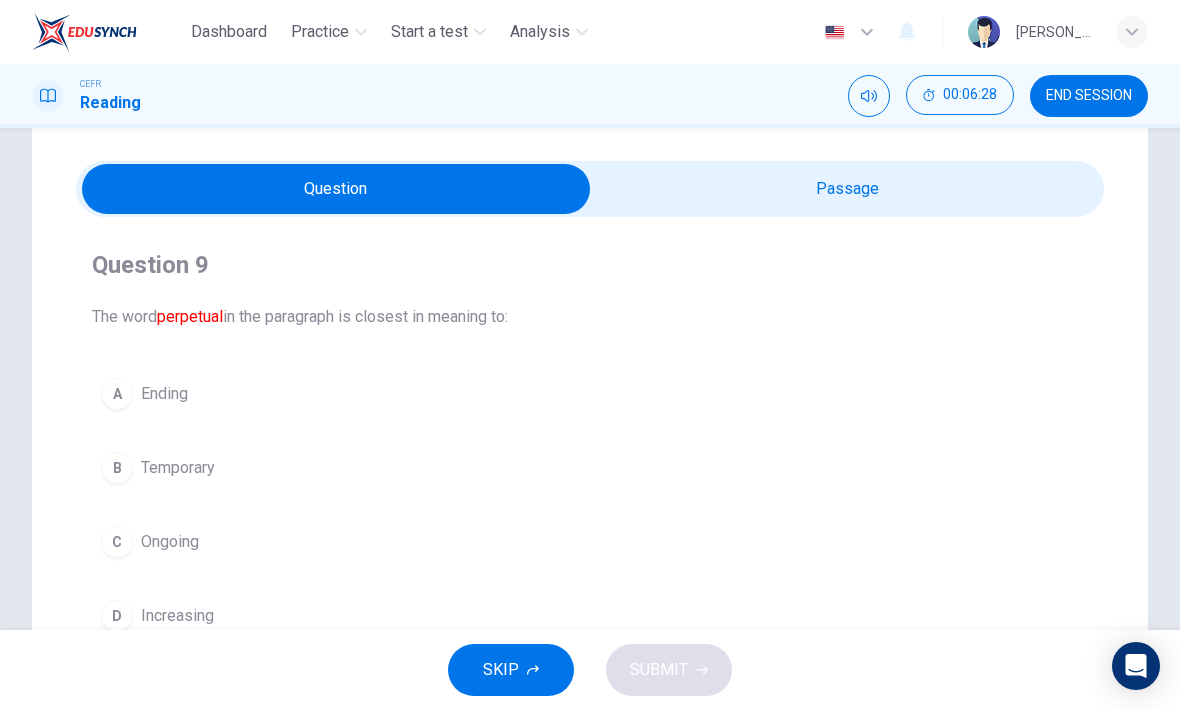 scroll, scrollTop: 37, scrollLeft: 0, axis: vertical 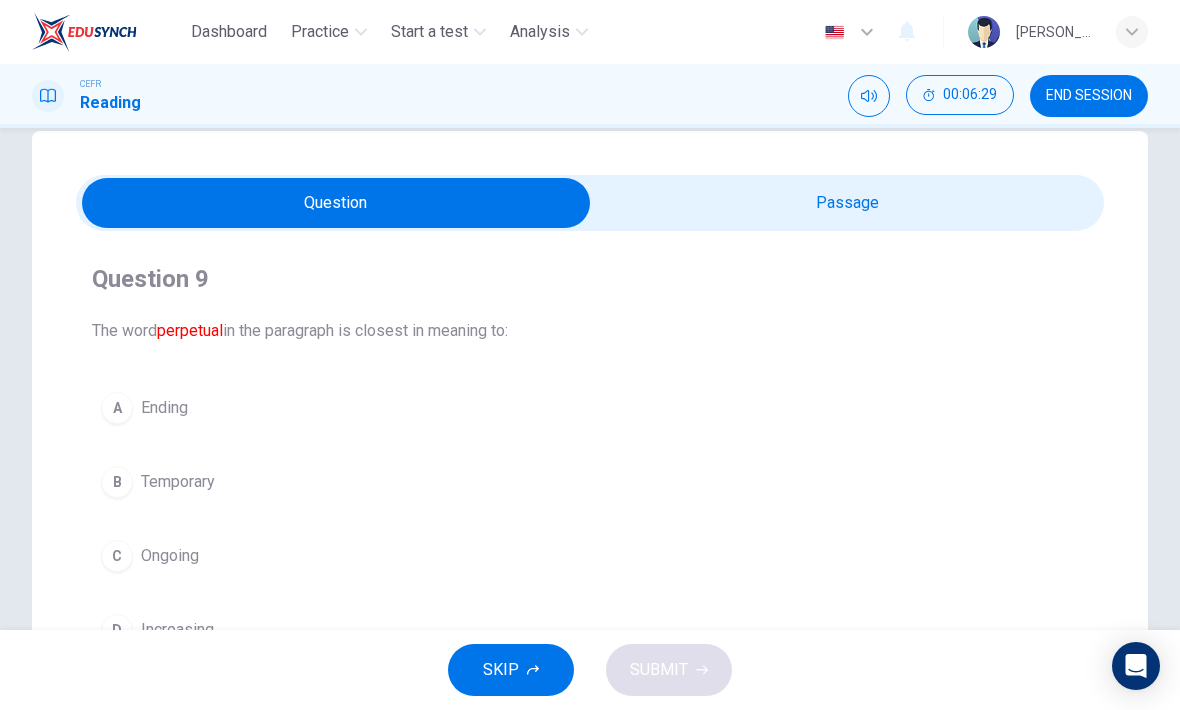 click at bounding box center [336, 203] 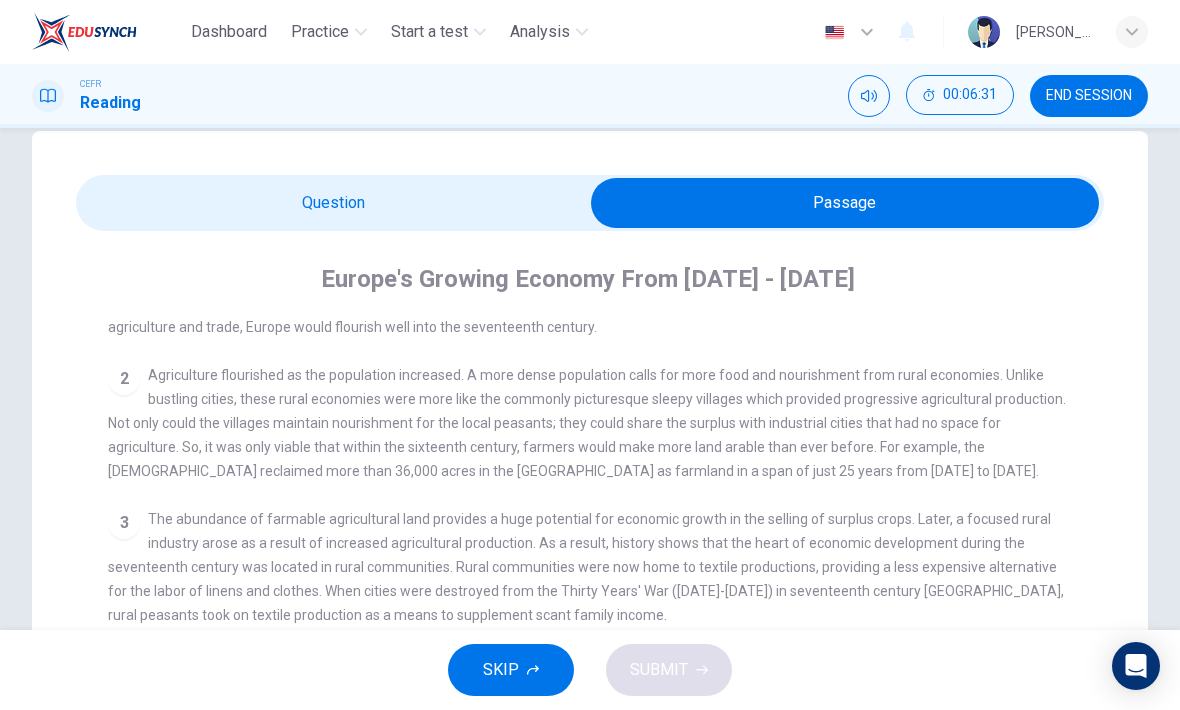 scroll, scrollTop: 65, scrollLeft: 0, axis: vertical 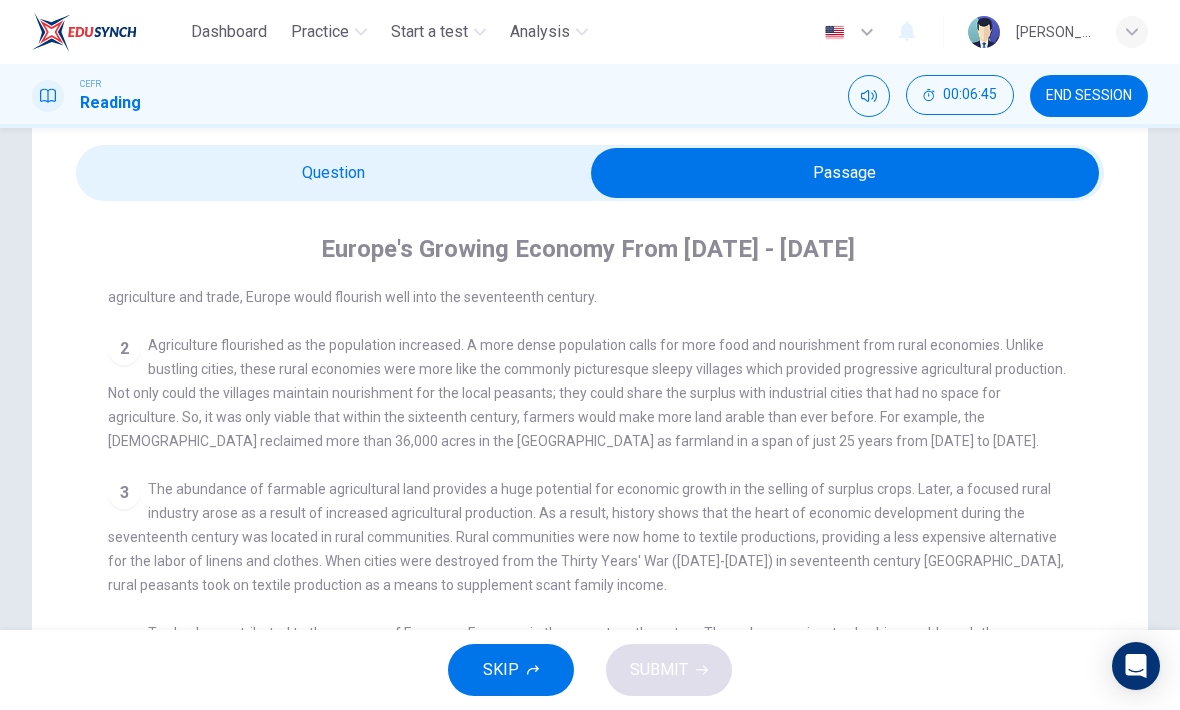 click at bounding box center [845, 173] 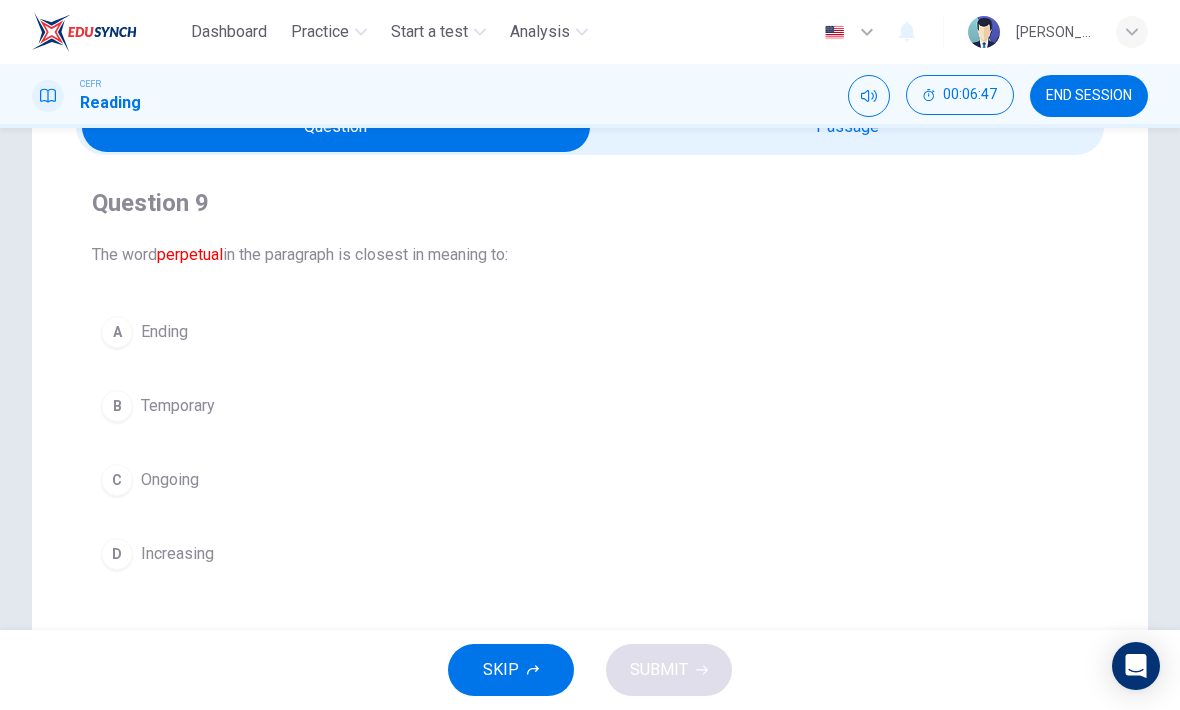 scroll, scrollTop: 129, scrollLeft: 0, axis: vertical 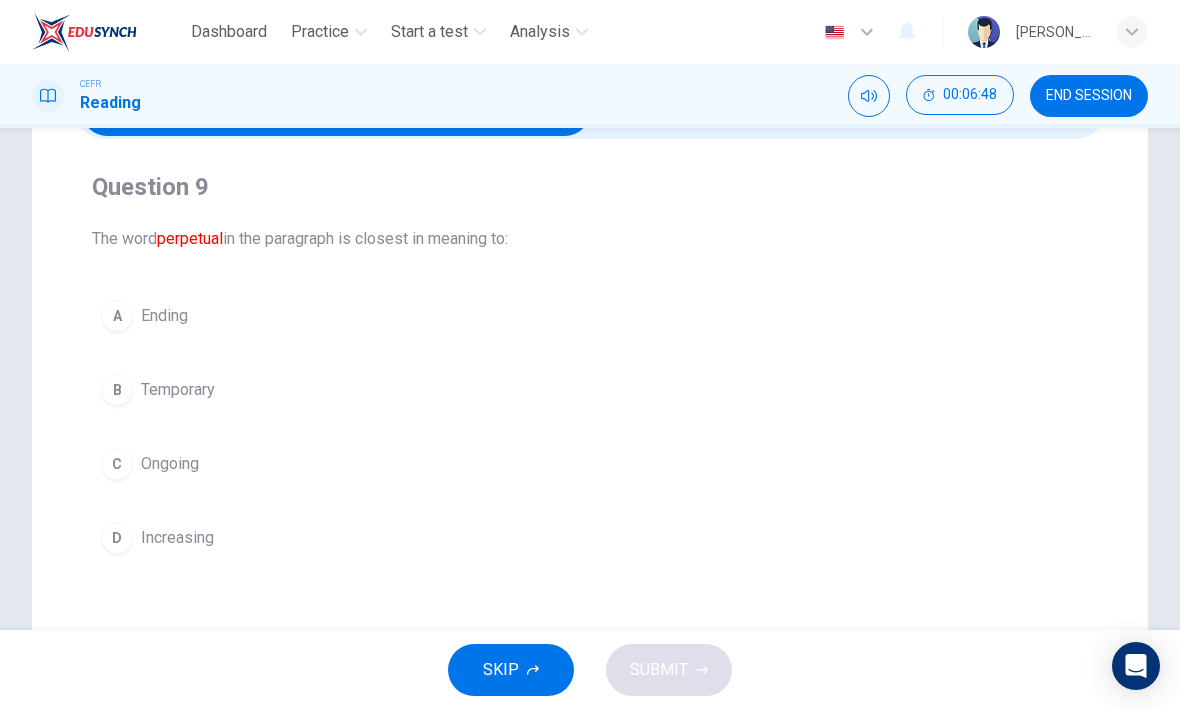 click on "D Increasing" at bounding box center [590, 538] 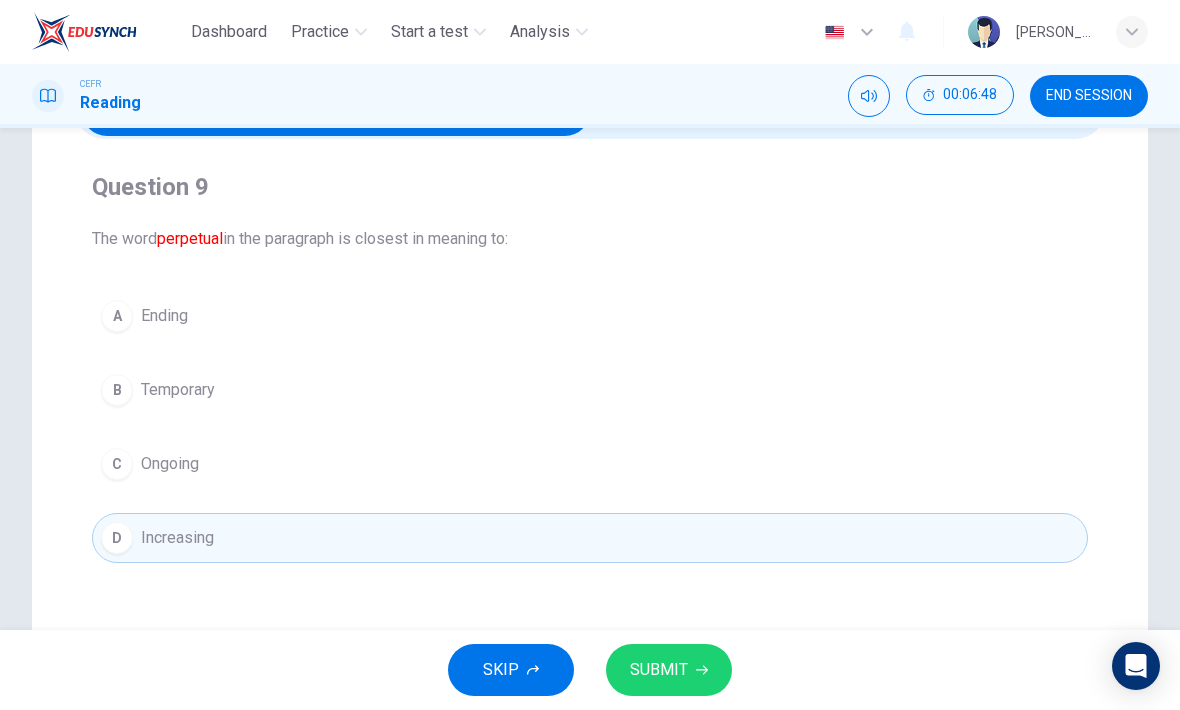 click on "SUBMIT" at bounding box center (669, 670) 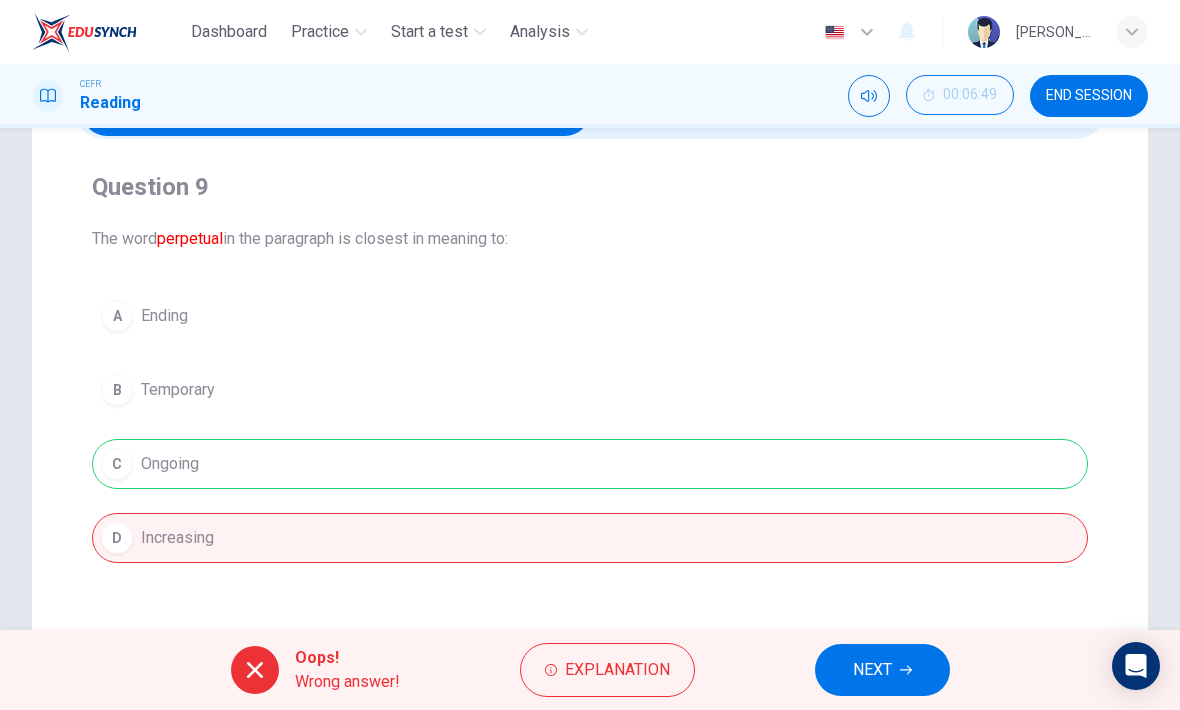 click on "NEXT" at bounding box center (872, 670) 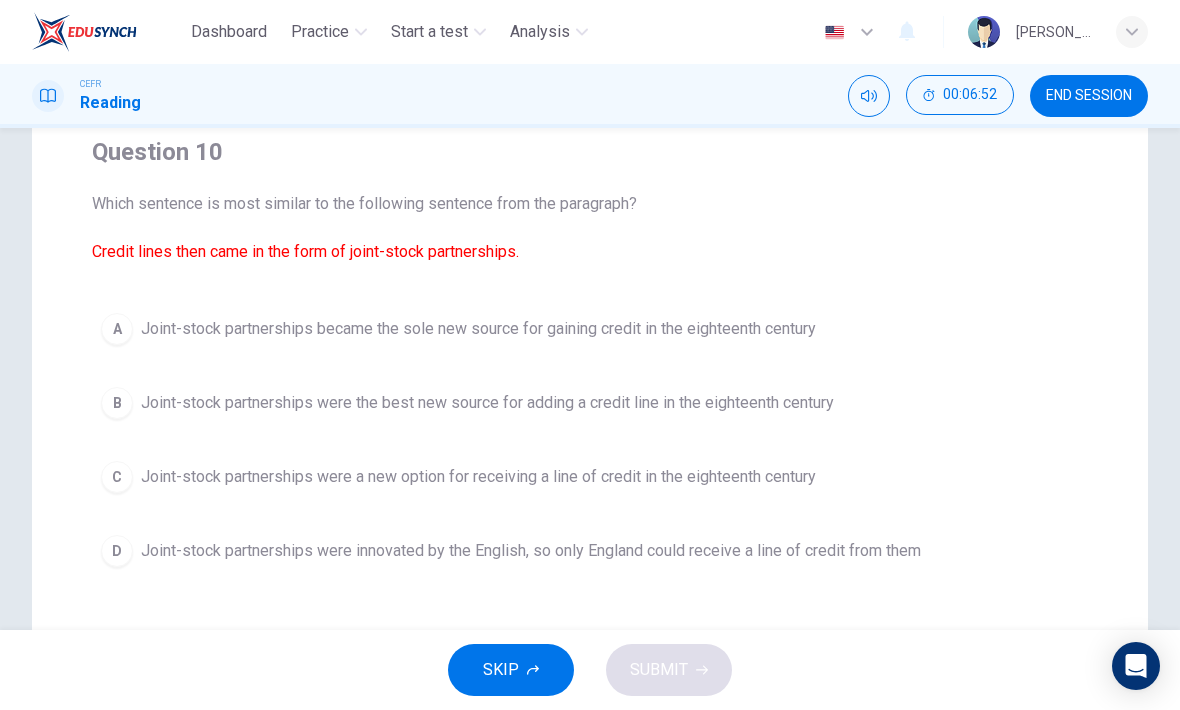 scroll, scrollTop: 167, scrollLeft: 0, axis: vertical 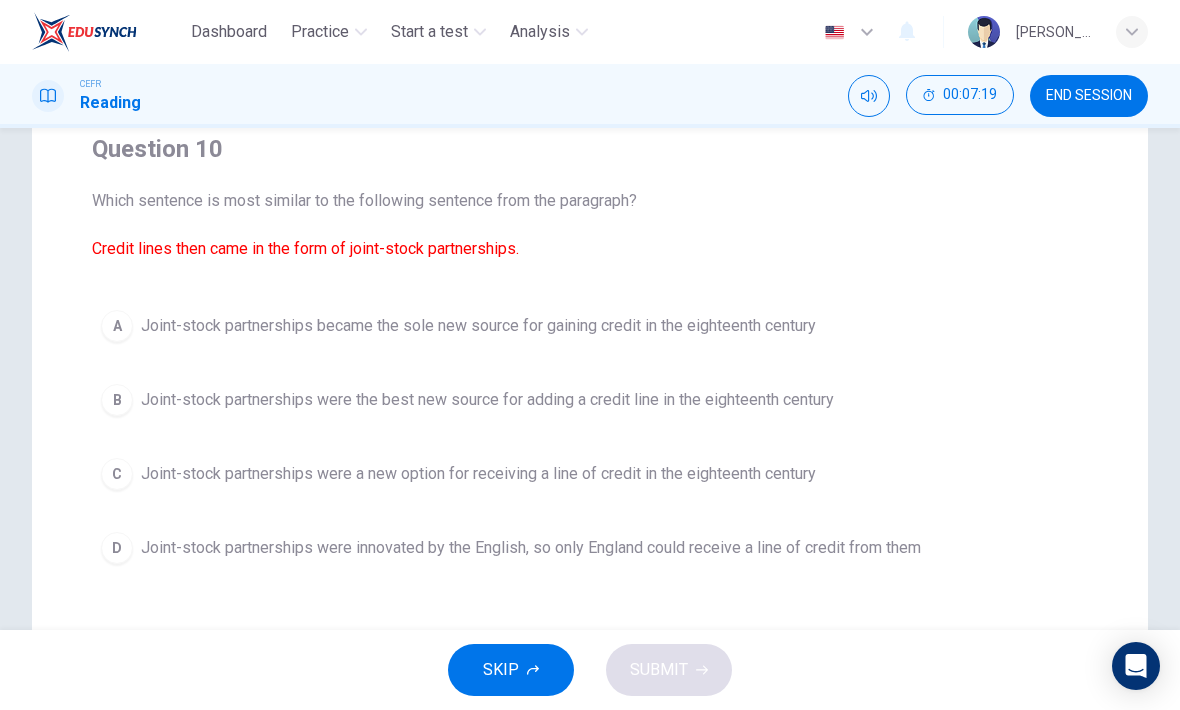 click on "C" at bounding box center (117, 474) 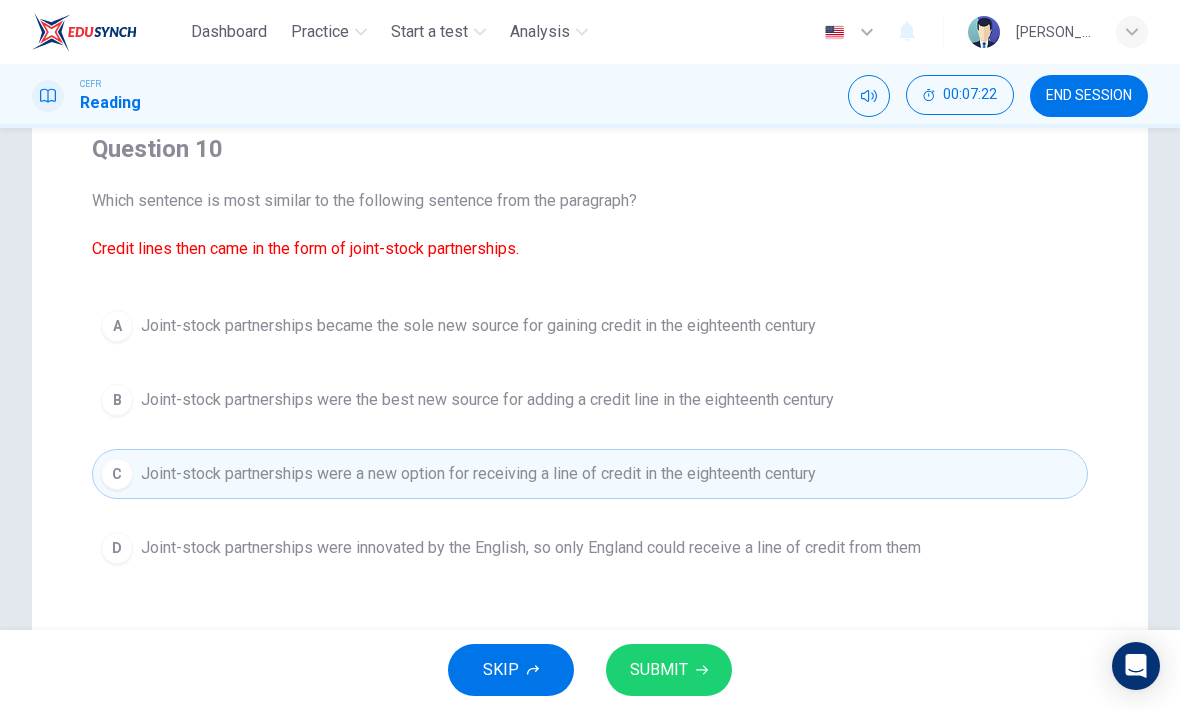 click on "SUBMIT" at bounding box center (669, 670) 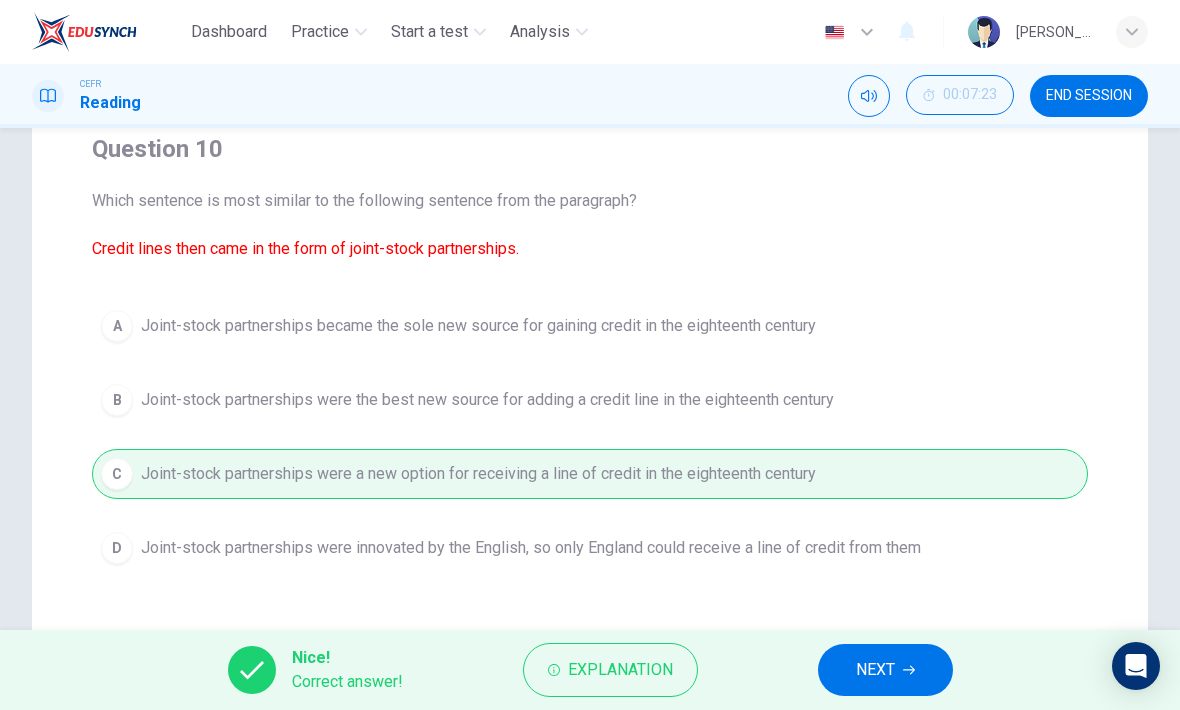 click on "NEXT" at bounding box center (875, 670) 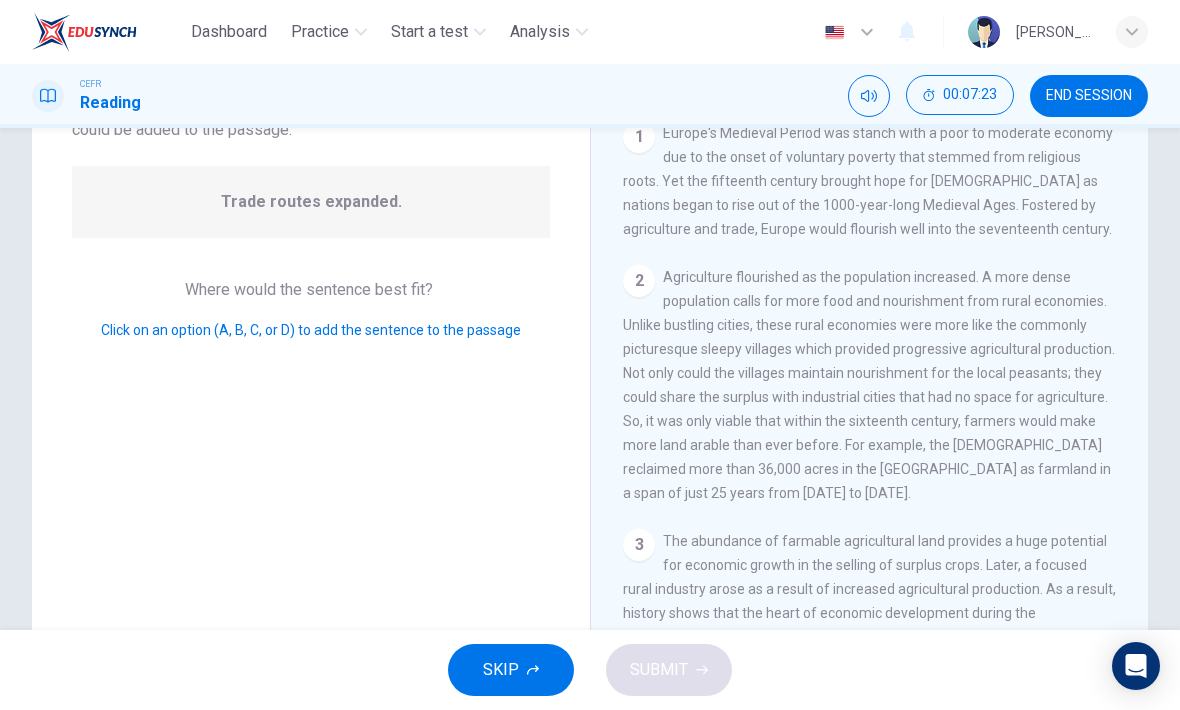 scroll, scrollTop: 473, scrollLeft: 0, axis: vertical 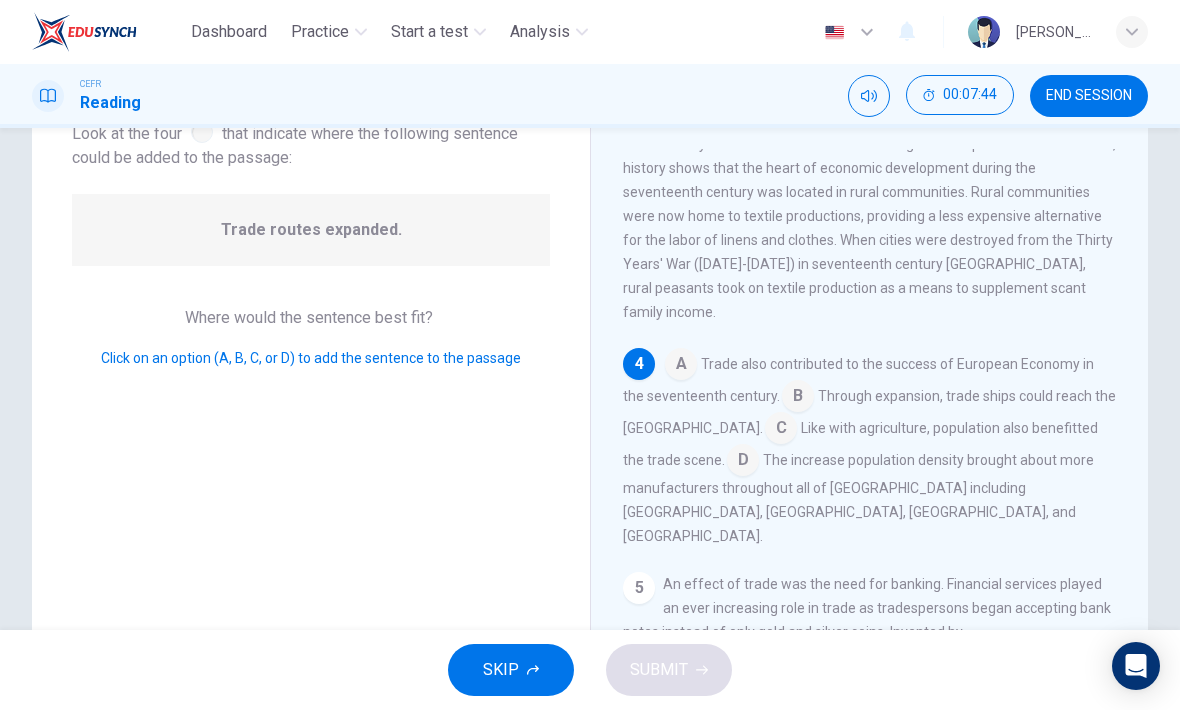 click at bounding box center [798, 398] 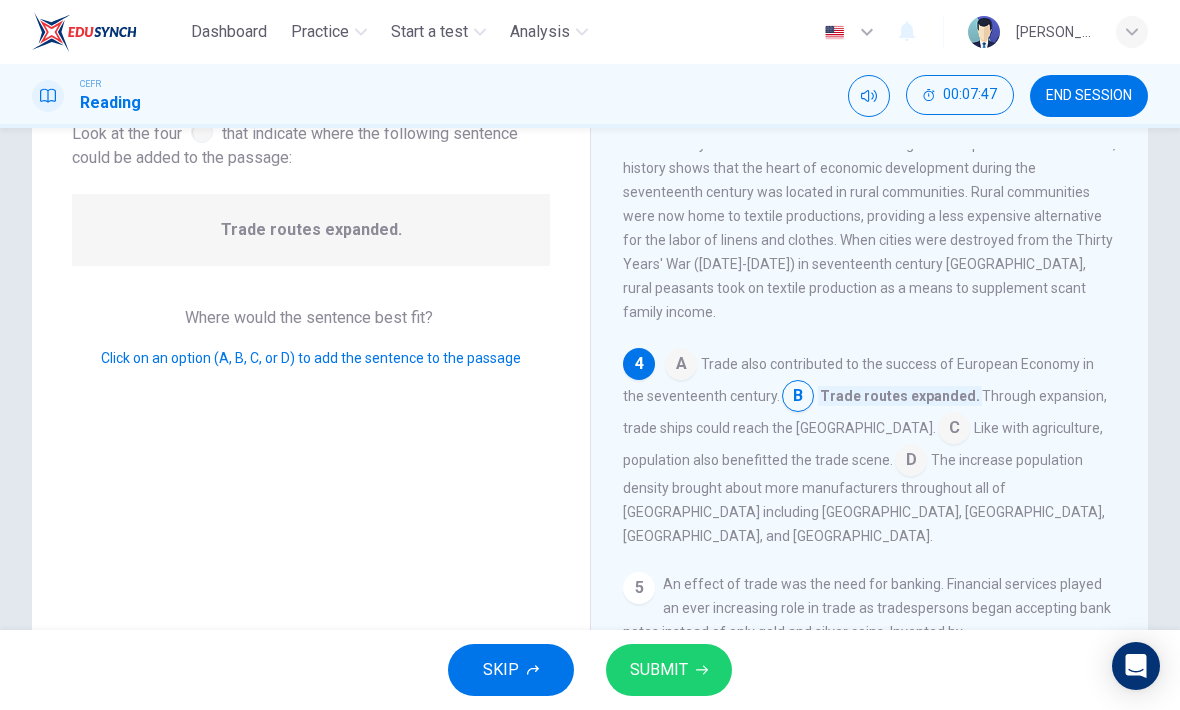 click at bounding box center [681, 366] 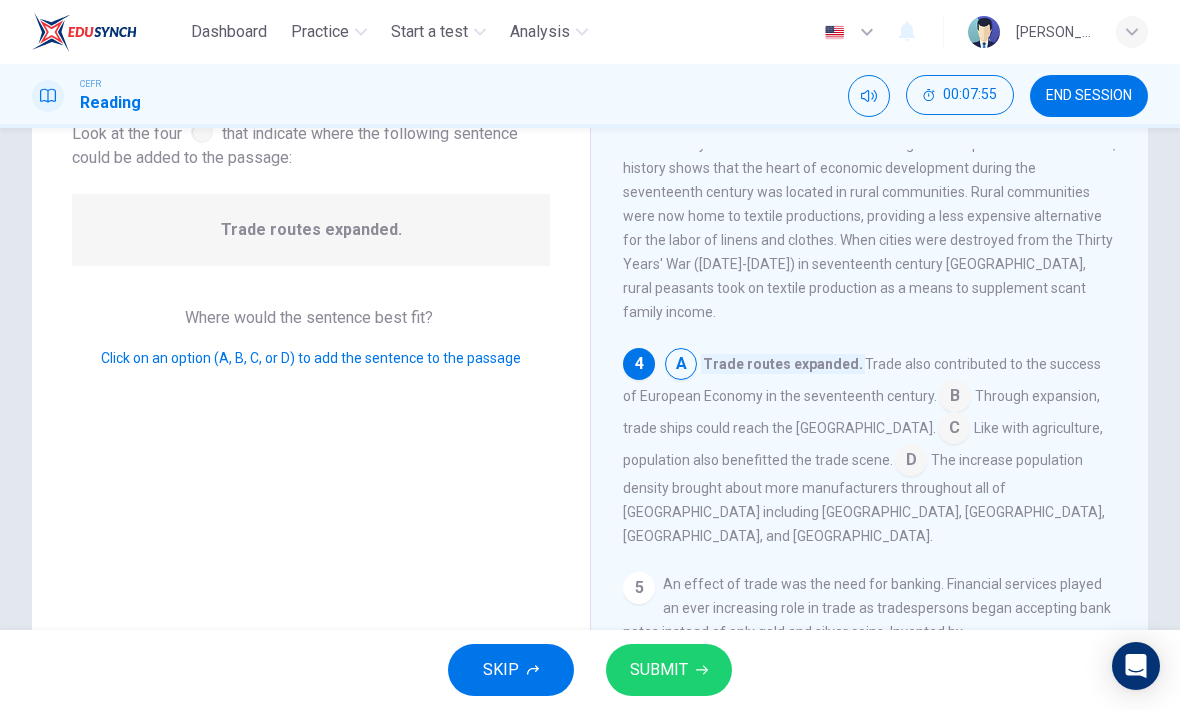 click at bounding box center [955, 398] 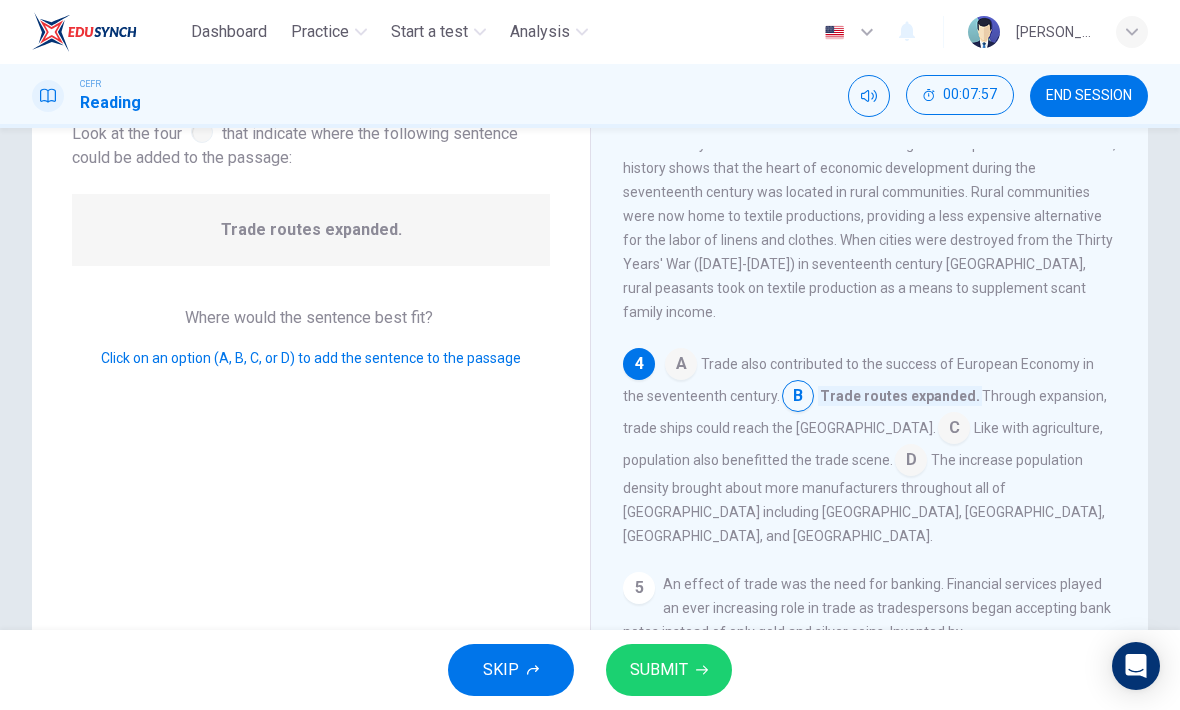 click on "SUBMIT" at bounding box center (669, 670) 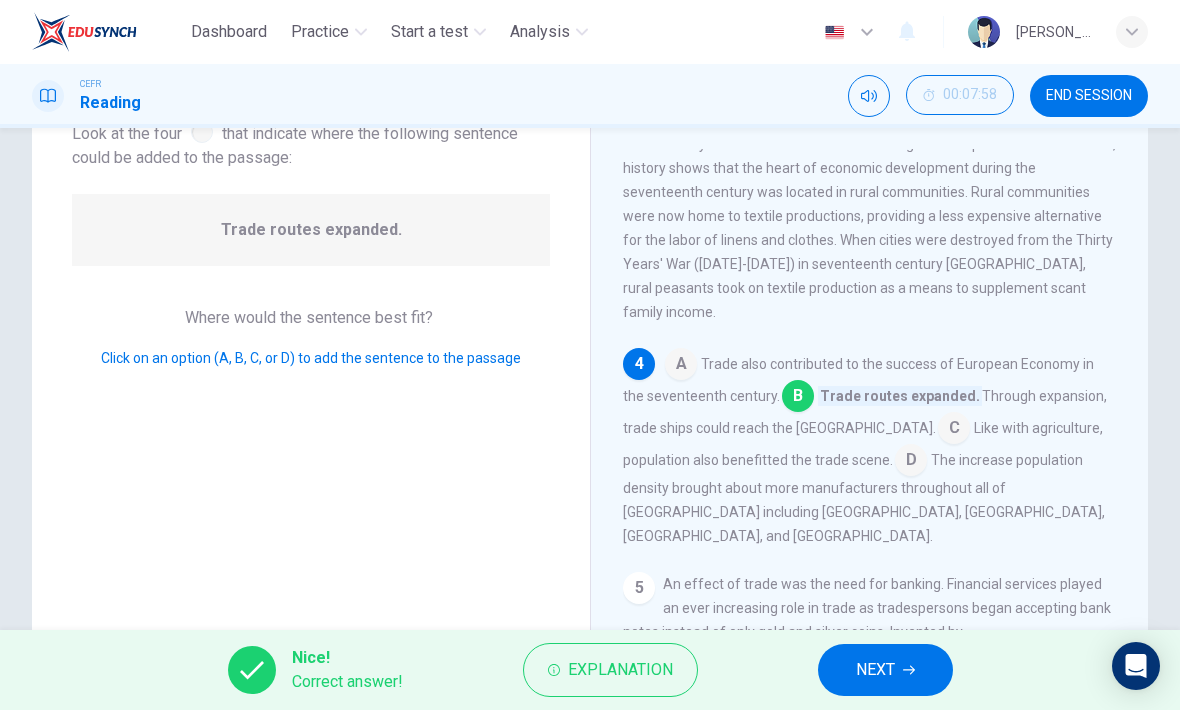 click on "NEXT" at bounding box center (885, 670) 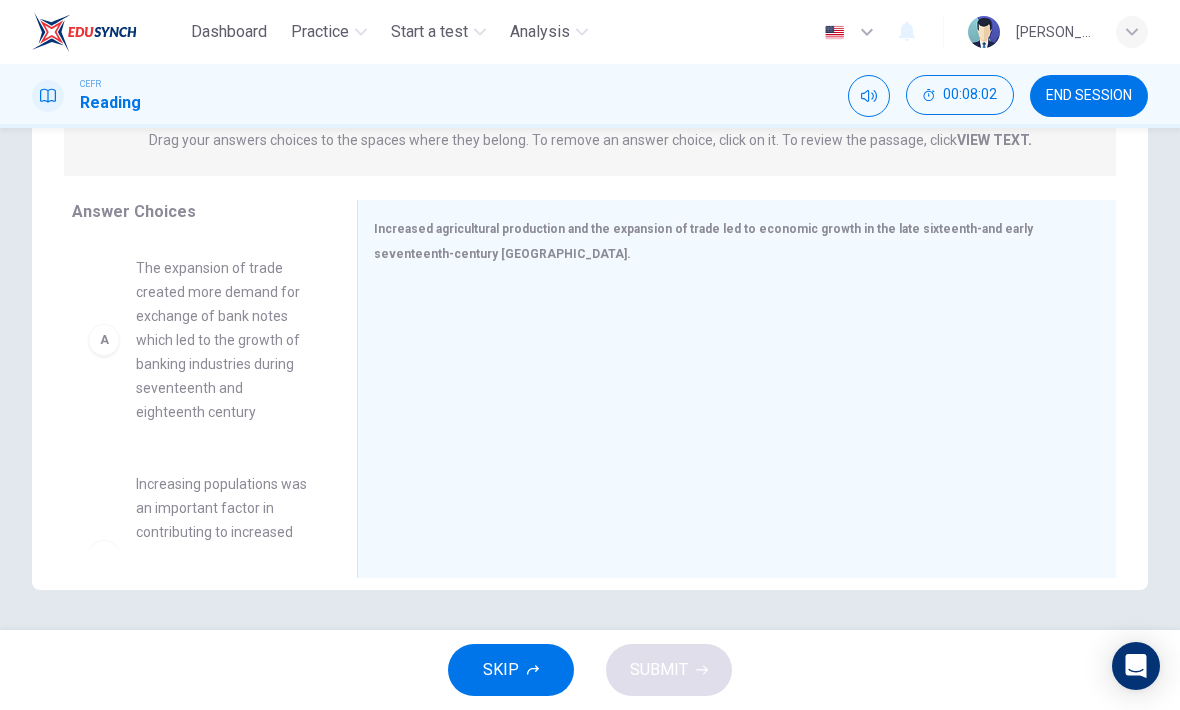 scroll, scrollTop: 273, scrollLeft: 0, axis: vertical 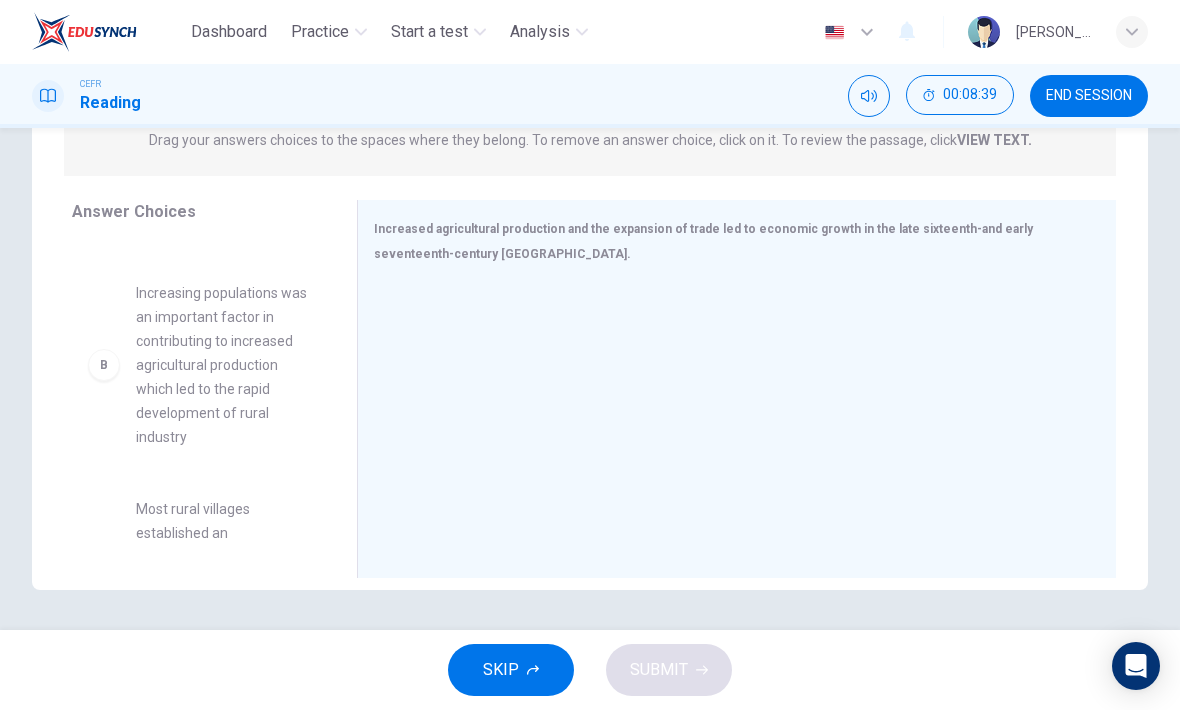 click on "Increasing populations was an important factor in contributing to increased agricultural production which led to the rapid development of rural industry" at bounding box center (222, 365) 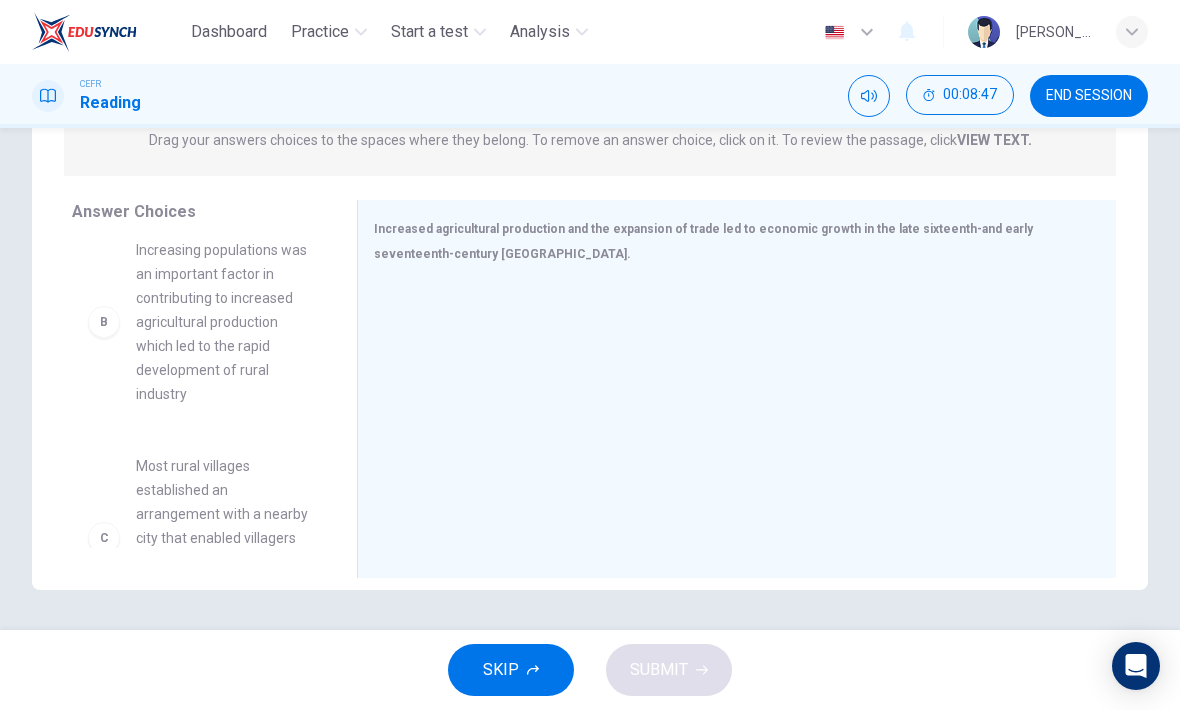 scroll, scrollTop: 233, scrollLeft: 0, axis: vertical 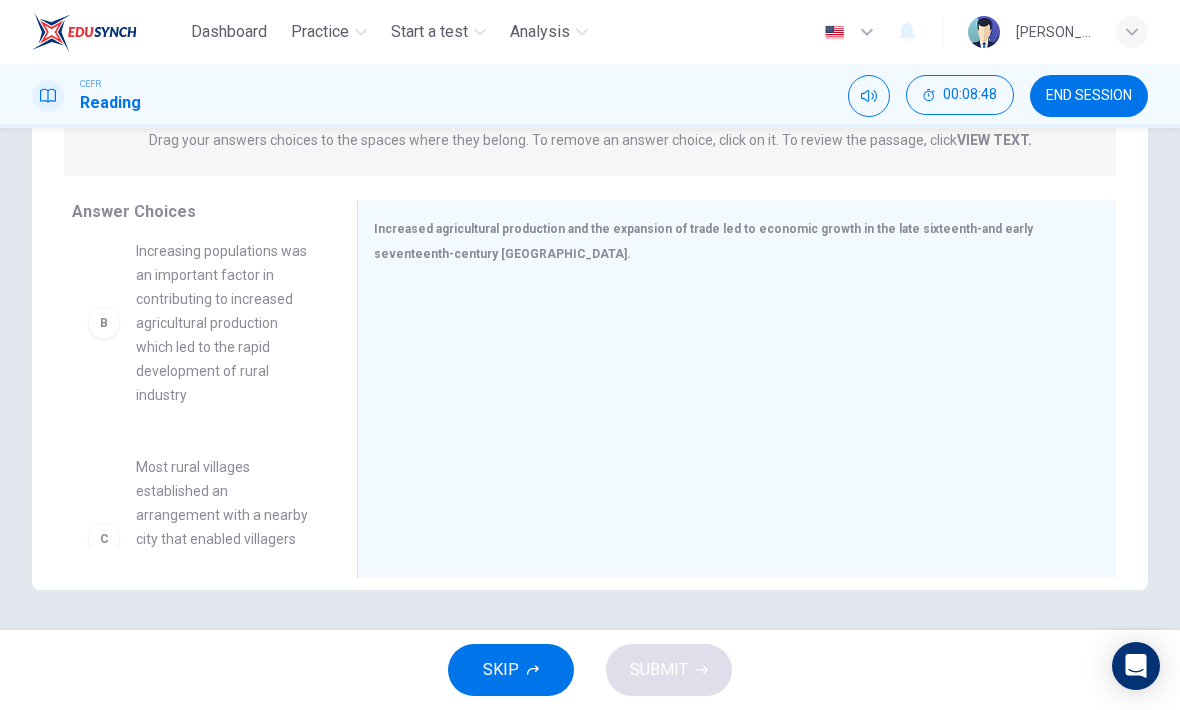 click on "B" at bounding box center (104, 323) 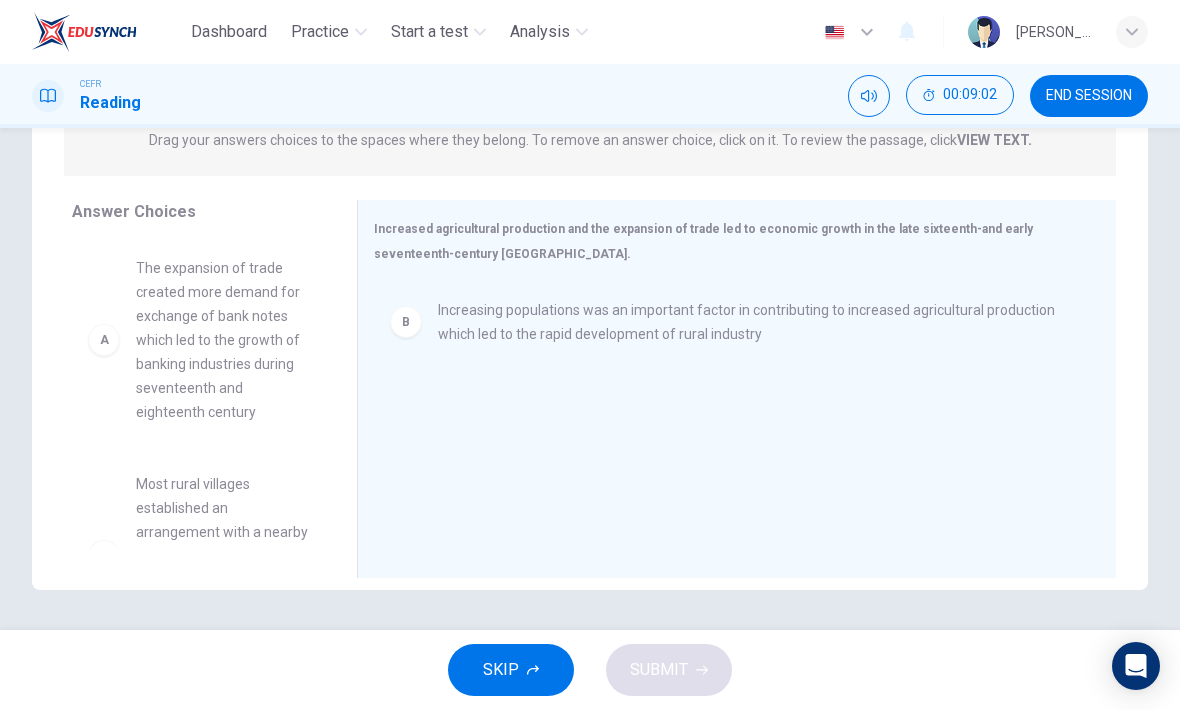 scroll, scrollTop: 0, scrollLeft: 0, axis: both 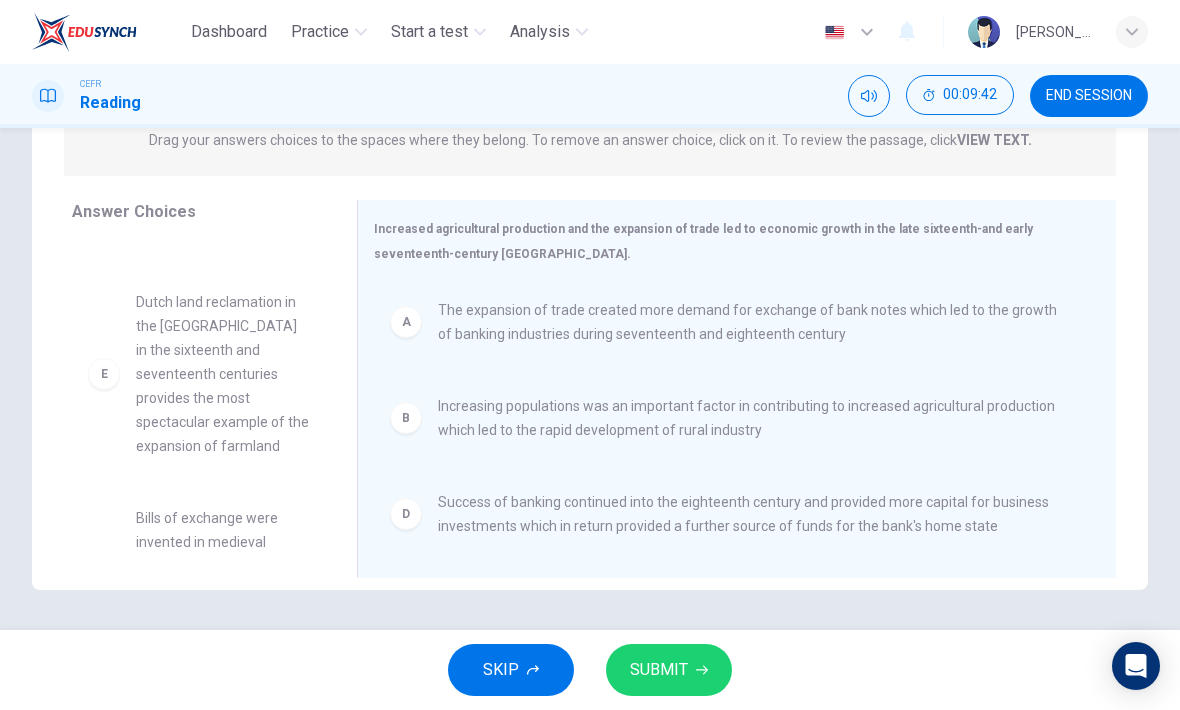 click on "SUBMIT" at bounding box center (669, 670) 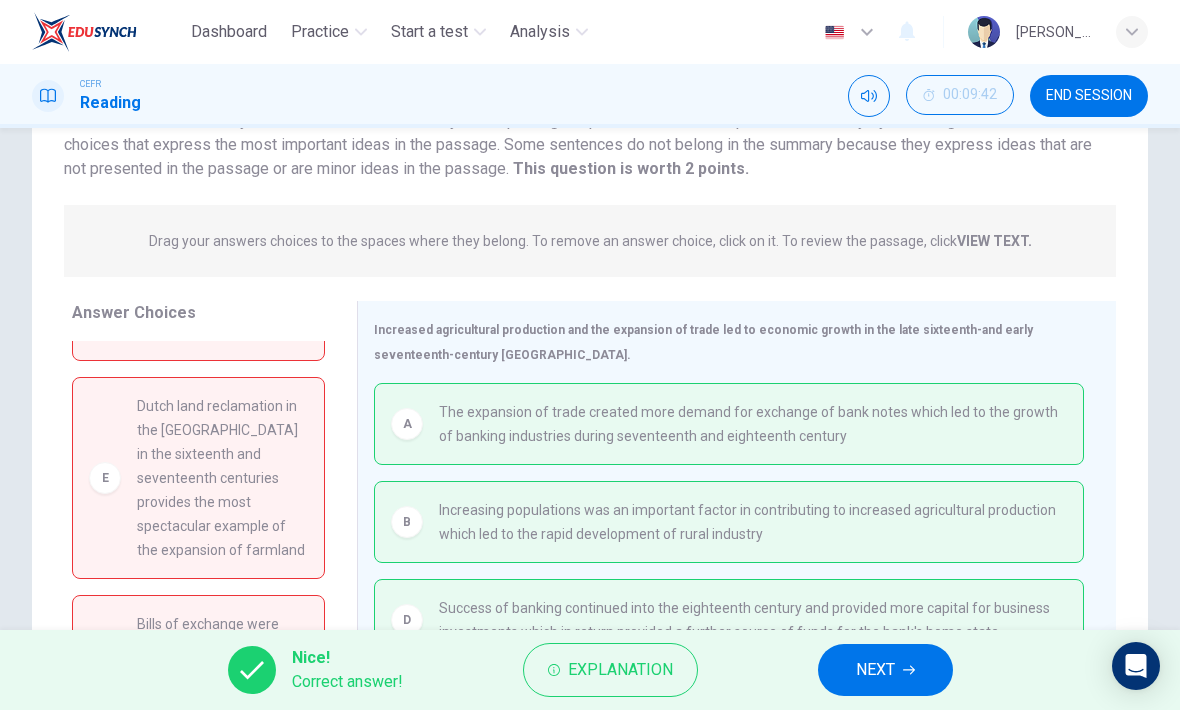 scroll, scrollTop: 183, scrollLeft: 0, axis: vertical 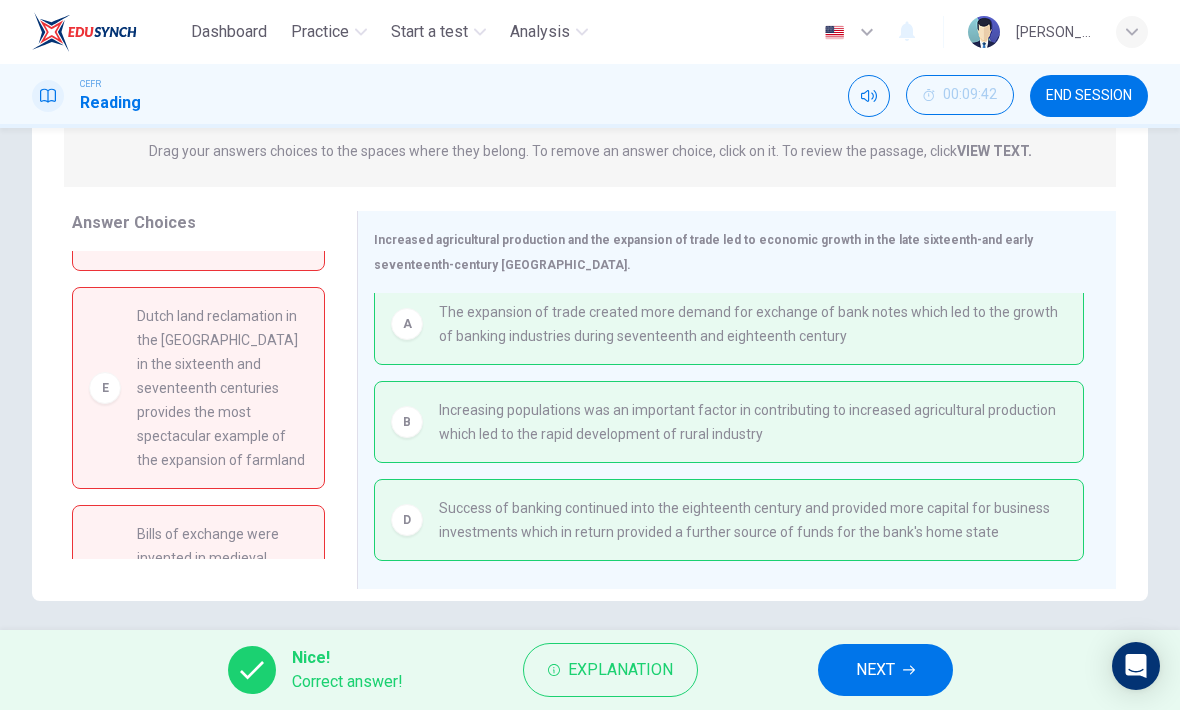 click 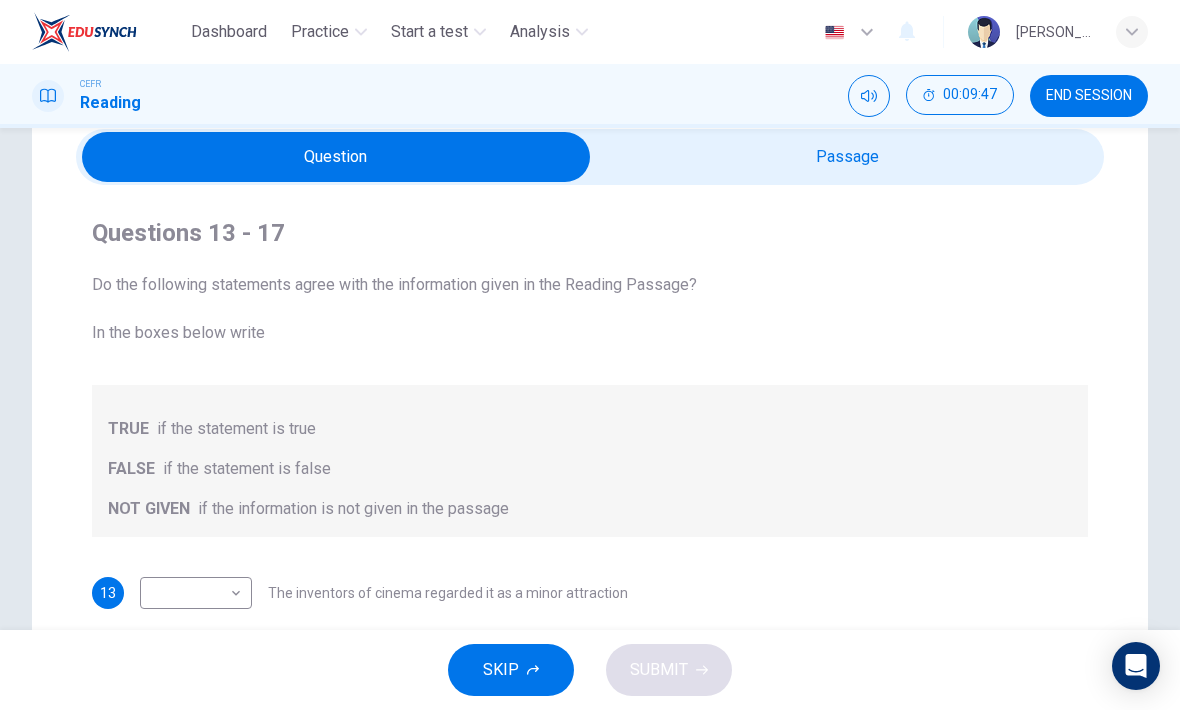 scroll, scrollTop: 72, scrollLeft: 0, axis: vertical 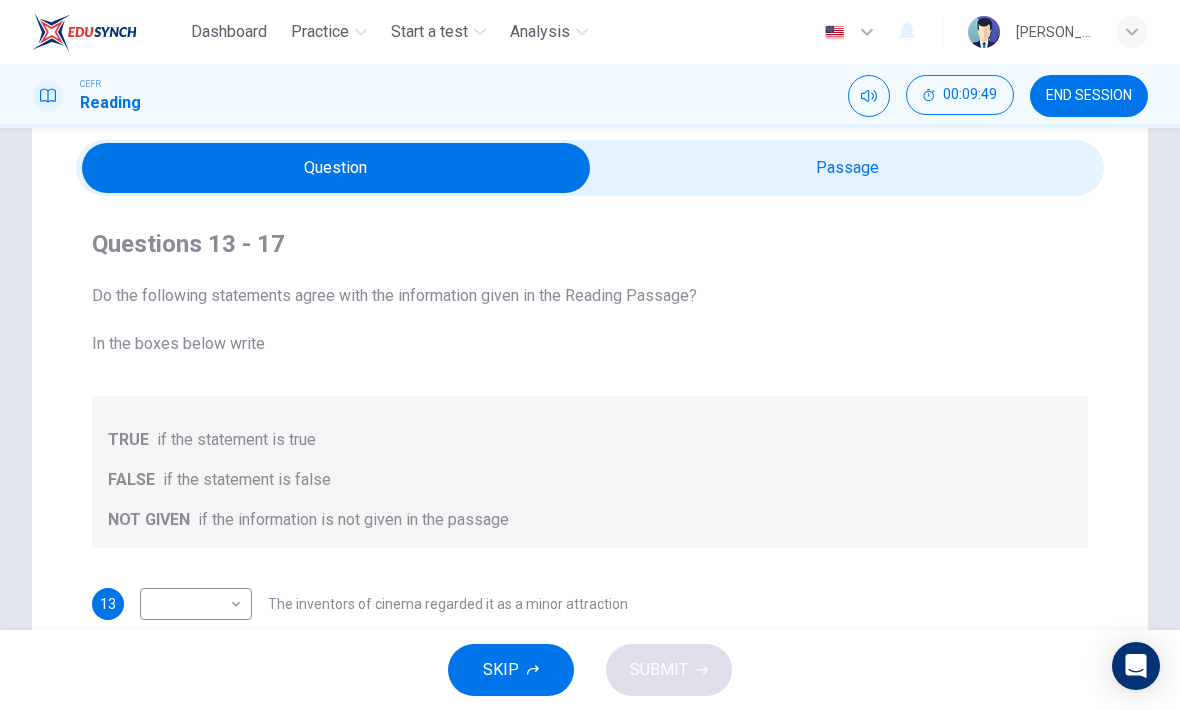 click at bounding box center [336, 168] 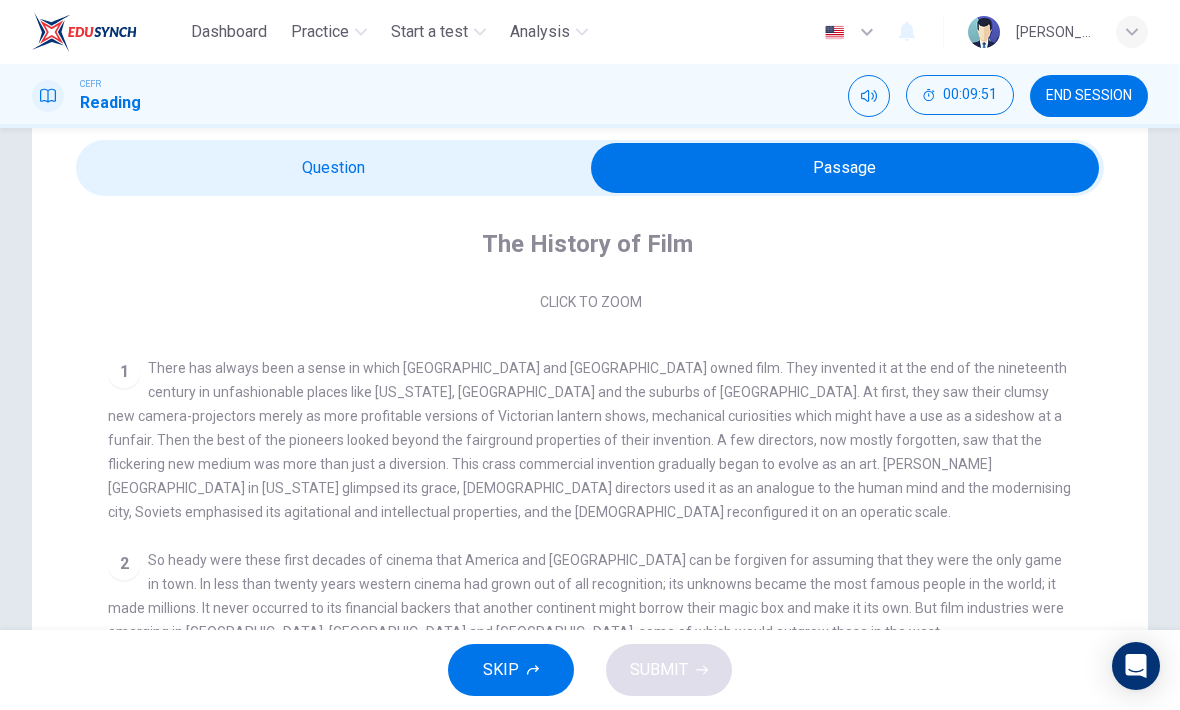 scroll, scrollTop: 310, scrollLeft: 0, axis: vertical 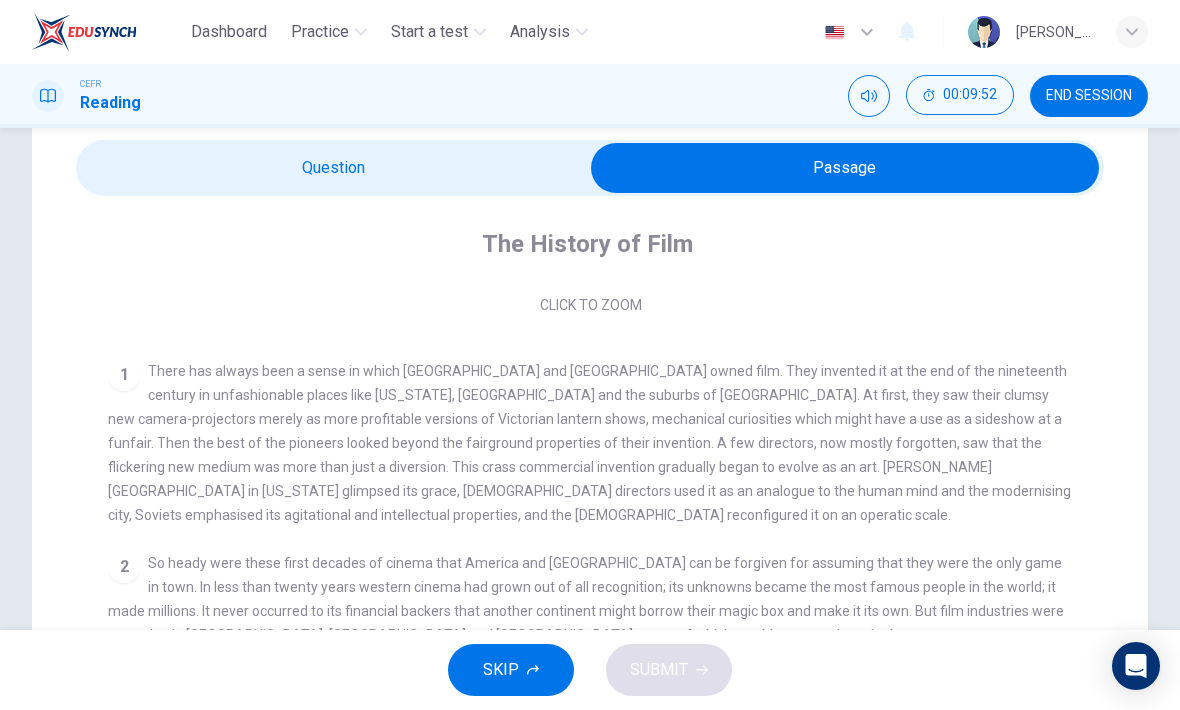 click at bounding box center (845, 168) 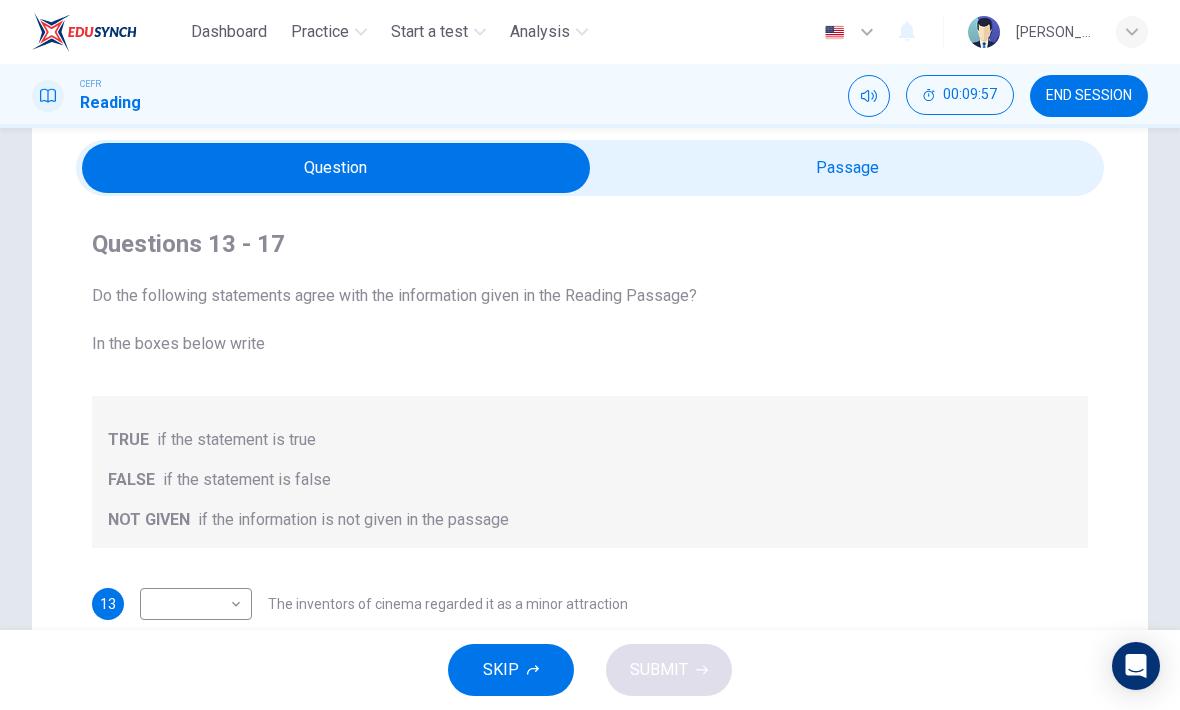 click at bounding box center (336, 168) 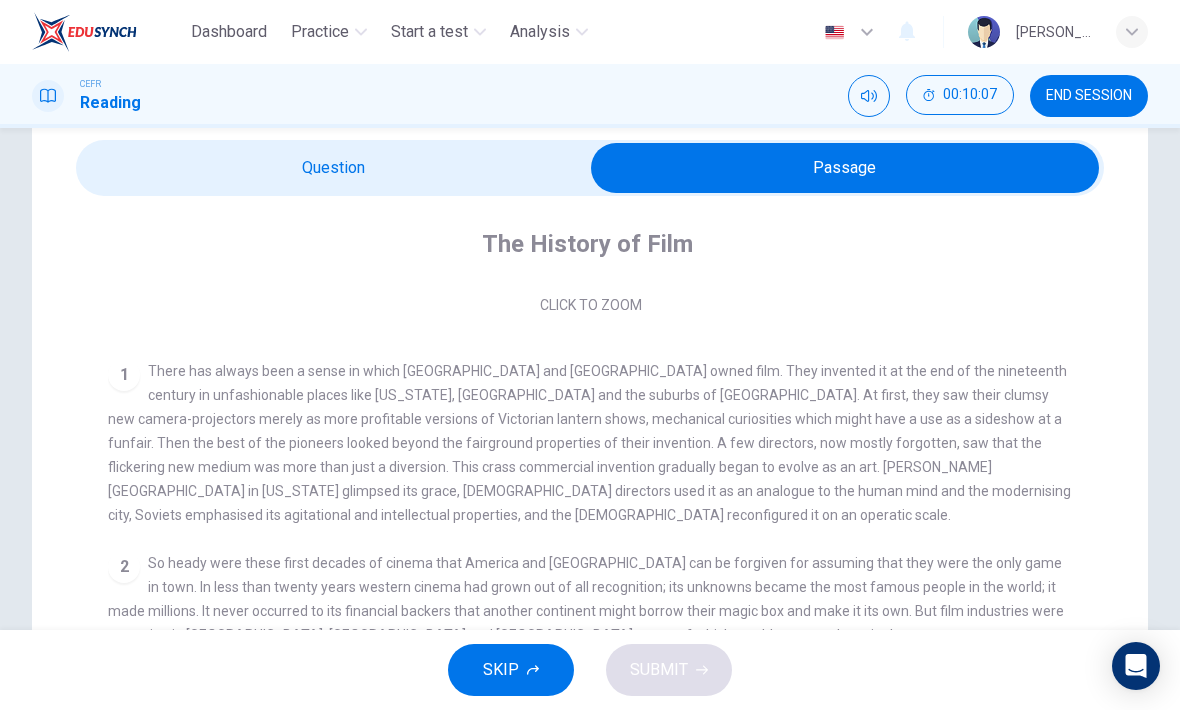 click at bounding box center (845, 168) 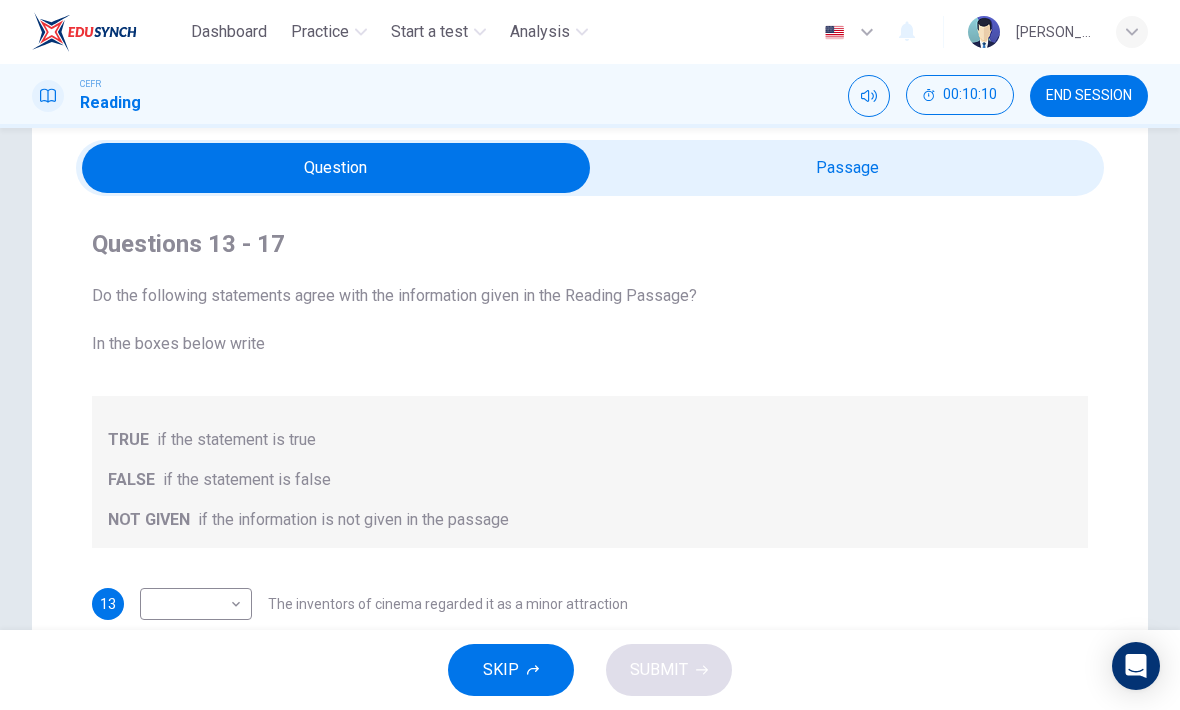 click at bounding box center (336, 168) 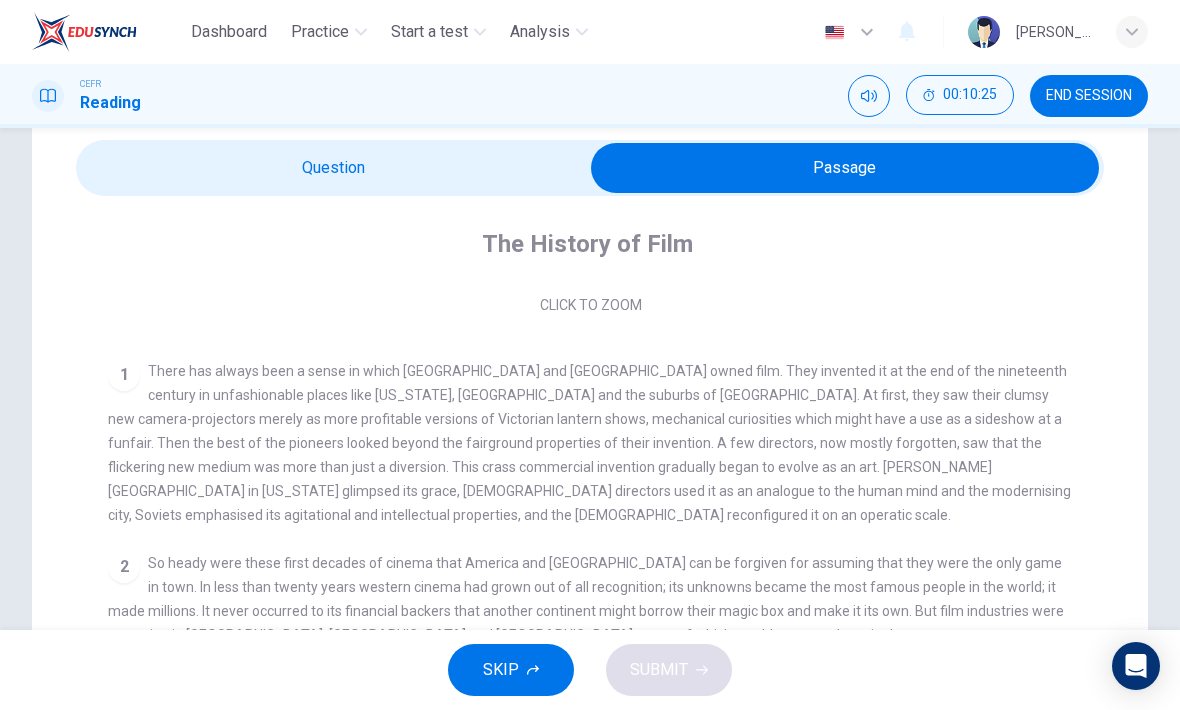 click at bounding box center [845, 168] 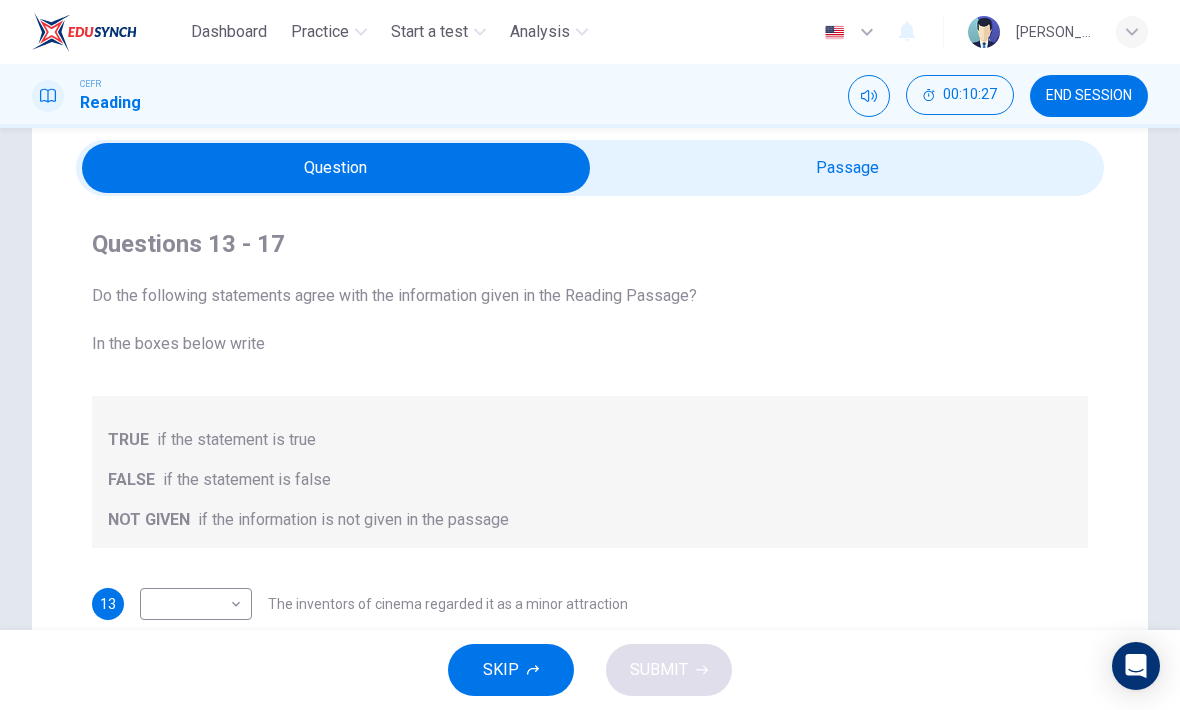 click at bounding box center [336, 168] 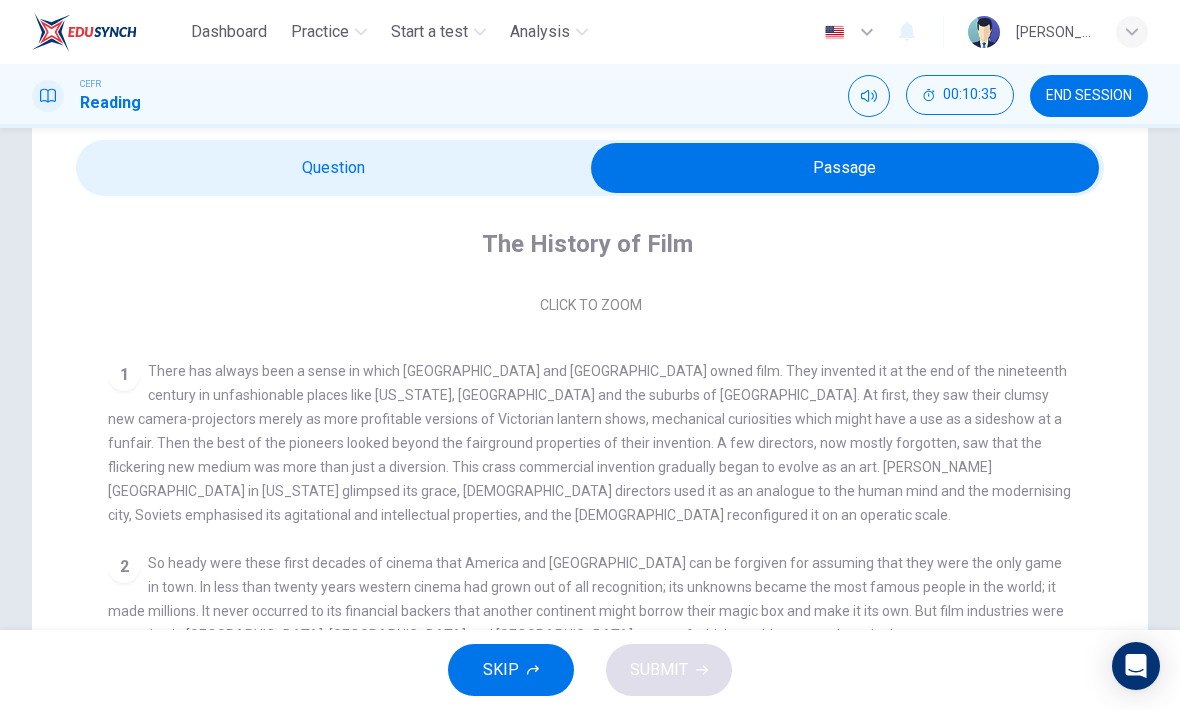 click at bounding box center (845, 168) 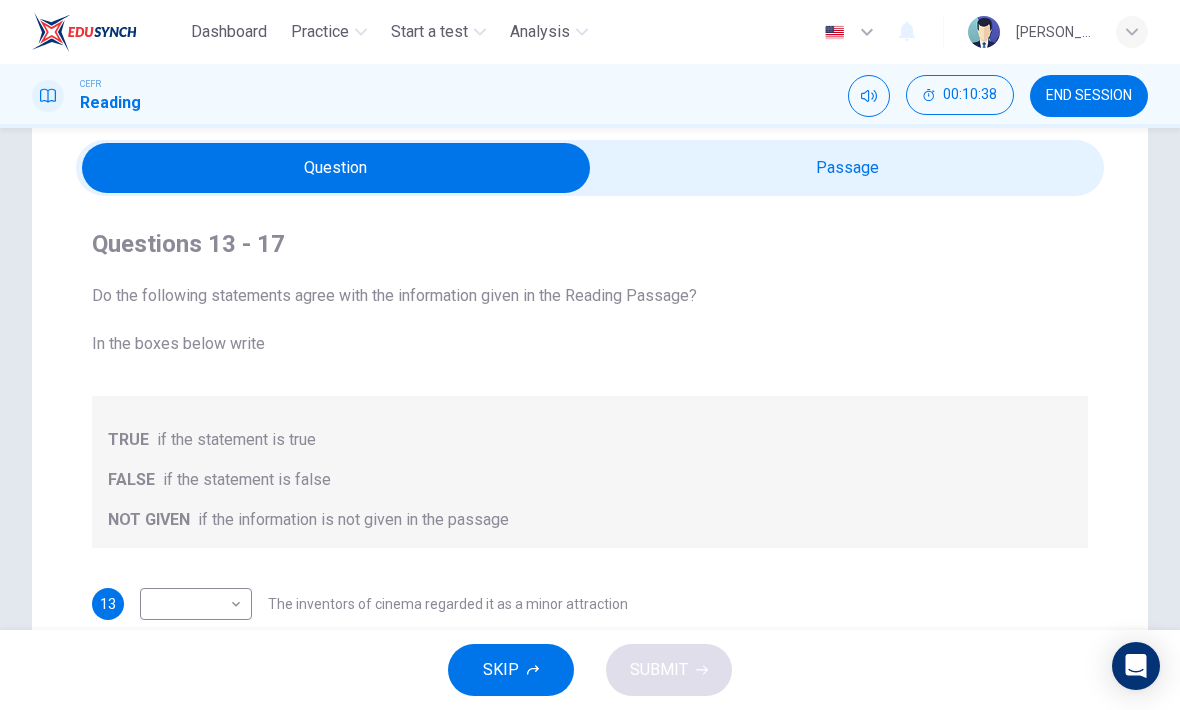 click at bounding box center (336, 168) 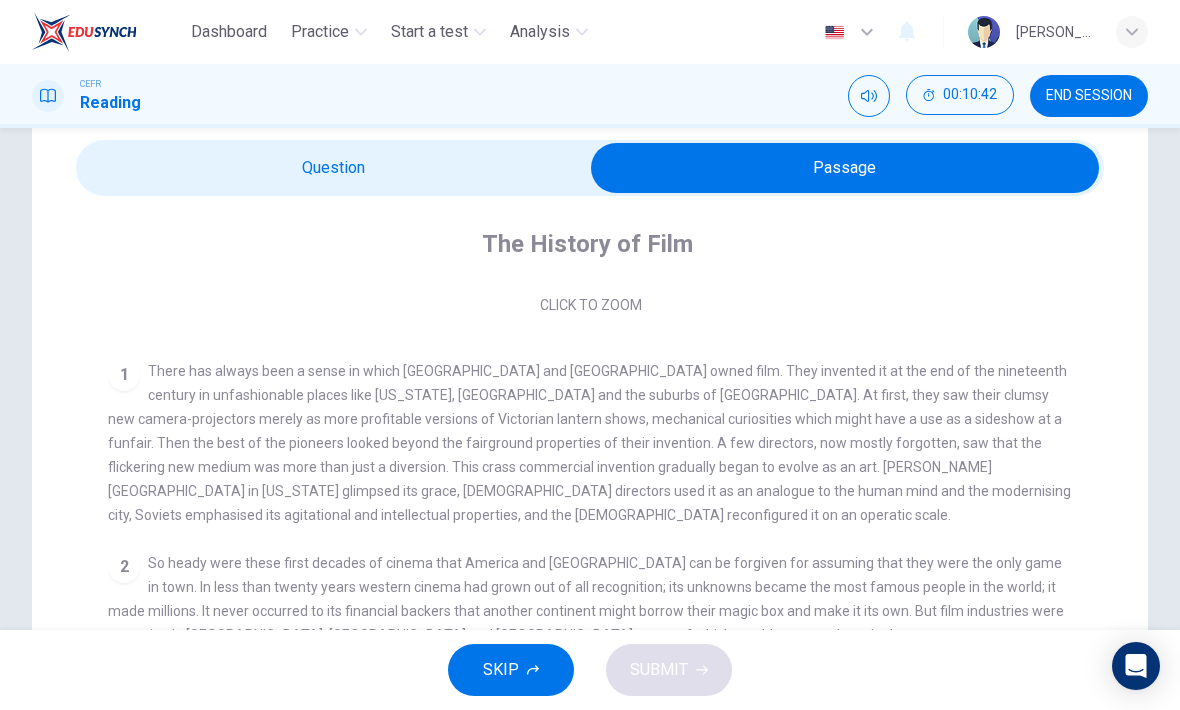 click at bounding box center [845, 168] 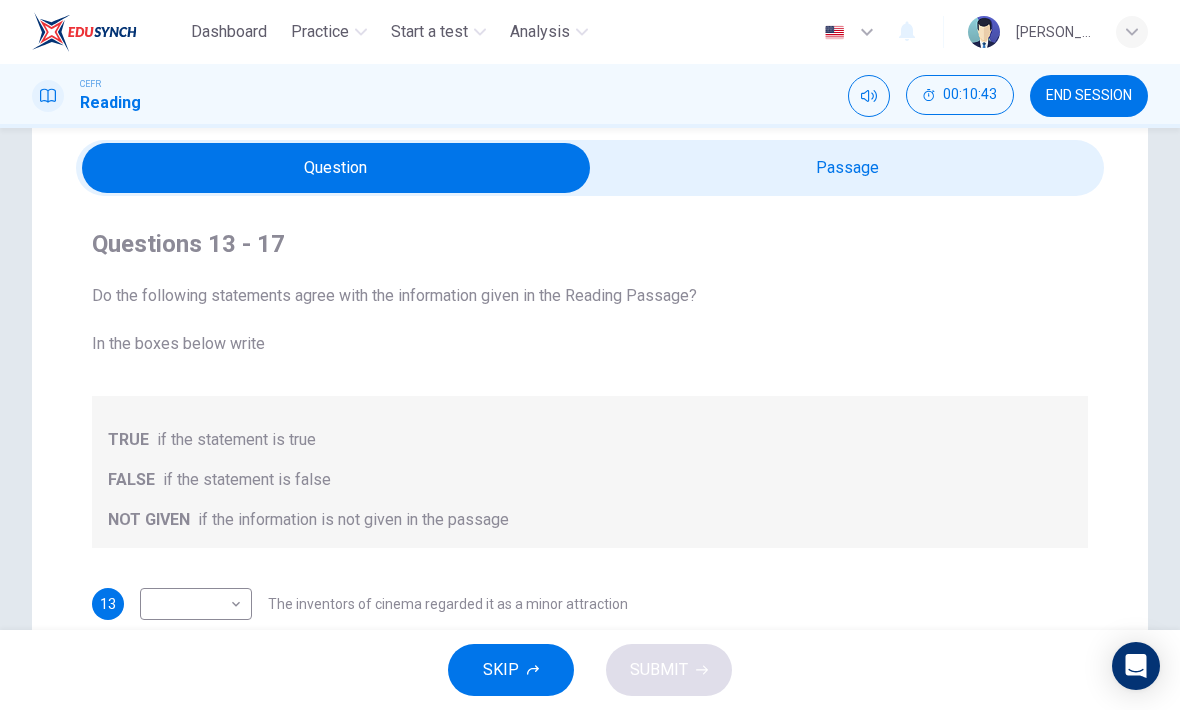 click on "Dashboard Practice Start a test Analysis English en ​ [PERSON_NAME] CEFR Reading 00:10:43 END SESSION Questions 13 - 17 Do the following statements agree with the information given in the Reading Passage?
In the boxes below write TRUE if the statement is true FALSE if the statement is false NOT GIVEN if the information is not given in the passage 13 ​ ​ The inventors of cinema regarded it as a minor attraction 14 ​ ​ Some directors were aware of cinema's artistic possibilities from the very beginning 15 ​ ​ The development of cinema's artistic potential depended on technology 16 ​ ​ Cinema's possibilities were developed in varied ways in different western countries 17 ​ ​ Western businessmen were concerned about the emergence of film industries in other parts of the world The History of Film CLICK TO ZOOM Click to Zoom 1 2 3 4 5 6 7 8 SKIP SUBMIT EduSynch - Online Language Proficiency Testing
Dashboard Practice Start a test Analysis Notifications 2025" at bounding box center [590, 355] 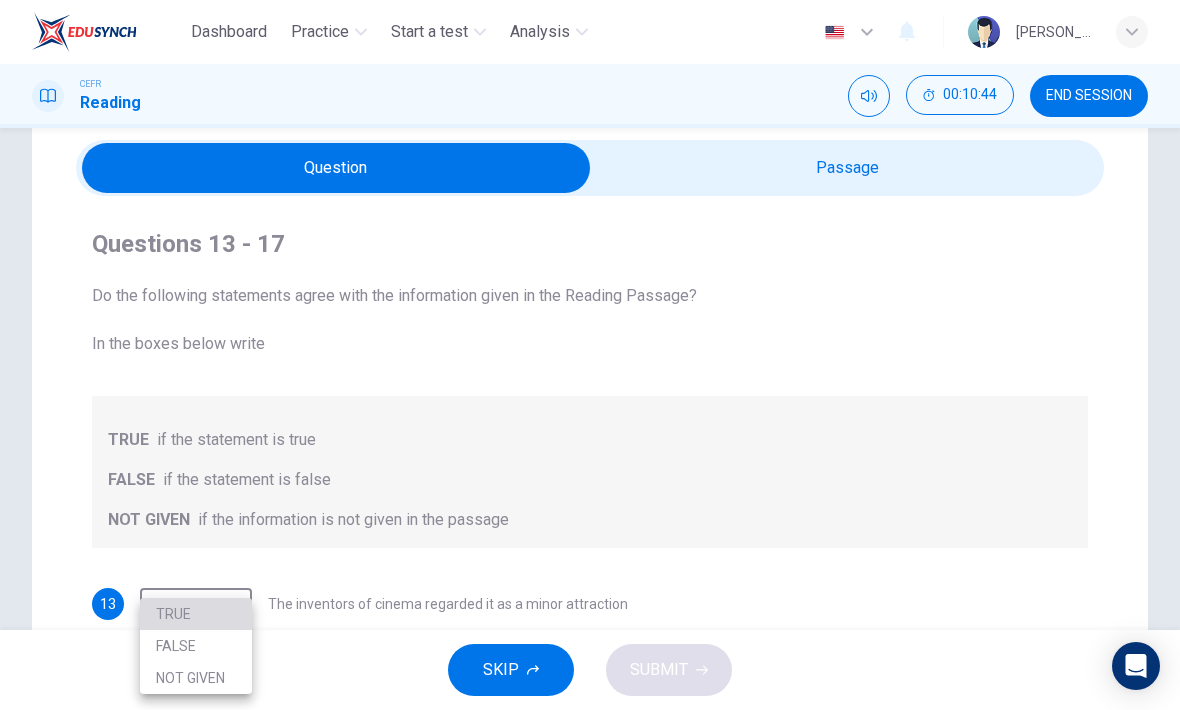 click on "TRUE" at bounding box center (196, 614) 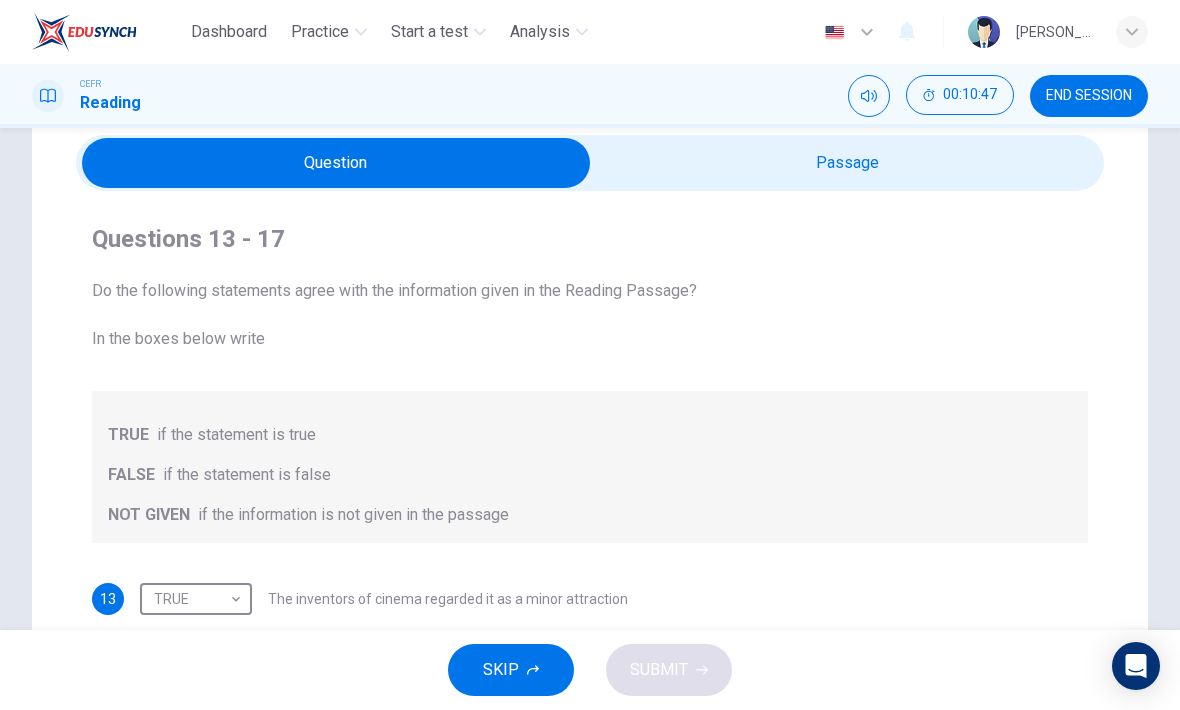 scroll, scrollTop: 69, scrollLeft: 0, axis: vertical 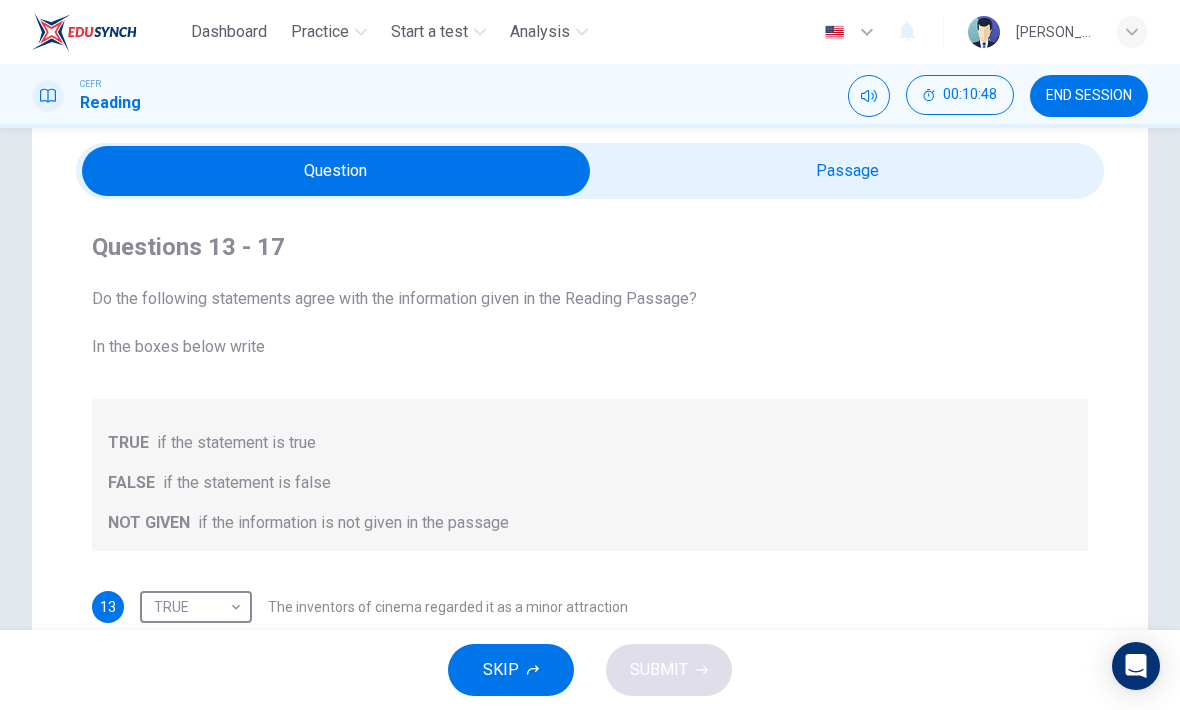 click at bounding box center [336, 171] 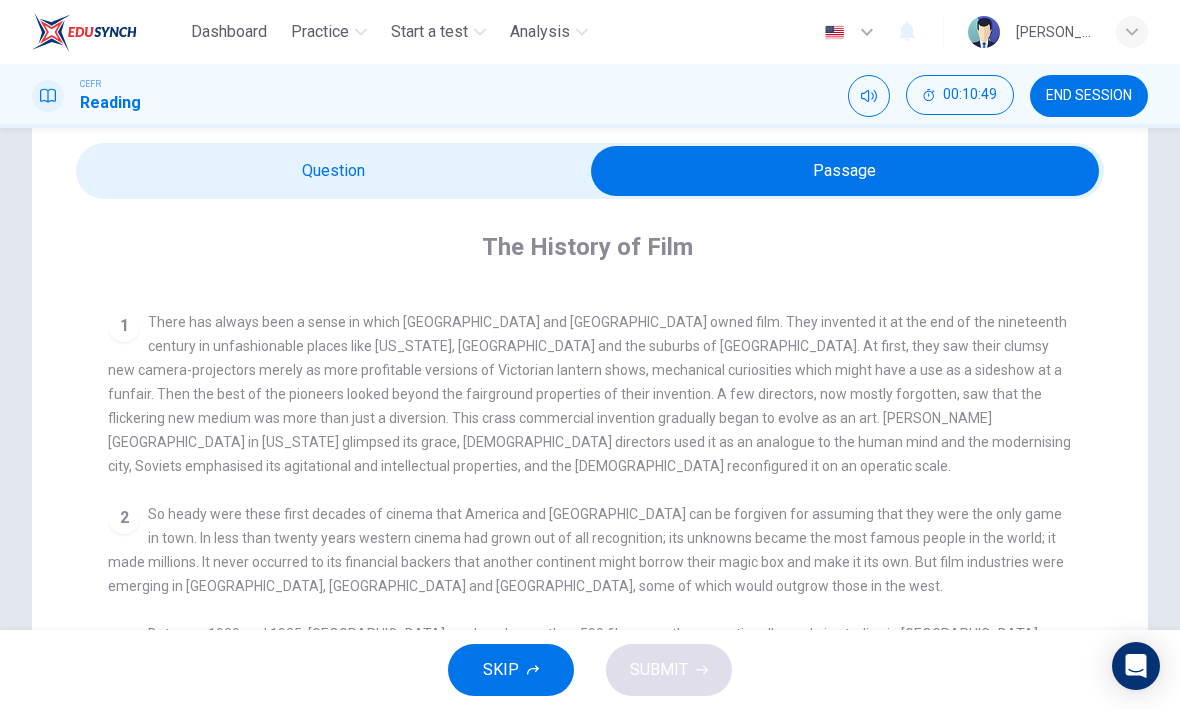 scroll, scrollTop: 365, scrollLeft: 0, axis: vertical 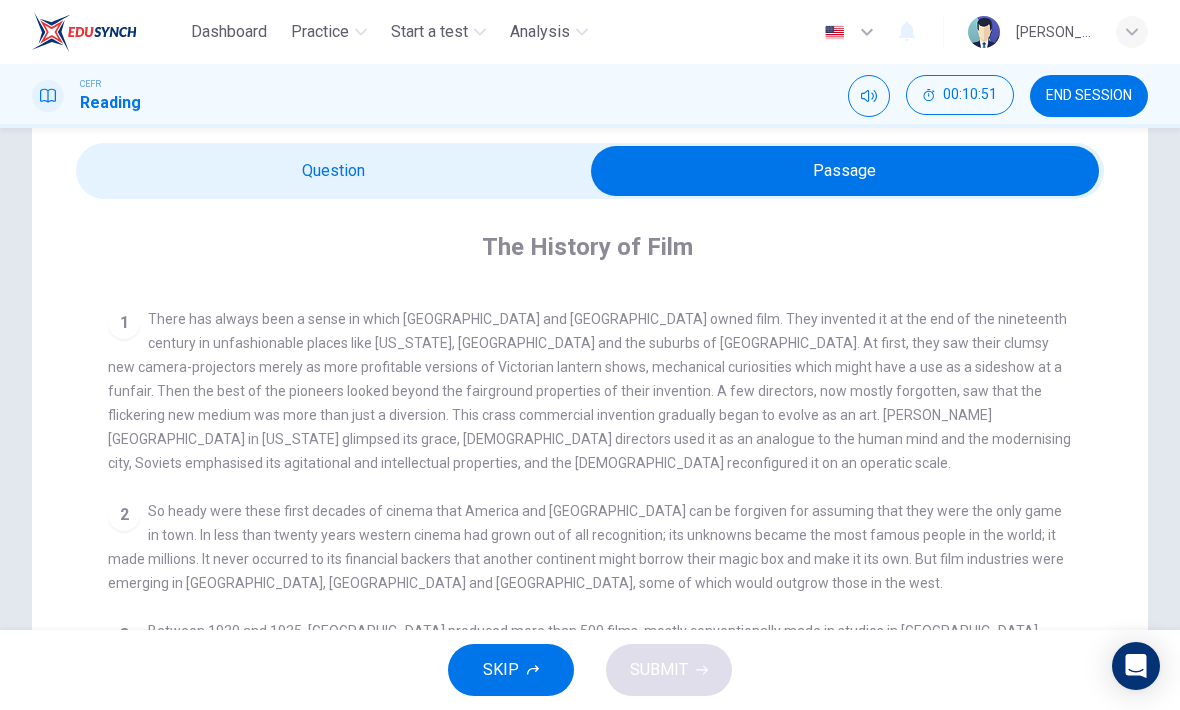 click at bounding box center (845, 171) 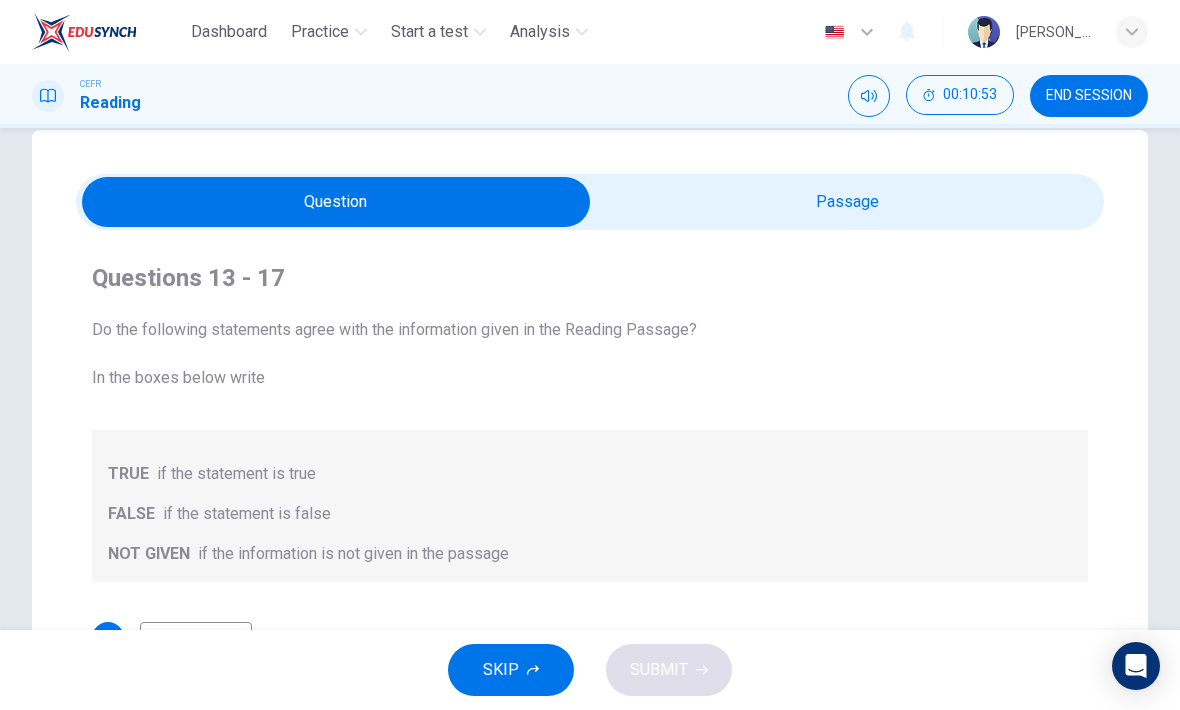 scroll, scrollTop: 28, scrollLeft: 0, axis: vertical 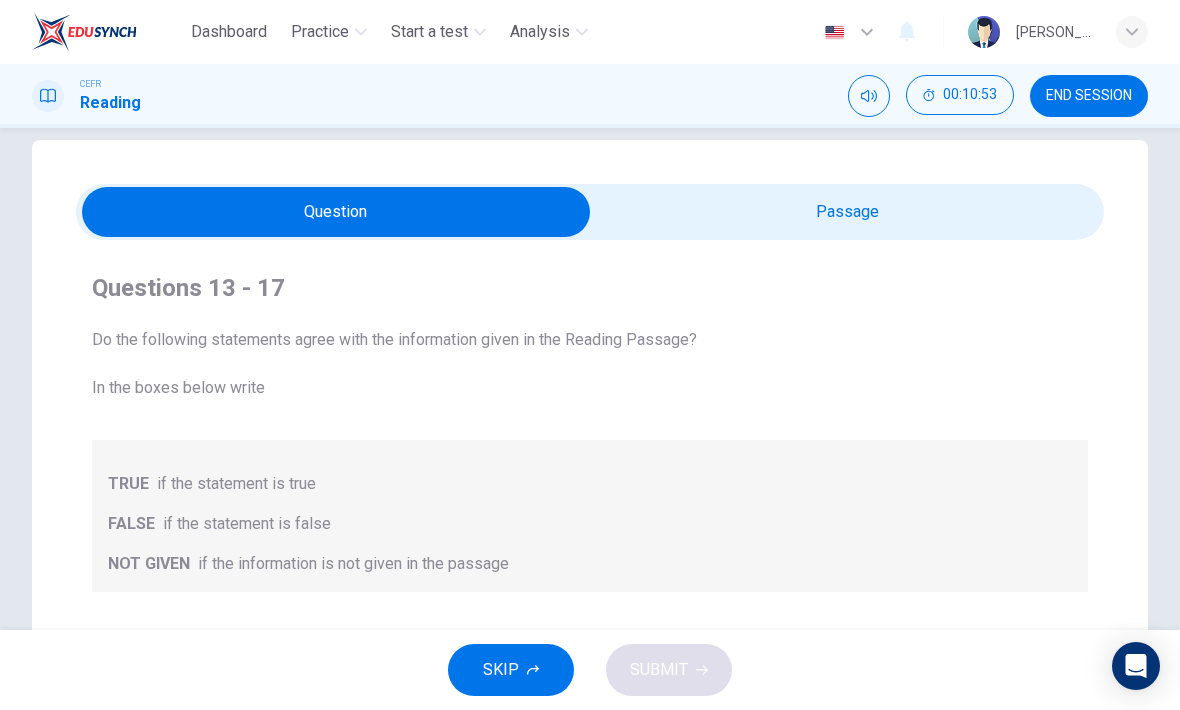 click at bounding box center (336, 212) 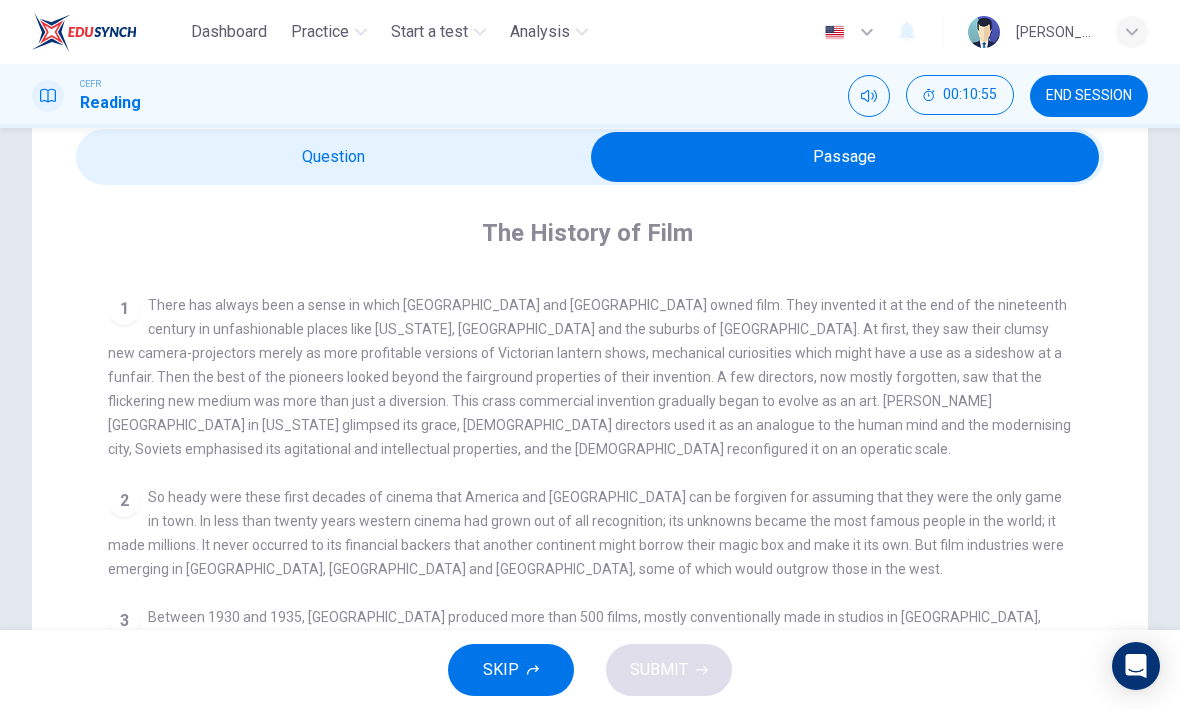 scroll, scrollTop: 84, scrollLeft: 0, axis: vertical 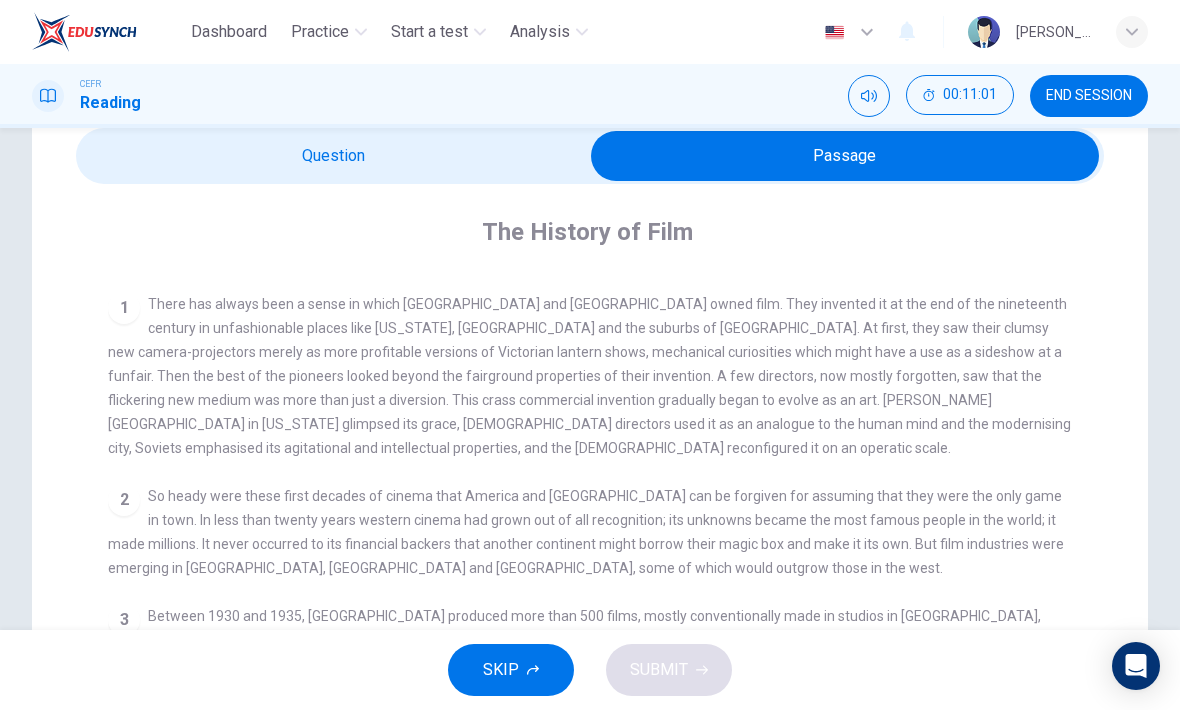 click at bounding box center (845, 156) 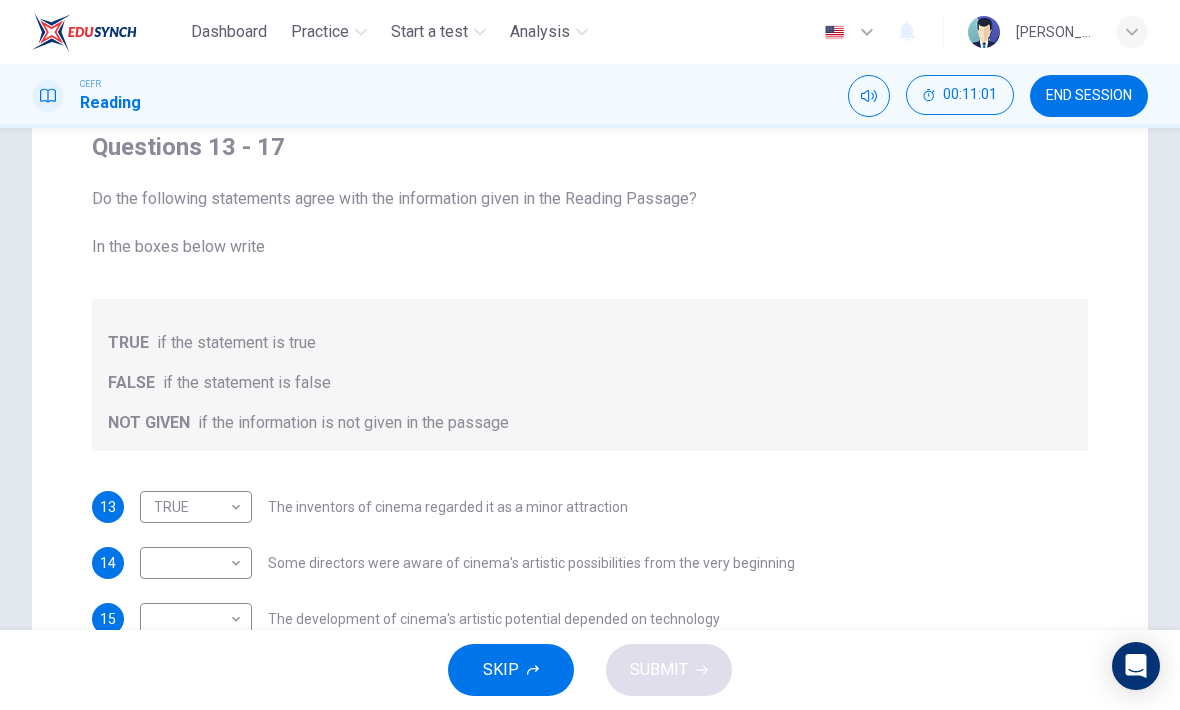 scroll, scrollTop: 175, scrollLeft: 0, axis: vertical 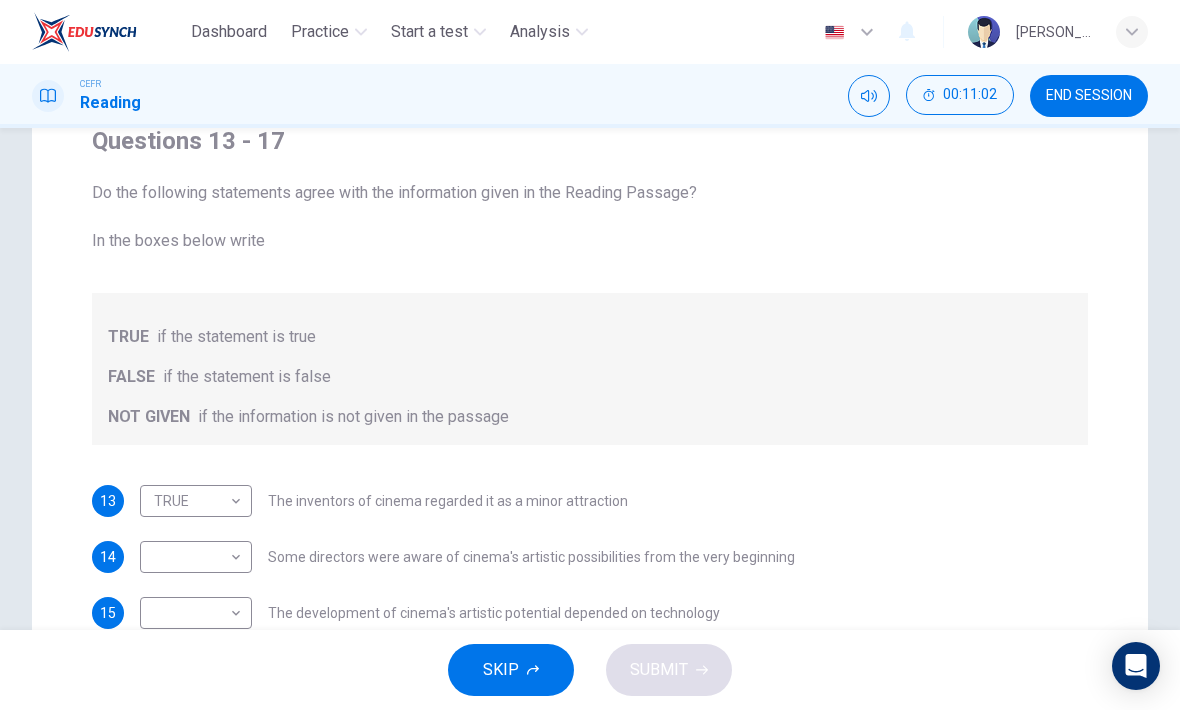 click on "Dashboard Practice Start a test Analysis English en ​ [PERSON_NAME] CEFR Reading 00:11:02 END SESSION Questions 13 - 17 Do the following statements agree with the information given in the Reading Passage?
In the boxes below write TRUE if the statement is true FALSE if the statement is false NOT GIVEN if the information is not given in the passage 13 TRUE TRUE ​ The inventors of cinema regarded it as a minor attraction 14 ​ ​ Some directors were aware of cinema's artistic possibilities from the very beginning 15 ​ ​ The development of cinema's artistic potential depended on technology 16 ​ ​ Cinema's possibilities were developed in varied ways in different western countries 17 ​ ​ Western businessmen were concerned about the emergence of film industries in other parts of the world The History of Film CLICK TO ZOOM Click to Zoom 1 2 3 4 5 6 7 8 SKIP SUBMIT EduSynch - Online Language Proficiency Testing
Dashboard Practice Start a test Analysis Notifications" at bounding box center [590, 355] 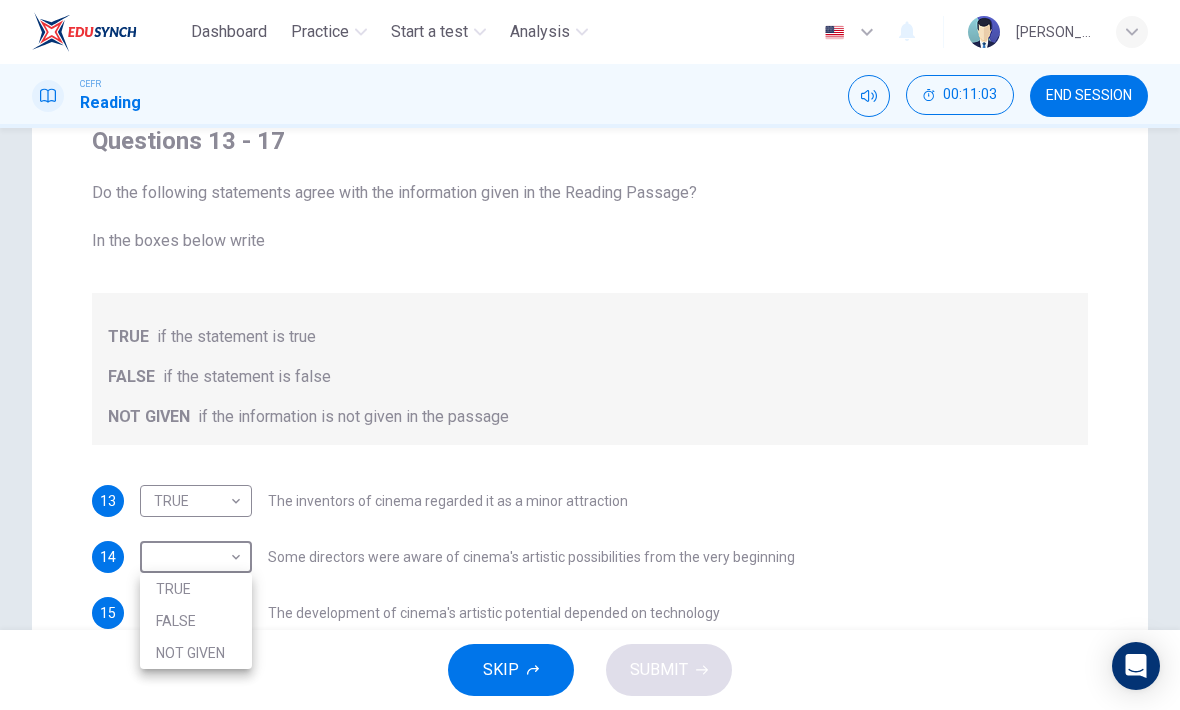 click on "TRUE" at bounding box center [196, 589] 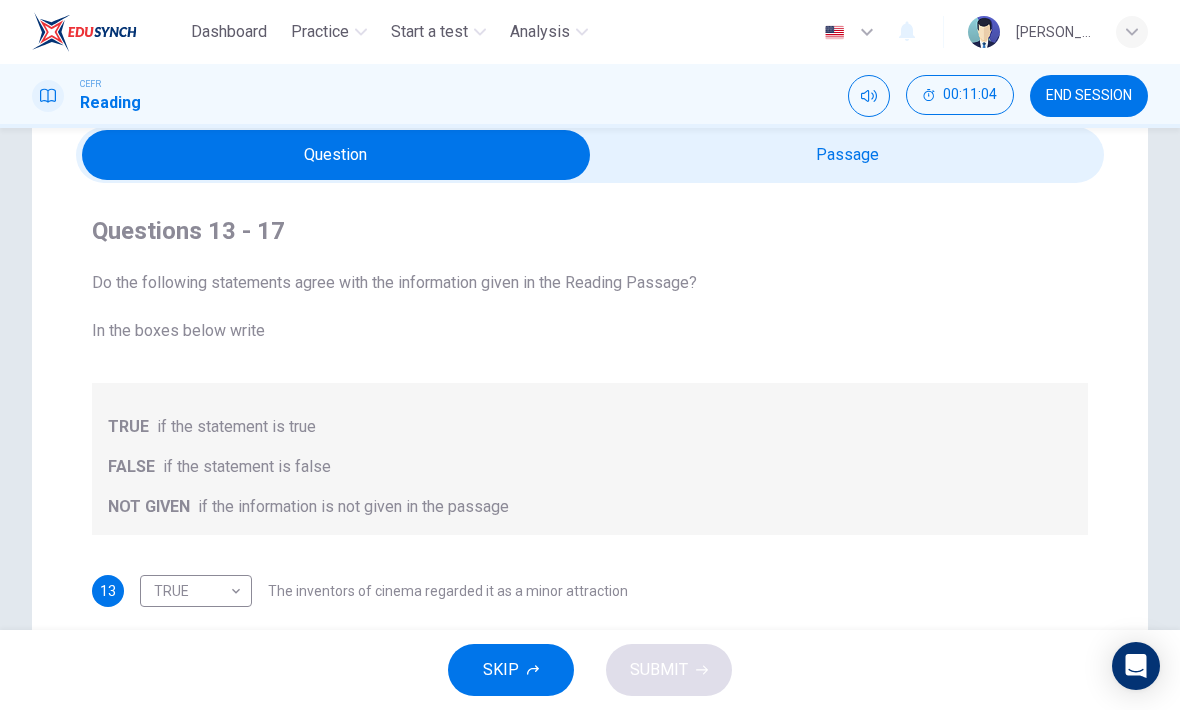 scroll, scrollTop: 67, scrollLeft: 0, axis: vertical 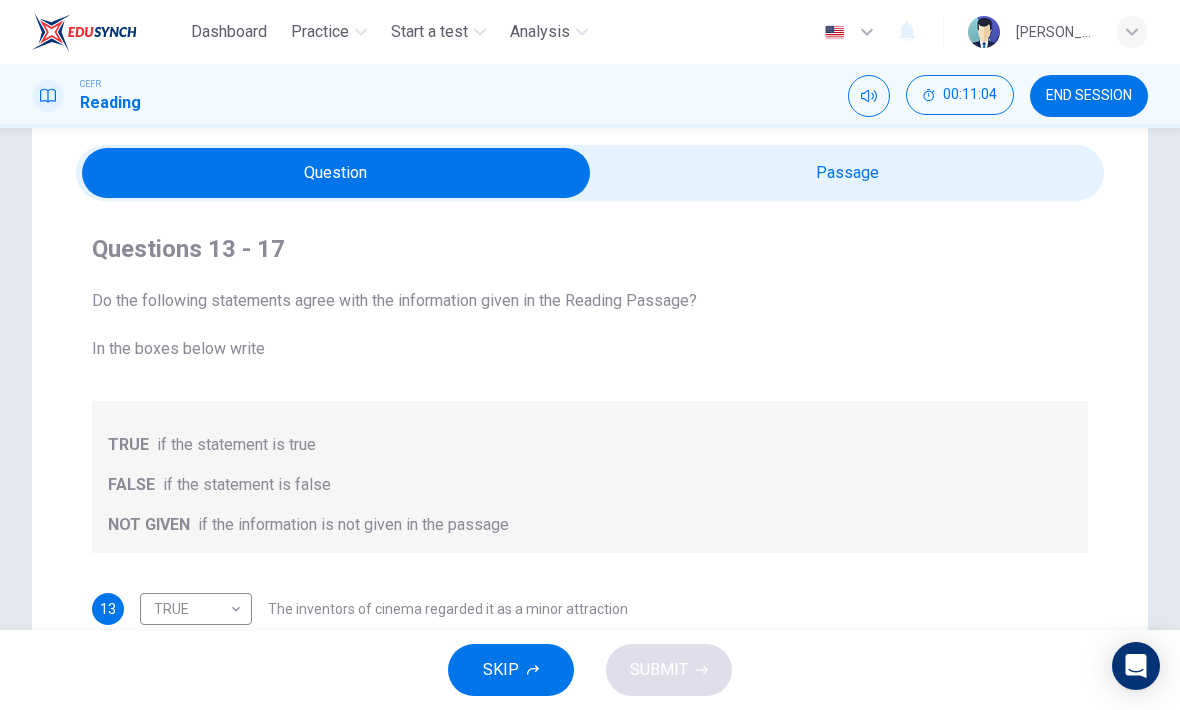 click at bounding box center [336, 173] 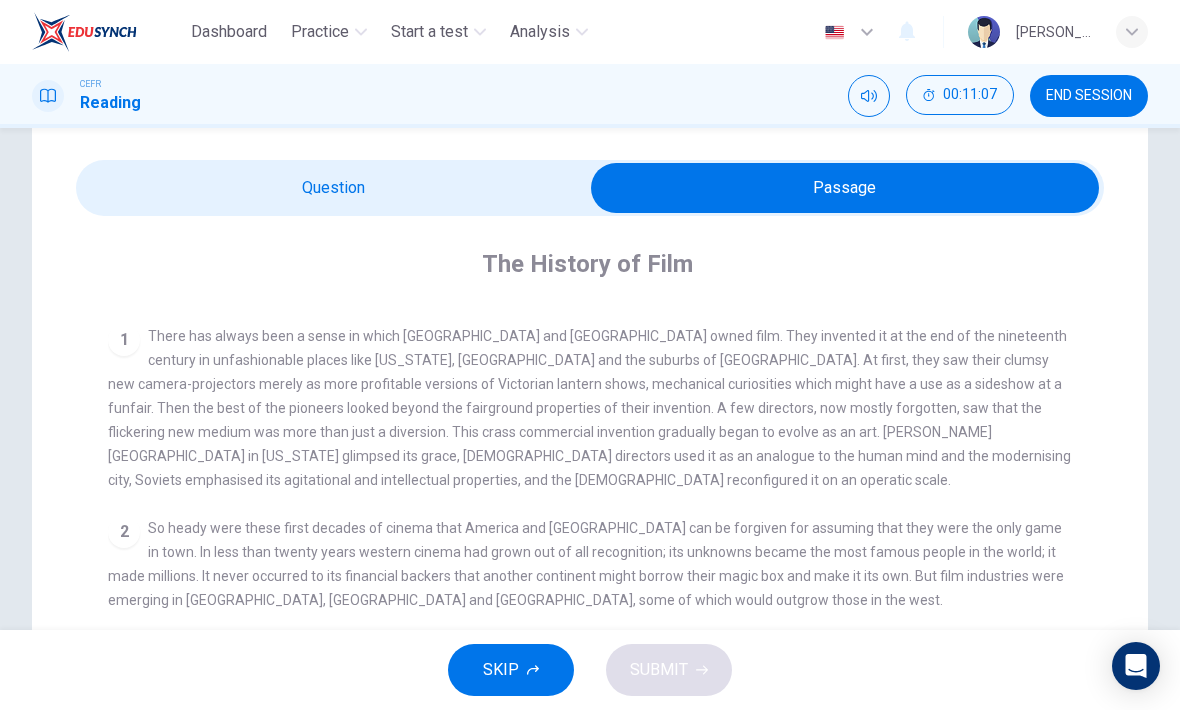 click at bounding box center [845, 188] 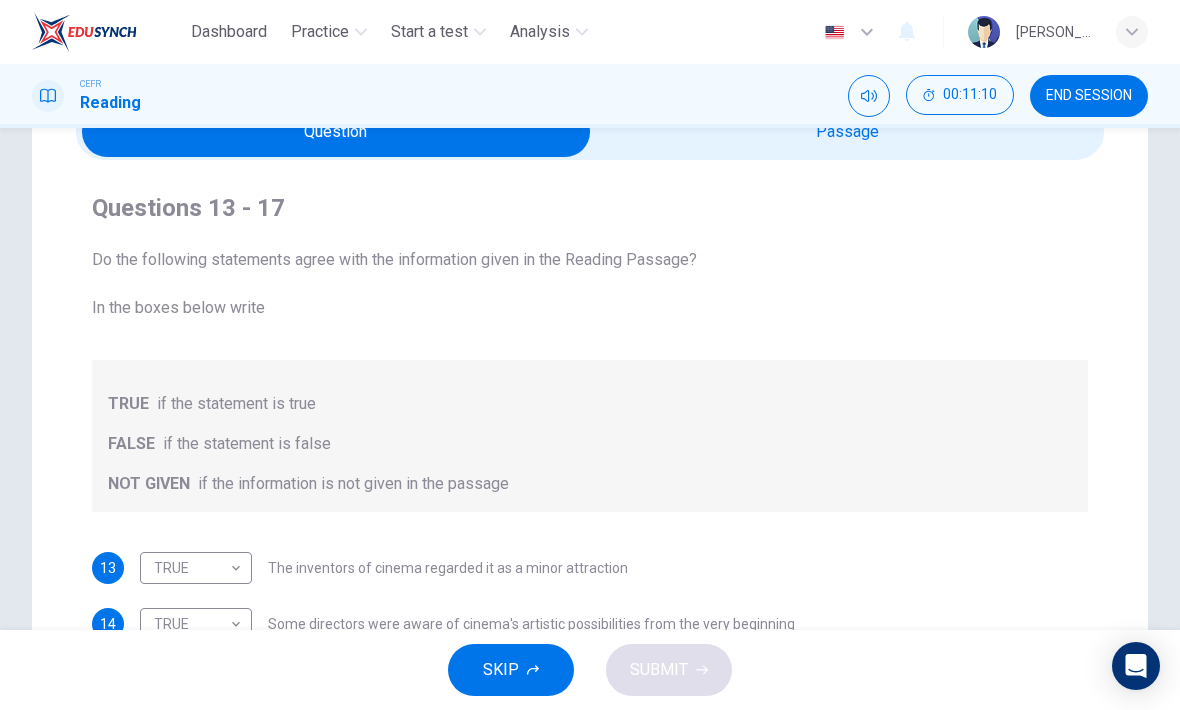 scroll, scrollTop: 102, scrollLeft: 0, axis: vertical 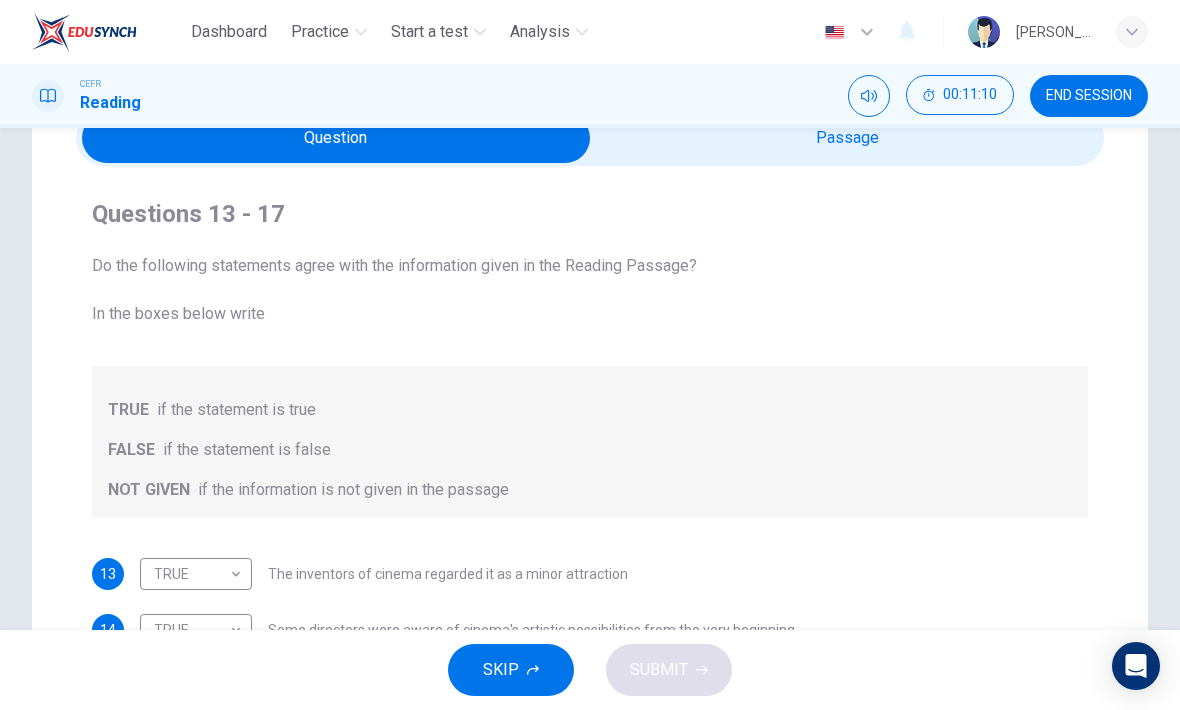 click at bounding box center [336, 138] 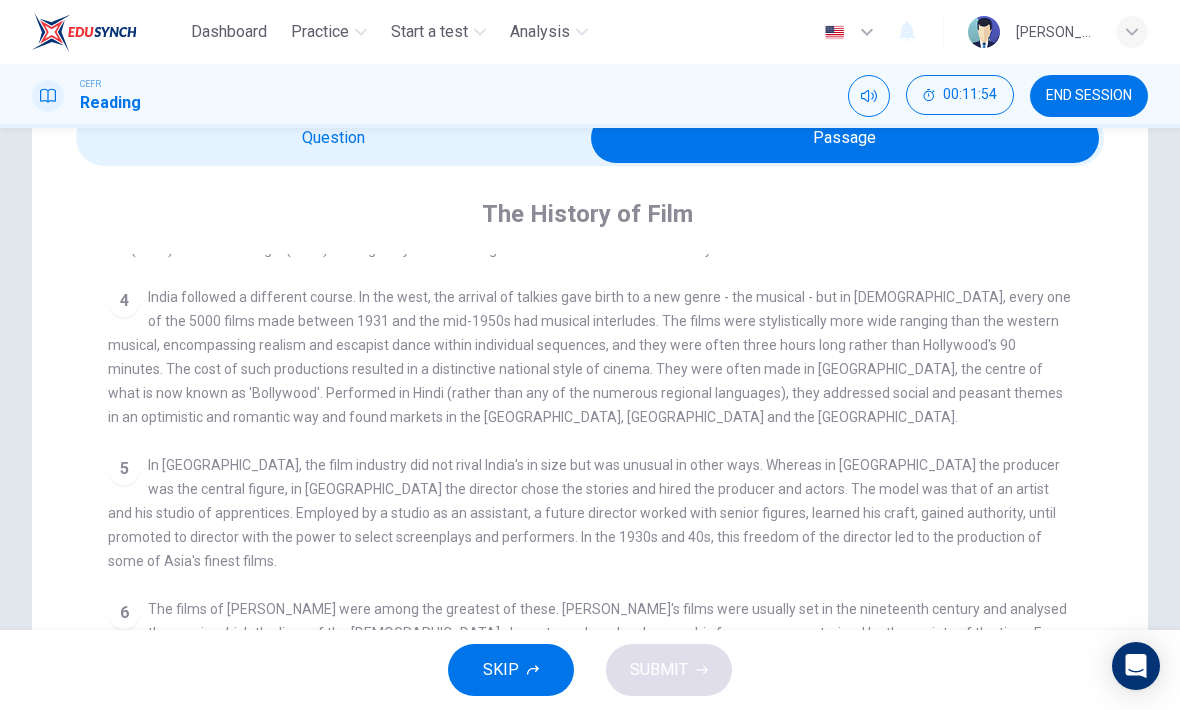 scroll, scrollTop: 761, scrollLeft: 0, axis: vertical 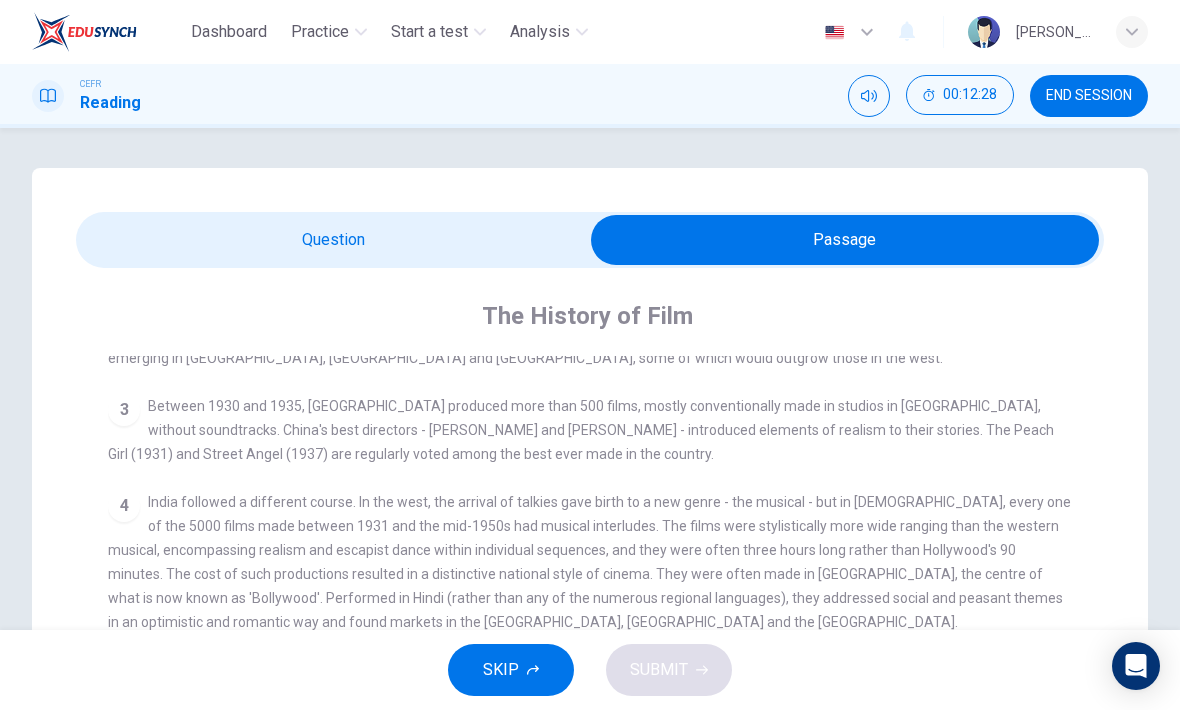 click on "Questions 13 - 17 Do the following statements agree with the information given in the Reading Passage?
In the boxes below write TRUE if the statement is true FALSE if the statement is false NOT GIVEN if the information is not given in the passage 13 TRUE TRUE ​ The inventors of cinema regarded it as a minor attraction 14 TRUE TRUE ​ Some directors were aware of cinema's artistic possibilities from the very beginning 15 ​ ​ The development of cinema's artistic potential depended on technology 16 ​ ​ Cinema's possibilities were developed in varied ways in different western countries 17 ​ ​ Western businessmen were concerned about the emergence of film industries in other parts of the world The History of Film CLICK TO ZOOM Click to Zoom 1 2 3 4 5 6 7 8" at bounding box center (590, 642) 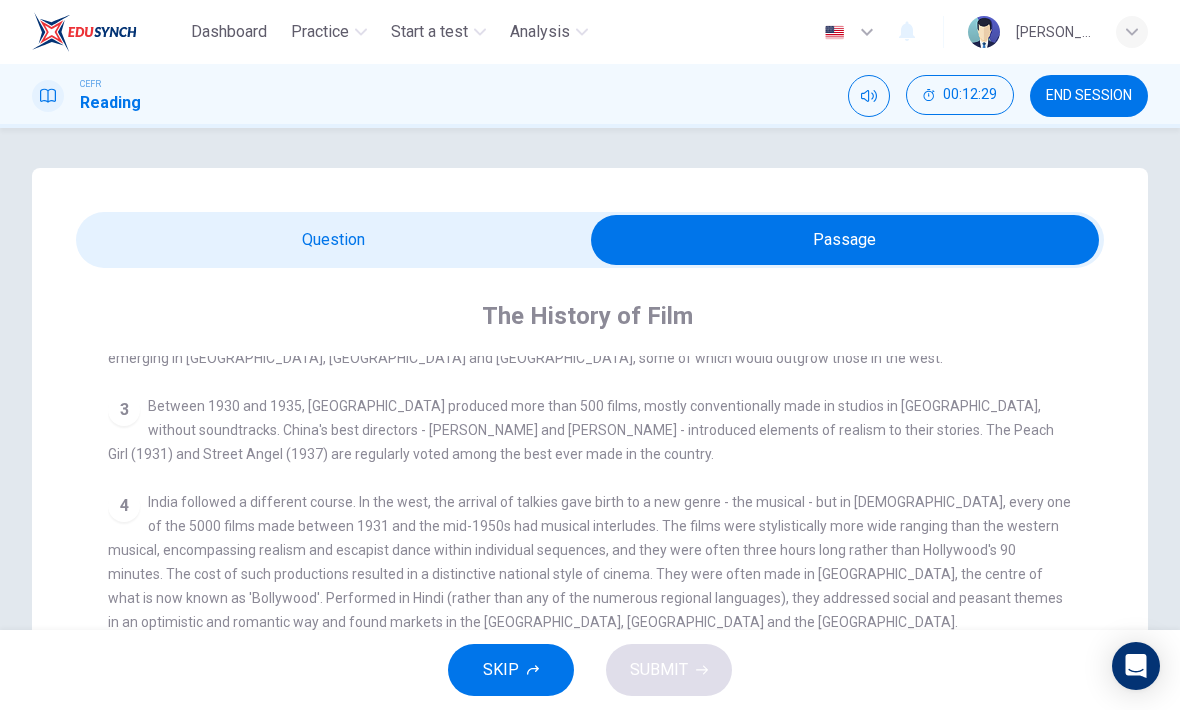 click at bounding box center (845, 240) 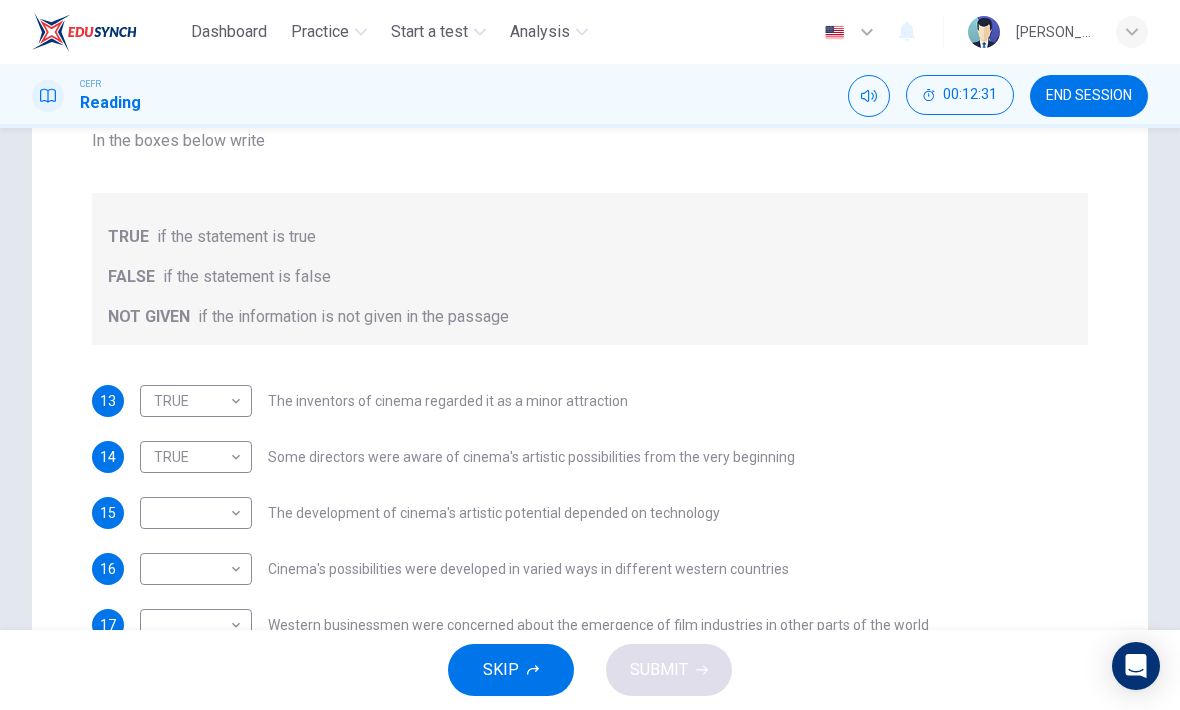 scroll, scrollTop: 269, scrollLeft: 0, axis: vertical 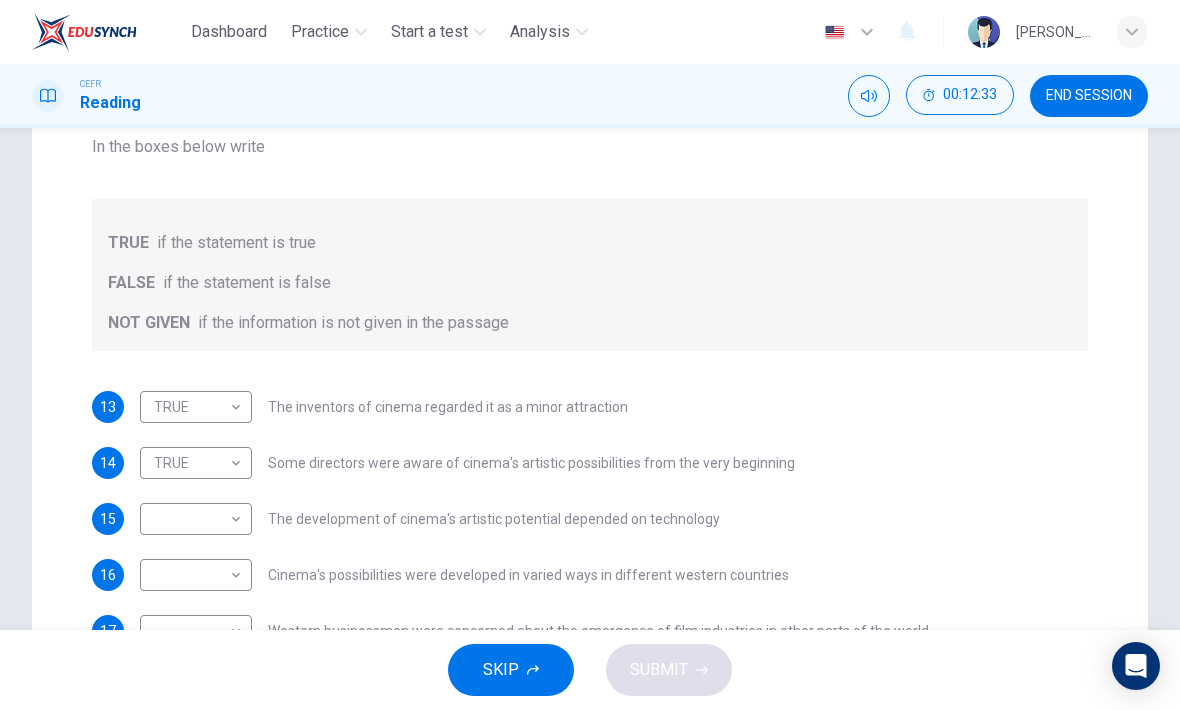 click on "Dashboard Practice Start a test Analysis English en ​ [PERSON_NAME] CEFR Reading 00:12:33 END SESSION Questions 13 - 17 Do the following statements agree with the information given in the Reading Passage?
In the boxes below write TRUE if the statement is true FALSE if the statement is false NOT GIVEN if the information is not given in the passage 13 TRUE TRUE ​ The inventors of cinema regarded it as a minor attraction 14 TRUE TRUE ​ Some directors were aware of cinema's artistic possibilities from the very beginning 15 ​ ​ The development of cinema's artistic potential depended on technology 16 ​ ​ Cinema's possibilities were developed in varied ways in different western countries 17 ​ ​ Western businessmen were concerned about the emergence of film industries in other parts of the world The History of Film CLICK TO ZOOM Click to Zoom 1 2 3 4 5 6 7 8 SKIP SUBMIT EduSynch - Online Language Proficiency Testing
Dashboard Practice Start a test Analysis 2025" at bounding box center (590, 355) 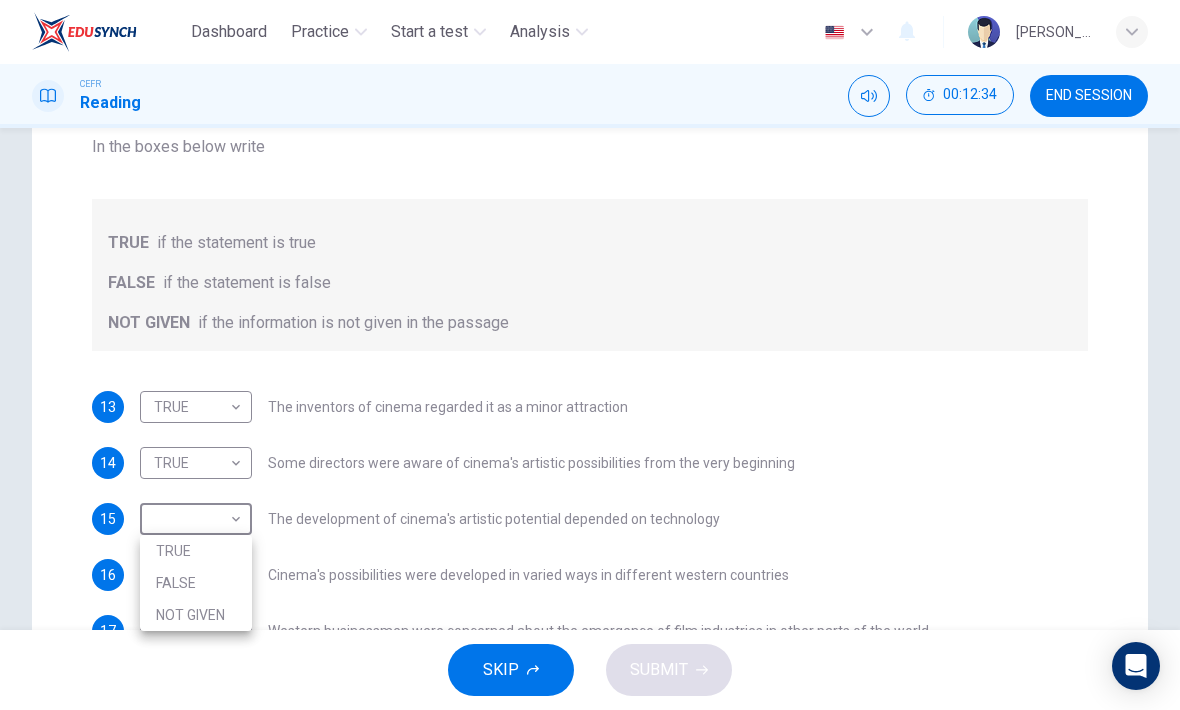 click on "FALSE" at bounding box center [196, 583] 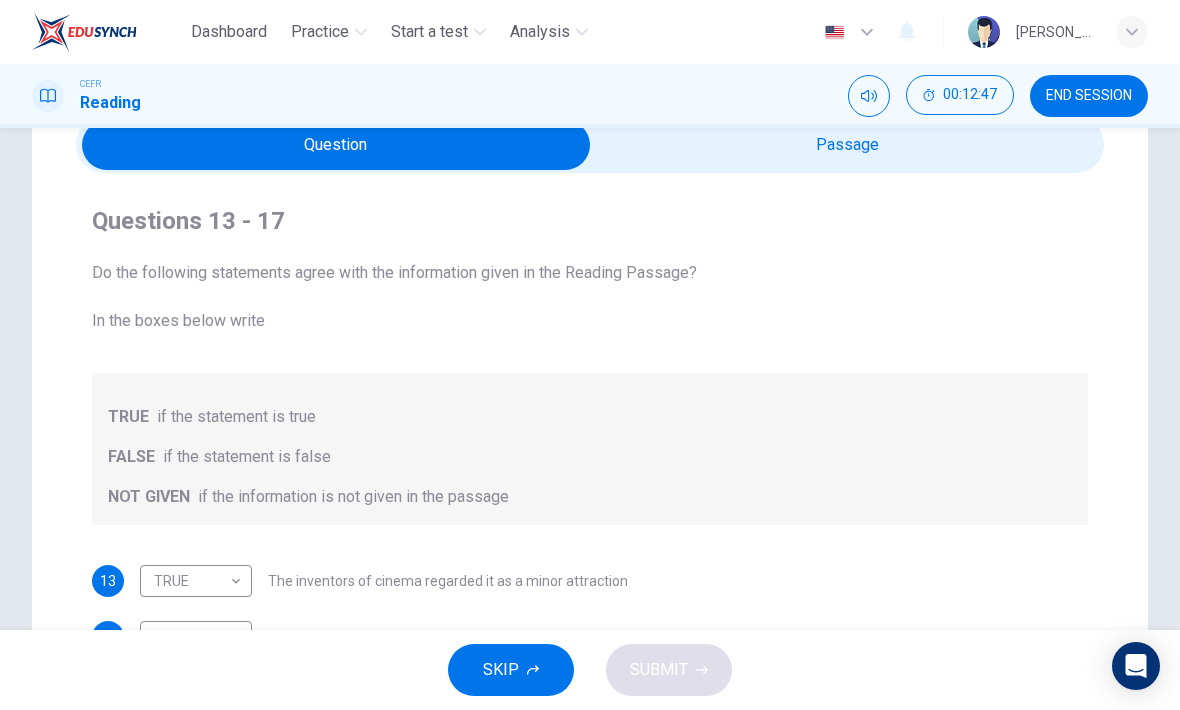 scroll, scrollTop: 86, scrollLeft: 0, axis: vertical 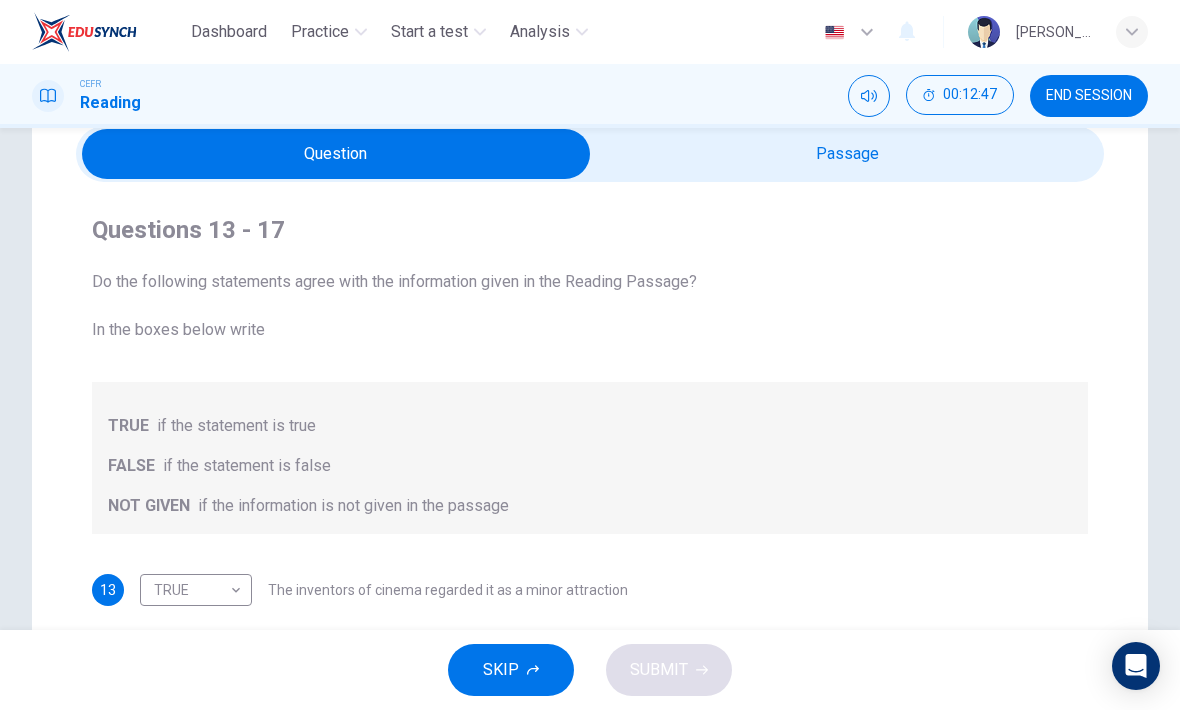 click at bounding box center [336, 154] 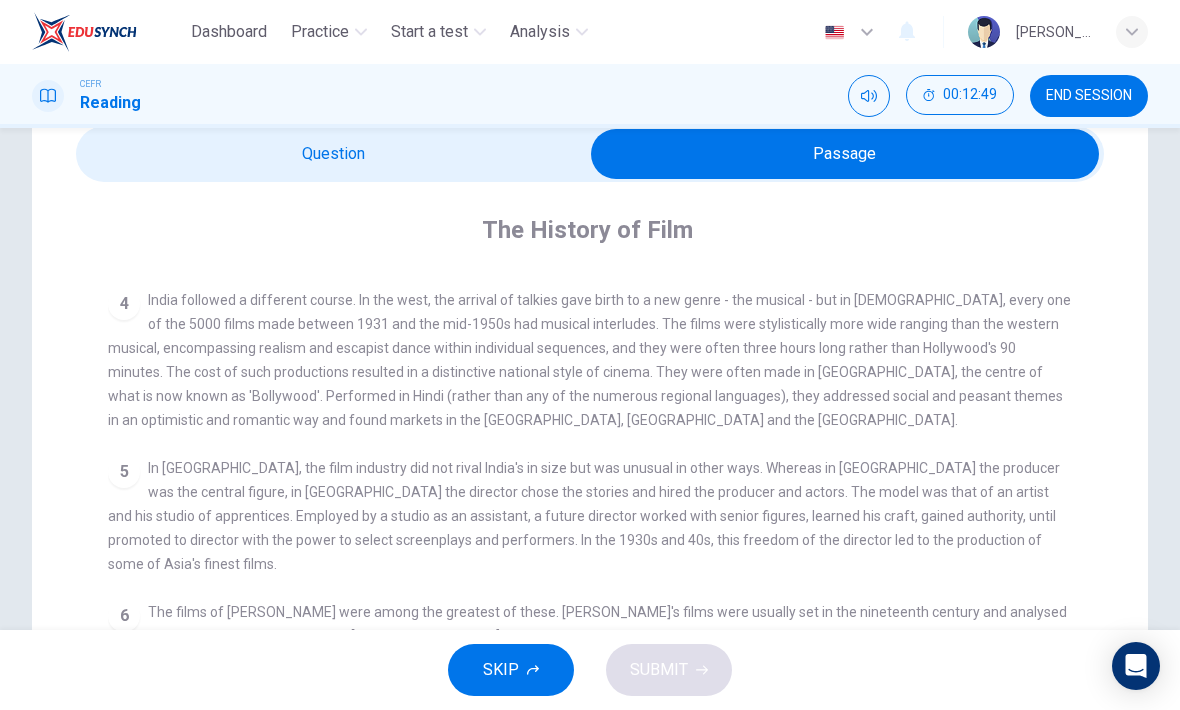scroll, scrollTop: 766, scrollLeft: 0, axis: vertical 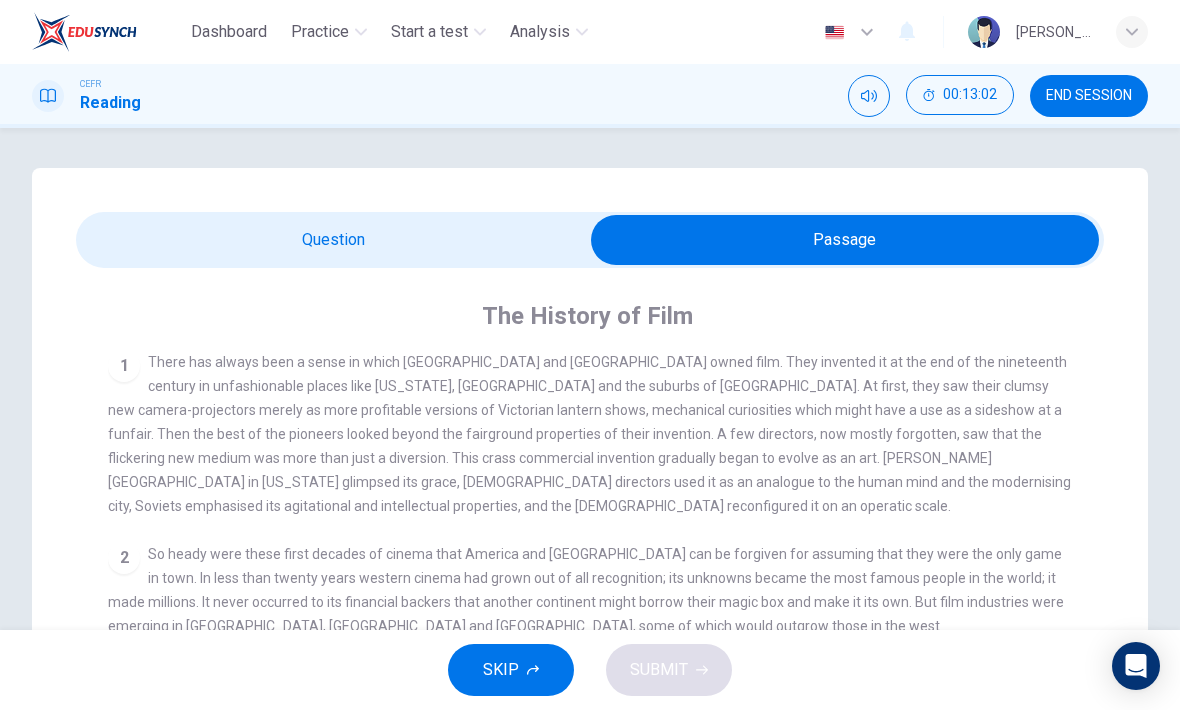 click at bounding box center (845, 240) 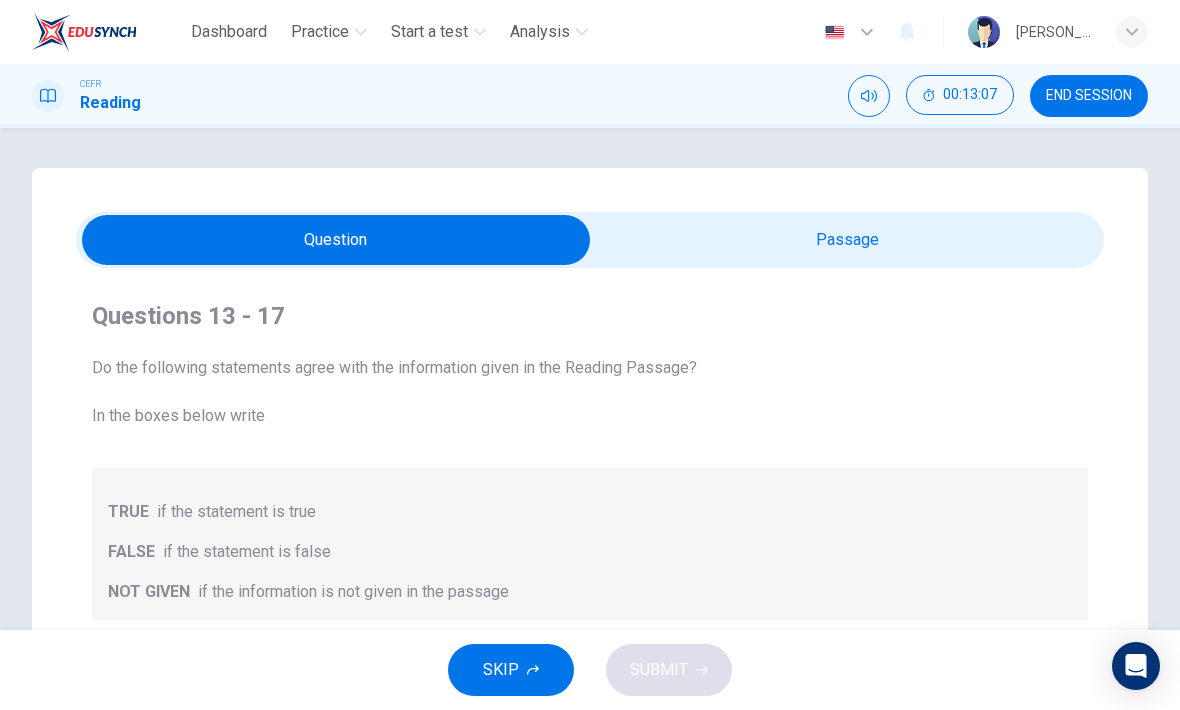 scroll, scrollTop: 0, scrollLeft: 0, axis: both 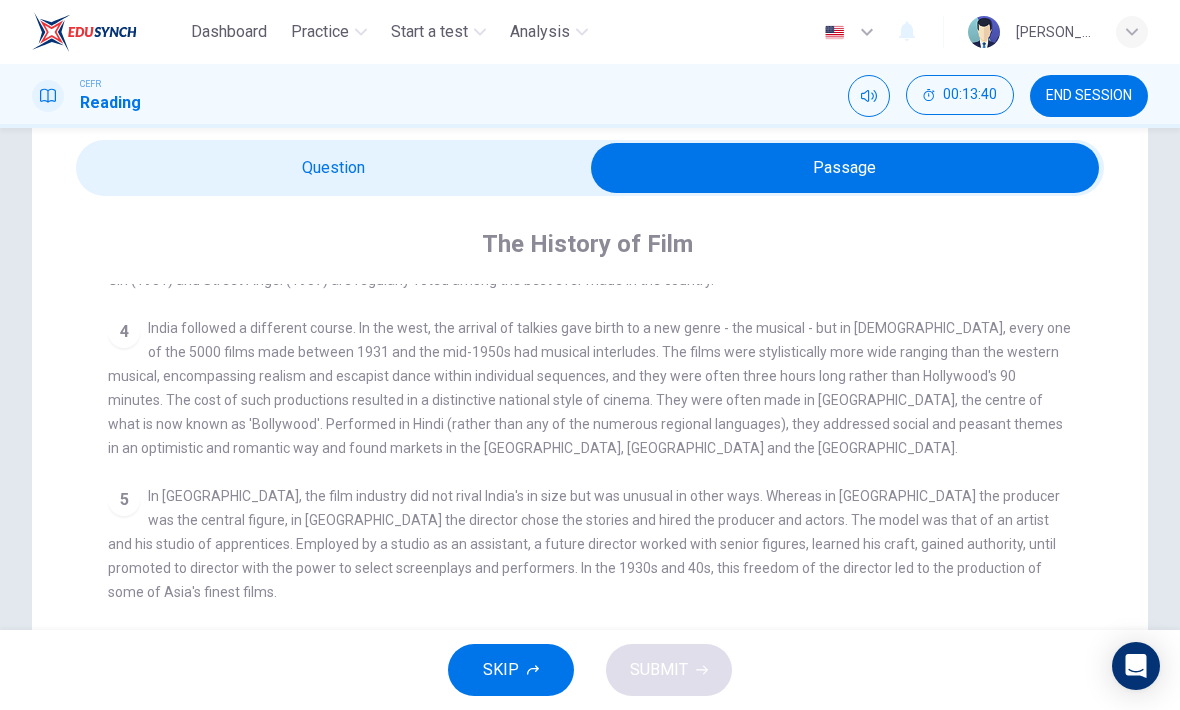 click on "CLICK TO ZOOM Click to Zoom 1 There has always been a sense in which America and [GEOGRAPHIC_DATA] owned film. They invented it at the end of the nineteenth century in unfashionable places like [US_STATE], [GEOGRAPHIC_DATA] and the suburbs of [GEOGRAPHIC_DATA]. At first, they saw their clumsy new camera-projectors merely as more profitable versions of Victorian lantern shows, mechanical curiosities which might have a use as a sideshow at a funfair. Then the best of the pioneers looked beyond the fairground properties of their invention. A few directors, now mostly forgotten, saw that the flickering new medium was more than just a diversion. This crass commercial invention gradually began to evolve as an art. [PERSON_NAME][GEOGRAPHIC_DATA] in [US_STATE] glimpsed its grace, [DEMOGRAPHIC_DATA] directors used it as an analogue to the human mind and the modernising city, Soviets emphasised its agitational and intellectual properties, and the [DEMOGRAPHIC_DATA] reconfigured it on an operatic scale. 2 3 4 5 6 7 8" at bounding box center (603, 642) 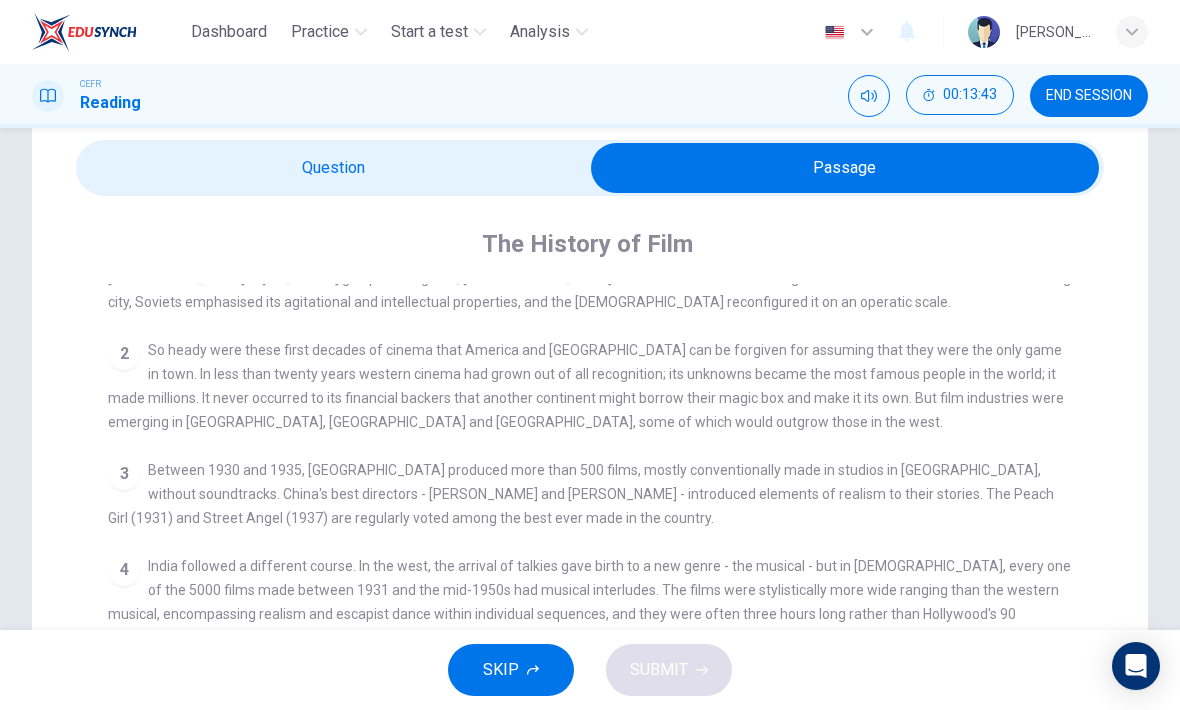 scroll, scrollTop: 522, scrollLeft: 0, axis: vertical 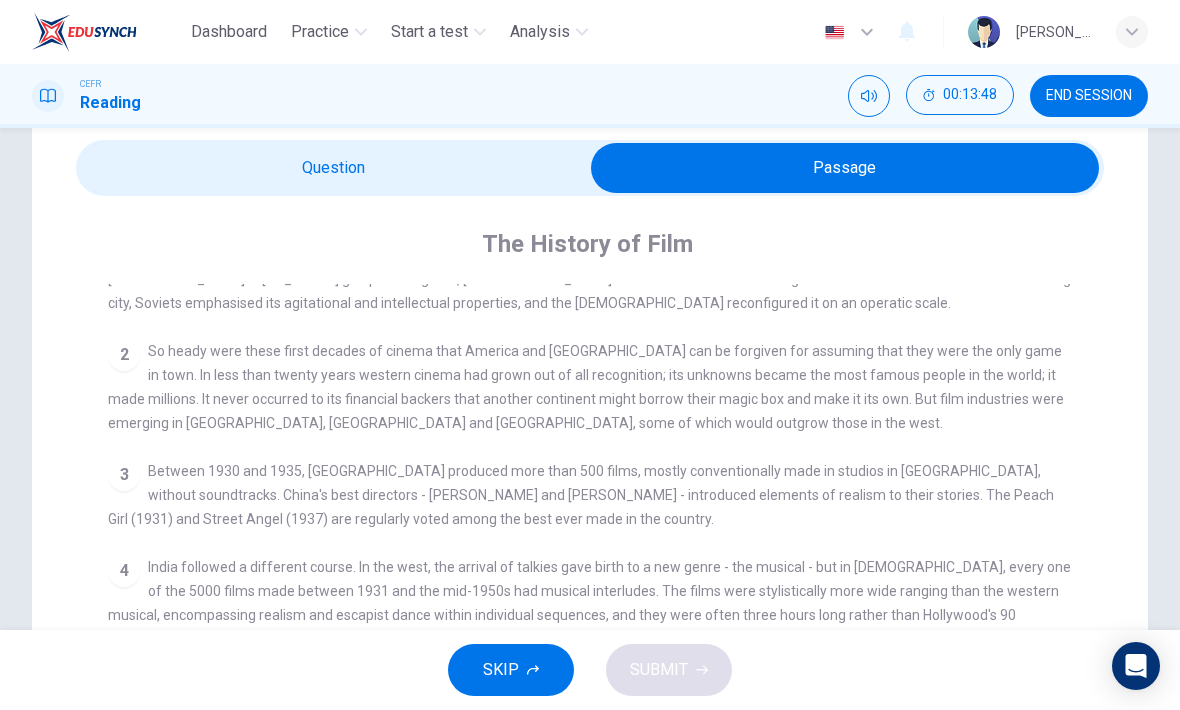 click on "Questions 13 - 17 Do the following statements agree with the information given in the Reading Passage?
In the boxes below write TRUE if the statement is true FALSE if the statement is false NOT GIVEN if the information is not given in the passage 13 TRUE TRUE ​ The inventors of cinema regarded it as a minor attraction 14 TRUE TRUE ​ Some directors were aware of cinema's artistic possibilities from the very beginning 15 FALSE FALSE ​ The development of cinema's artistic potential depended on technology 16 ​ ​ Cinema's possibilities were developed in varied ways in different western countries 17 ​ ​ Western businessmen were concerned about the emergence of film industries in other parts of the world The History of Film CLICK TO ZOOM Click to Zoom 1 2 3 4 5 6 7 8" at bounding box center [590, 570] 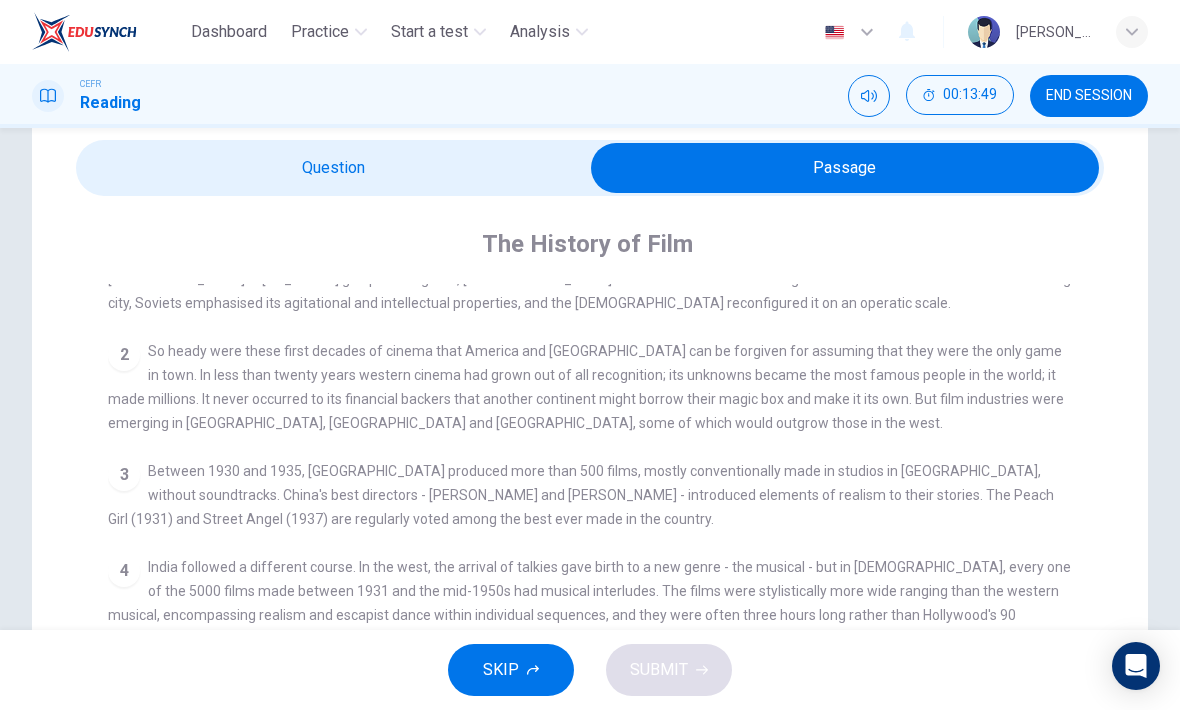 click at bounding box center [845, 168] 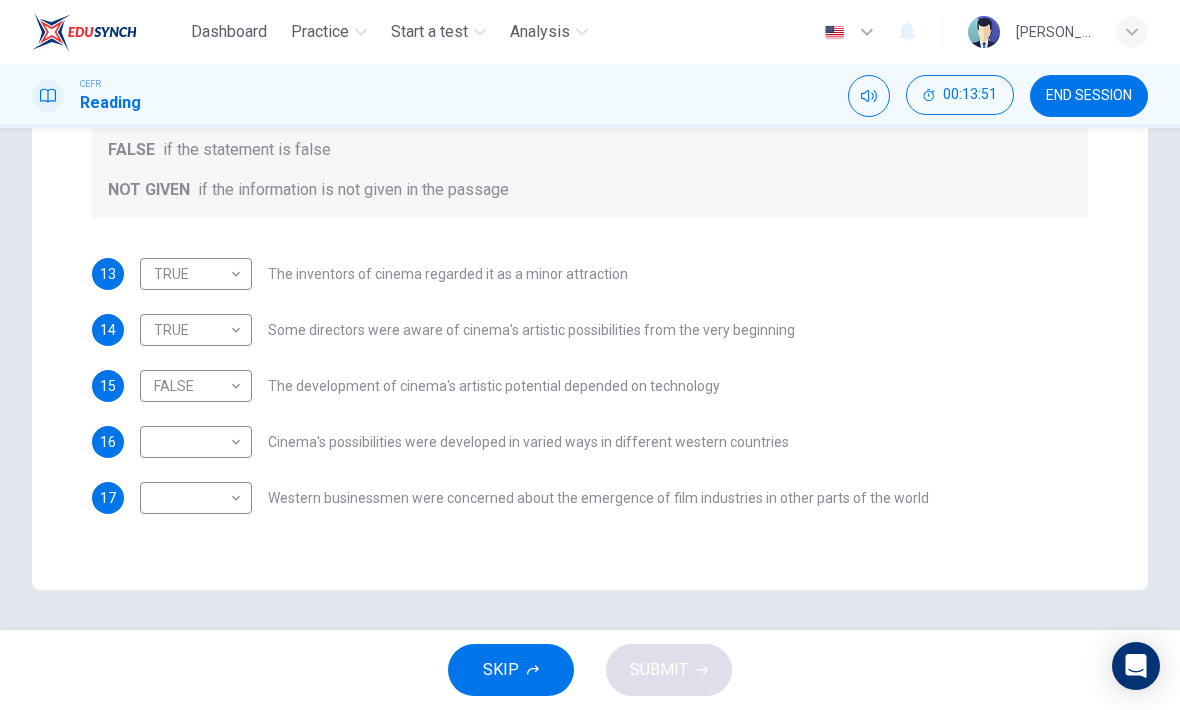 scroll, scrollTop: 402, scrollLeft: 0, axis: vertical 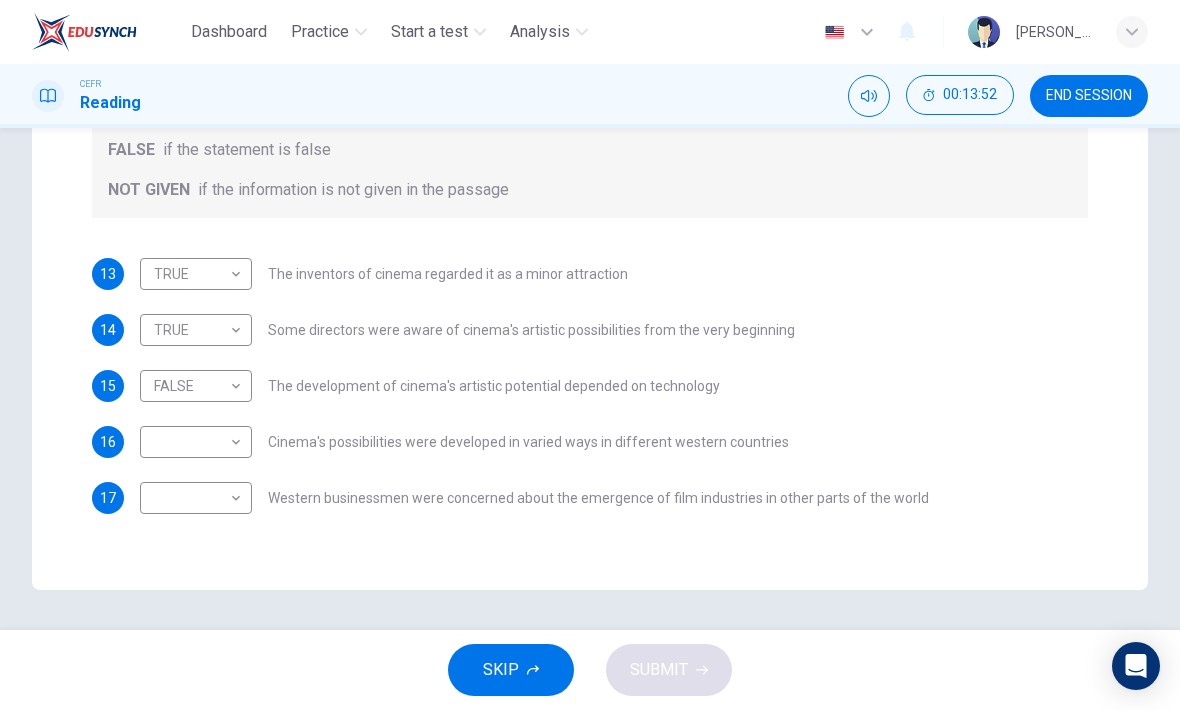 click on "Dashboard Practice Start a test Analysis English en ​ [PERSON_NAME] CEFR Reading 00:13:52 END SESSION Questions 13 - 17 Do the following statements agree with the information given in the Reading Passage?
In the boxes below write TRUE if the statement is true FALSE if the statement is false NOT GIVEN if the information is not given in the passage 13 TRUE TRUE ​ The inventors of cinema regarded it as a minor attraction 14 TRUE TRUE ​ Some directors were aware of cinema's artistic possibilities from the very beginning 15 FALSE FALSE ​ The development of cinema's artistic potential depended on technology 16 ​ ​ Cinema's possibilities were developed in varied ways in different western countries 17 ​ ​ Western businessmen were concerned about the emergence of film industries in other parts of the world The History of Film CLICK TO ZOOM Click to Zoom 1 2 3 4 5 6 7 8 SKIP SUBMIT EduSynch - Online Language Proficiency Testing
Dashboard Practice Start a test Analysis" at bounding box center (590, 355) 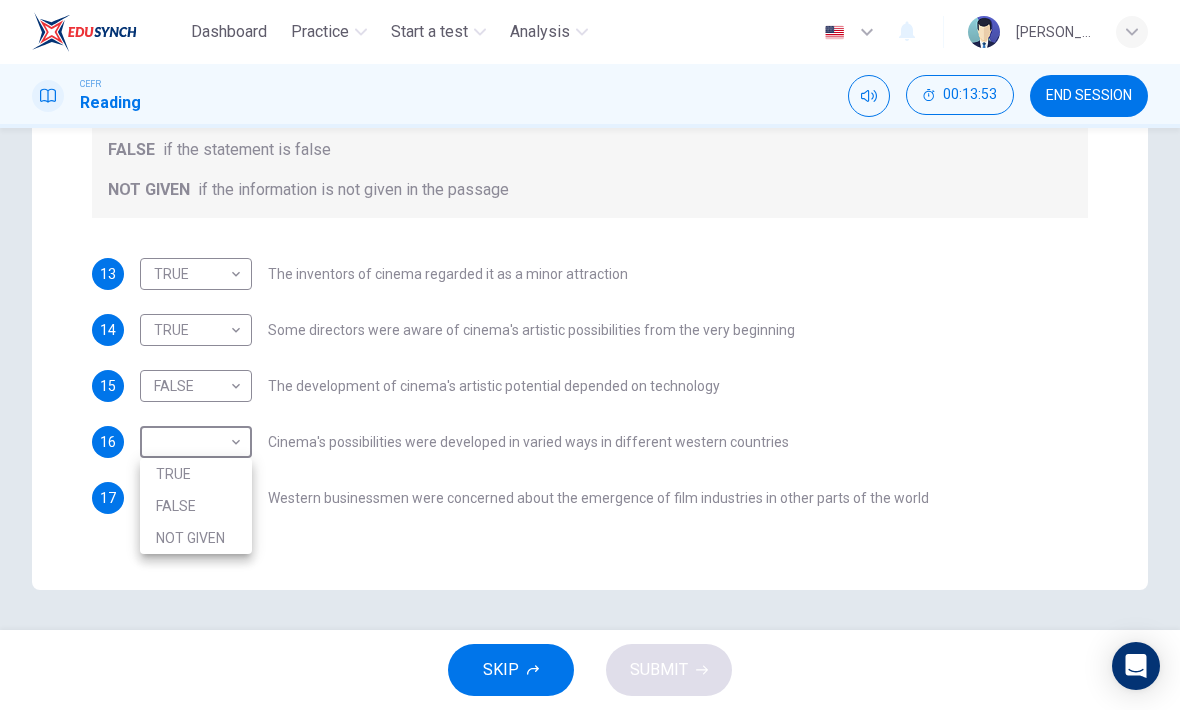 click on "NOT GIVEN" at bounding box center (196, 538) 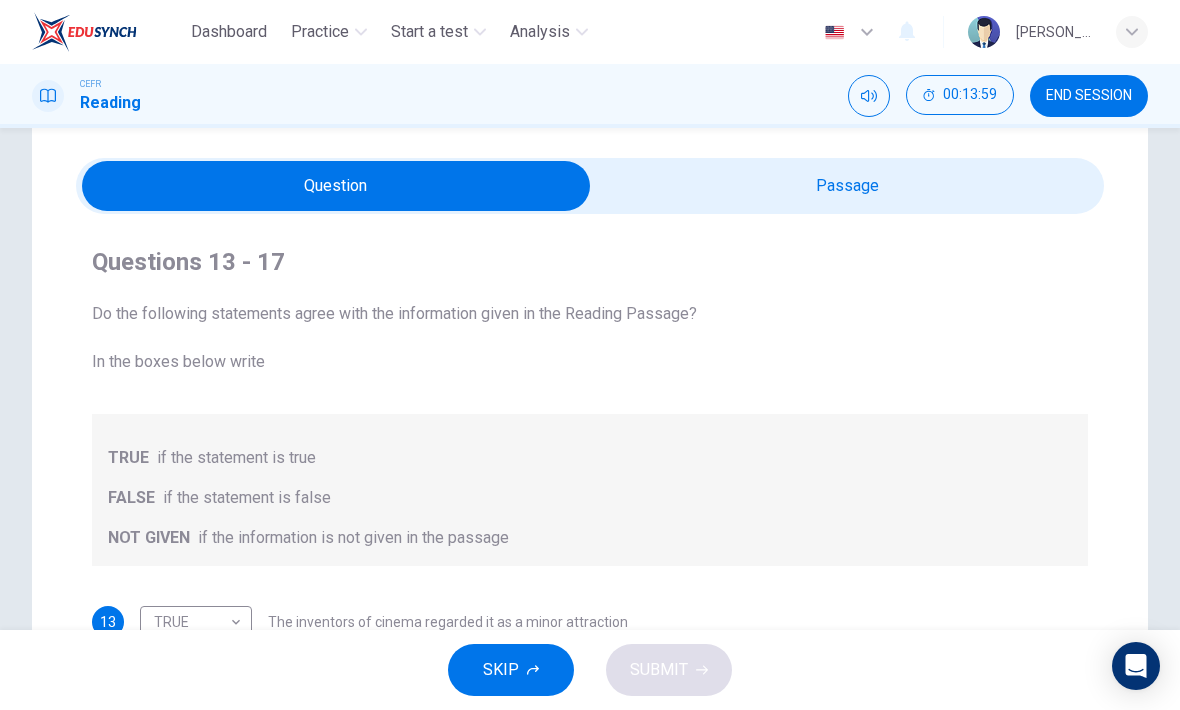 scroll, scrollTop: 52, scrollLeft: 0, axis: vertical 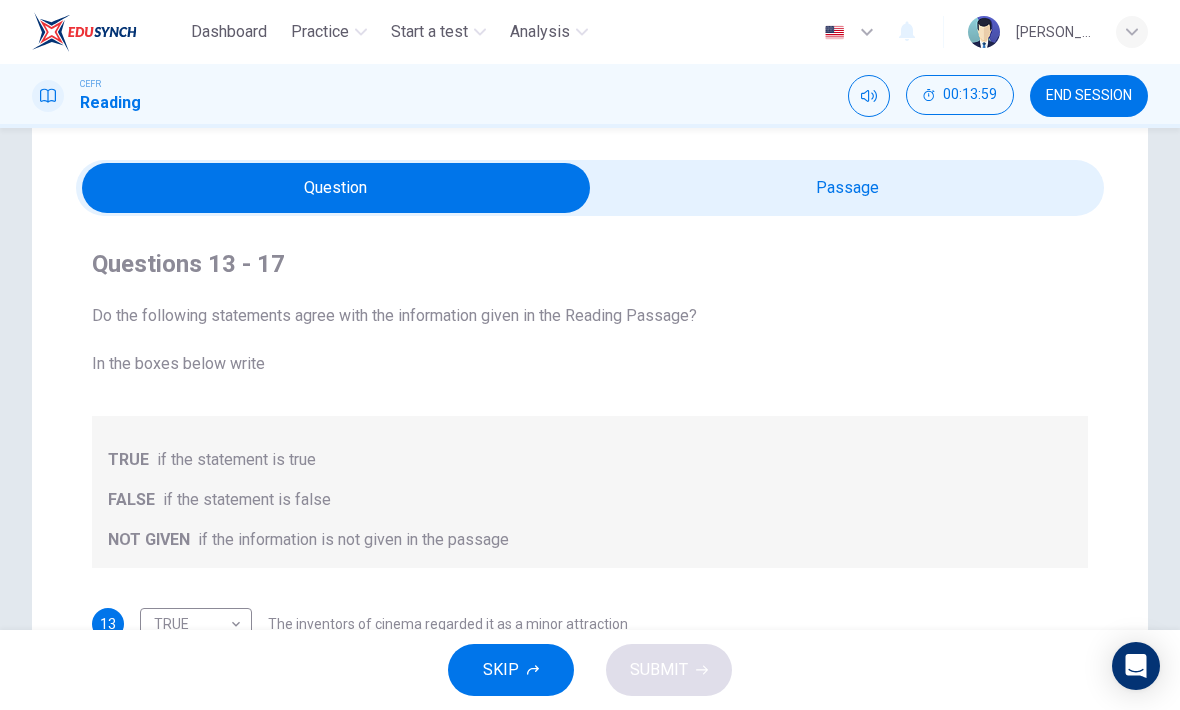 click at bounding box center (336, 188) 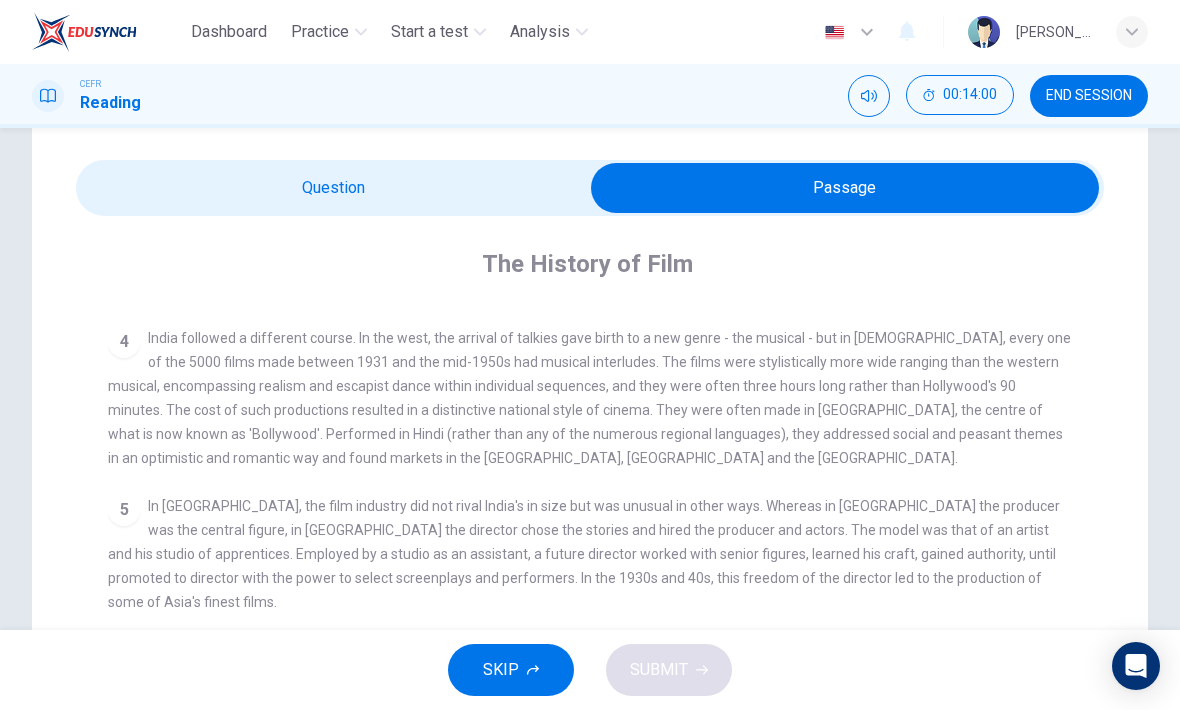 scroll, scrollTop: 763, scrollLeft: 0, axis: vertical 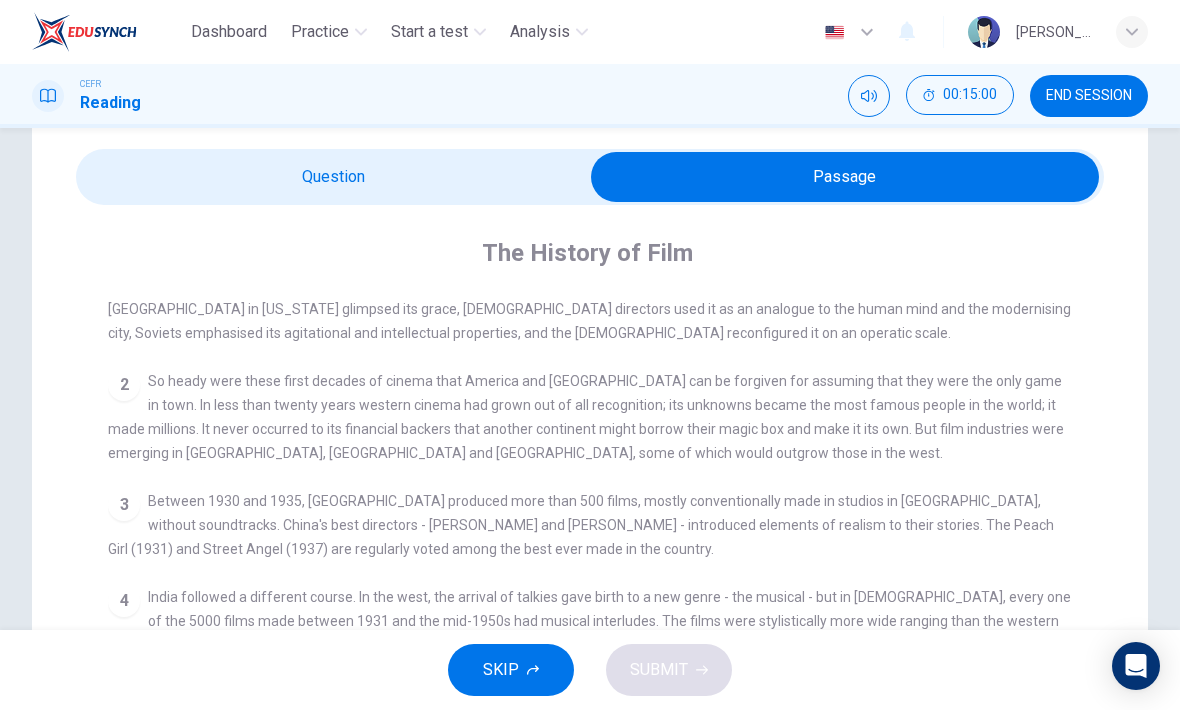 click at bounding box center [845, 177] 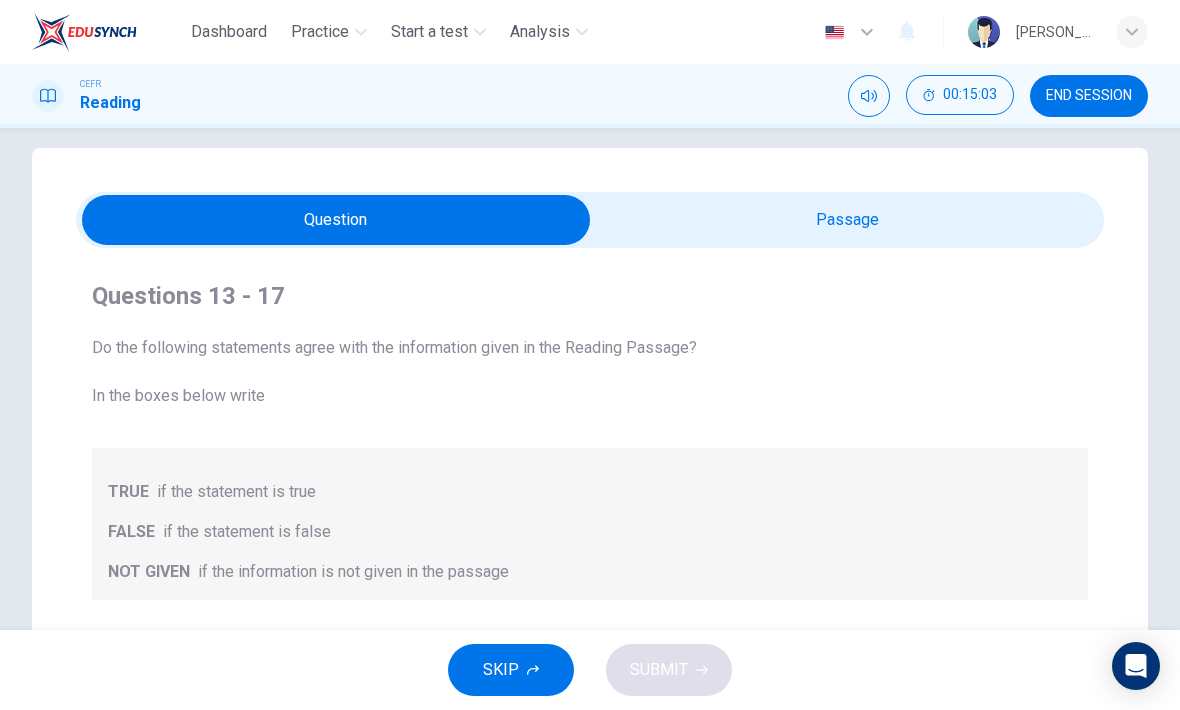scroll, scrollTop: 19, scrollLeft: 0, axis: vertical 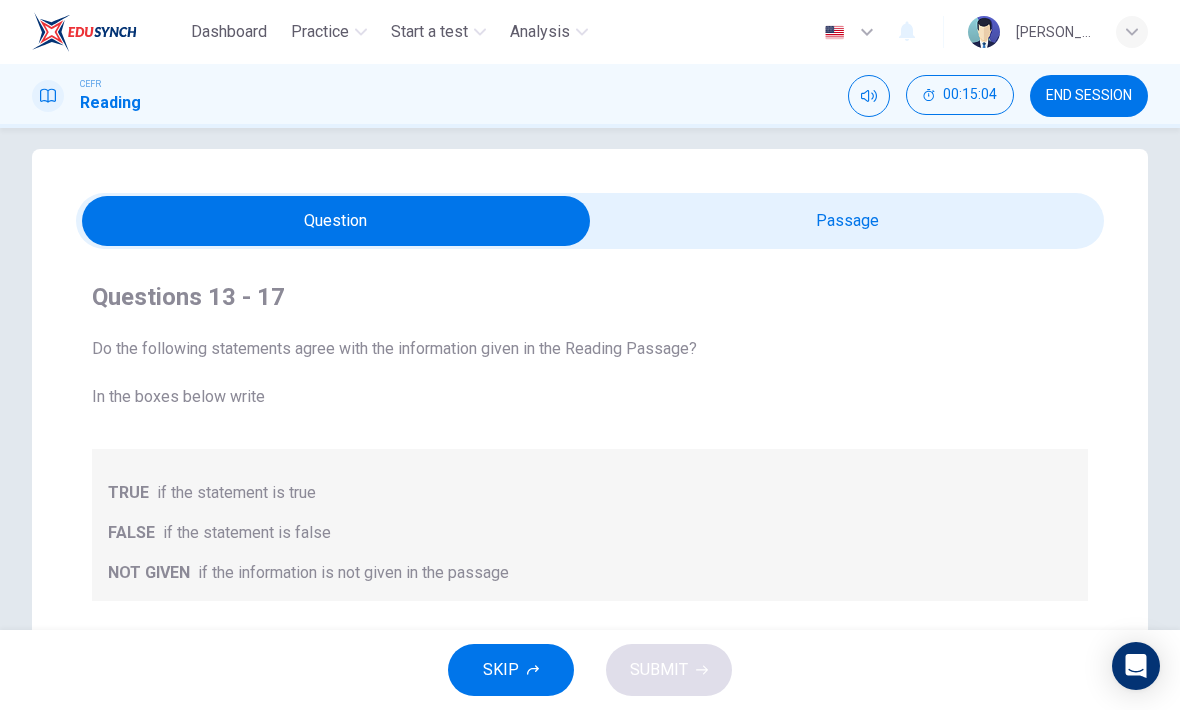 click at bounding box center (336, 221) 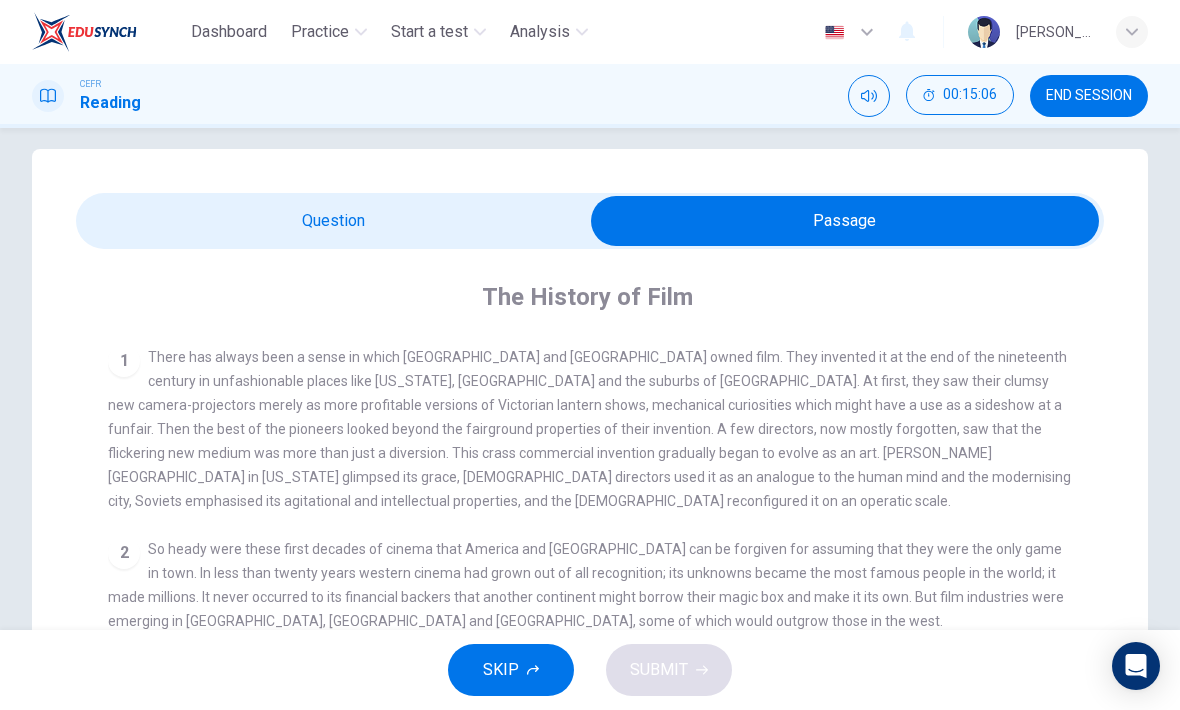 scroll, scrollTop: 434, scrollLeft: 0, axis: vertical 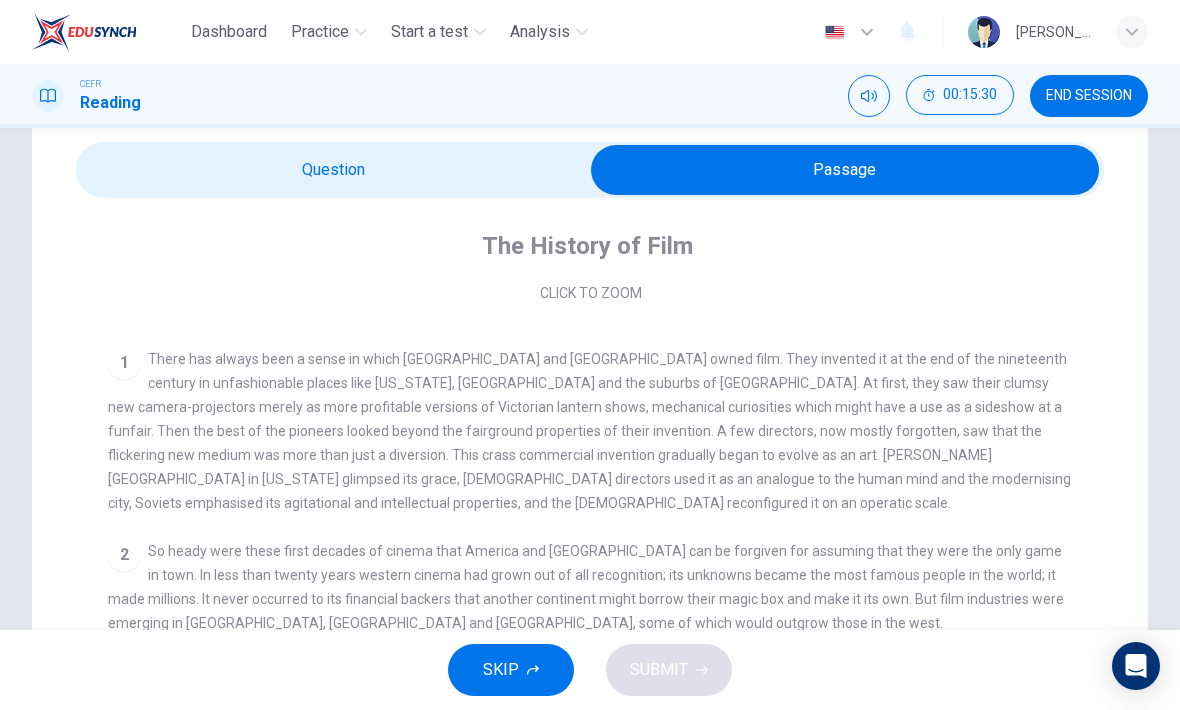 click at bounding box center [845, 170] 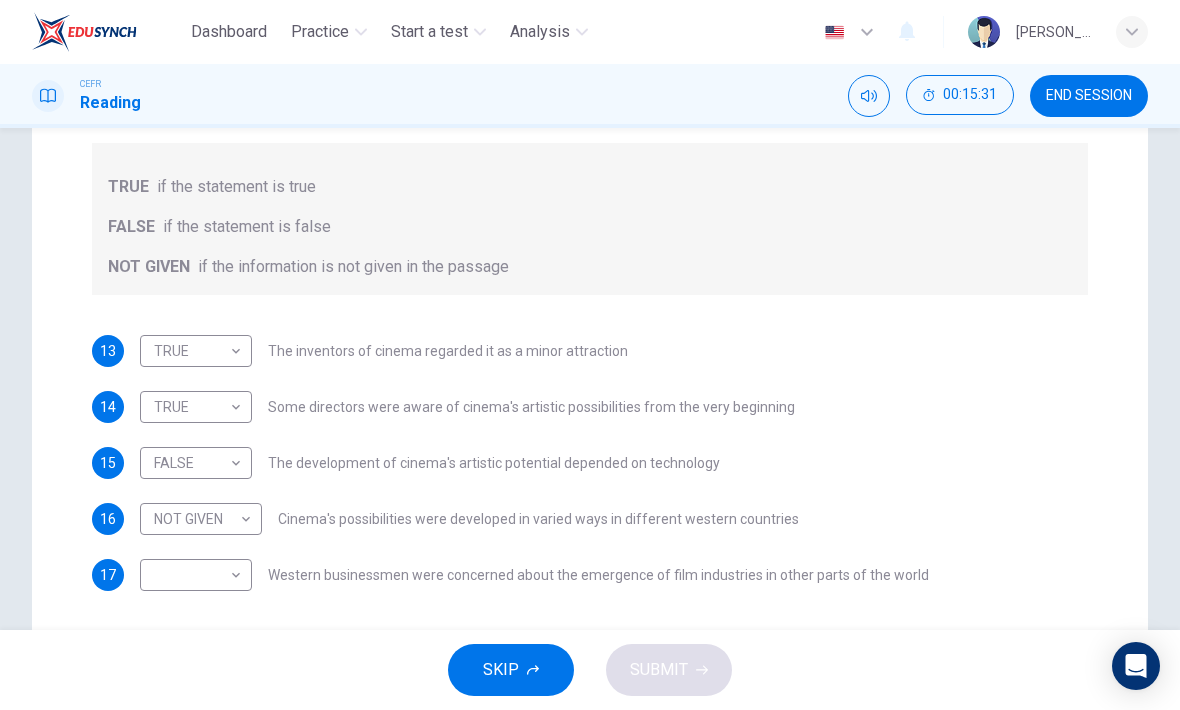scroll, scrollTop: 344, scrollLeft: 0, axis: vertical 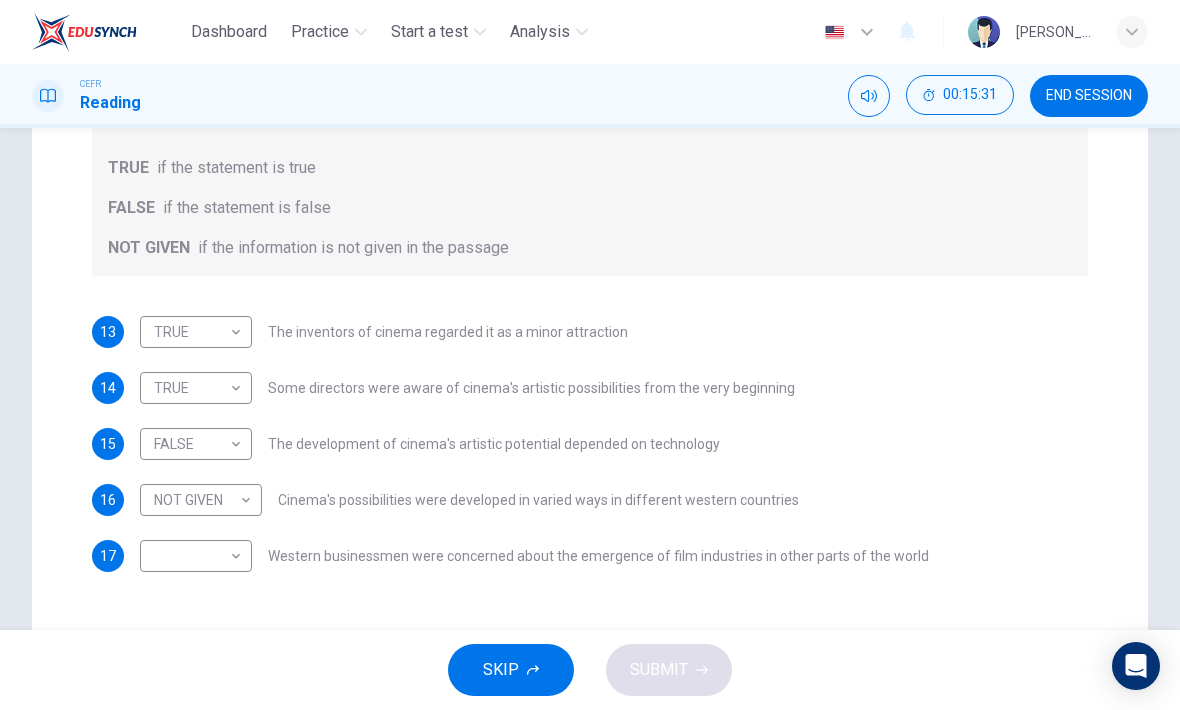 click on "Dashboard Practice Start a test Analysis English en ​ [PERSON_NAME] CEFR Reading 00:15:31 END SESSION Questions 13 - 17 Do the following statements agree with the information given in the Reading Passage?
In the boxes below write TRUE if the statement is true FALSE if the statement is false NOT GIVEN if the information is not given in the passage 13 TRUE TRUE ​ The inventors of cinema regarded it as a minor attraction 14 TRUE TRUE ​ Some directors were aware of cinema's artistic possibilities from the very beginning 15 FALSE FALSE ​ The development of cinema's artistic potential depended on technology 16 NOT GIVEN NOT GIVEN ​ Cinema's possibilities were developed in varied ways in different western countries 17 ​ ​ Western businessmen were concerned about the emergence of film industries in other parts of the world The History of Film CLICK TO ZOOM Click to Zoom 1 2 3 4 5 6 7 8 SKIP SUBMIT EduSynch - Online Language Proficiency Testing
Dashboard Practice Analysis" at bounding box center (590, 355) 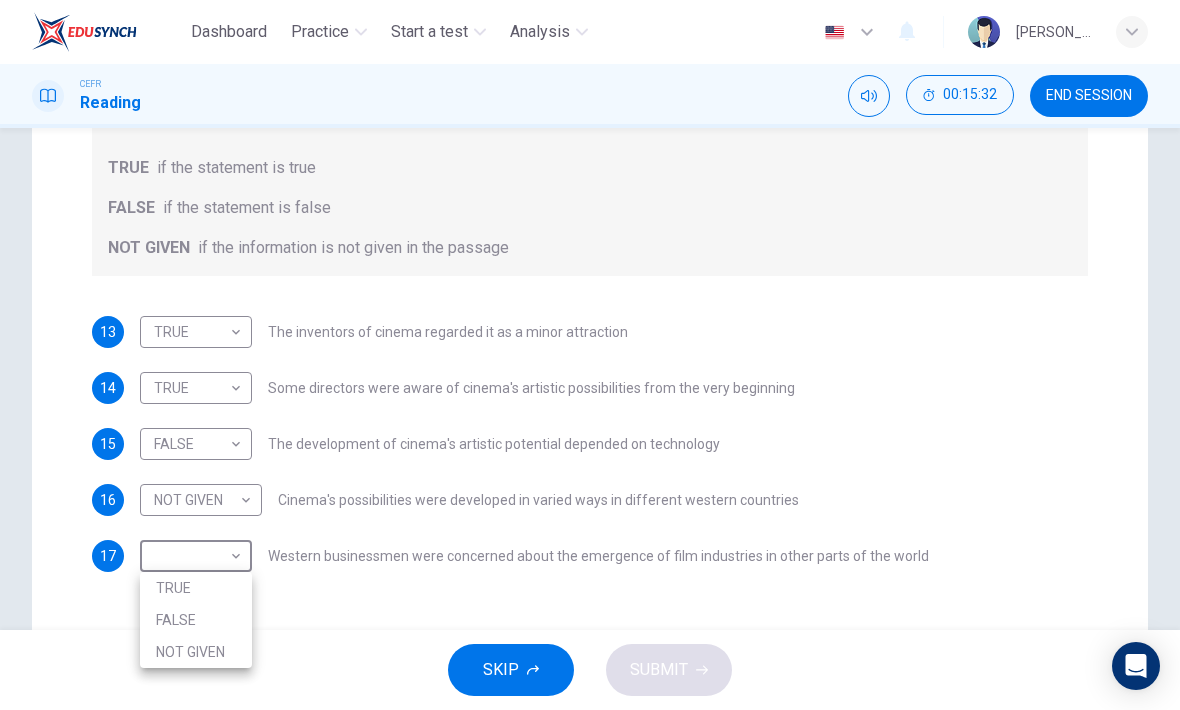 click on "NOT GIVEN" at bounding box center (196, 652) 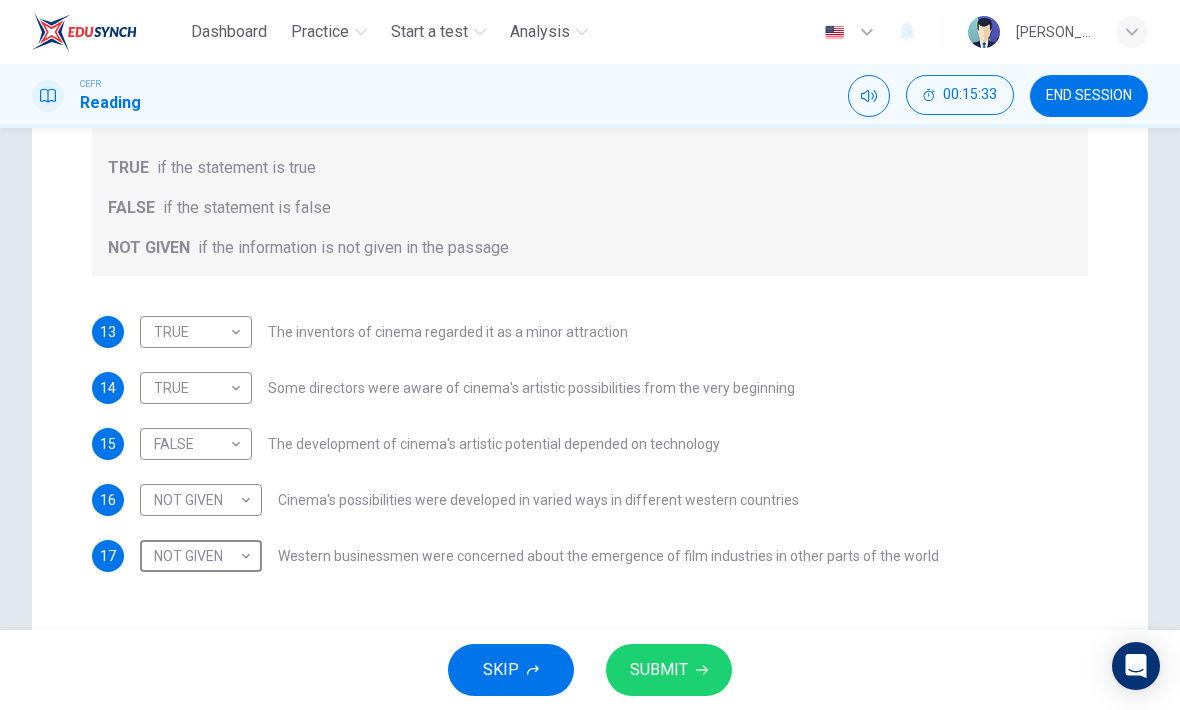 click 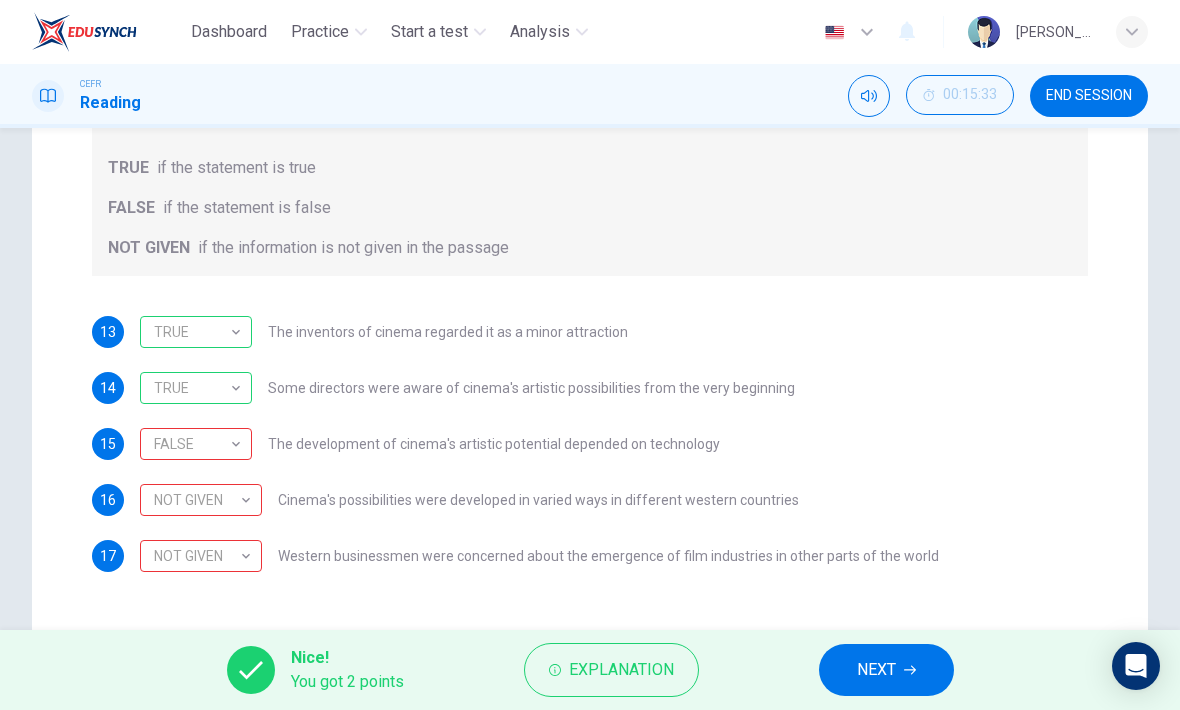 click on "Explanation" at bounding box center (621, 670) 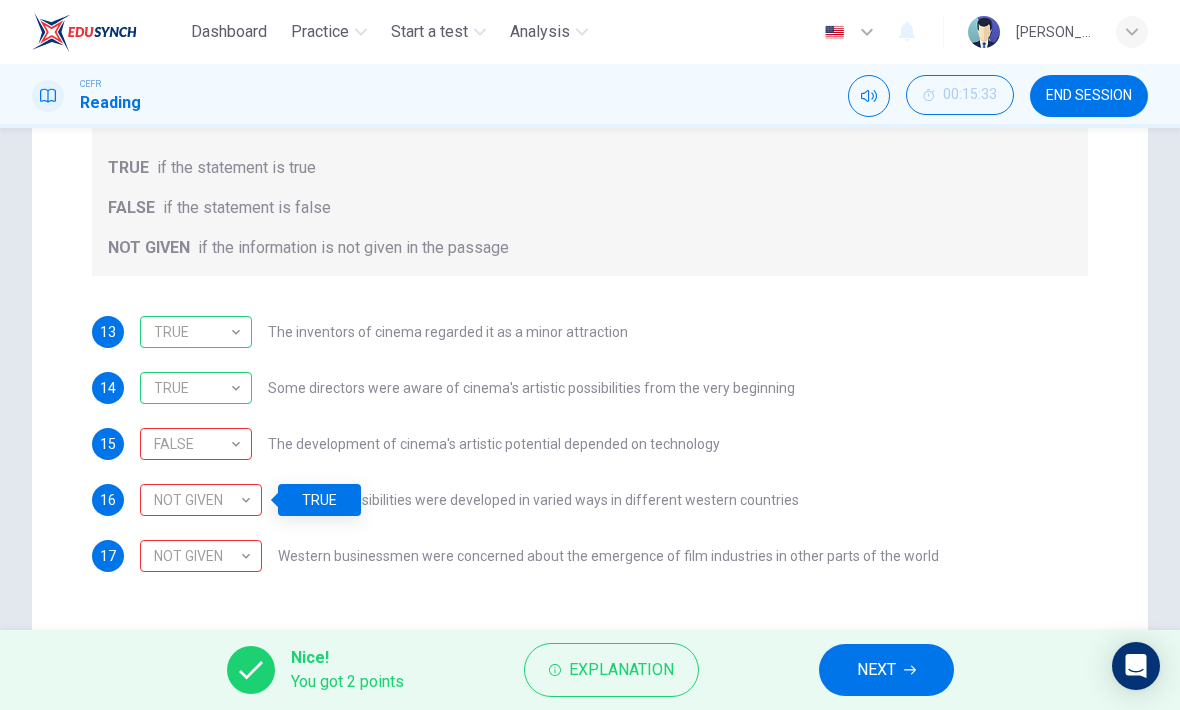 click on "16 NOT GIVEN NOT GIVEN ​ Cinema's possibilities were developed in varied ways in different western countries" at bounding box center (590, 500) 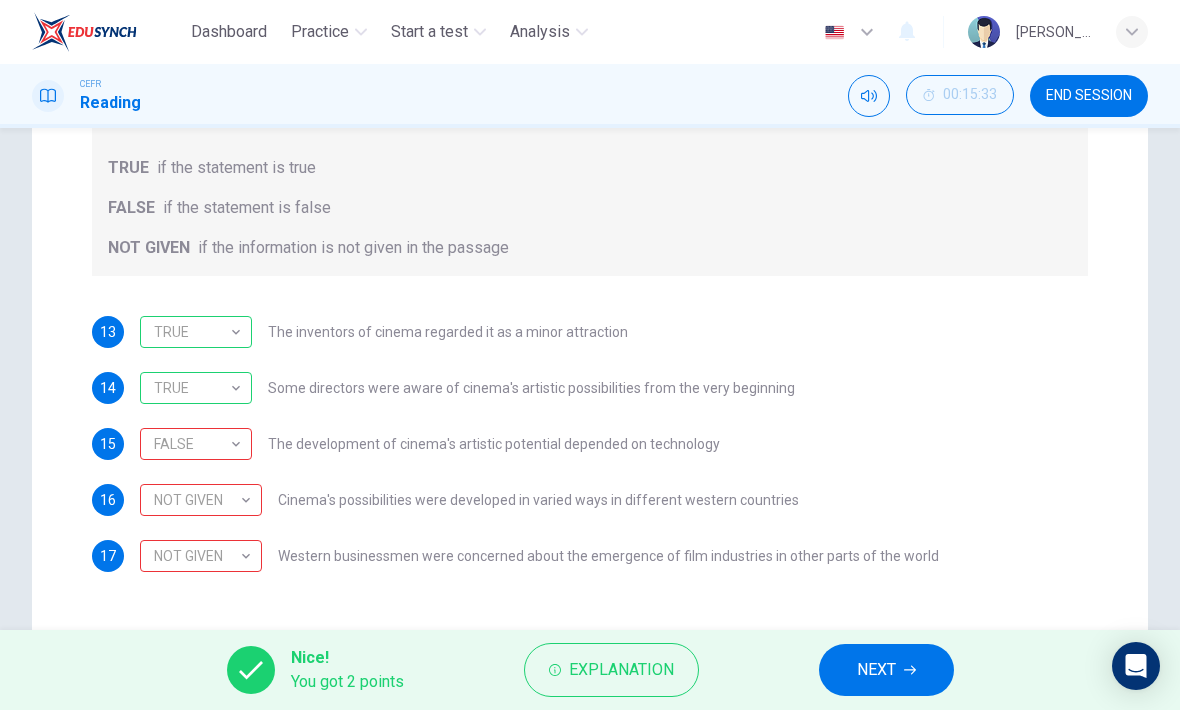 click on "FALSE" at bounding box center (192, 444) 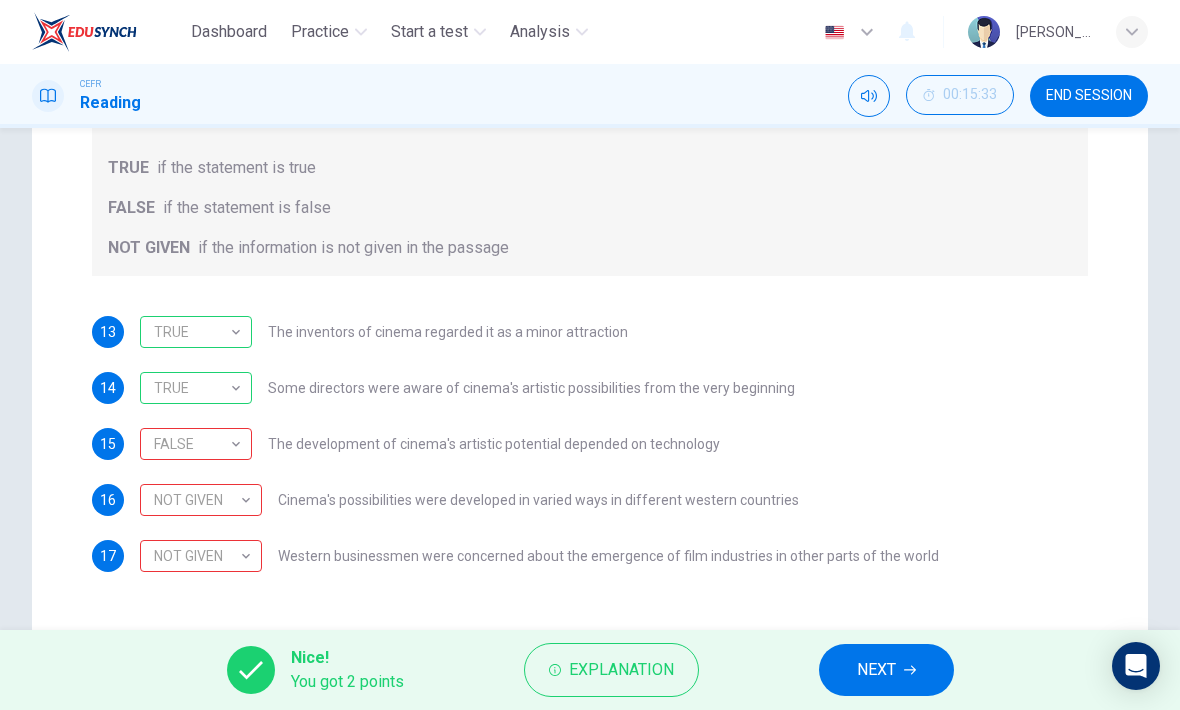 click on "16 NOT GIVEN NOT GIVEN ​ Cinema's possibilities were developed in varied ways in different western countries" at bounding box center [590, 500] 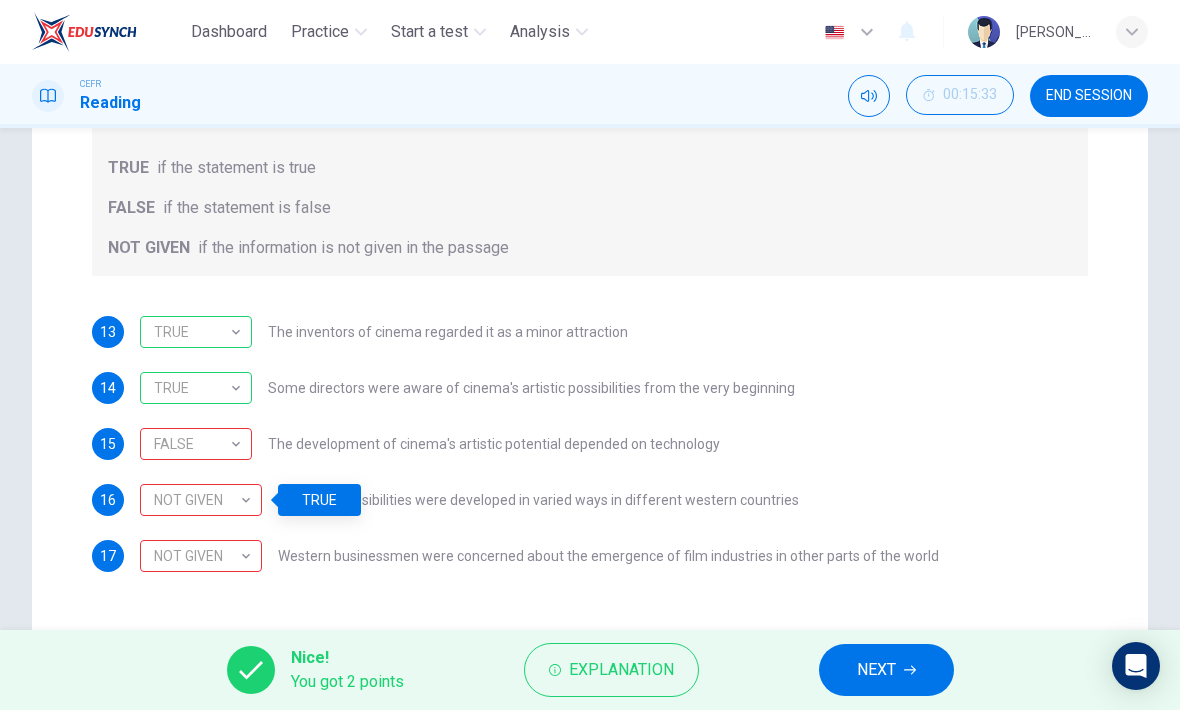 click on "NEXT" at bounding box center [886, 670] 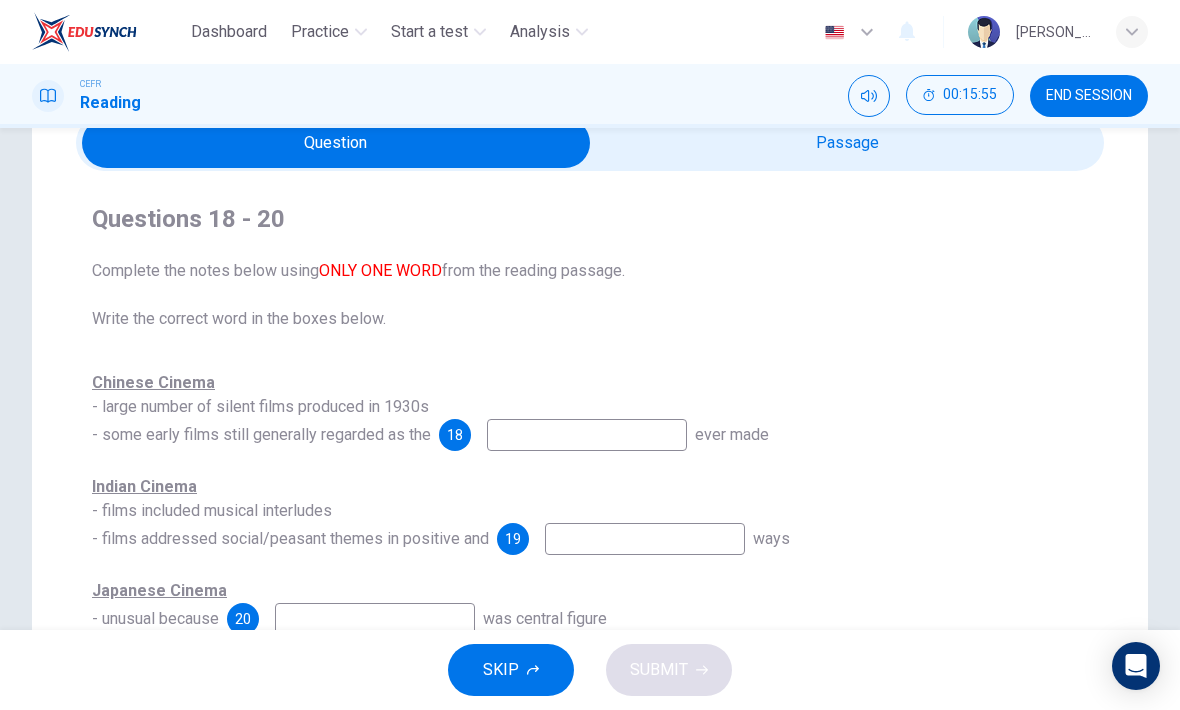 scroll, scrollTop: 74, scrollLeft: 0, axis: vertical 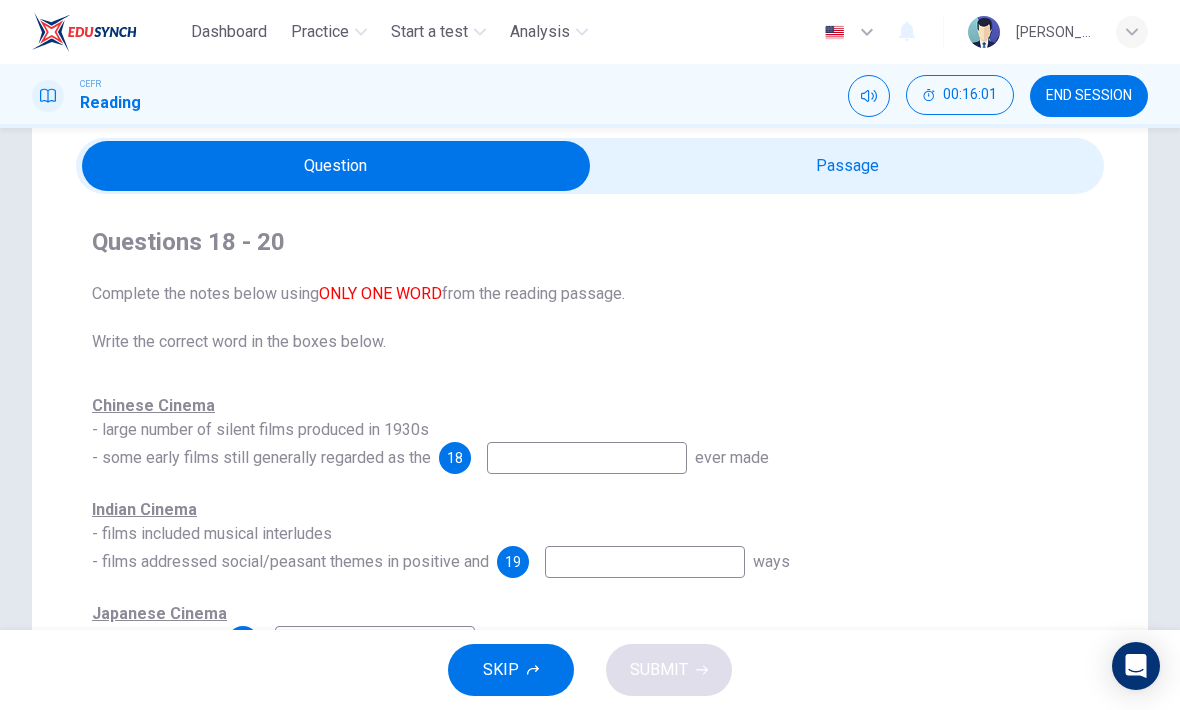 click at bounding box center (336, 166) 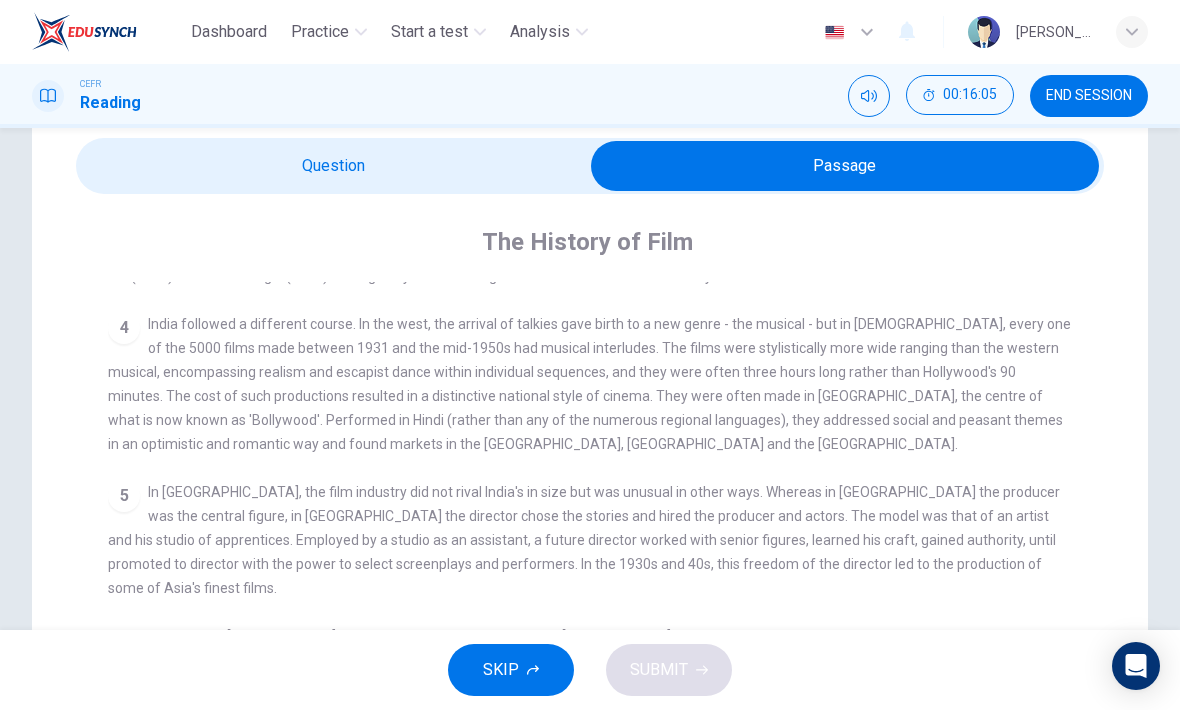 scroll, scrollTop: 761, scrollLeft: 0, axis: vertical 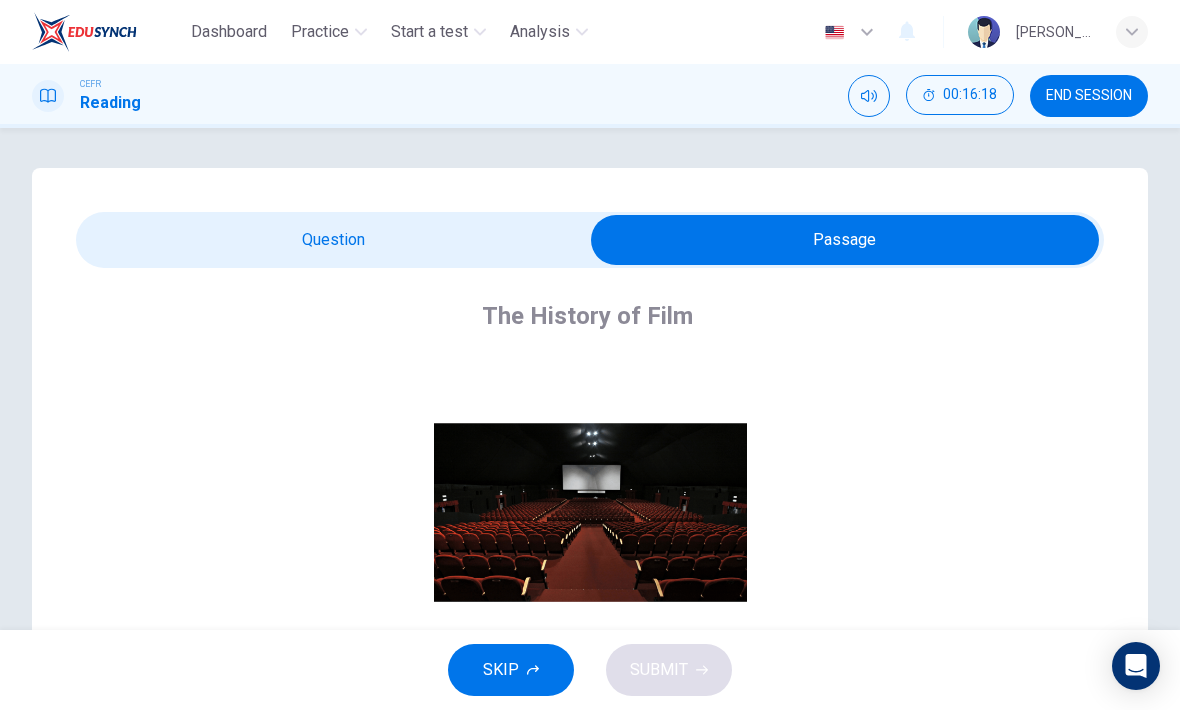click at bounding box center [845, 240] 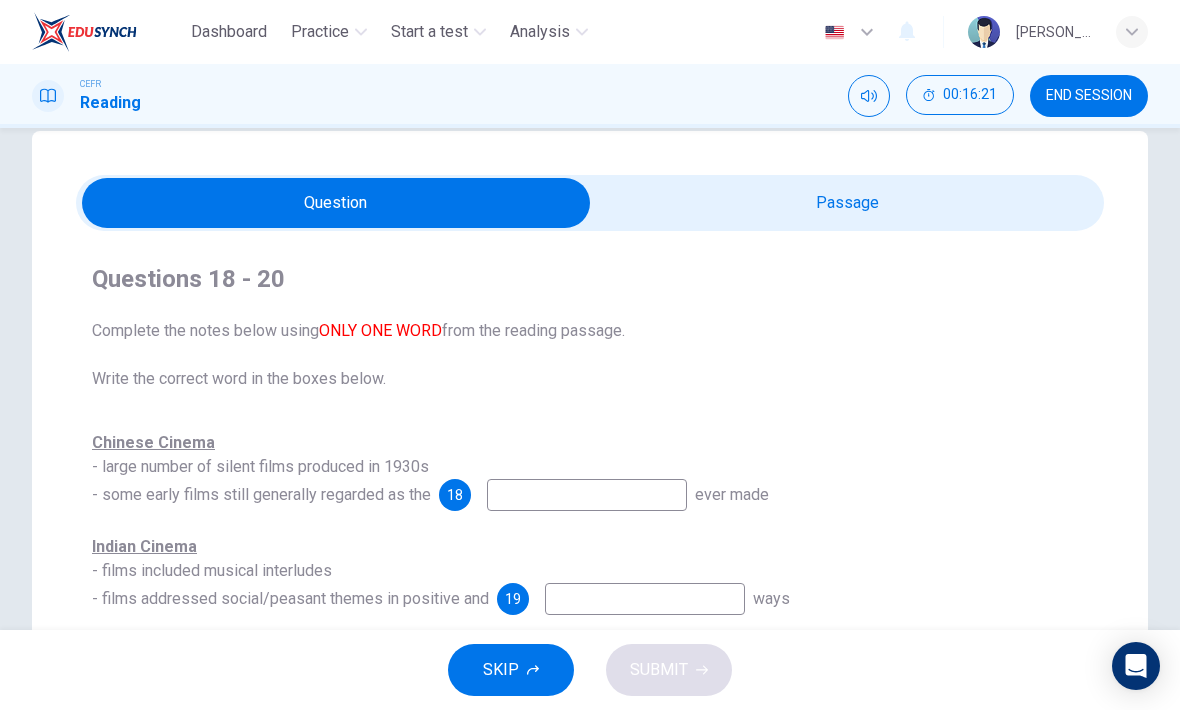 scroll, scrollTop: 36, scrollLeft: 0, axis: vertical 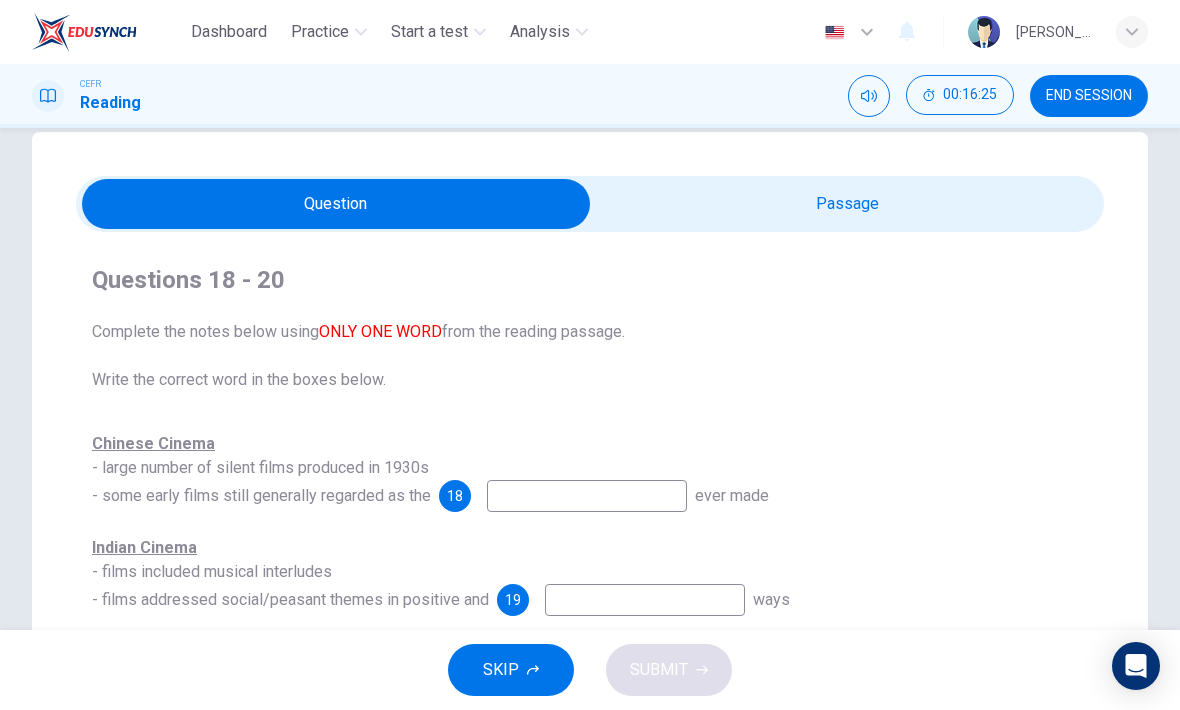 click at bounding box center [336, 204] 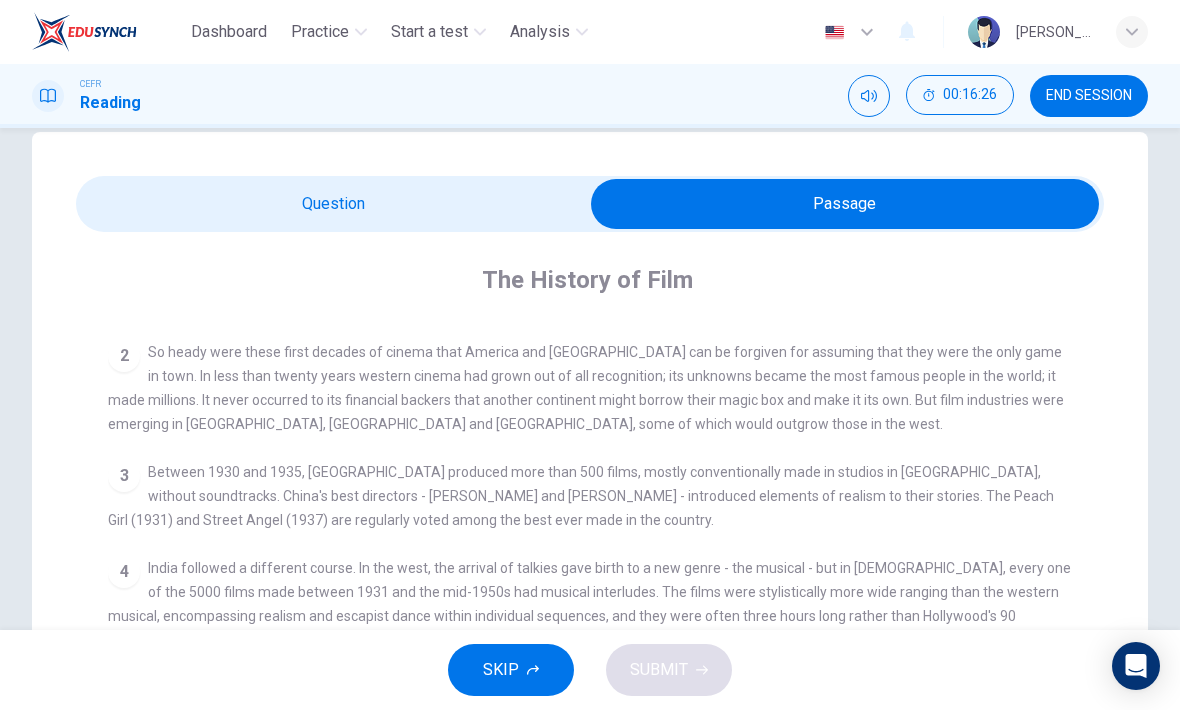 scroll, scrollTop: 542, scrollLeft: 0, axis: vertical 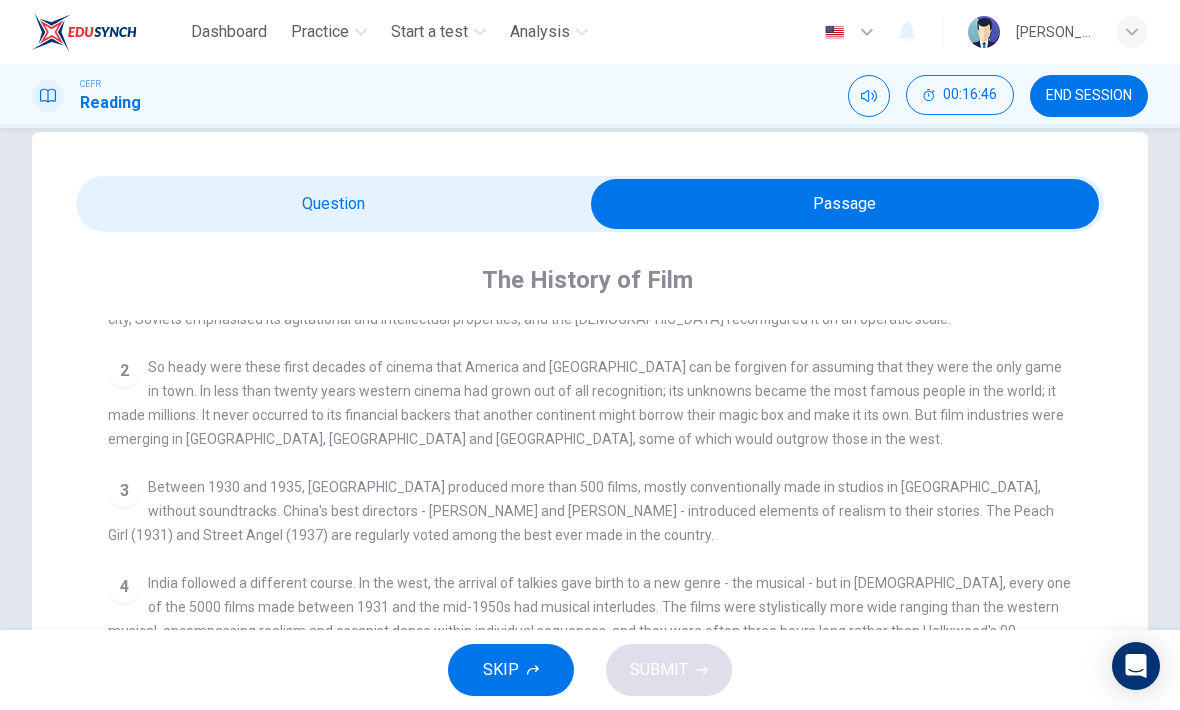click at bounding box center [845, 204] 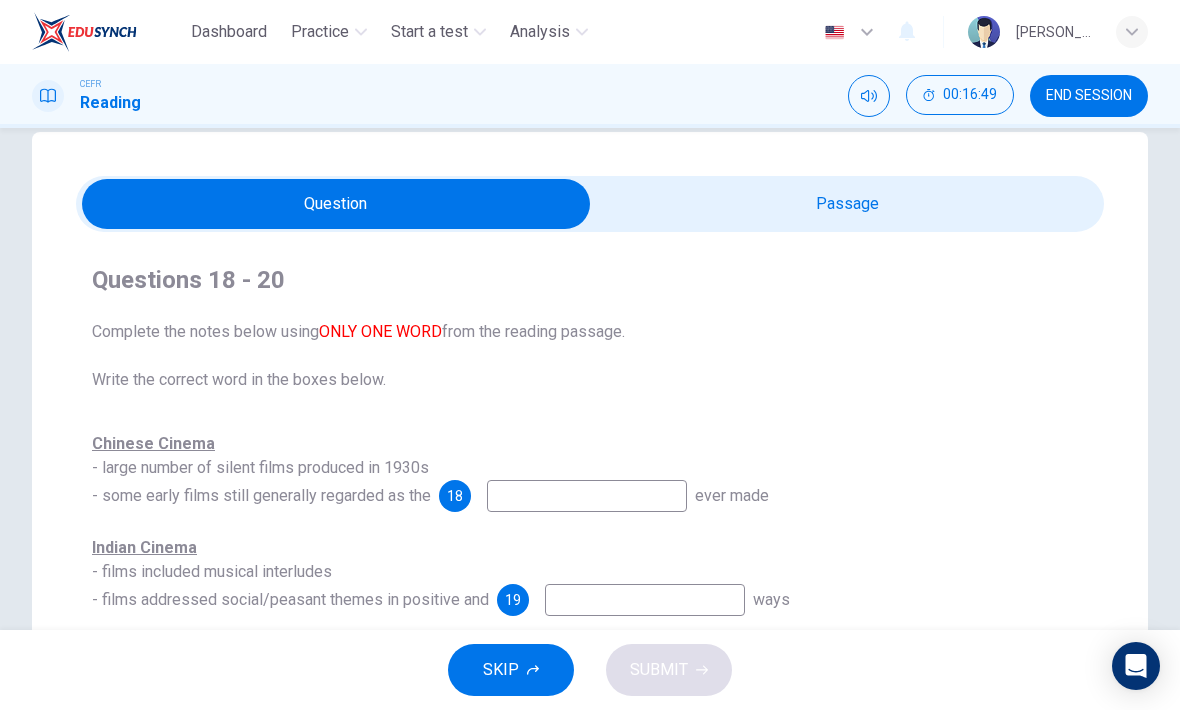 click at bounding box center [587, 496] 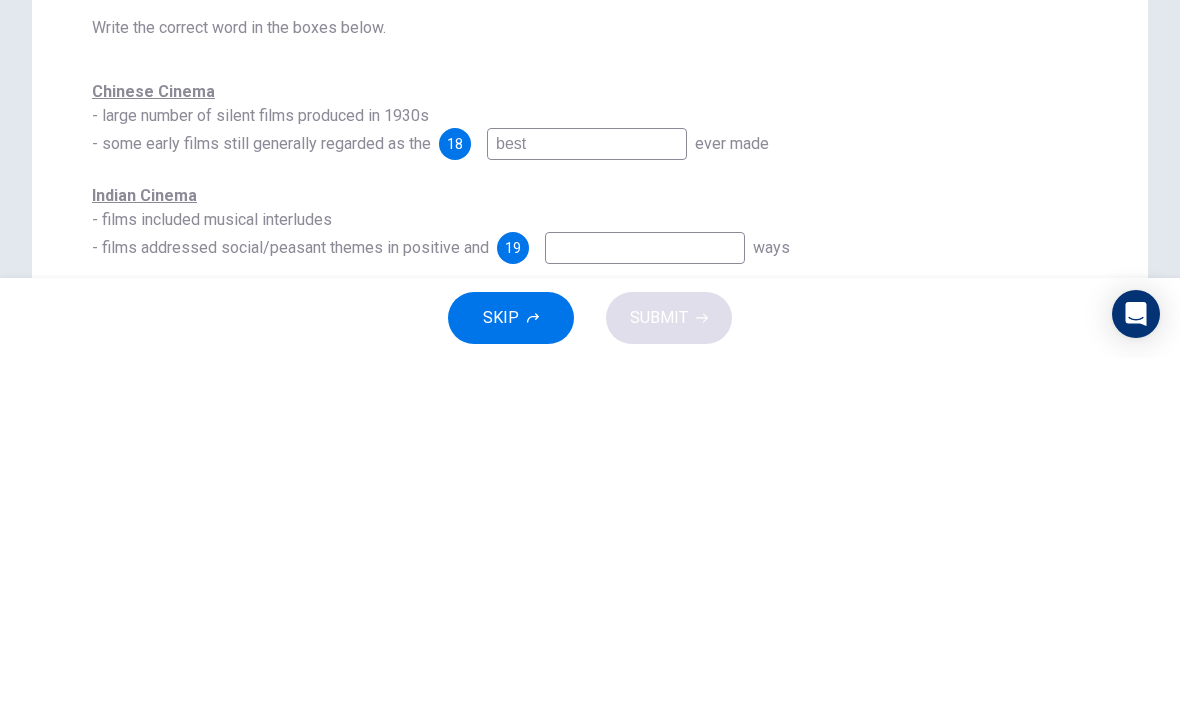 type on "best" 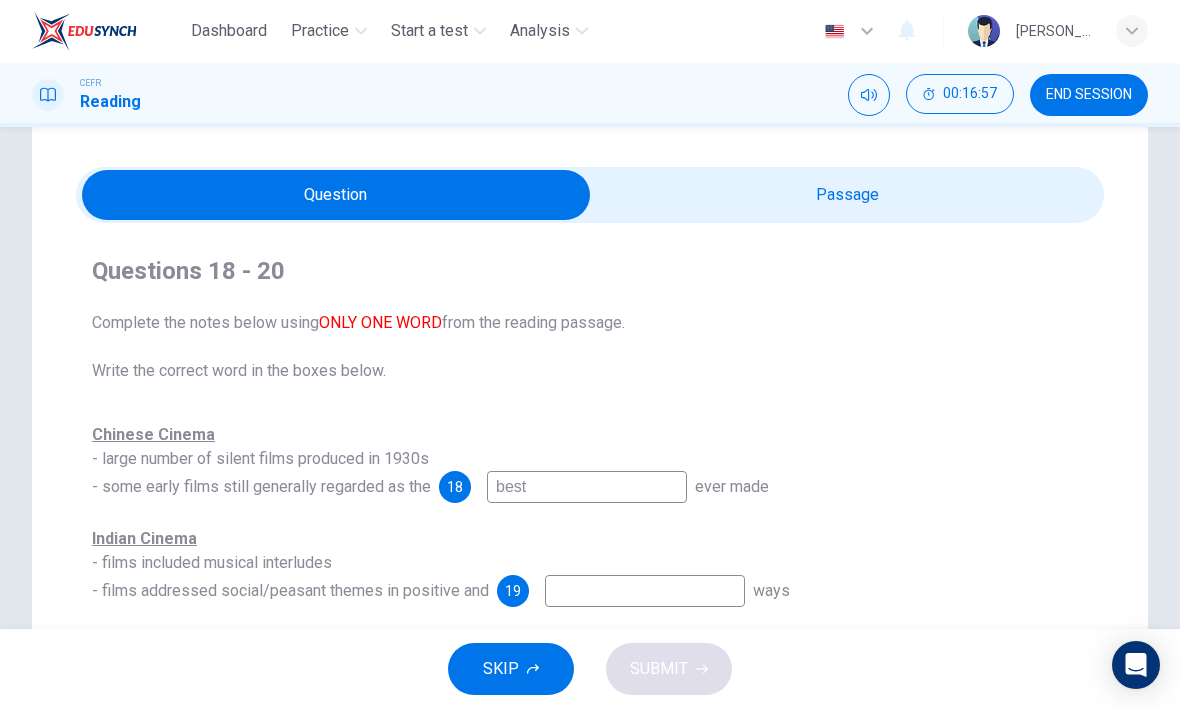 scroll, scrollTop: 45, scrollLeft: 0, axis: vertical 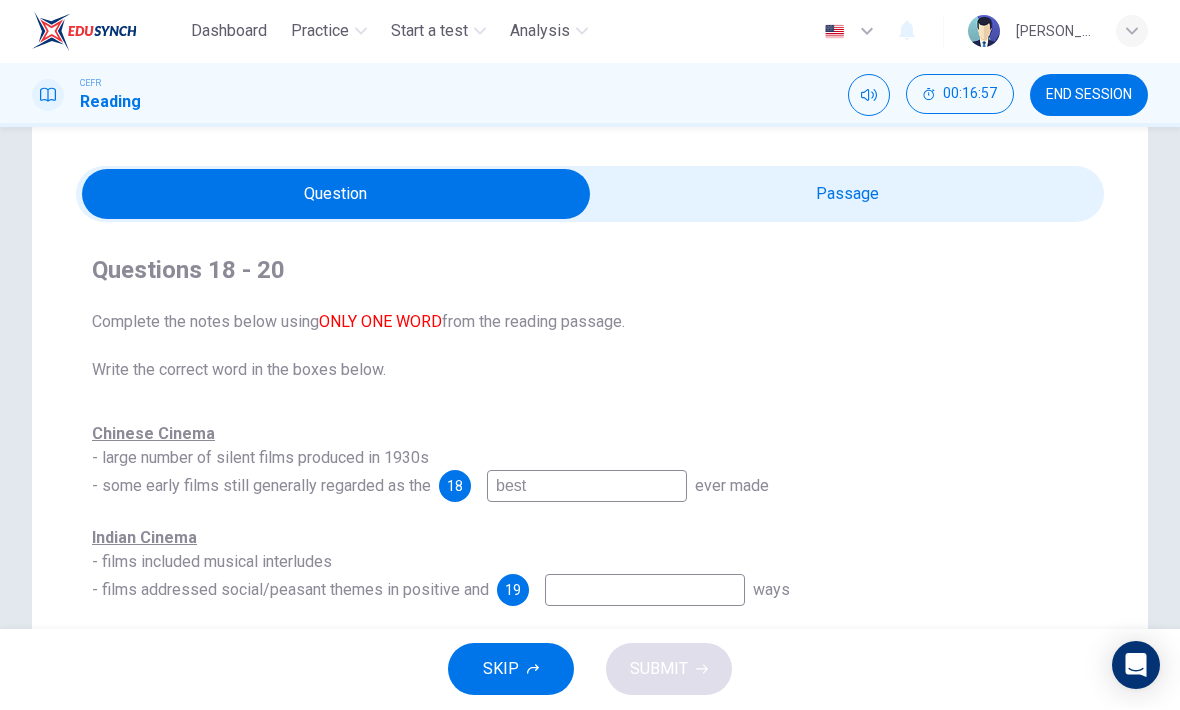 click at bounding box center (336, 195) 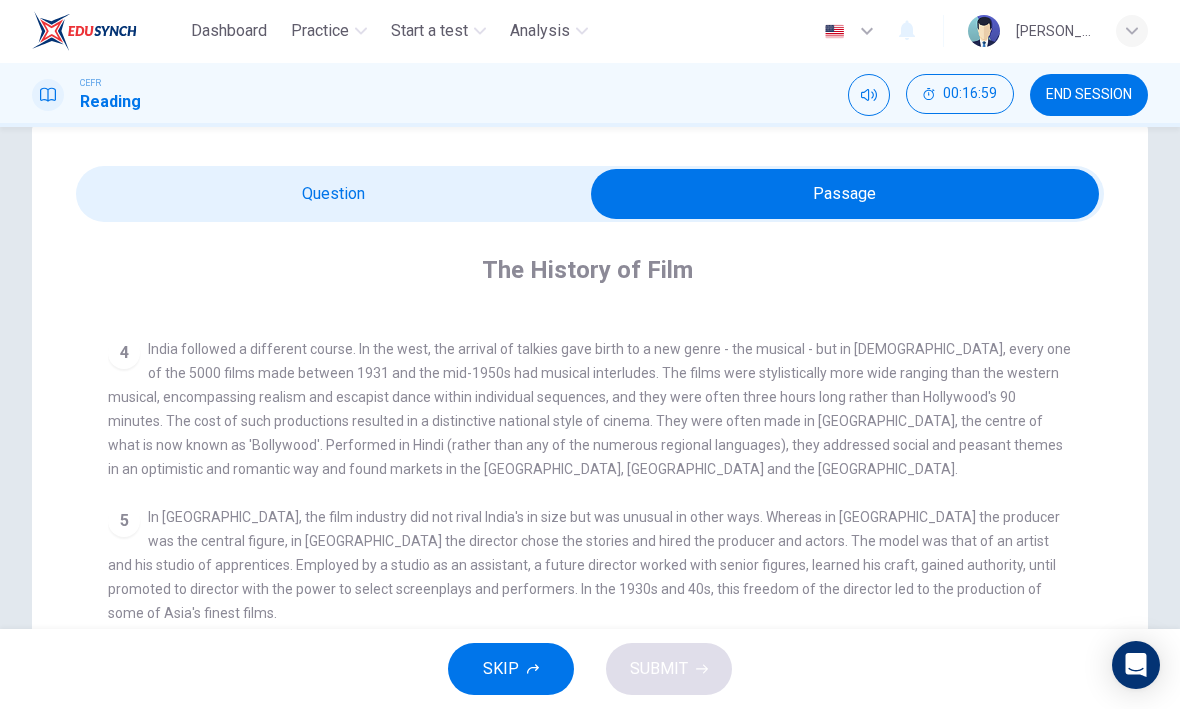 scroll, scrollTop: 763, scrollLeft: 0, axis: vertical 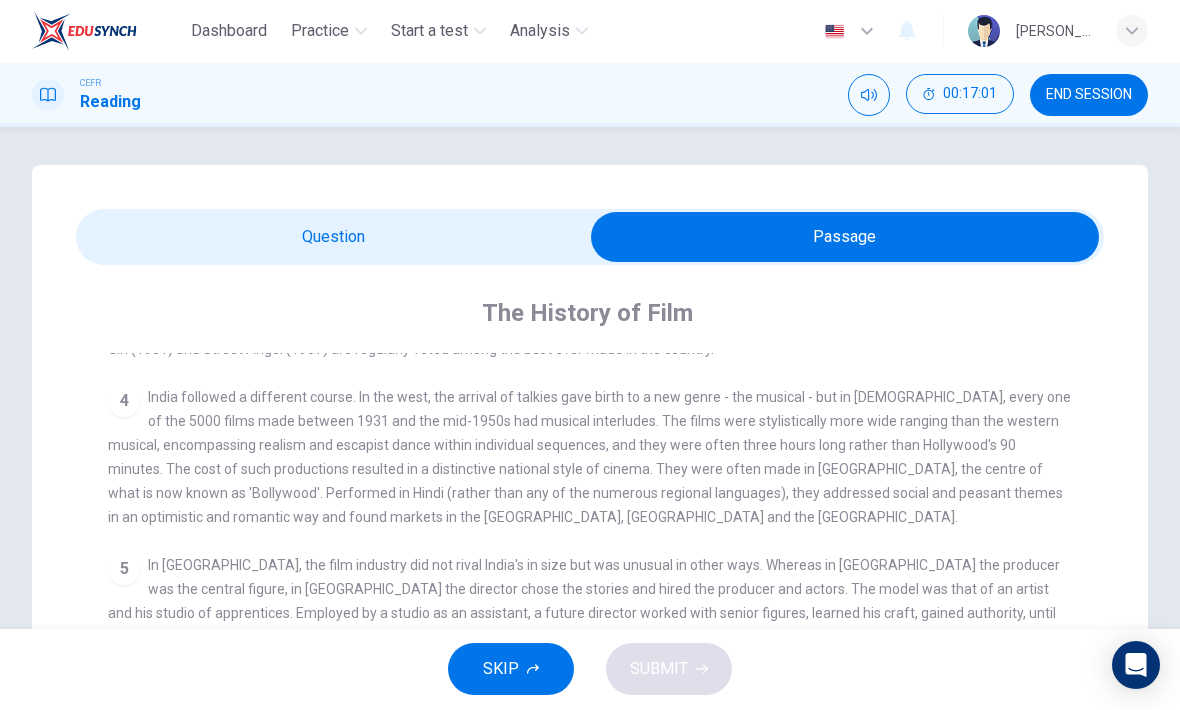 click at bounding box center (845, 238) 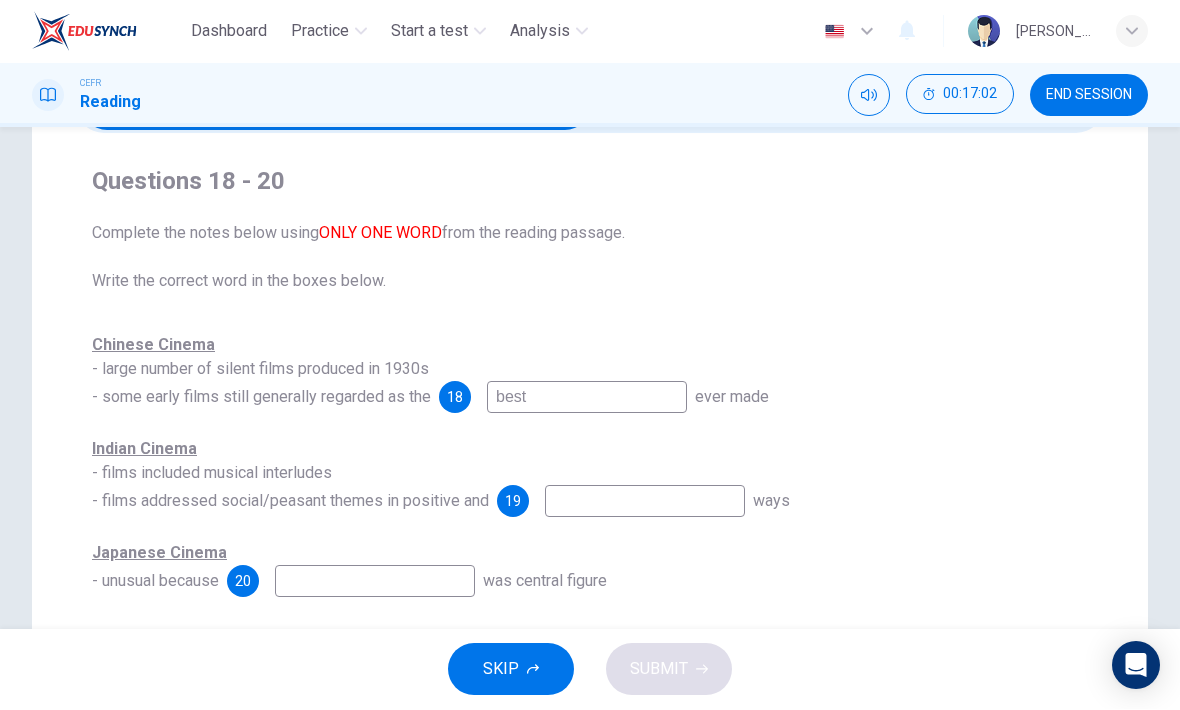 scroll, scrollTop: 137, scrollLeft: 0, axis: vertical 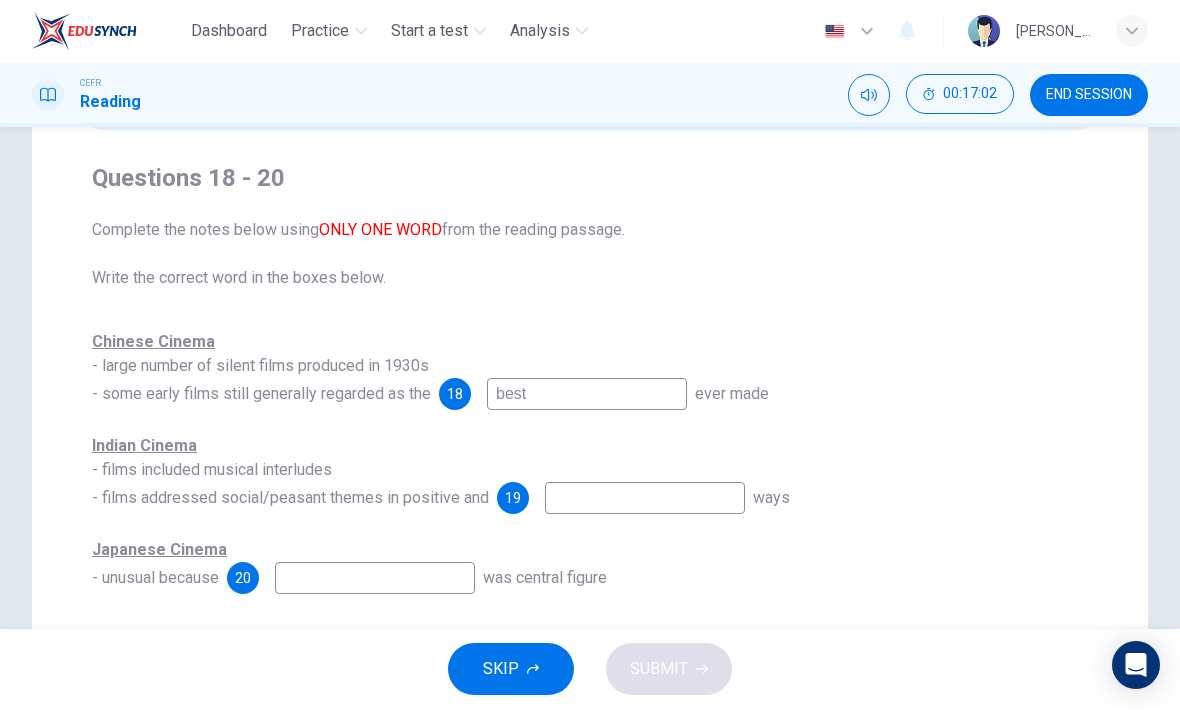 click at bounding box center (645, 499) 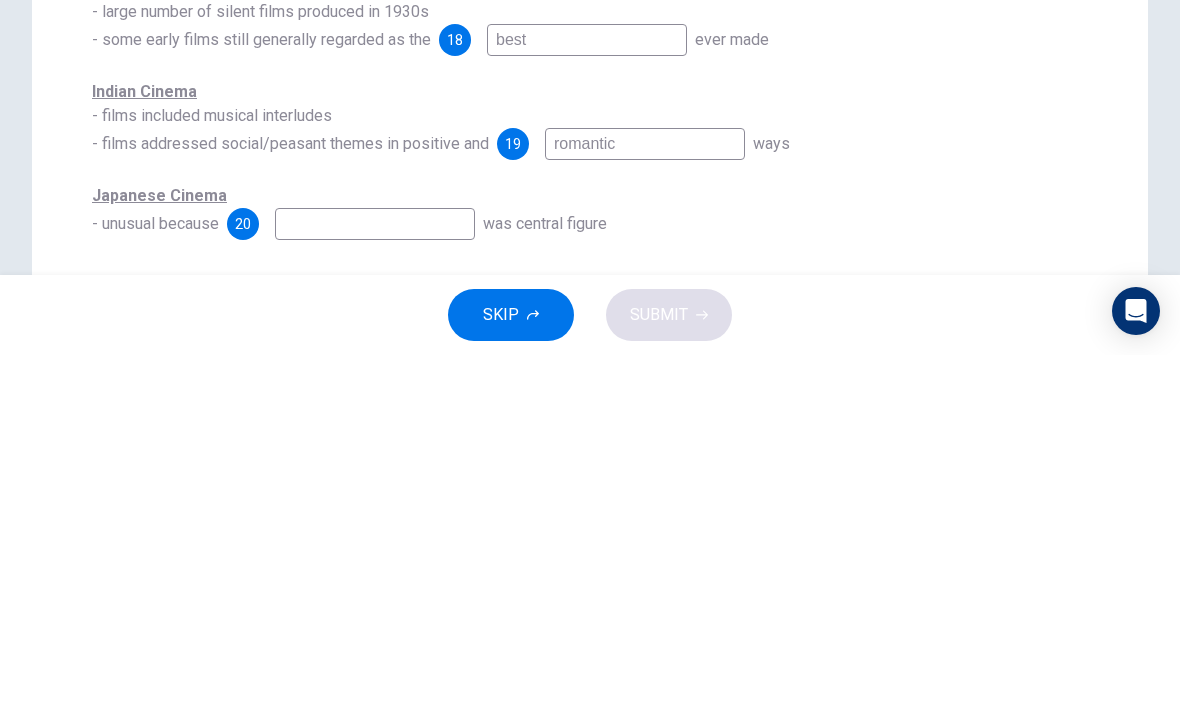 type on "romantic" 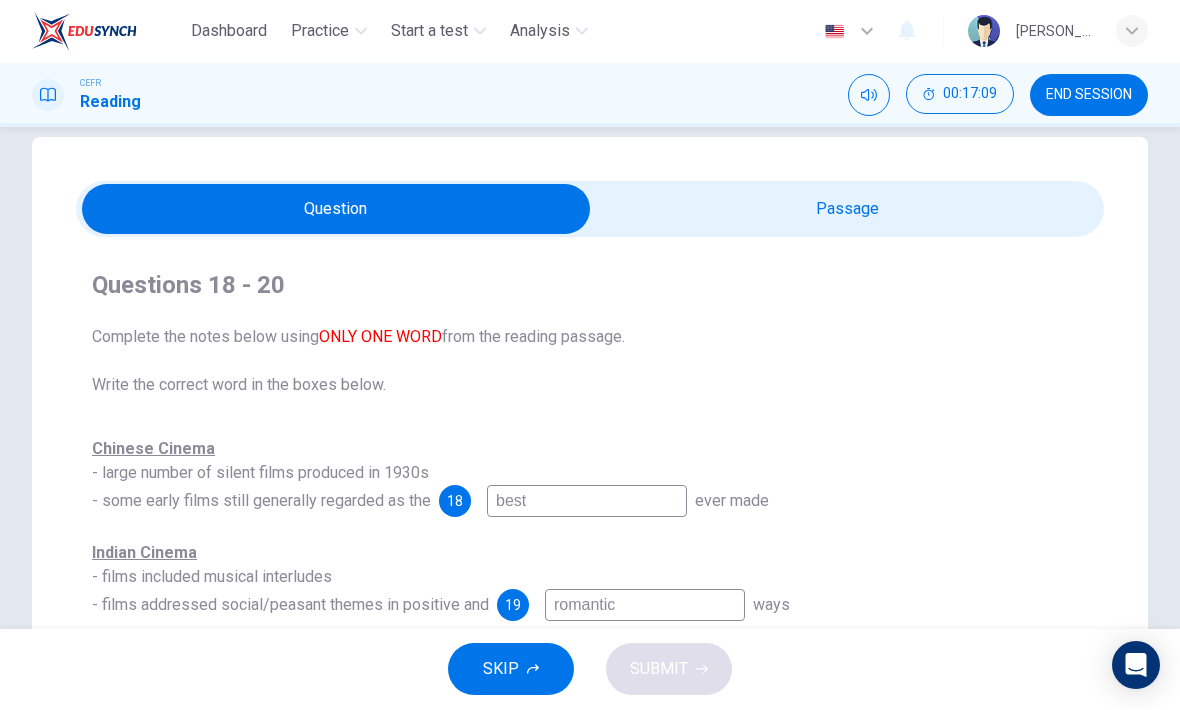 scroll, scrollTop: 16, scrollLeft: 0, axis: vertical 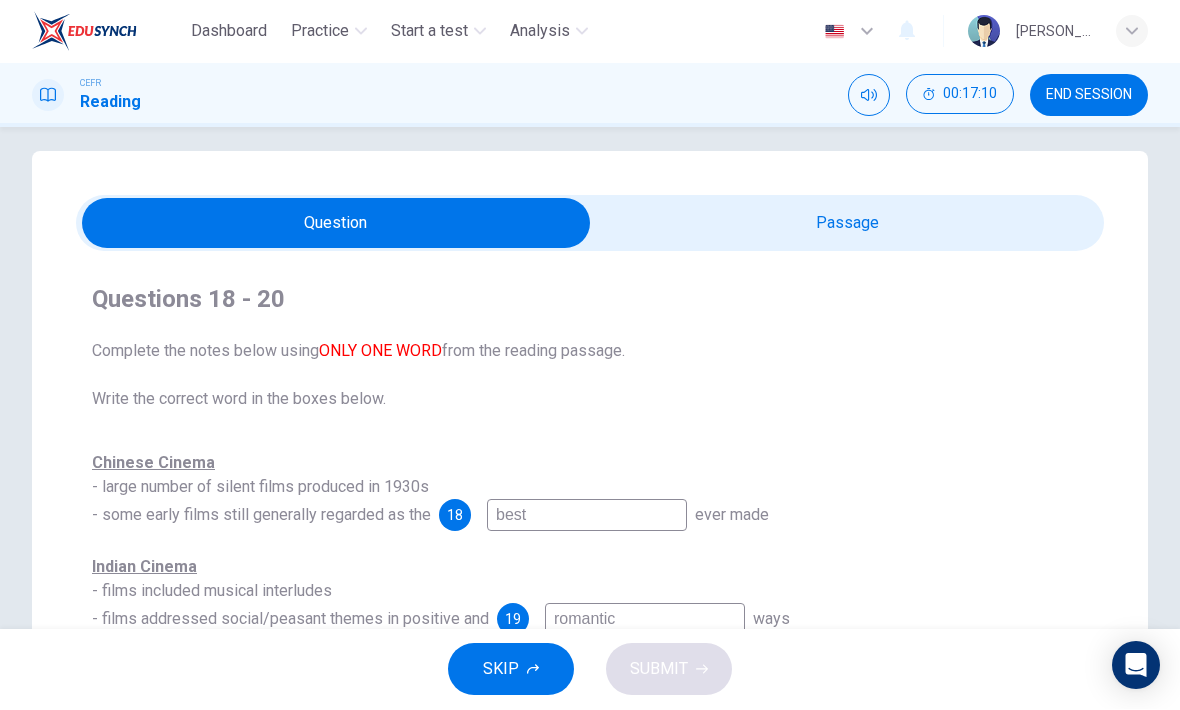 click at bounding box center [336, 224] 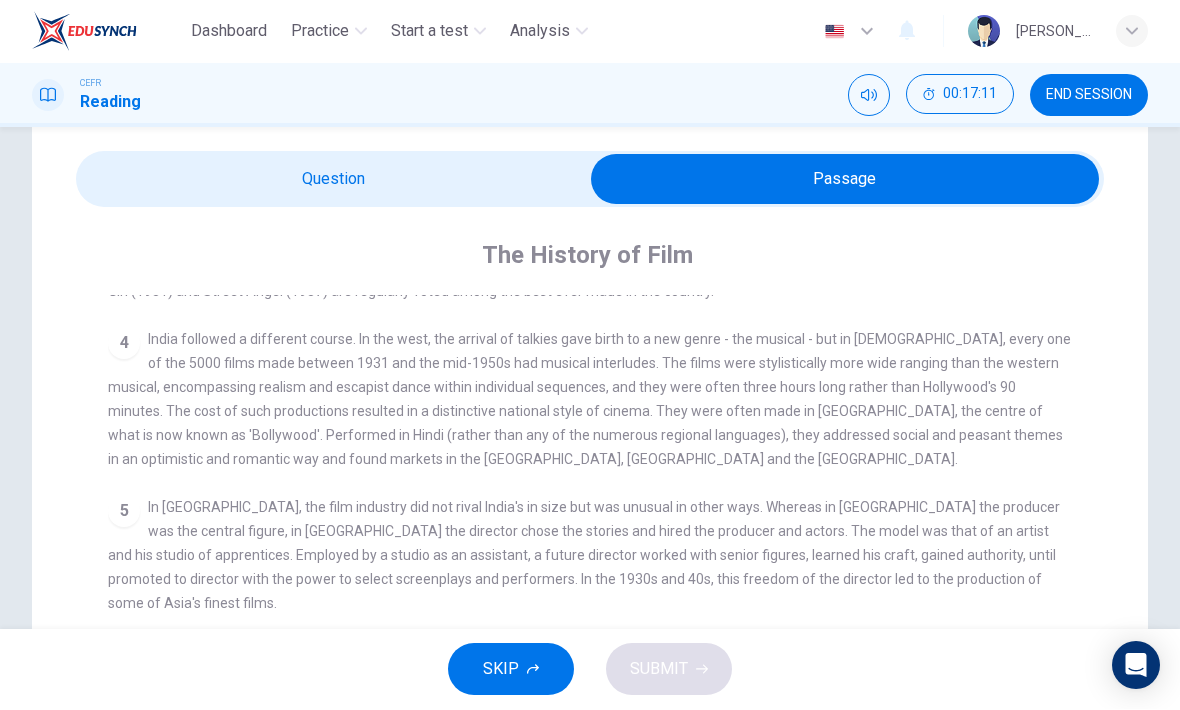 scroll, scrollTop: 65, scrollLeft: 0, axis: vertical 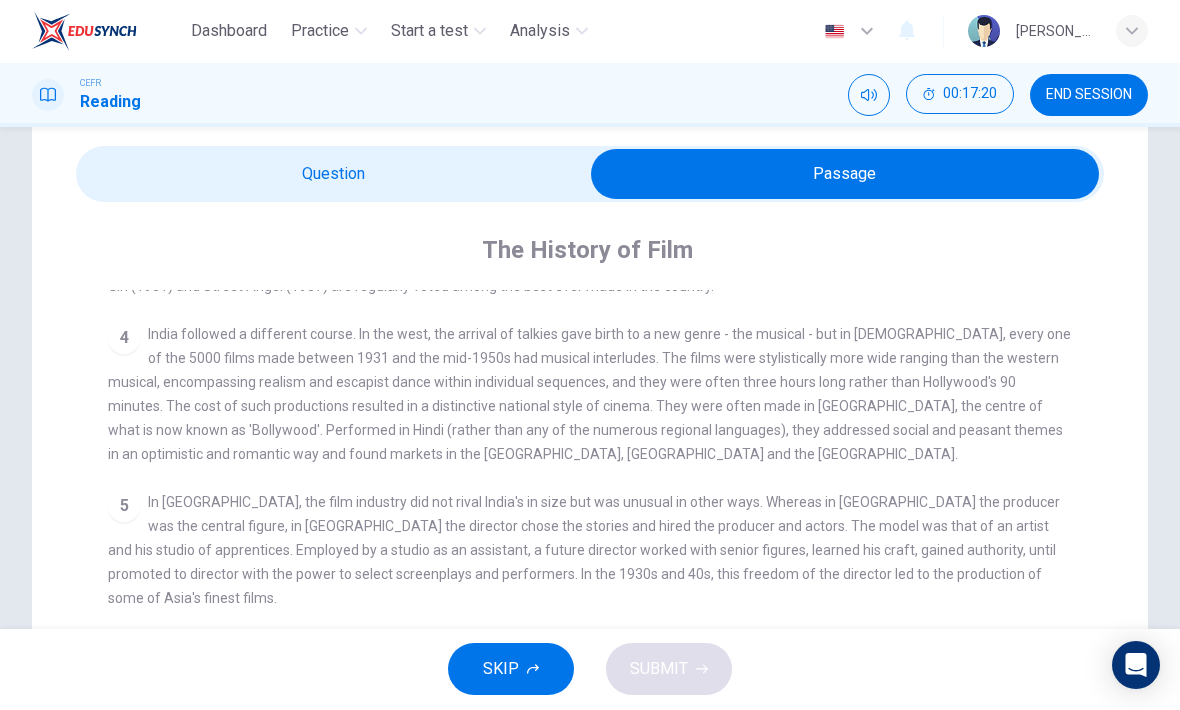 click at bounding box center (845, 175) 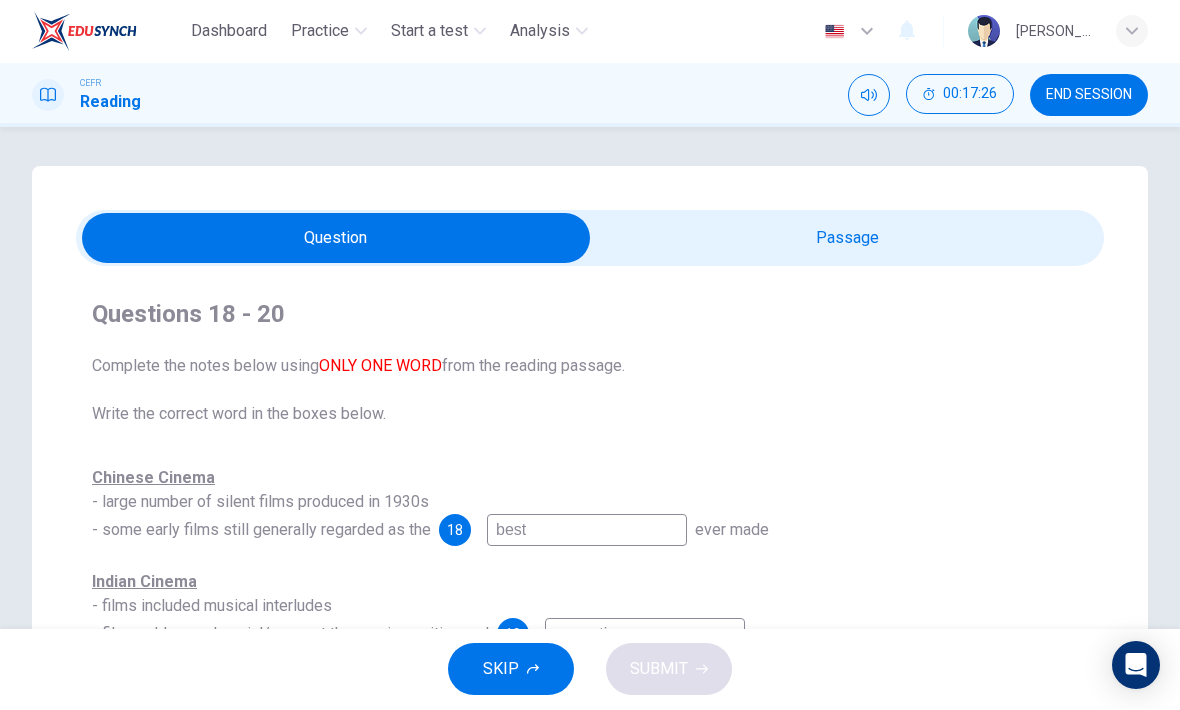 scroll, scrollTop: 0, scrollLeft: 0, axis: both 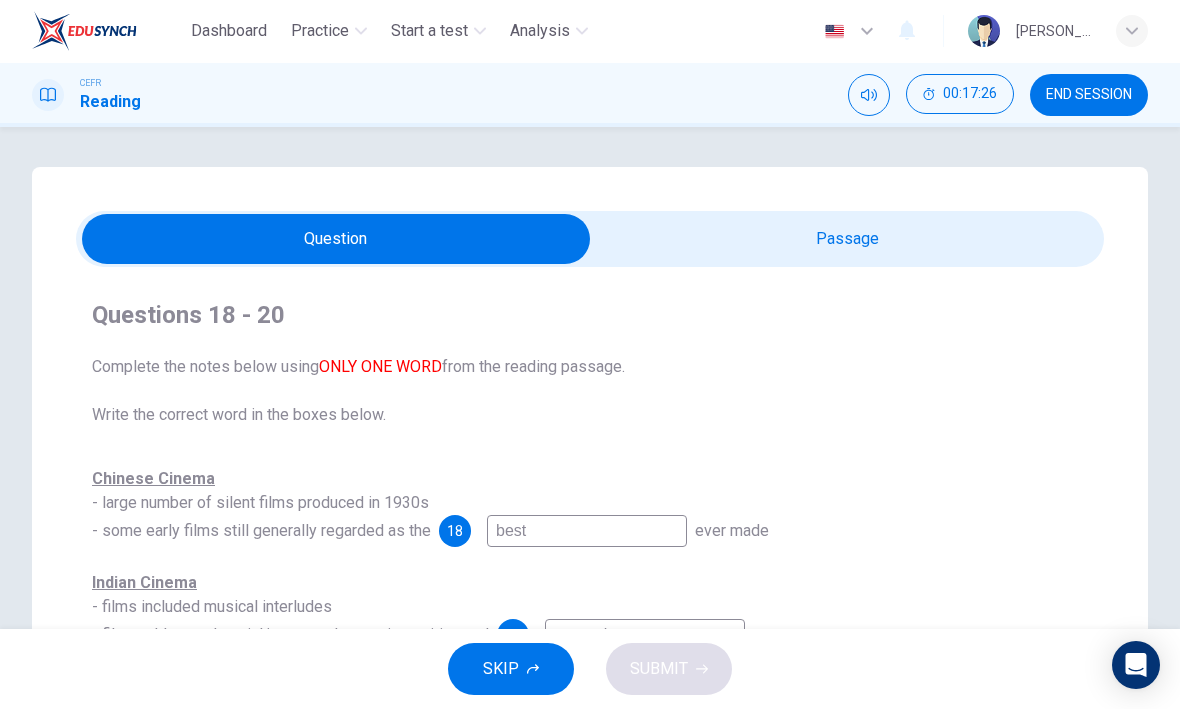 click at bounding box center (336, 240) 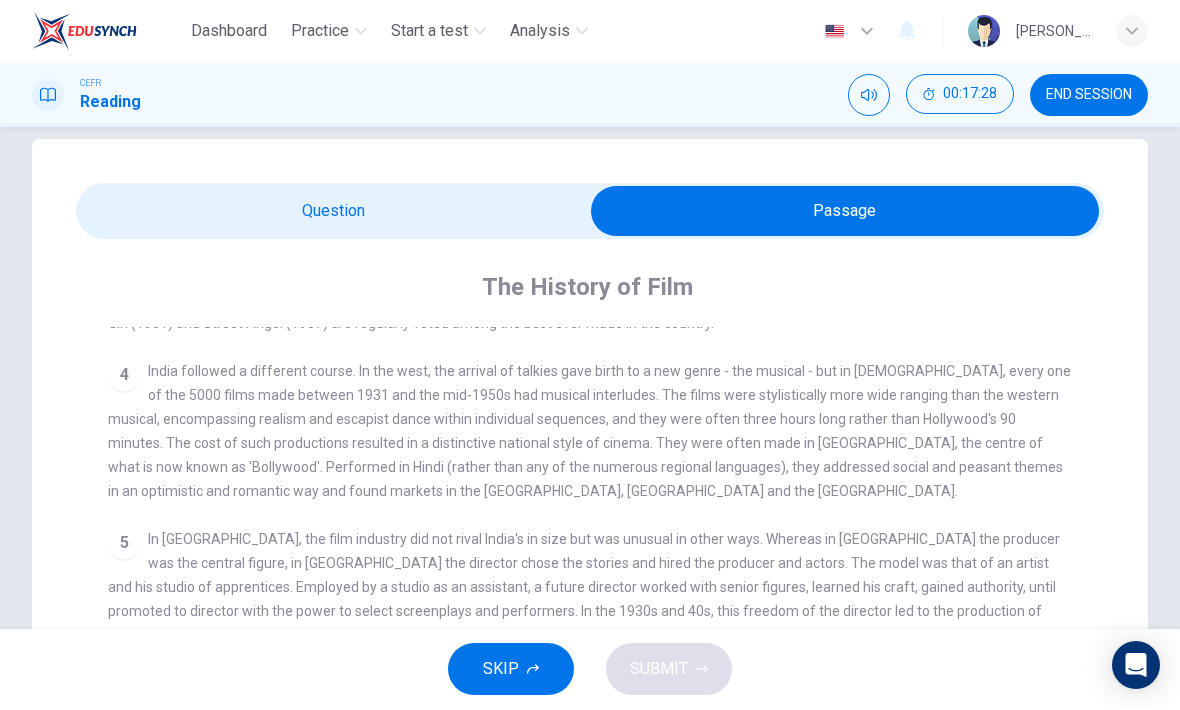 scroll, scrollTop: 32, scrollLeft: 0, axis: vertical 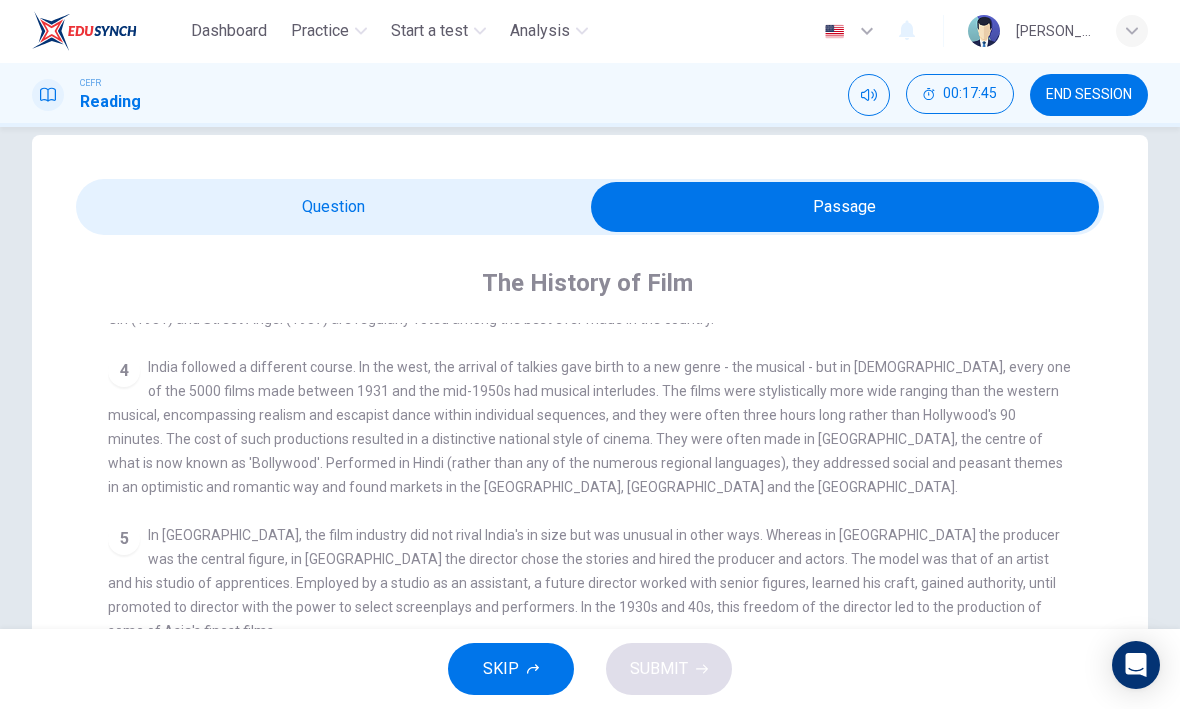 click at bounding box center [845, 208] 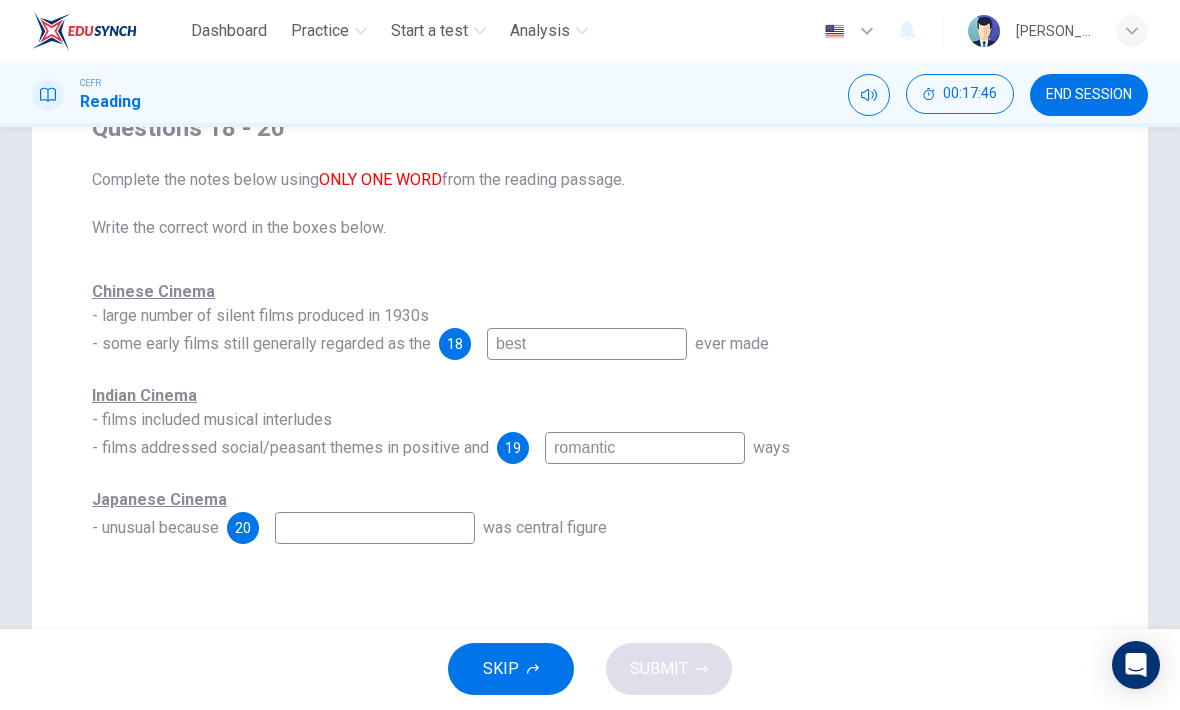 scroll, scrollTop: 197, scrollLeft: 0, axis: vertical 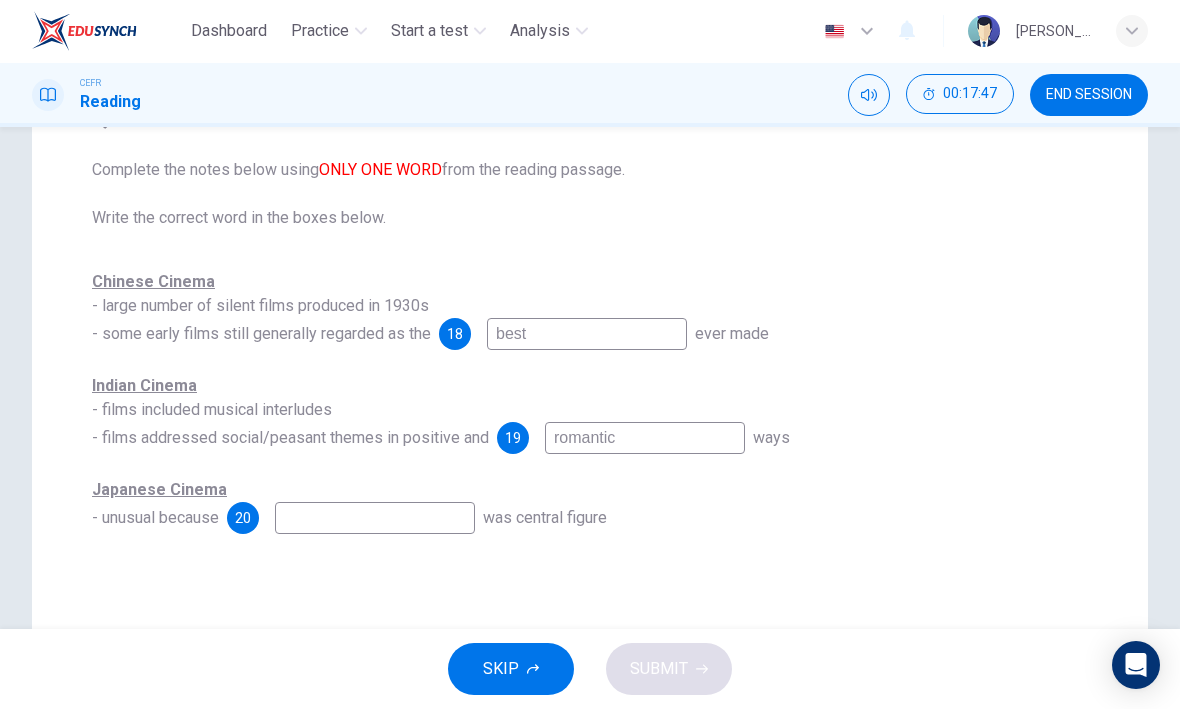 click at bounding box center [375, 519] 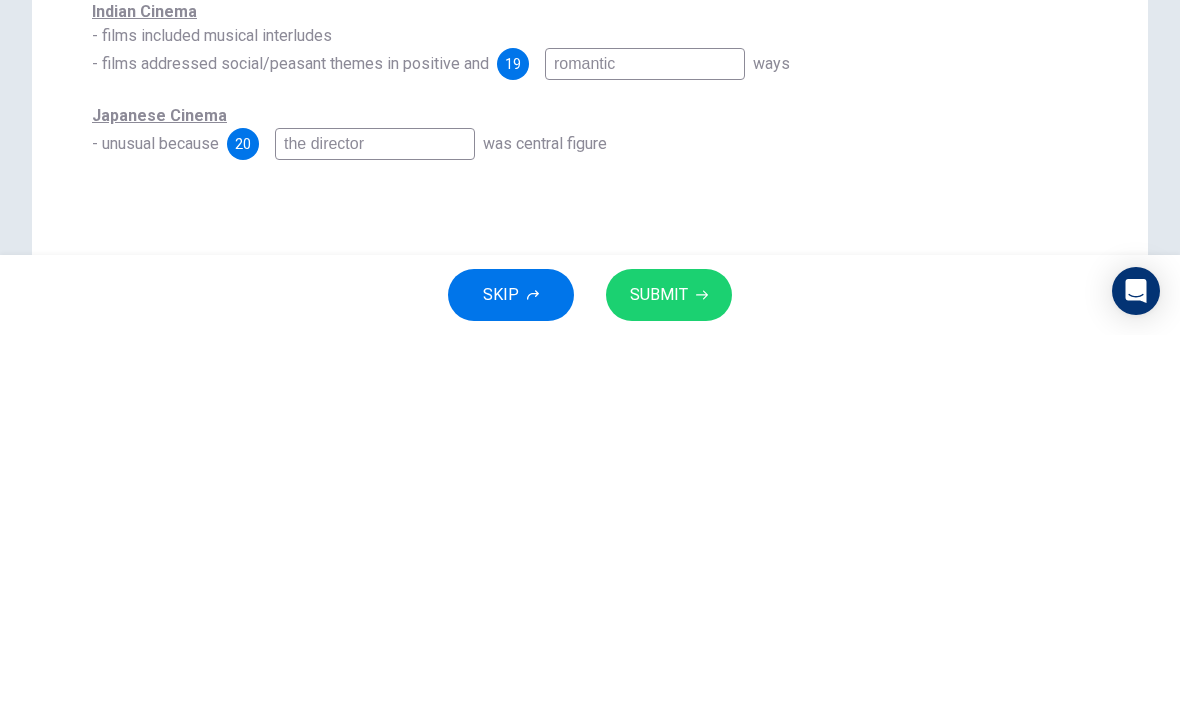 type on "the director" 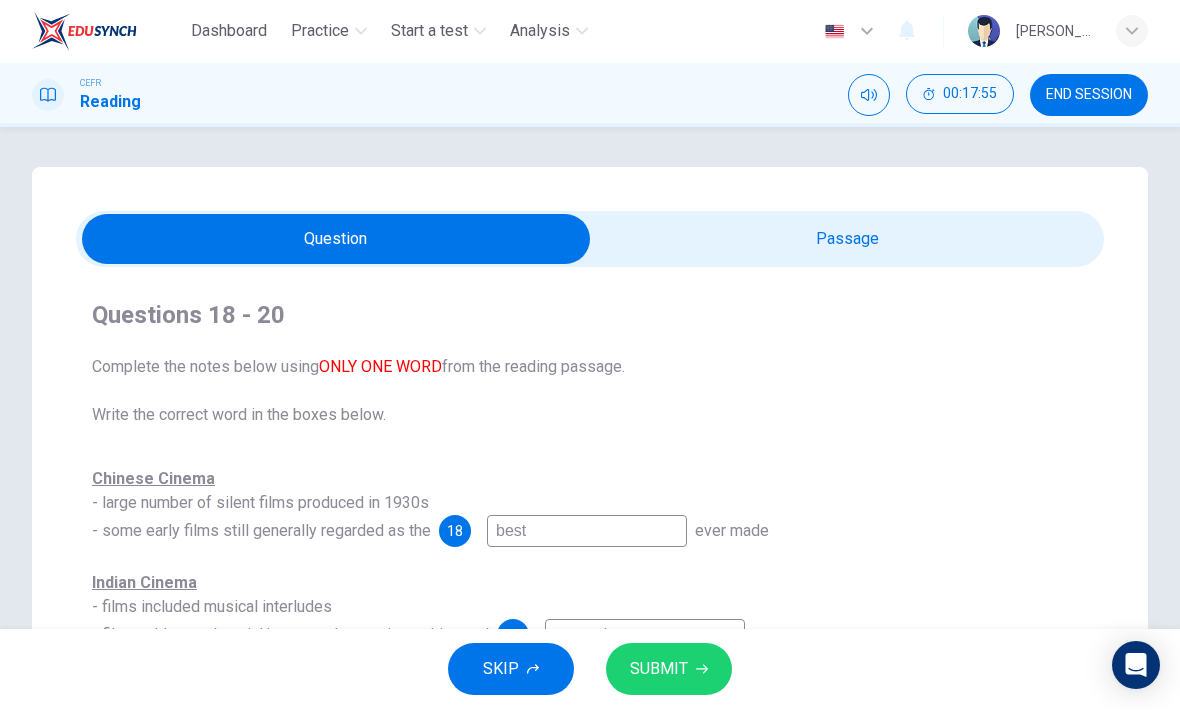 scroll, scrollTop: -2, scrollLeft: 0, axis: vertical 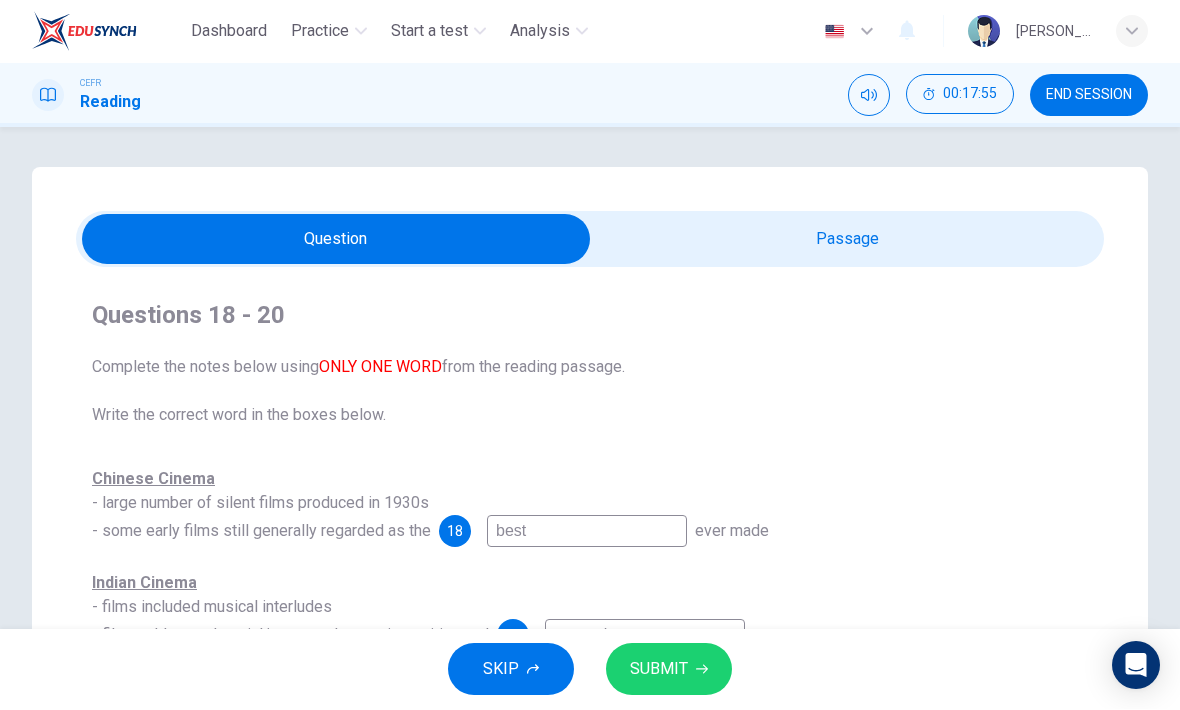 click at bounding box center (336, 240) 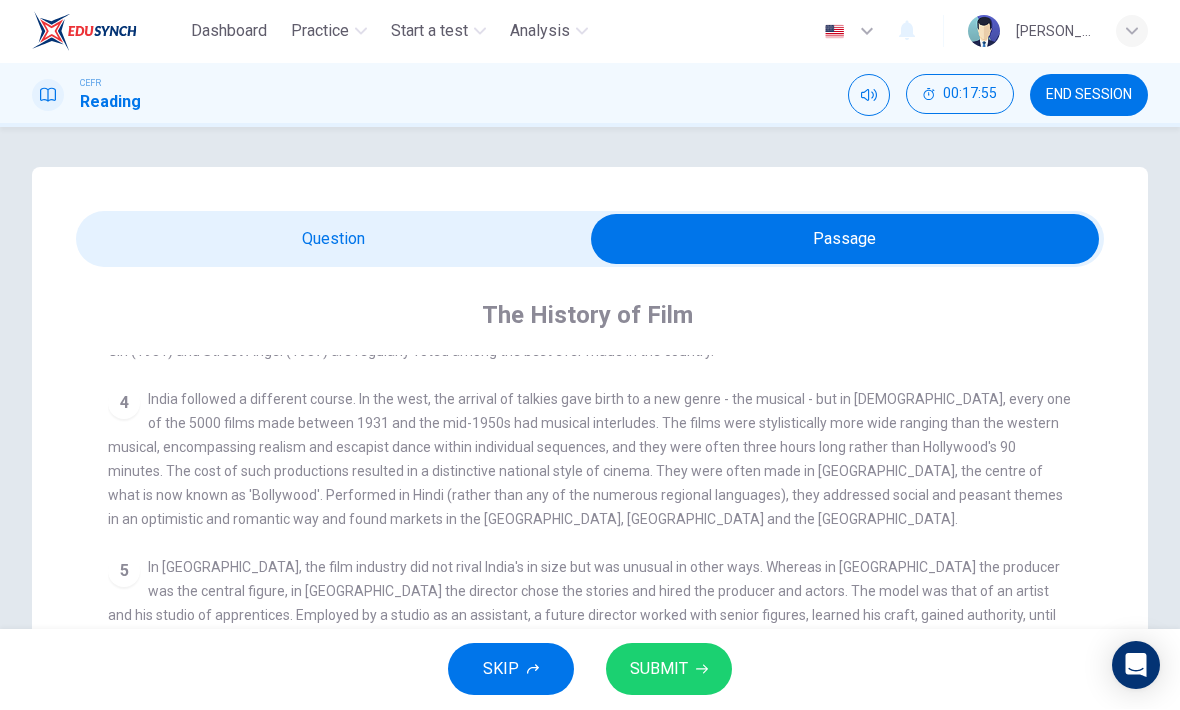 scroll, scrollTop: 0, scrollLeft: 0, axis: both 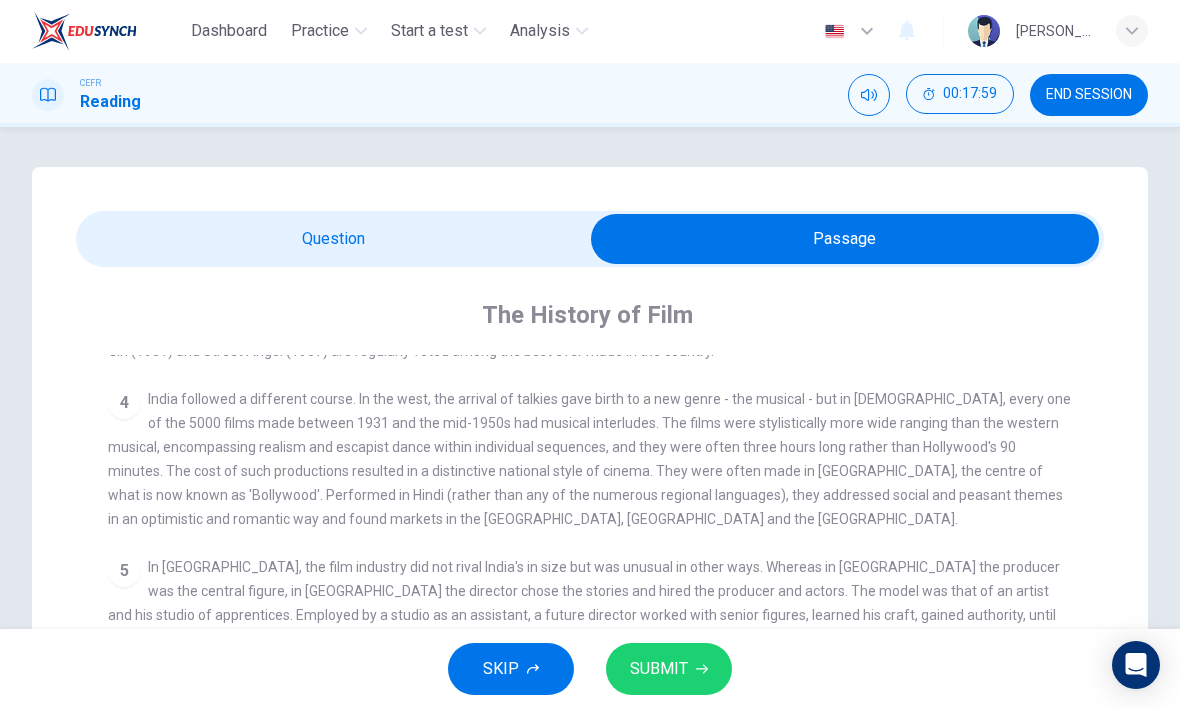 click at bounding box center (845, 240) 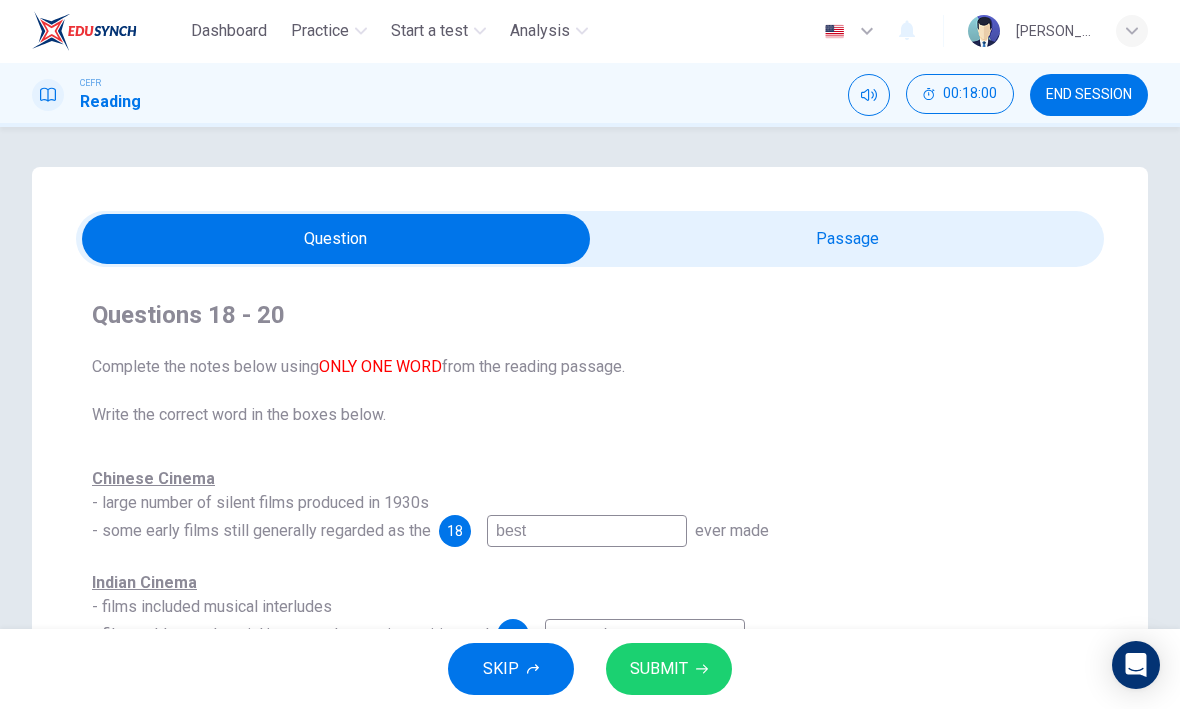 click 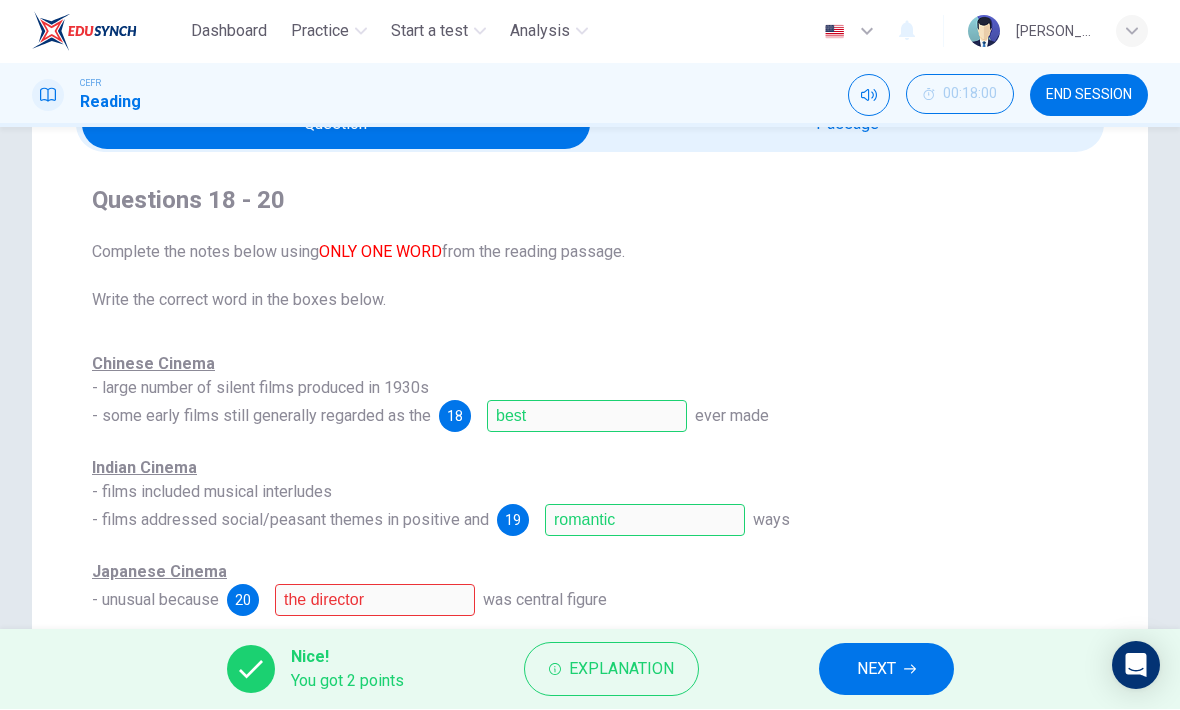 scroll, scrollTop: 147, scrollLeft: 0, axis: vertical 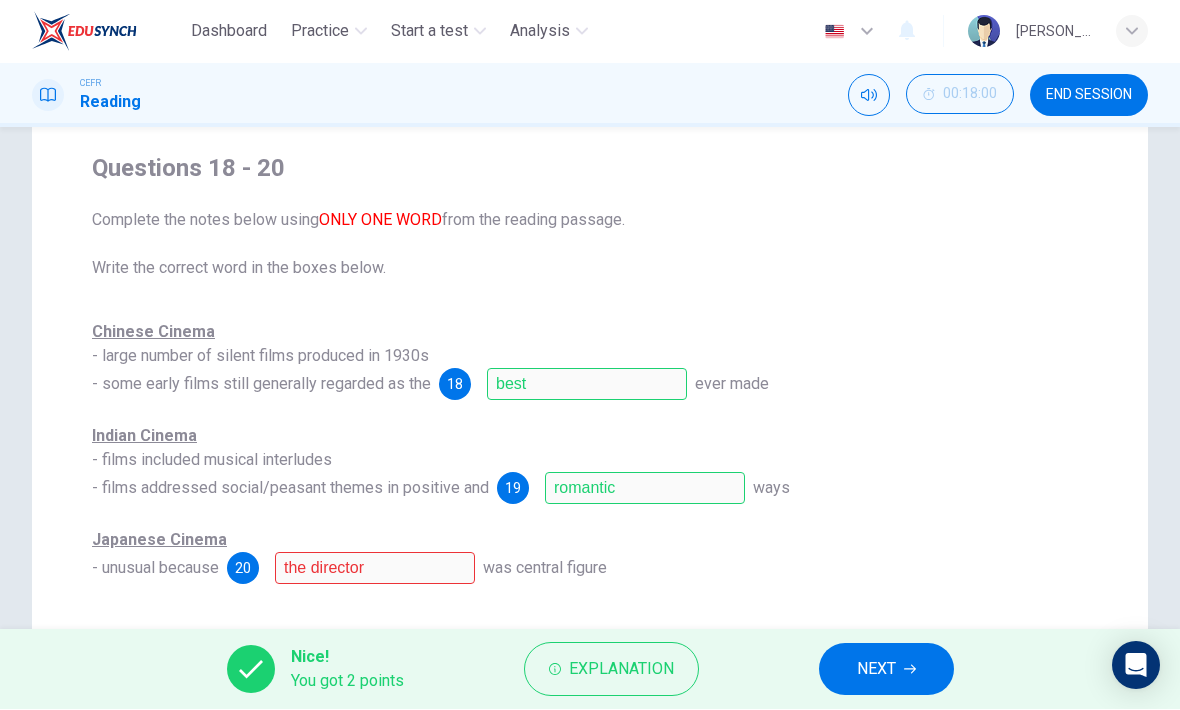 click on "Explanation" at bounding box center [621, 670] 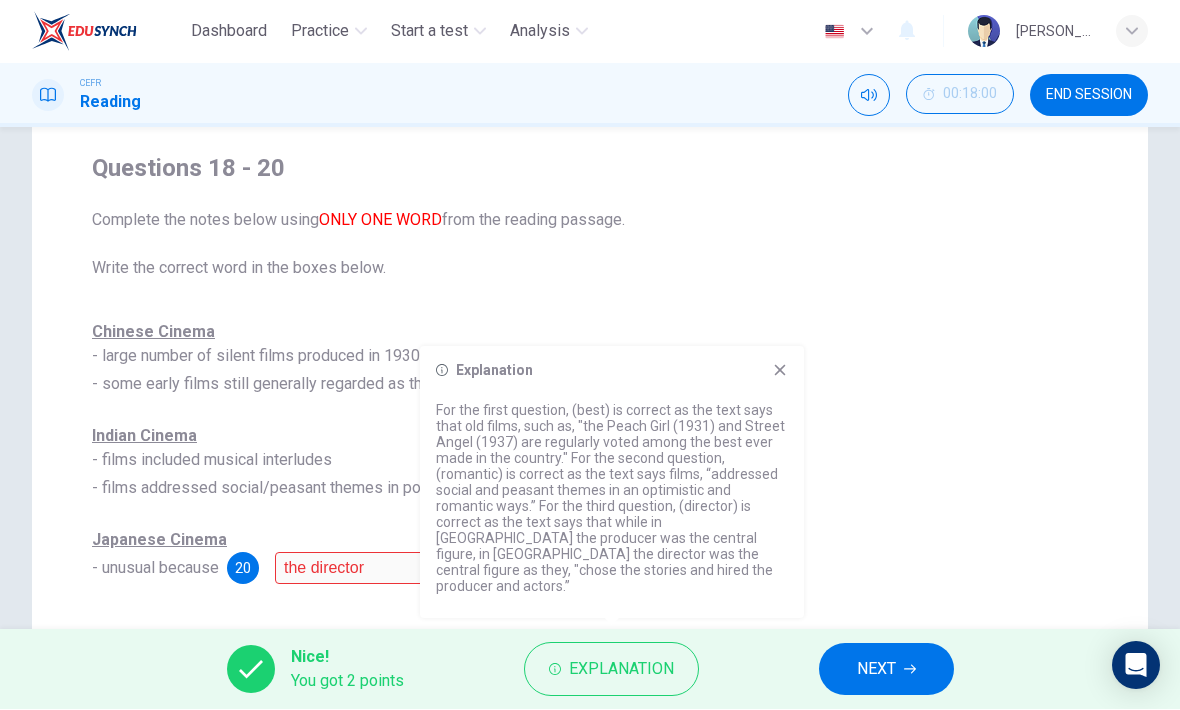 click on "NEXT" at bounding box center (886, 670) 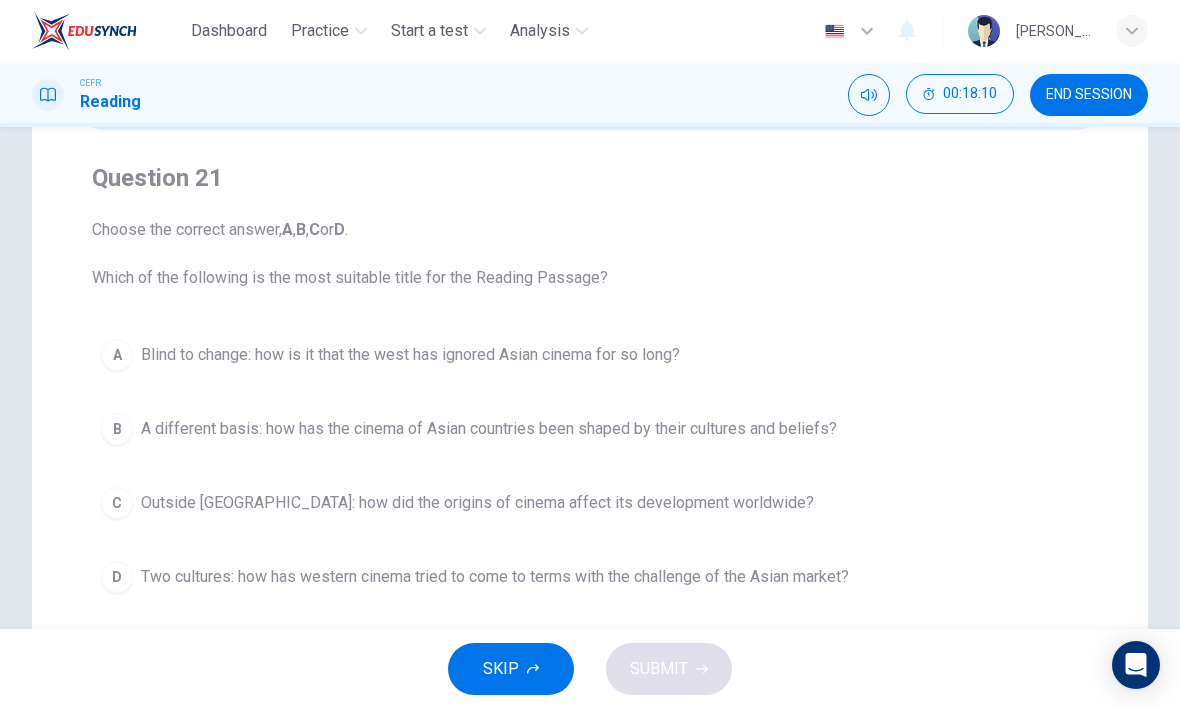 scroll, scrollTop: 147, scrollLeft: 0, axis: vertical 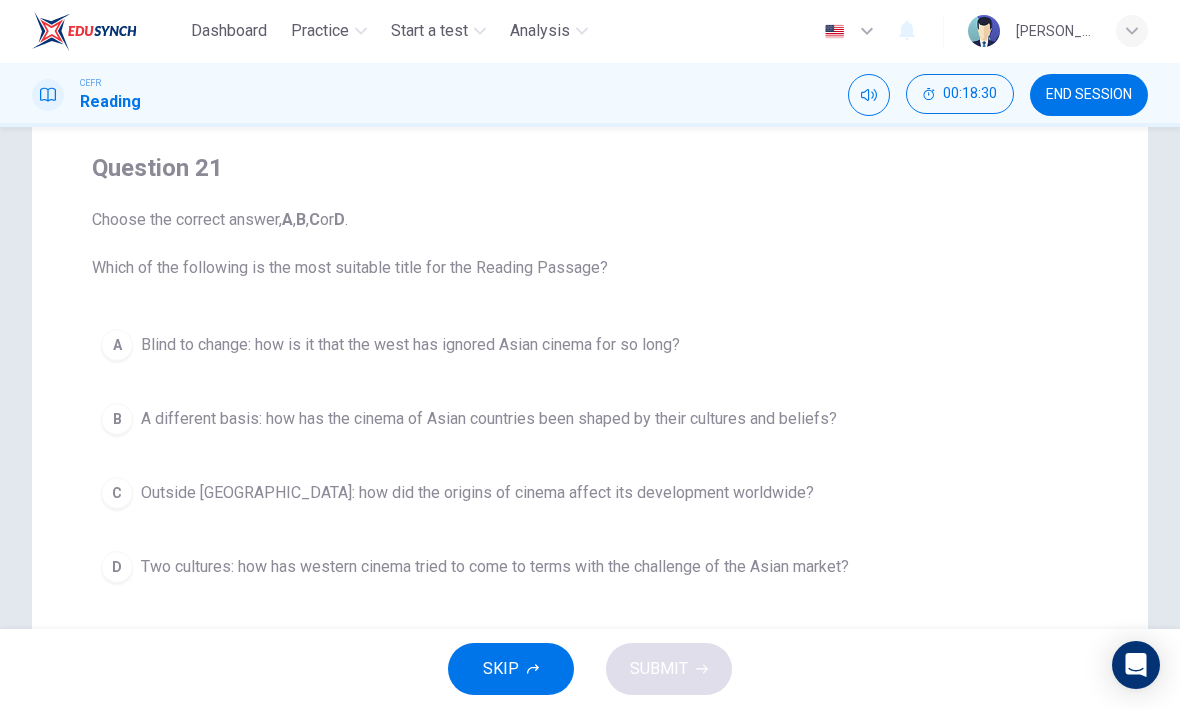 click on "B" at bounding box center (117, 420) 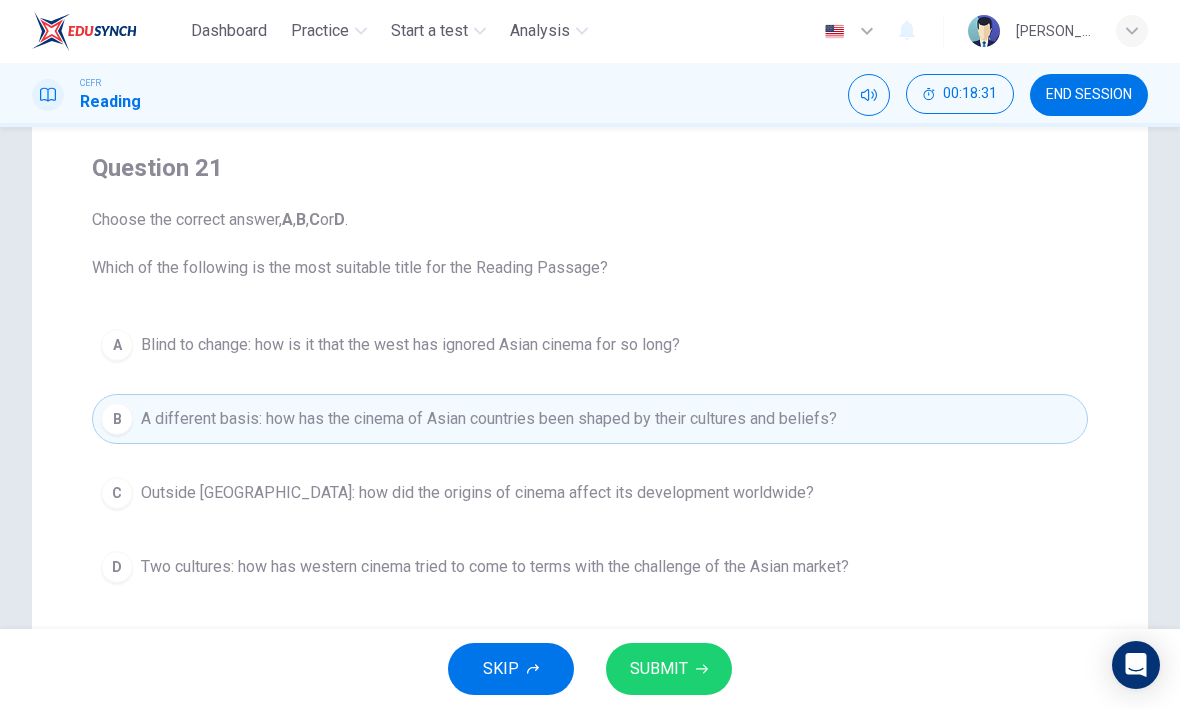 click 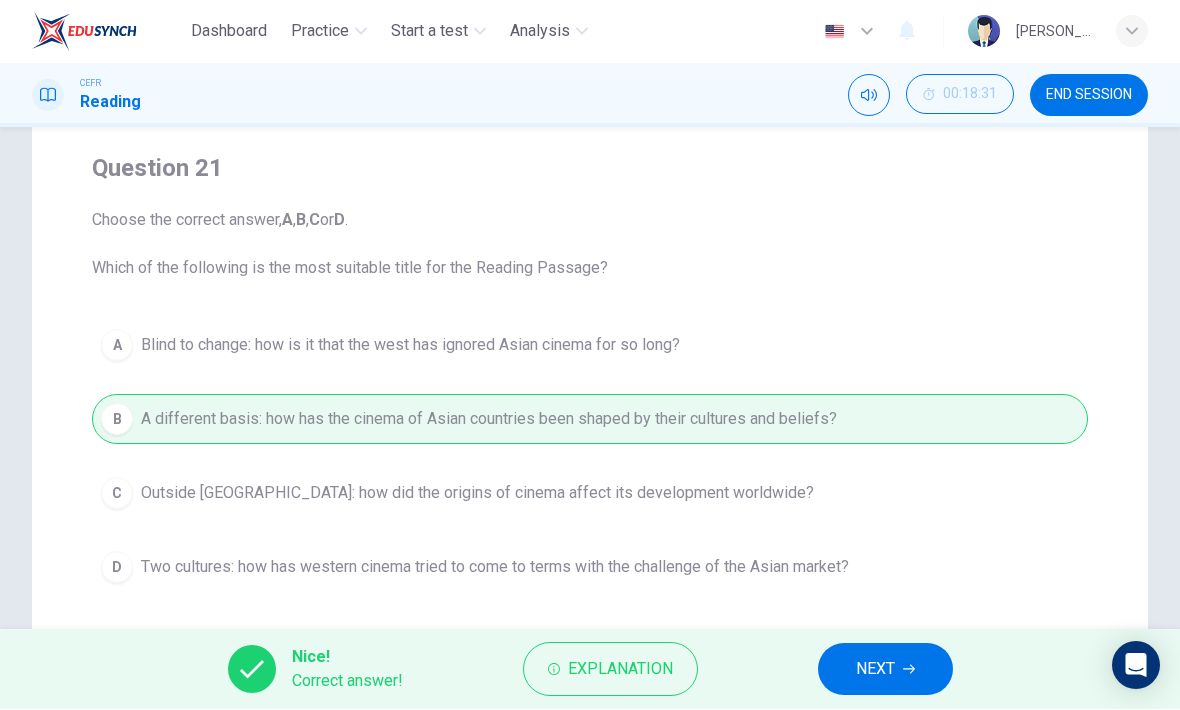click on "NEXT" at bounding box center (885, 670) 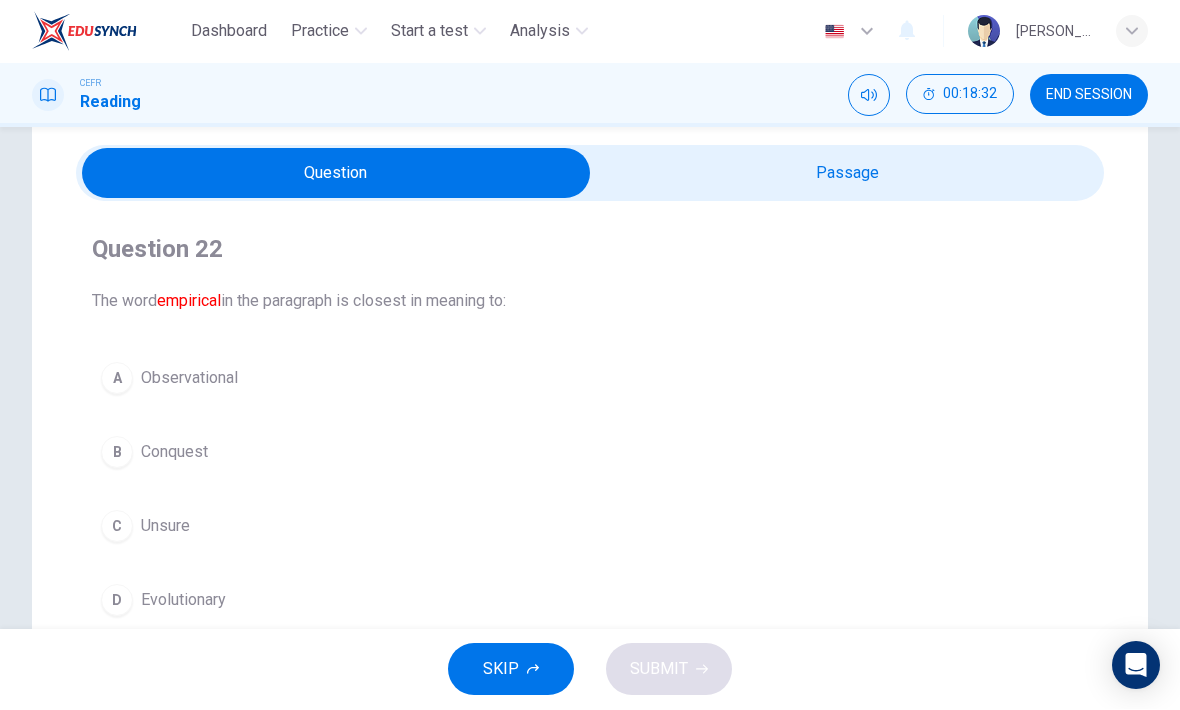 scroll, scrollTop: 73, scrollLeft: 0, axis: vertical 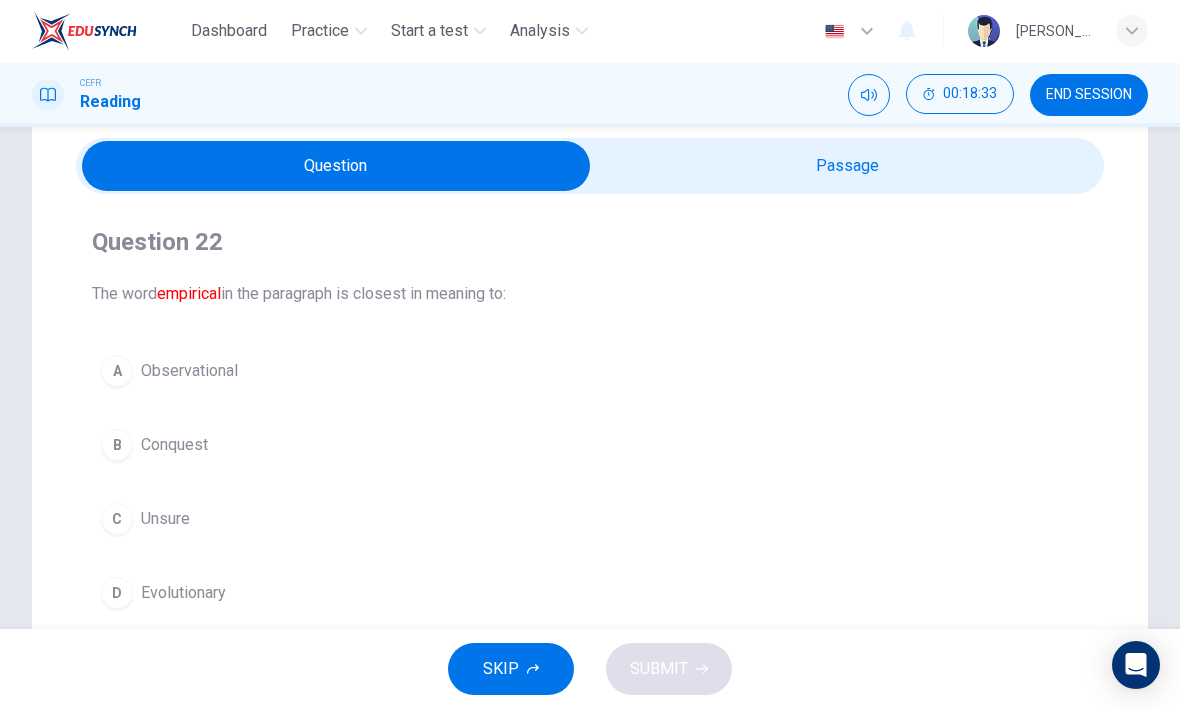 click at bounding box center [336, 167] 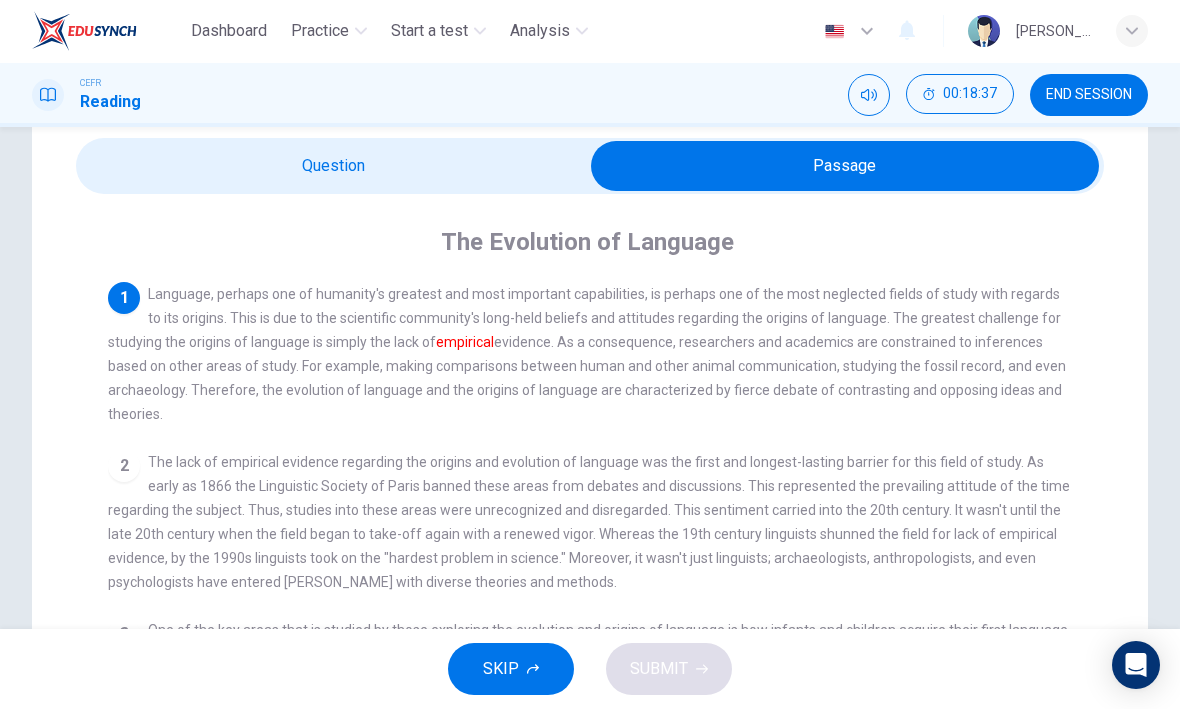 click at bounding box center (845, 167) 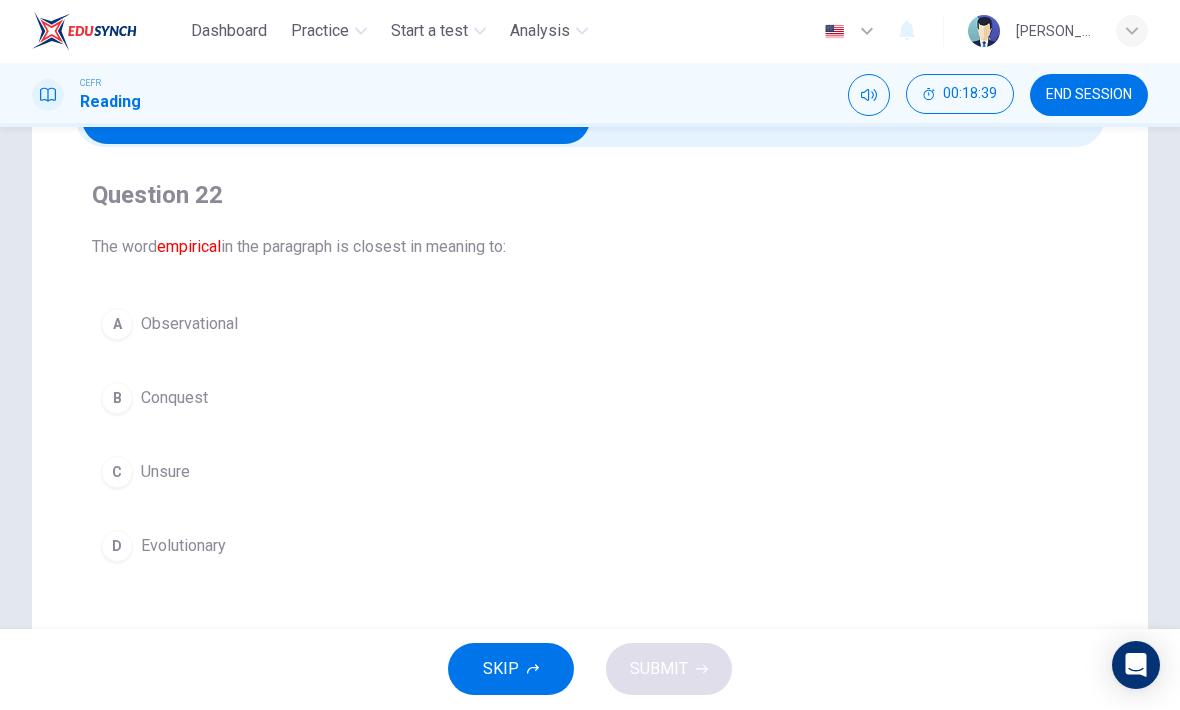 scroll, scrollTop: 122, scrollLeft: 0, axis: vertical 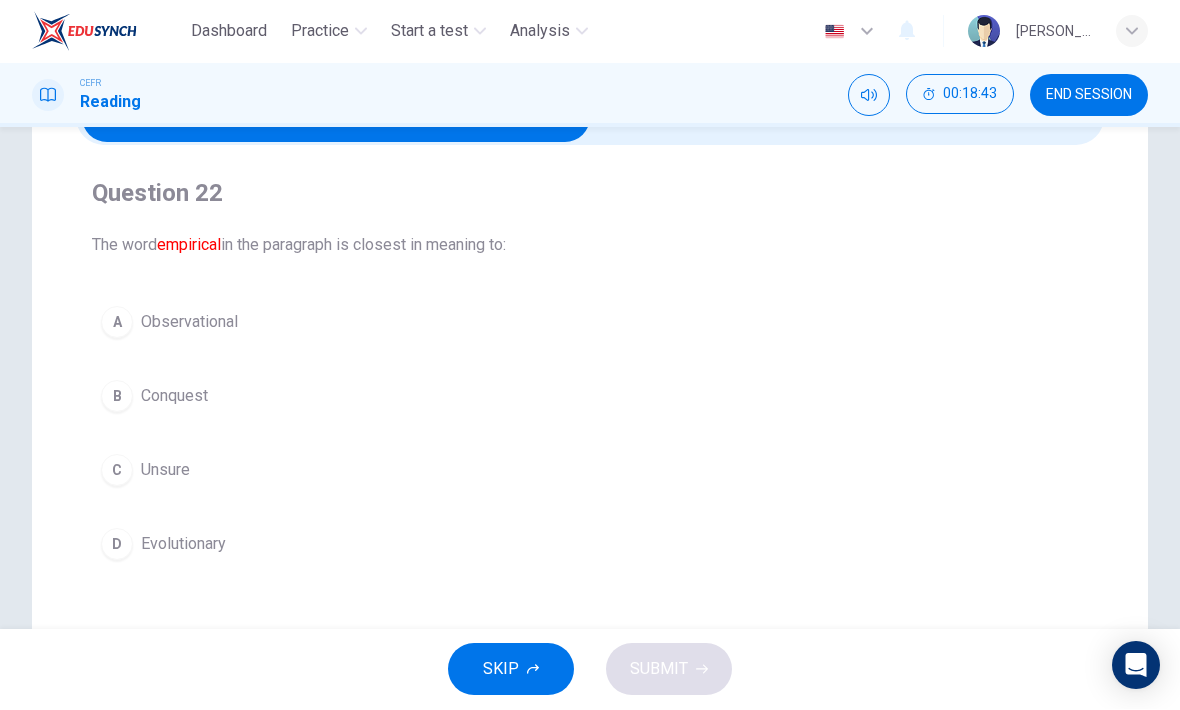 click on "A Observational" at bounding box center [590, 323] 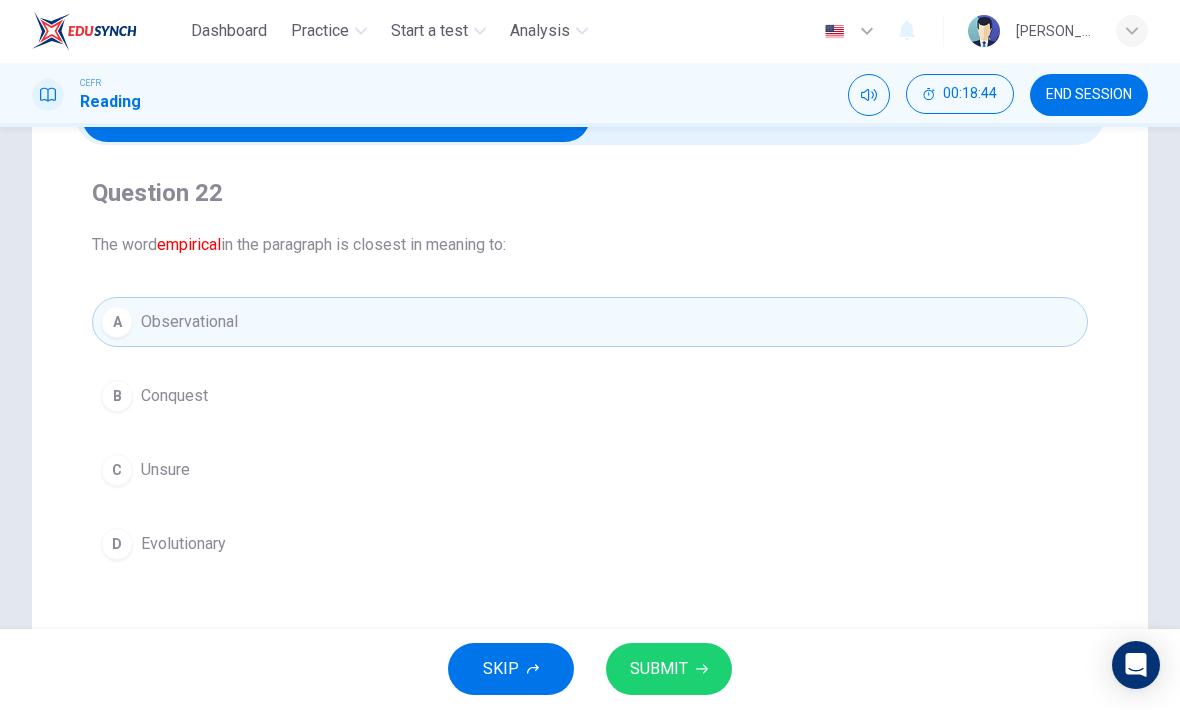 click on "SUBMIT" at bounding box center [669, 670] 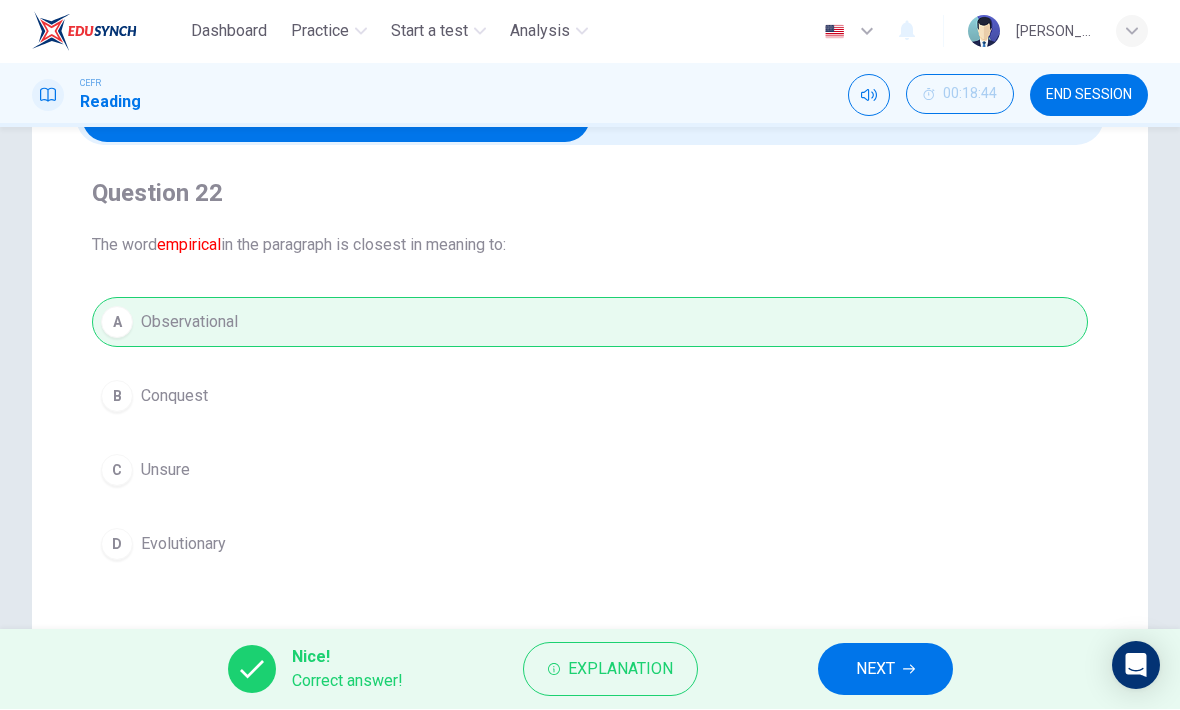 click on "NEXT" at bounding box center [885, 670] 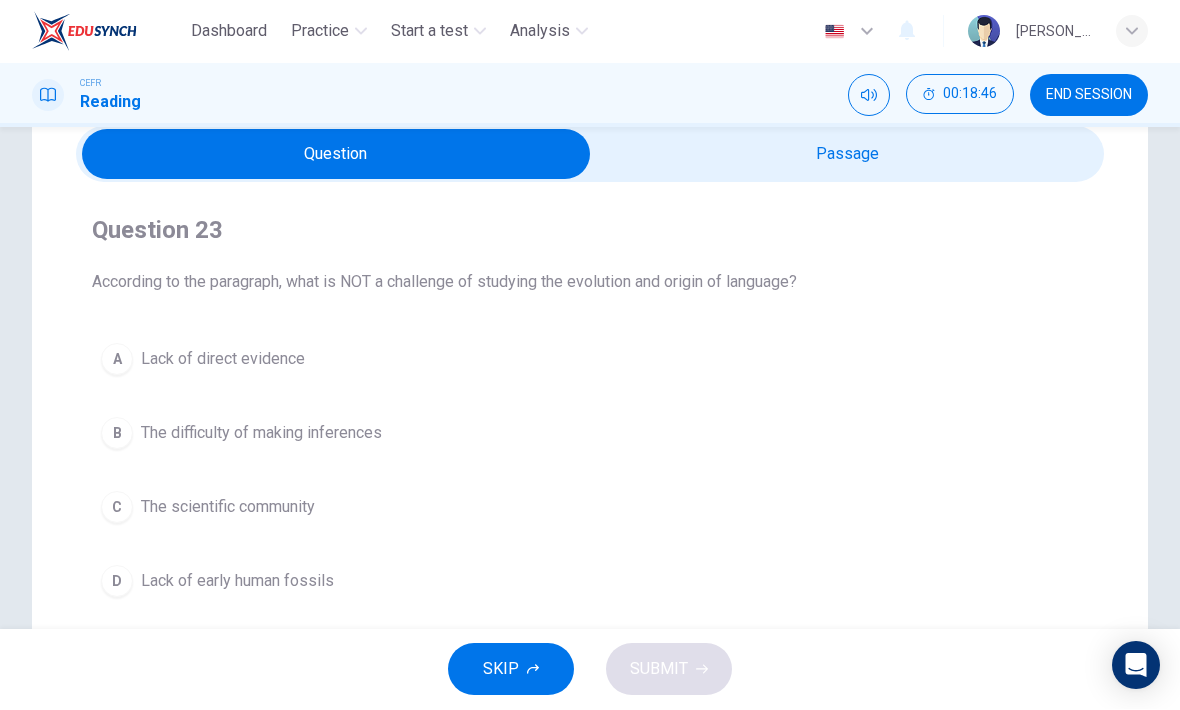 scroll, scrollTop: 82, scrollLeft: 0, axis: vertical 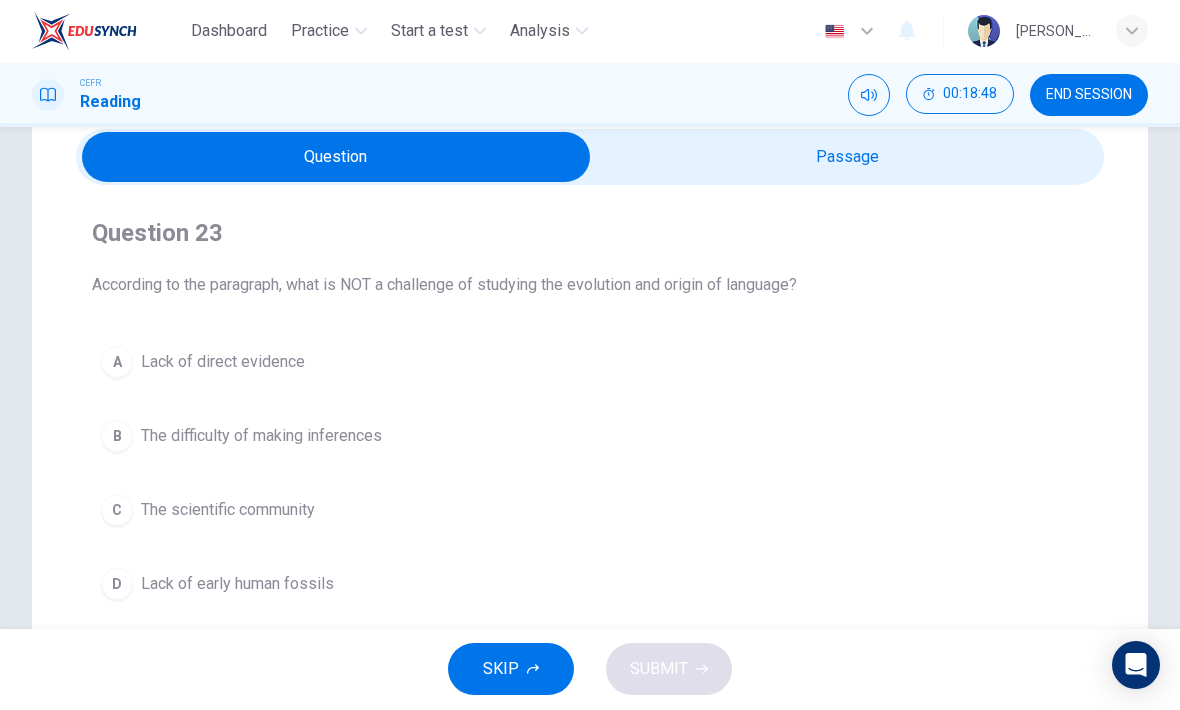 click at bounding box center (336, 158) 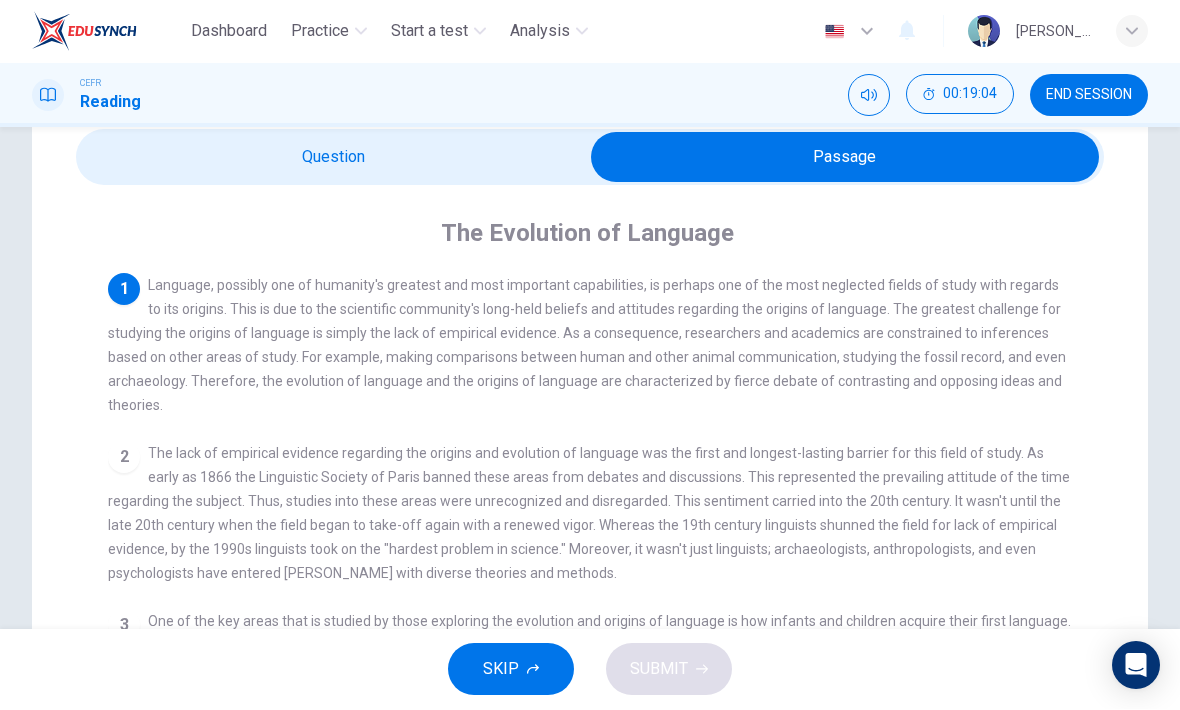 click at bounding box center [845, 158] 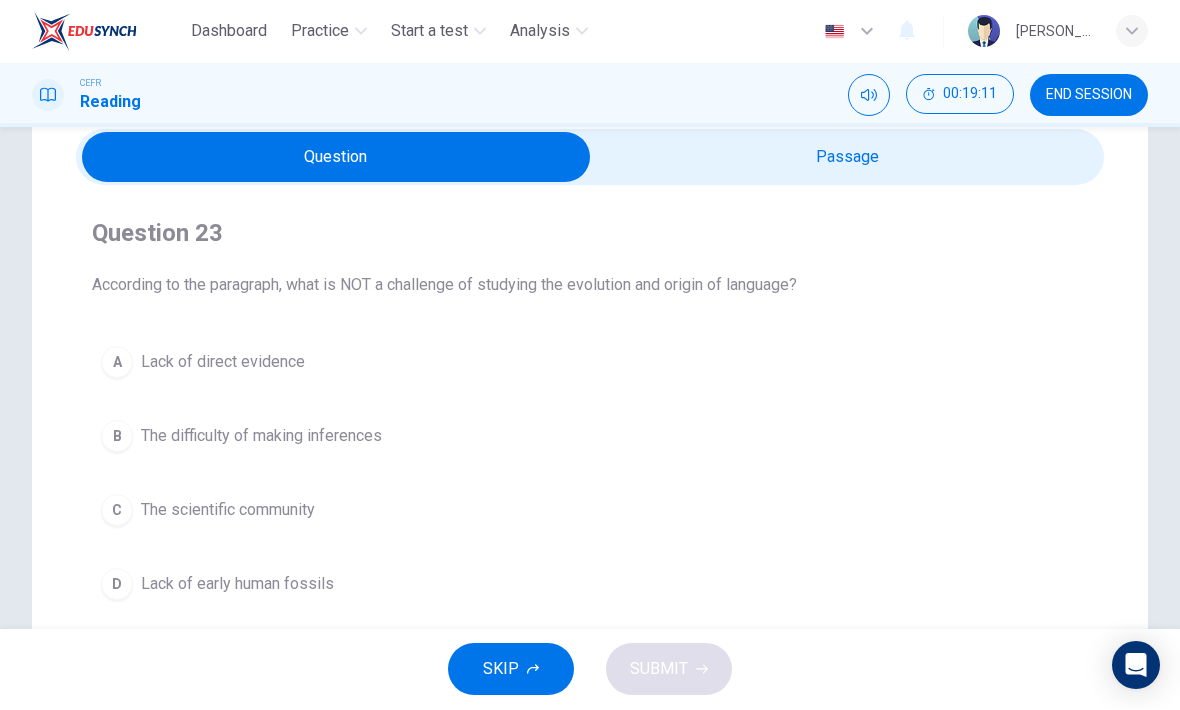click at bounding box center (336, 158) 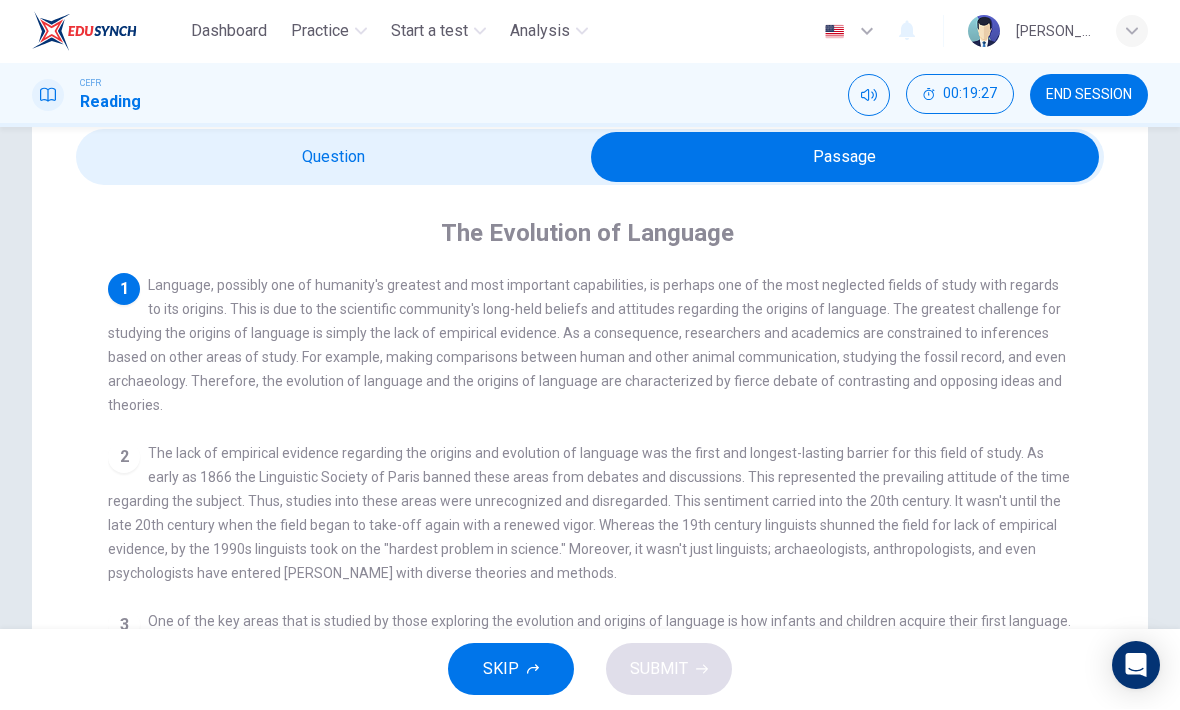 click at bounding box center [845, 158] 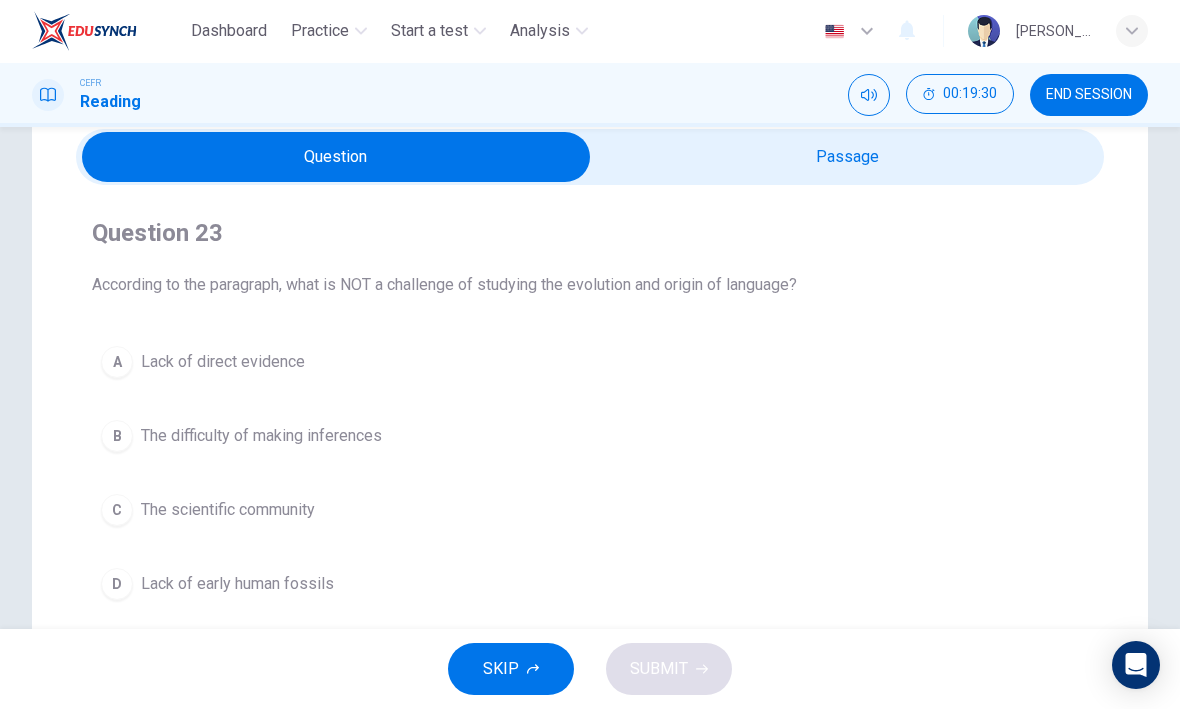 click at bounding box center [336, 158] 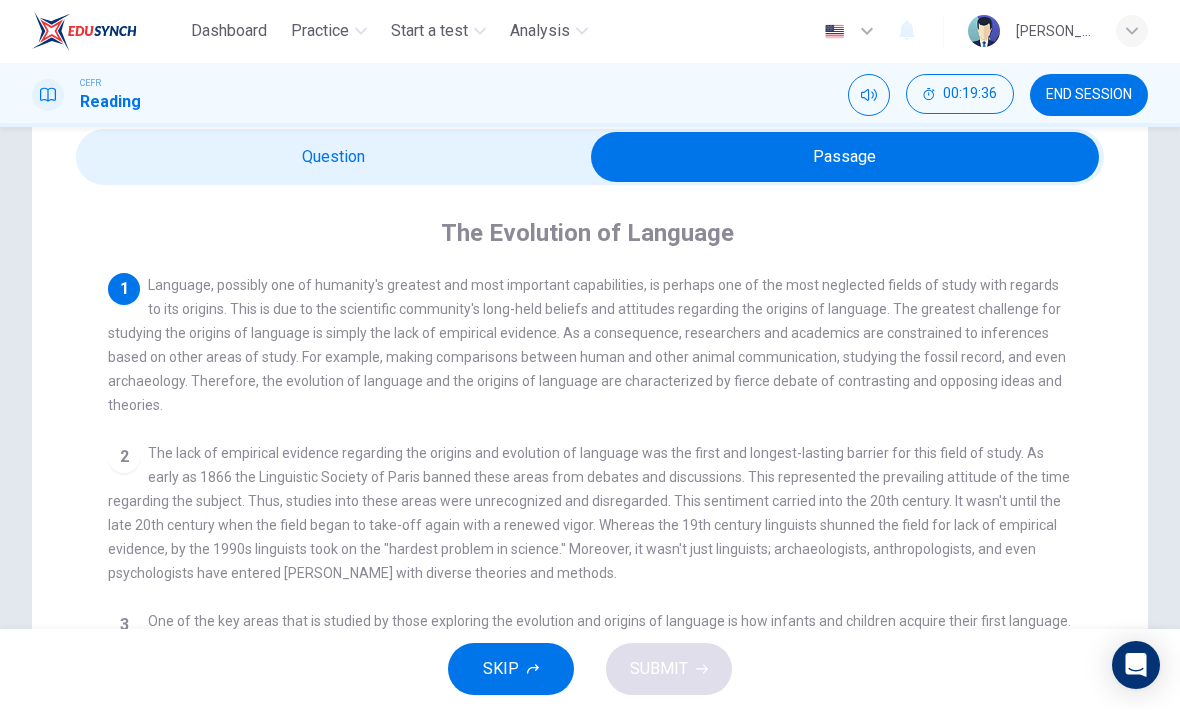 click at bounding box center [845, 158] 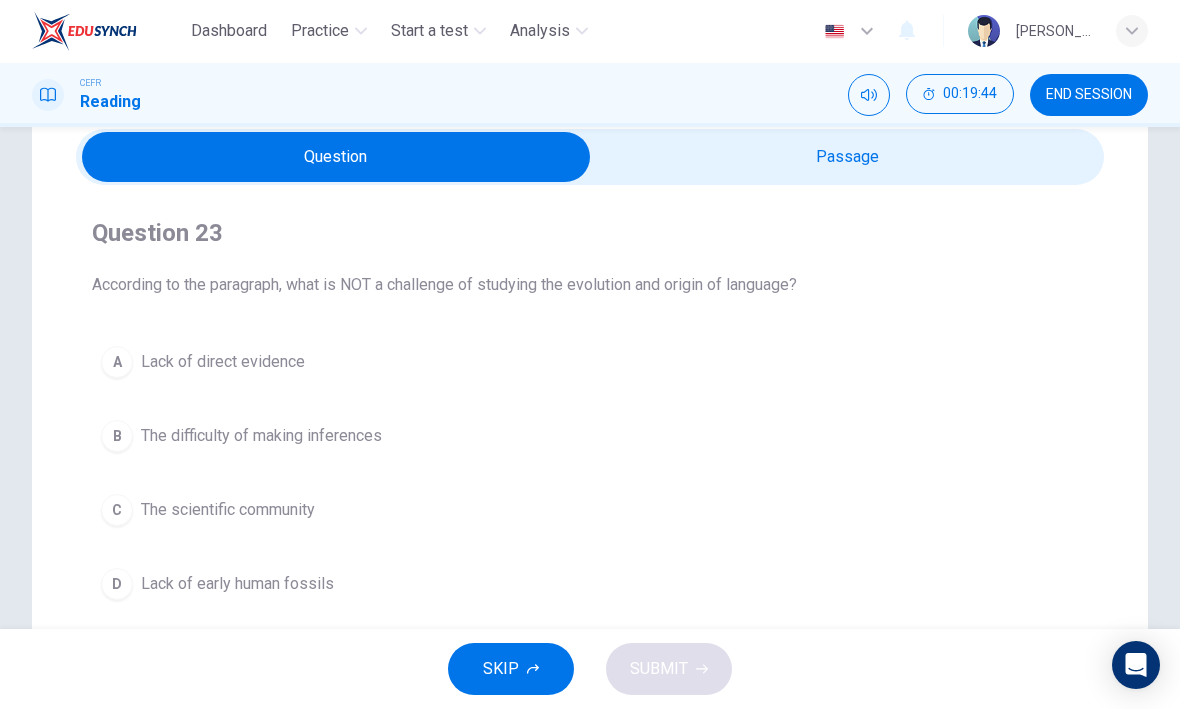 click at bounding box center [336, 158] 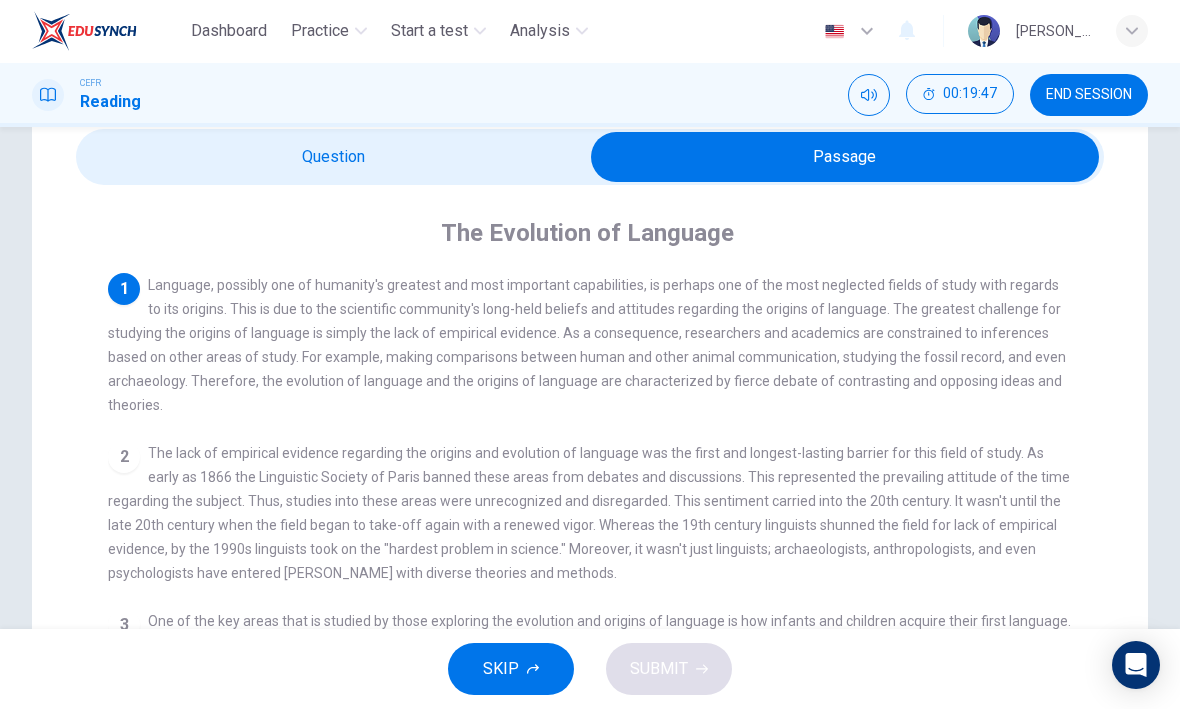 click at bounding box center [845, 158] 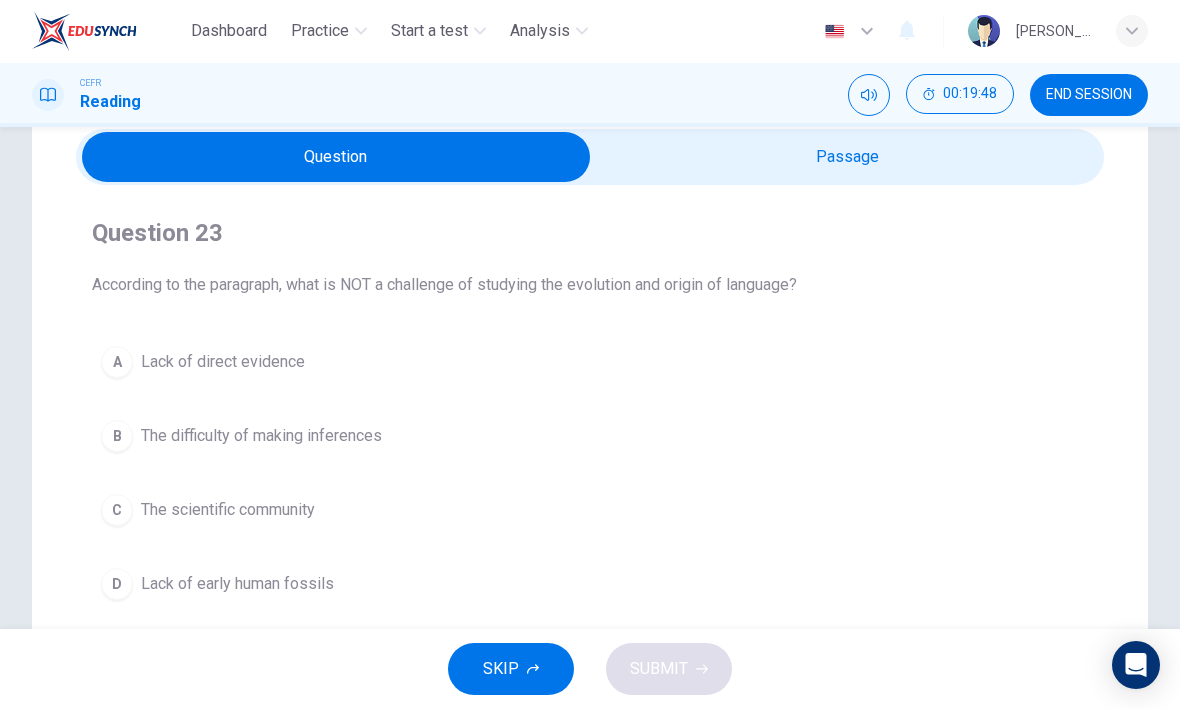click on "C" at bounding box center [117, 511] 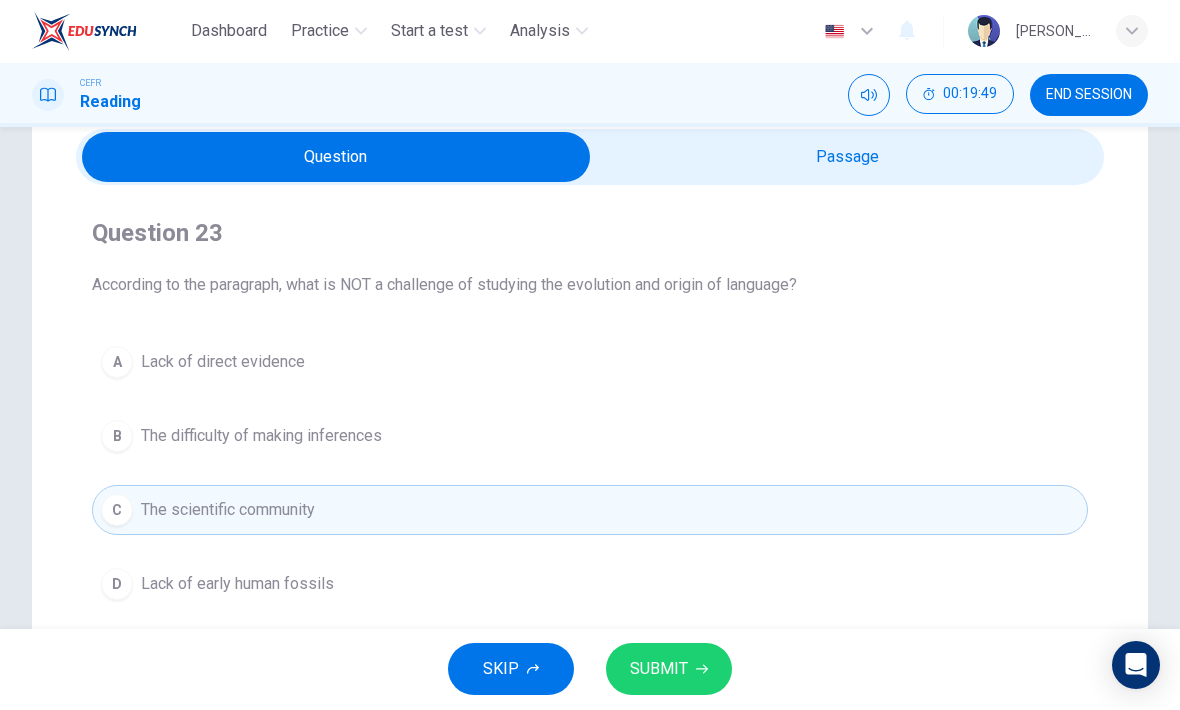 click 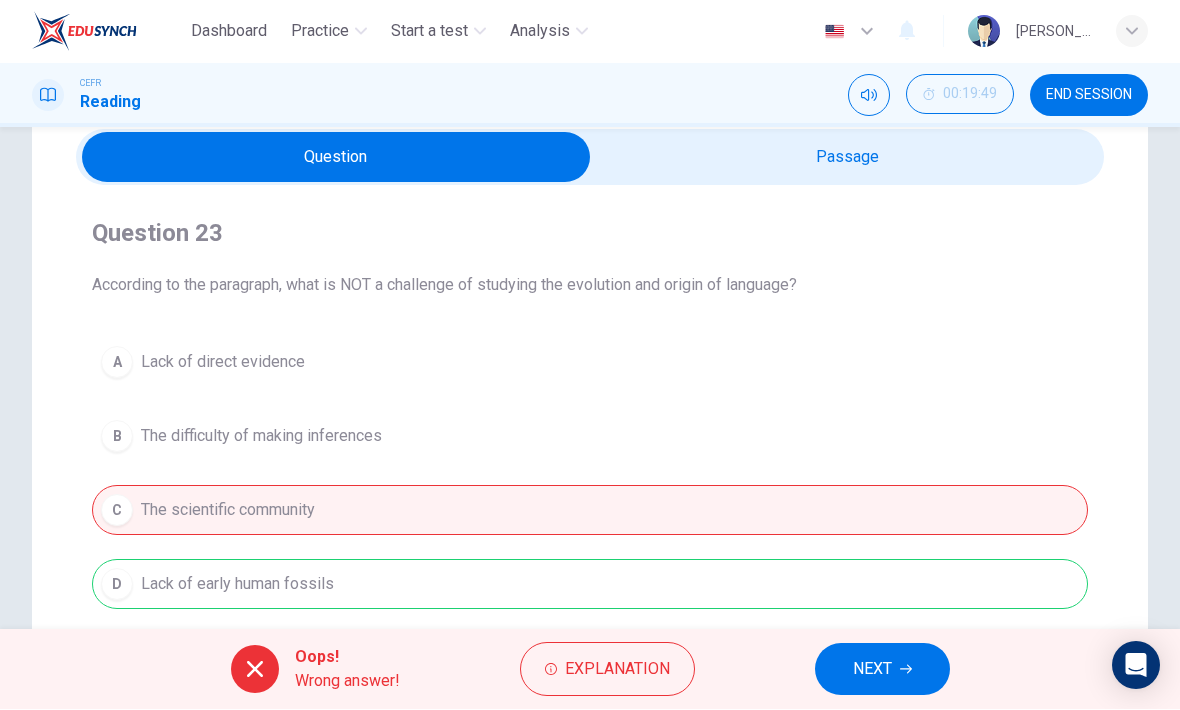 click on "NEXT" at bounding box center (882, 670) 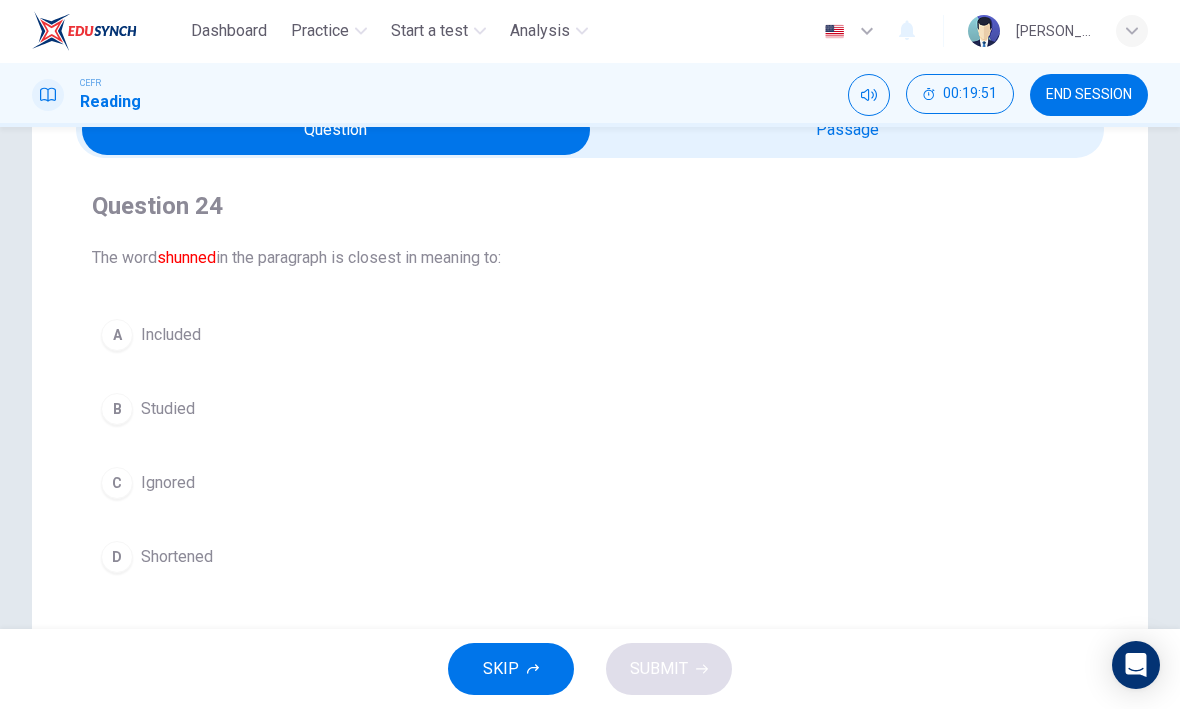 scroll, scrollTop: 110, scrollLeft: 0, axis: vertical 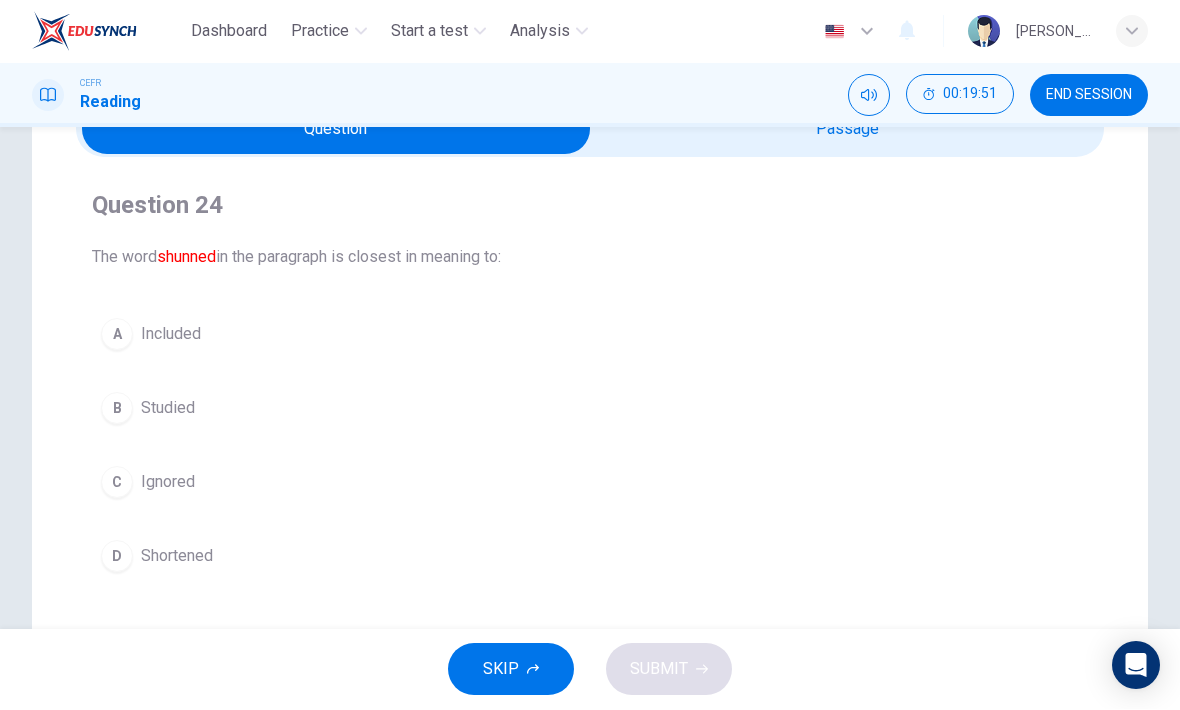 click on "C" at bounding box center [117, 483] 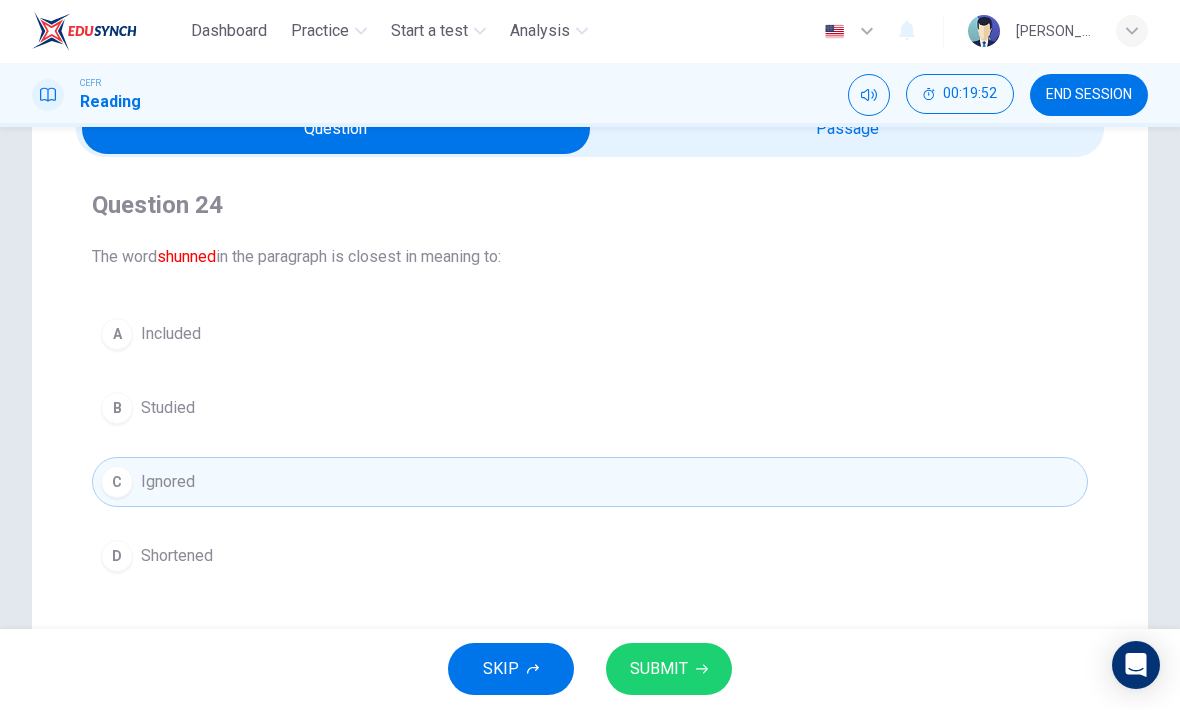 click on "SUBMIT" at bounding box center [669, 670] 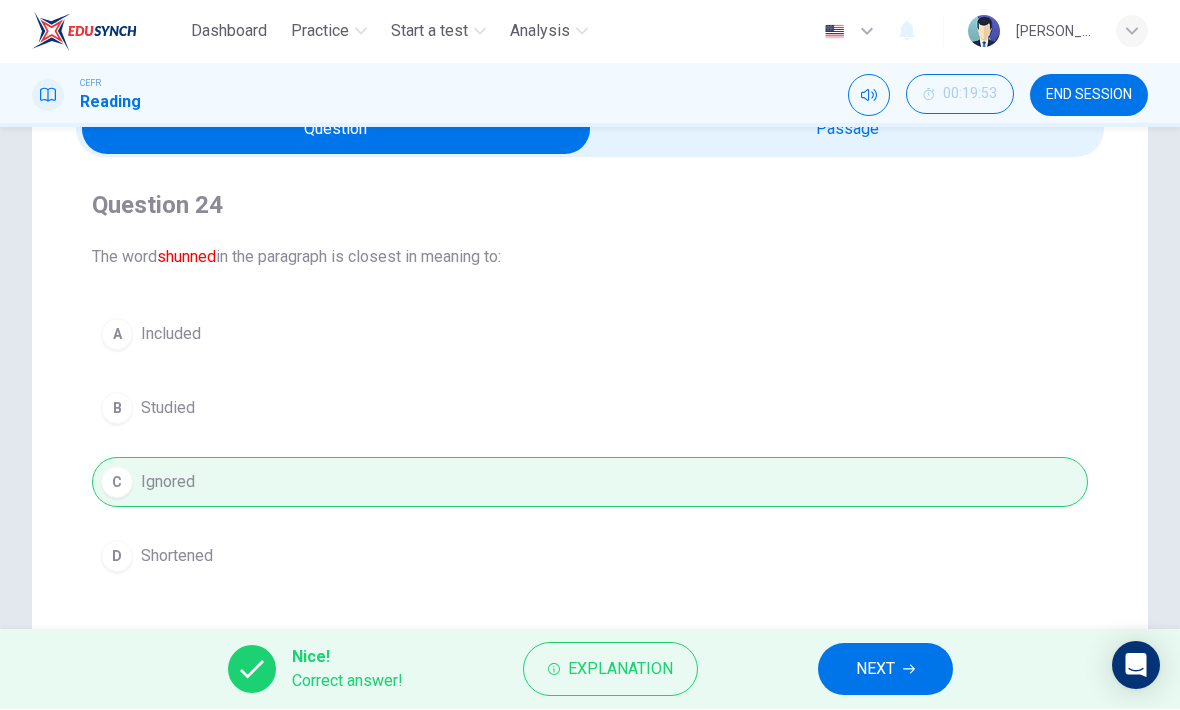 click on "NEXT" at bounding box center [875, 670] 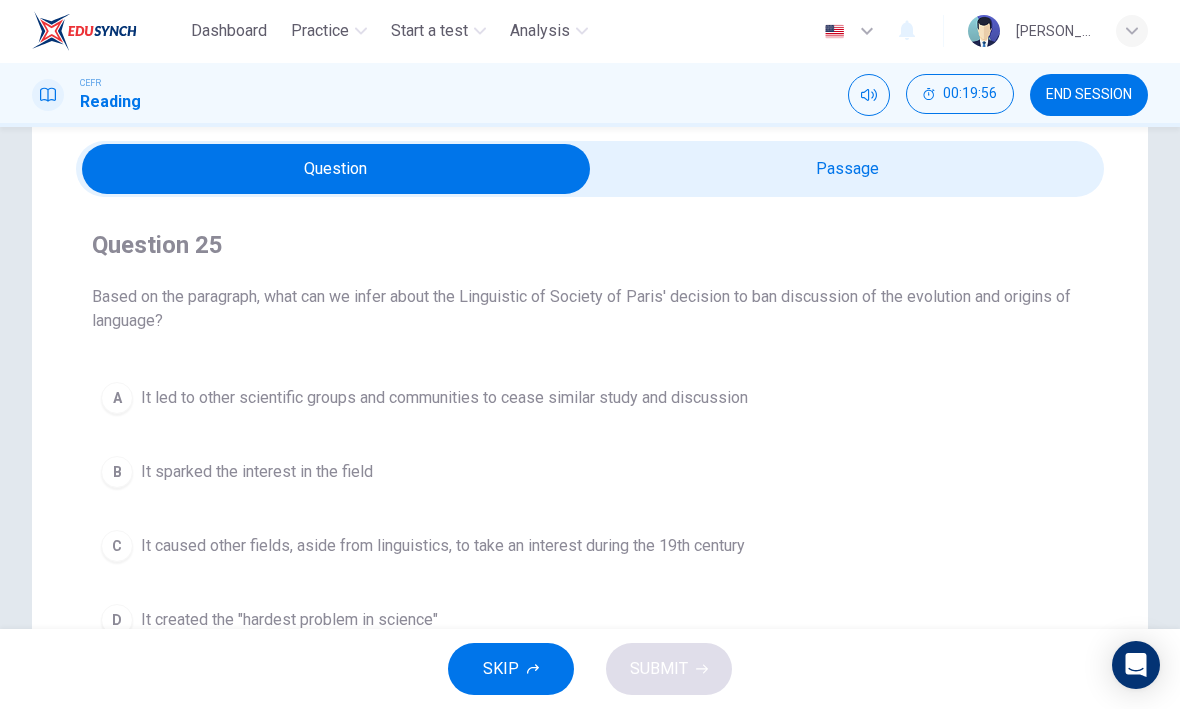 scroll, scrollTop: 69, scrollLeft: 0, axis: vertical 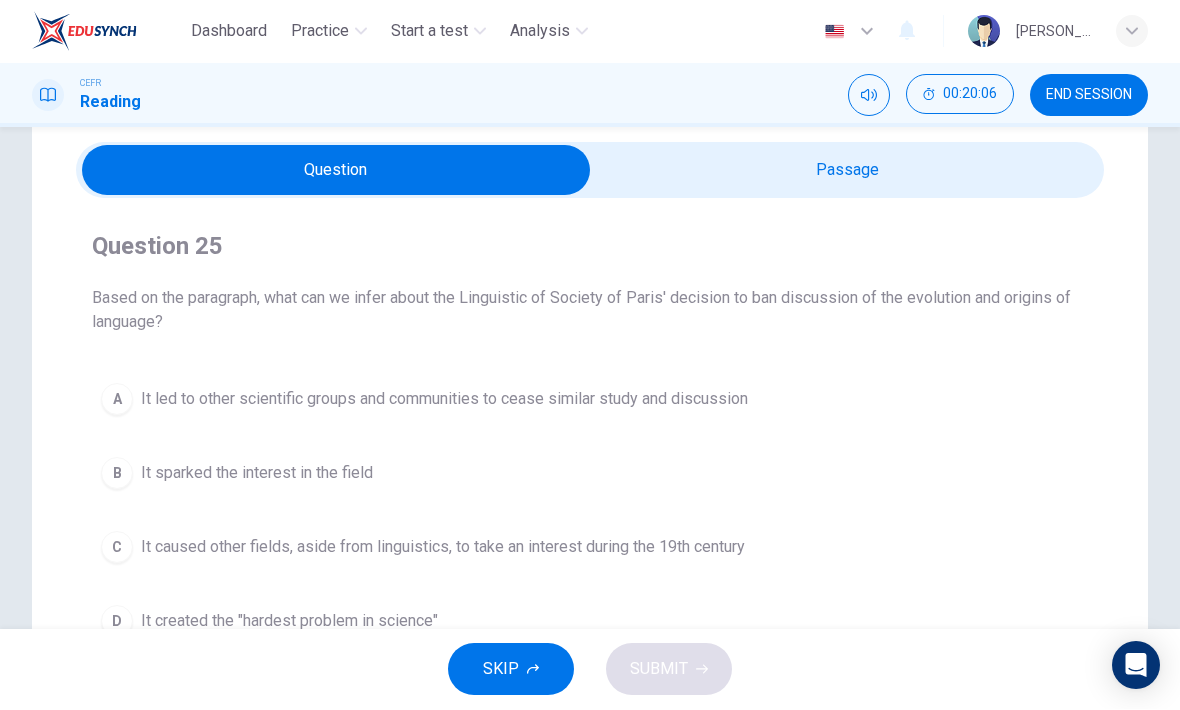 click at bounding box center [336, 171] 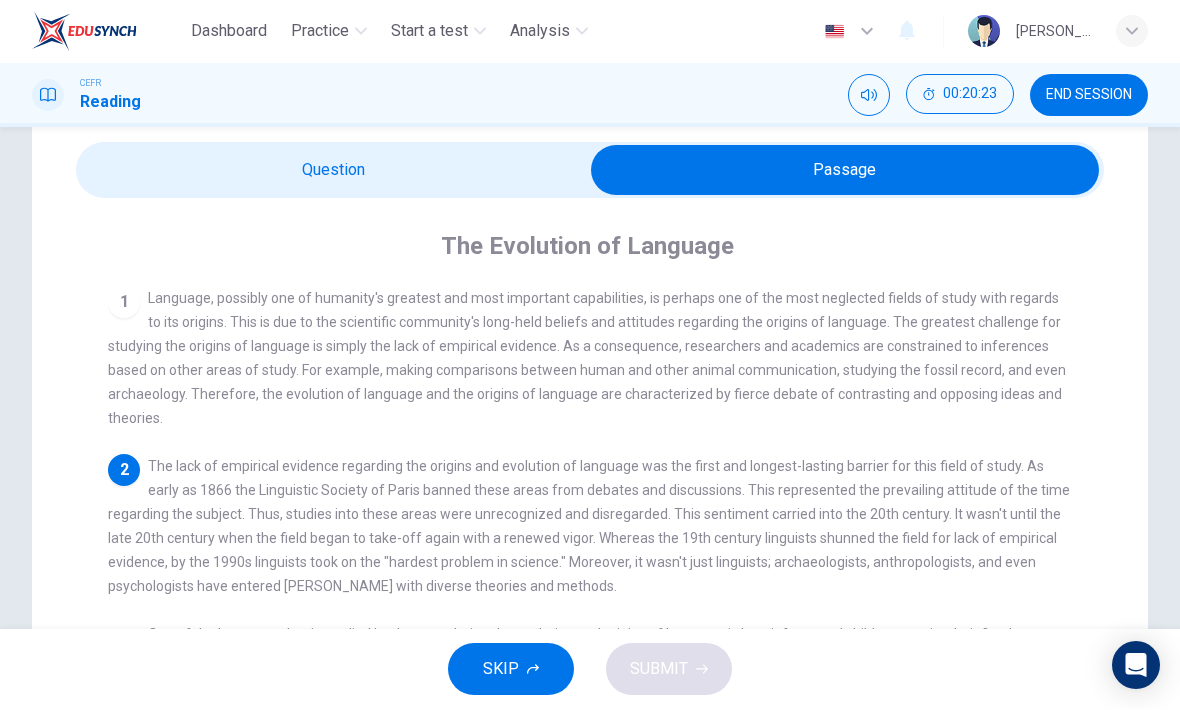 click at bounding box center (845, 171) 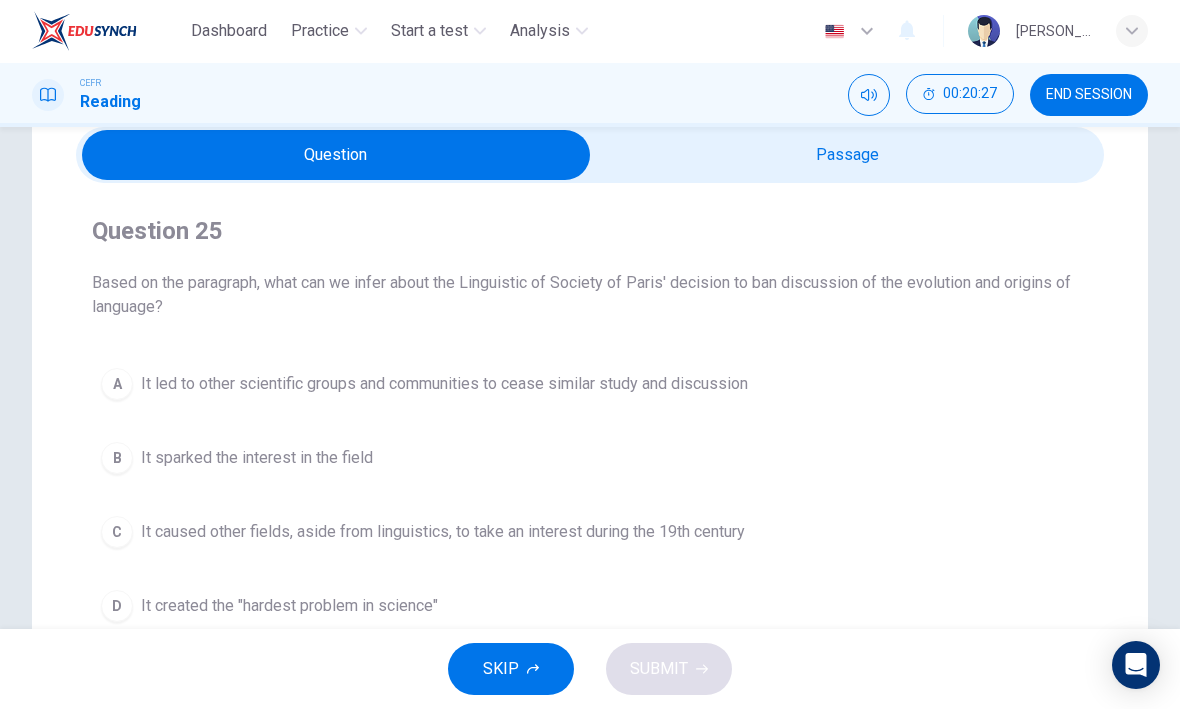 scroll, scrollTop: 80, scrollLeft: 0, axis: vertical 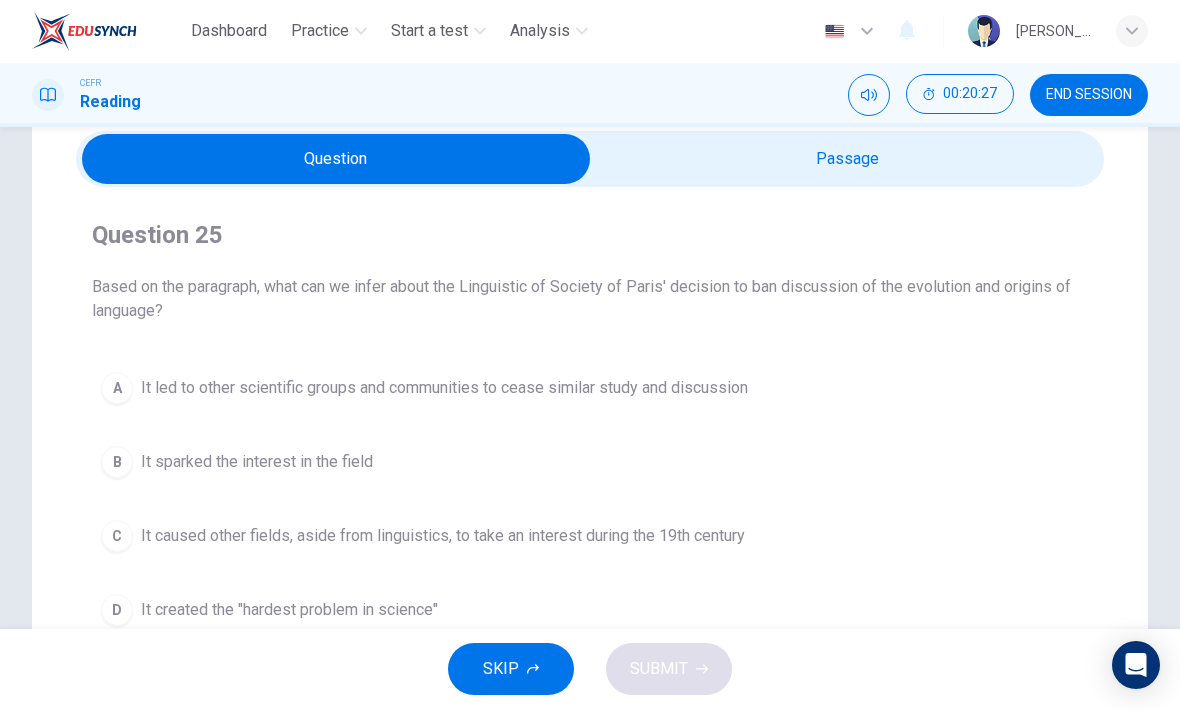 click at bounding box center [336, 160] 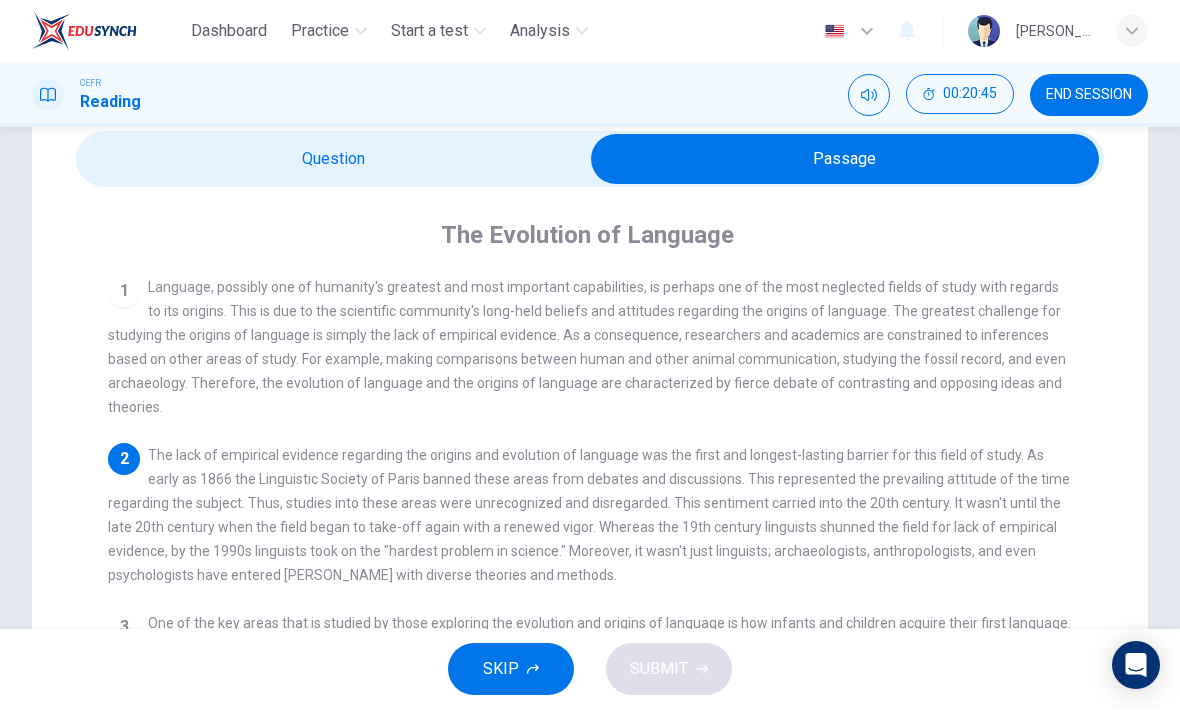 click at bounding box center (845, 160) 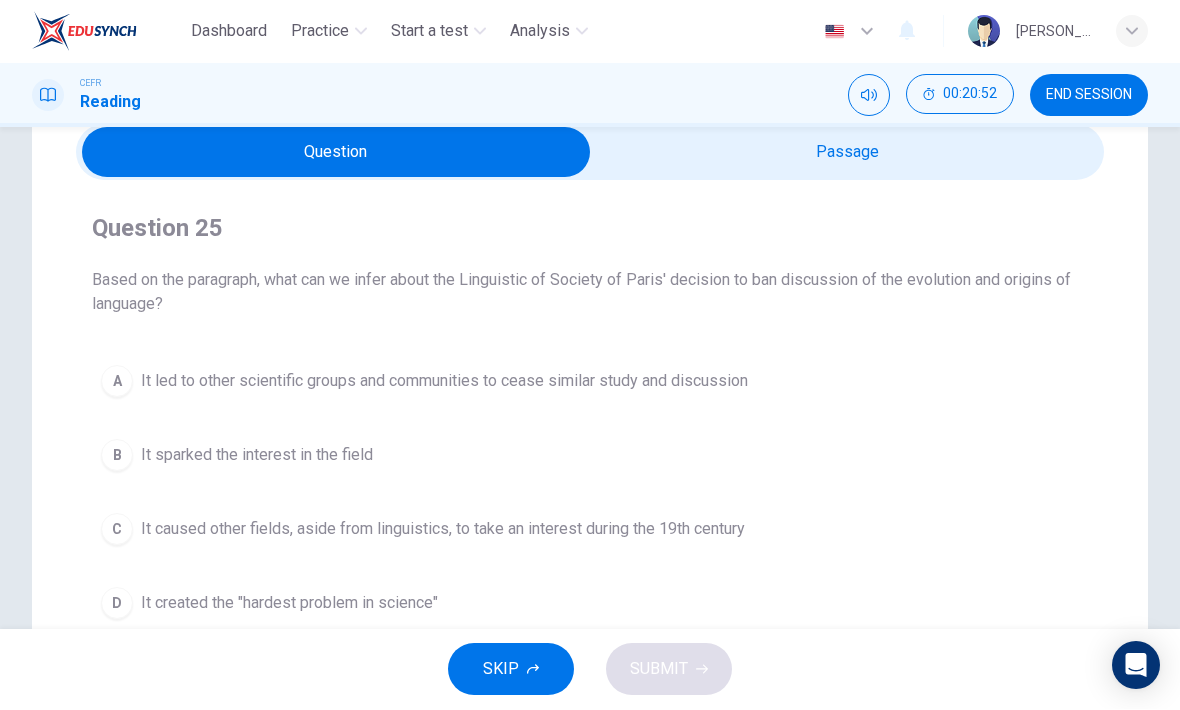 scroll, scrollTop: 85, scrollLeft: 0, axis: vertical 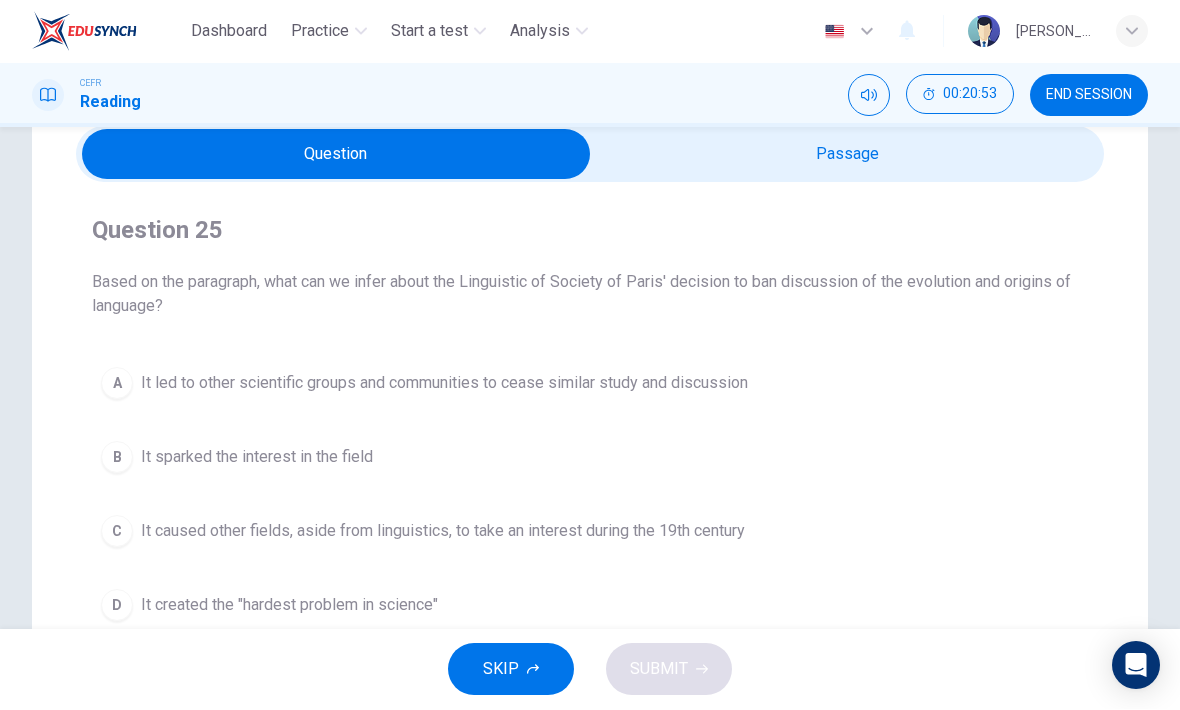 click at bounding box center (336, 155) 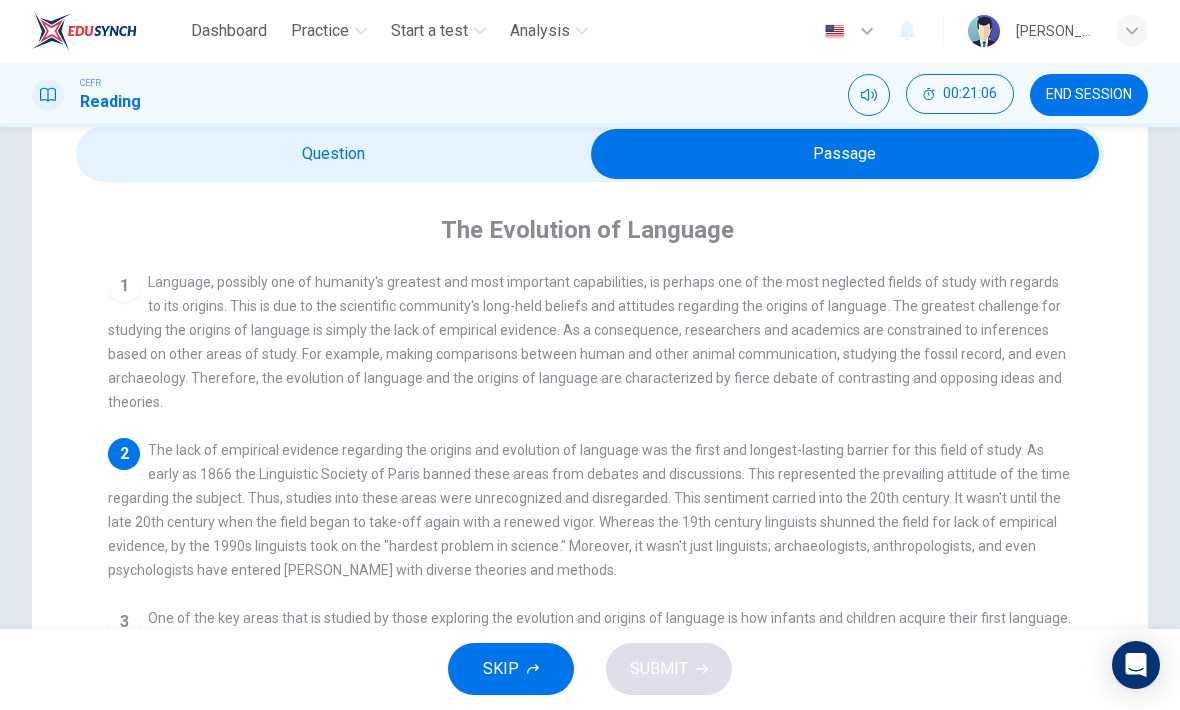 click at bounding box center (845, 155) 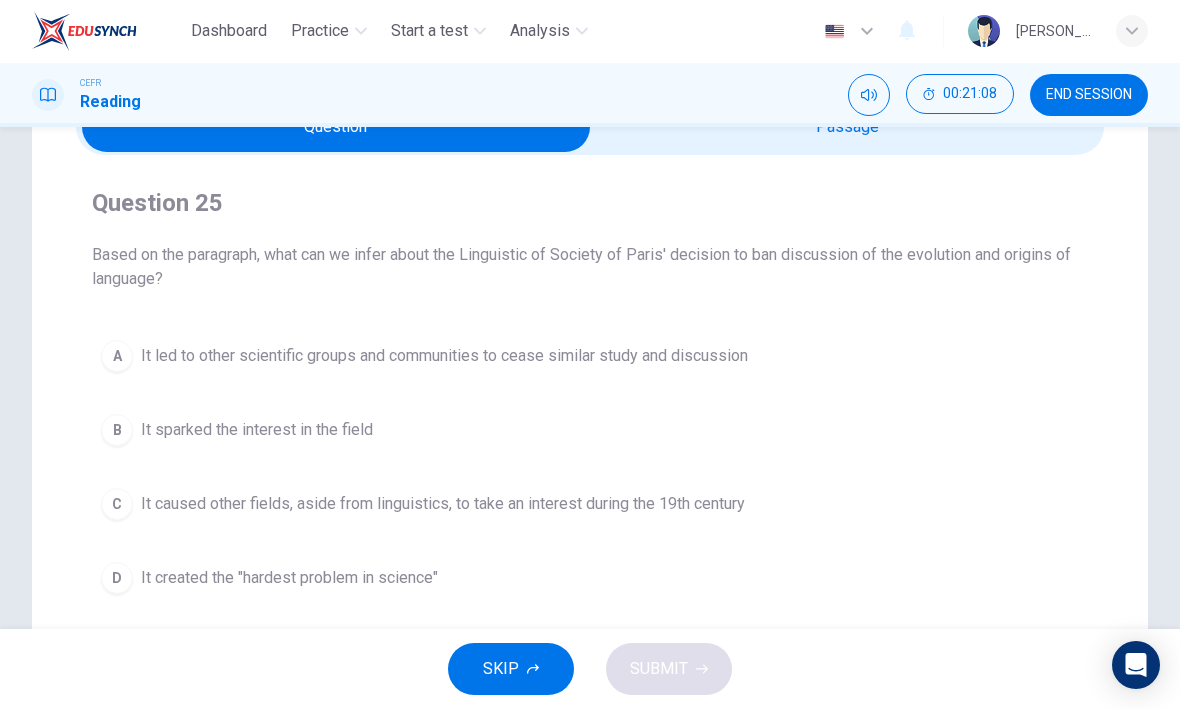 scroll, scrollTop: 115, scrollLeft: 0, axis: vertical 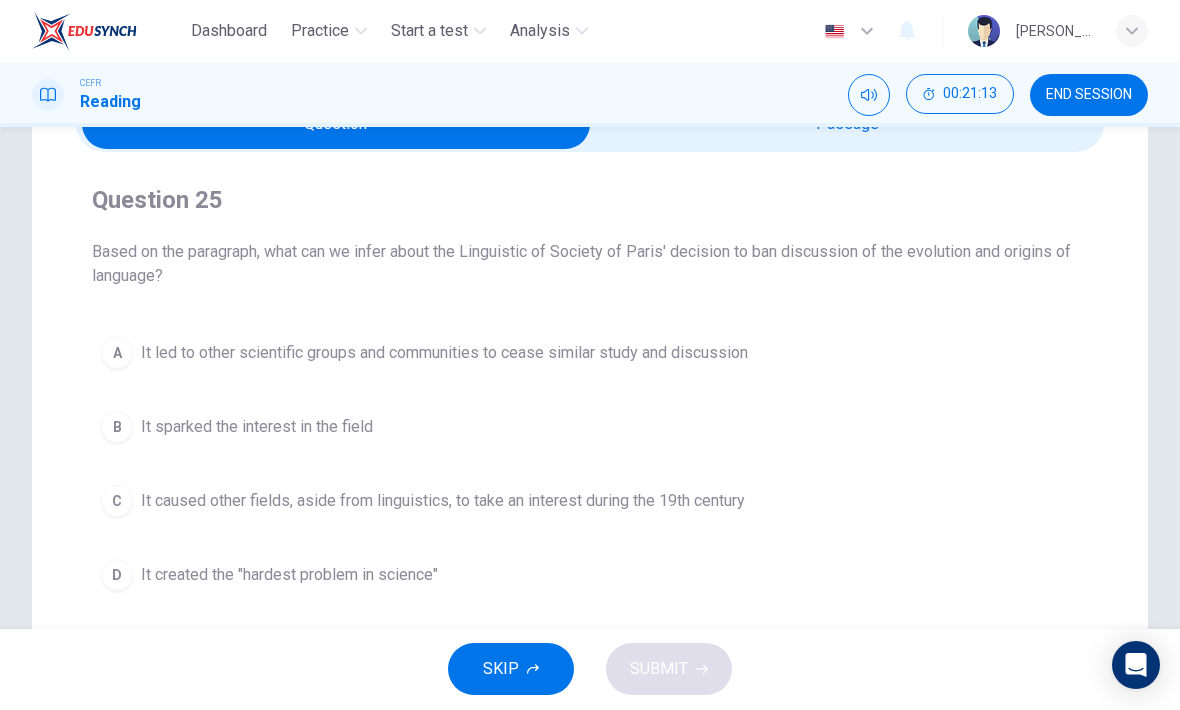 click on "D" at bounding box center (117, 576) 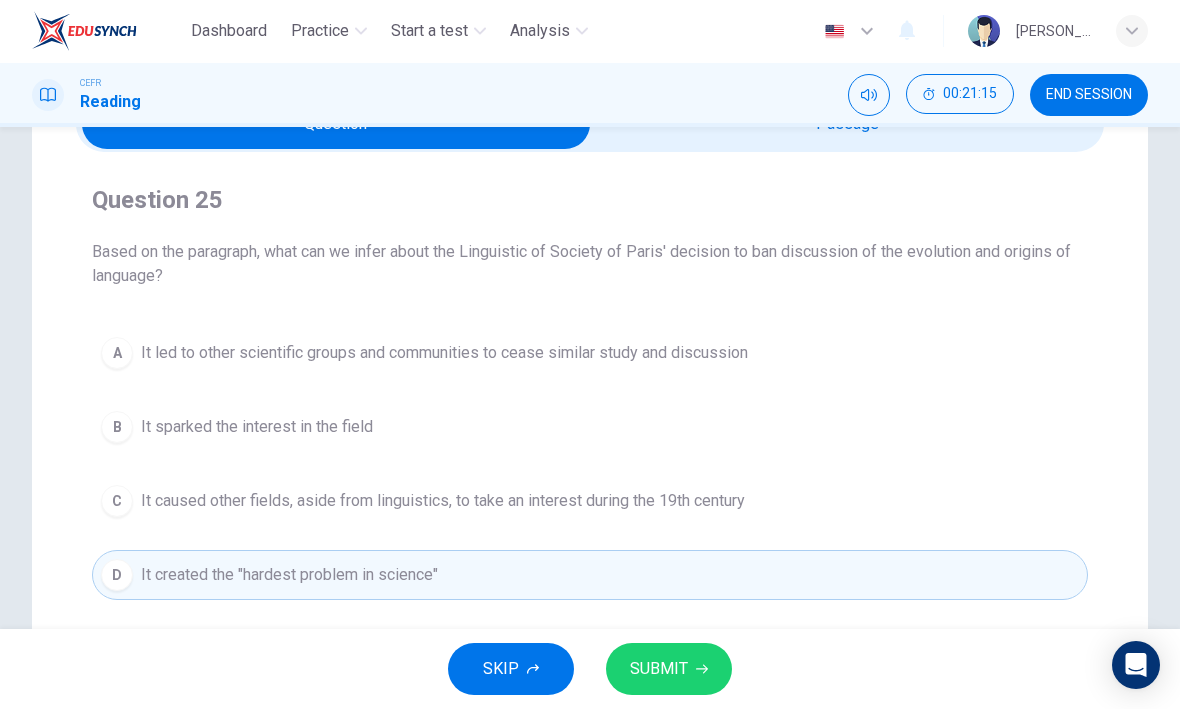 click on "SUBMIT" at bounding box center [669, 670] 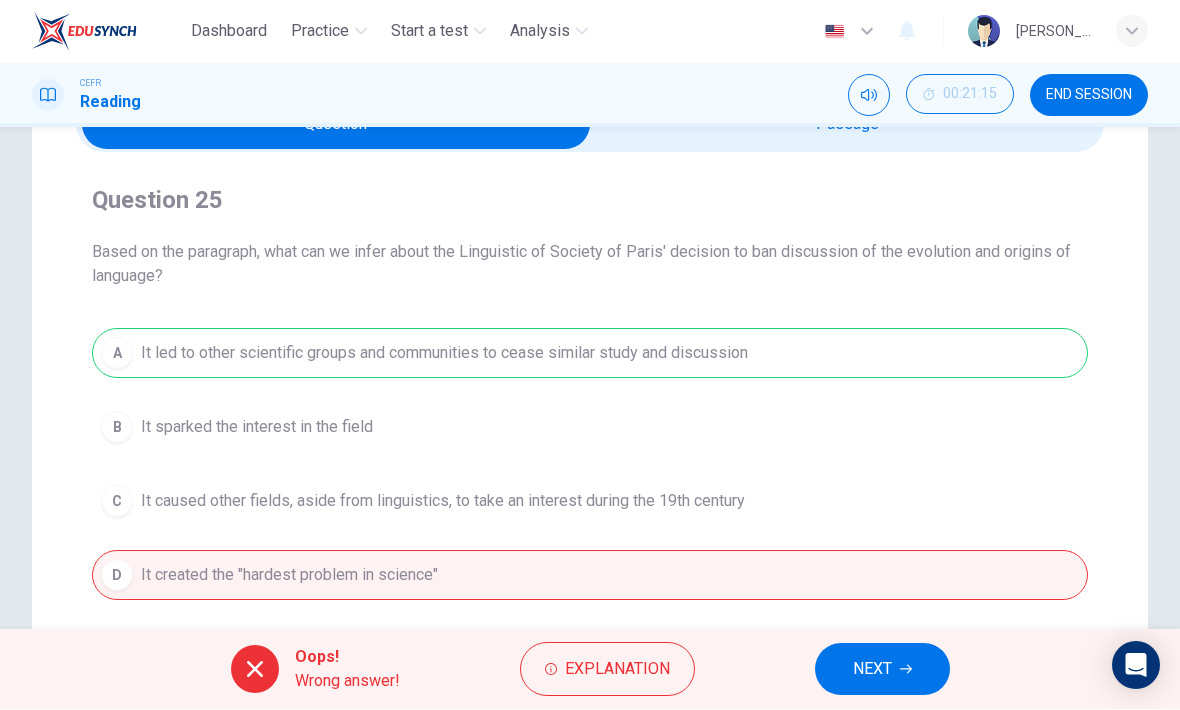 click on "END SESSION" at bounding box center [1089, 96] 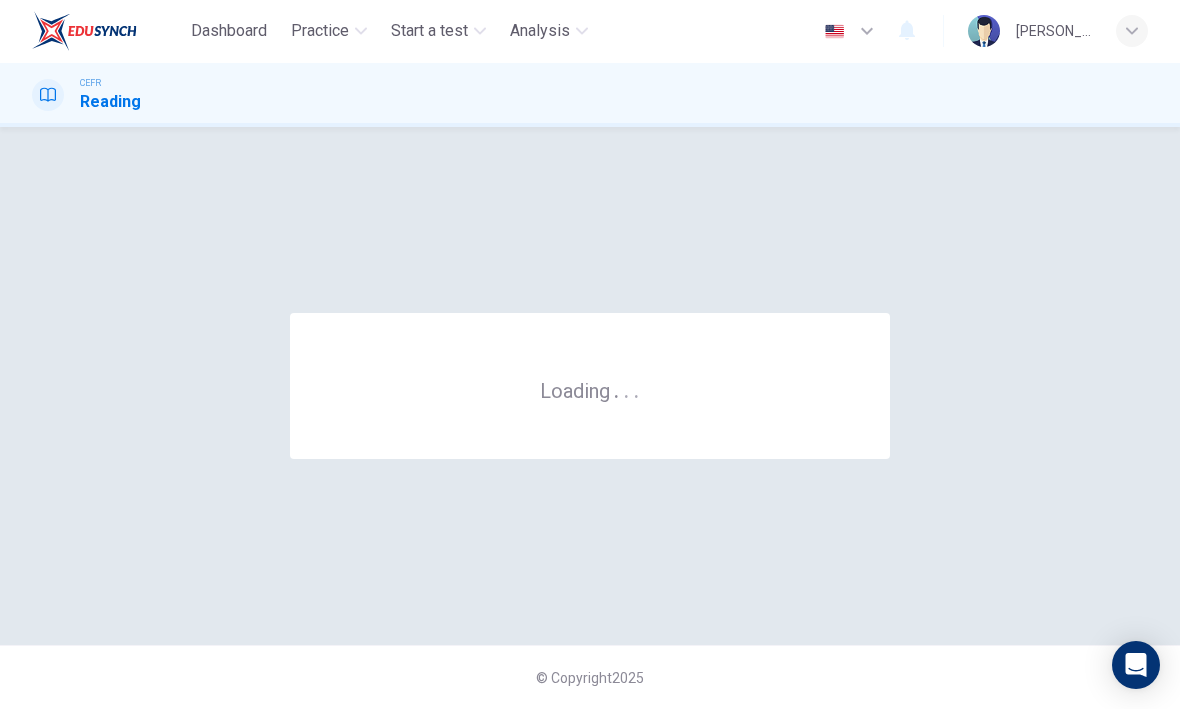 scroll, scrollTop: 0, scrollLeft: 0, axis: both 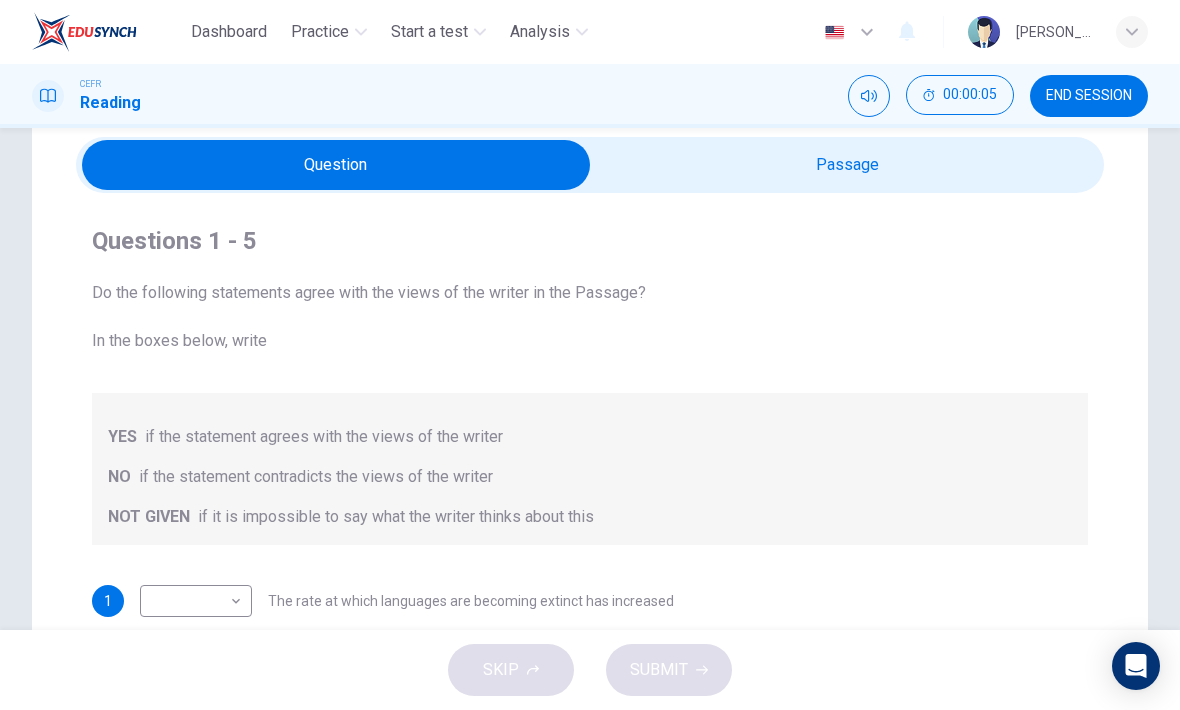 click at bounding box center [336, 165] 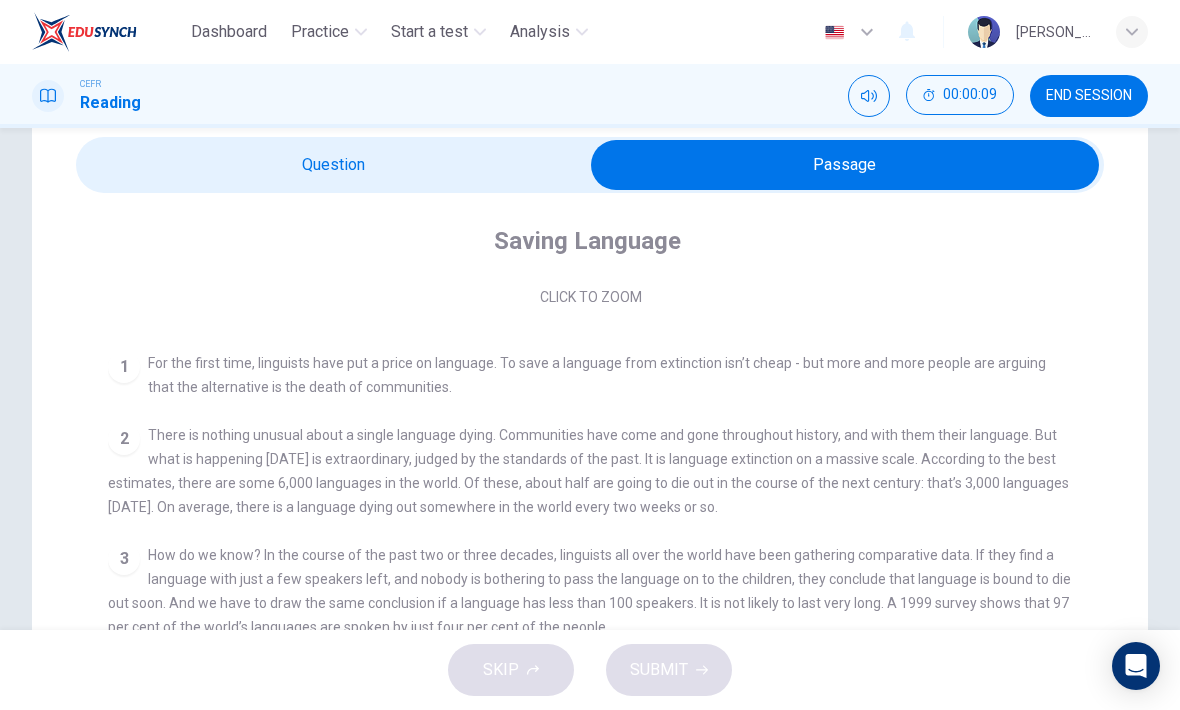 scroll, scrollTop: 316, scrollLeft: 0, axis: vertical 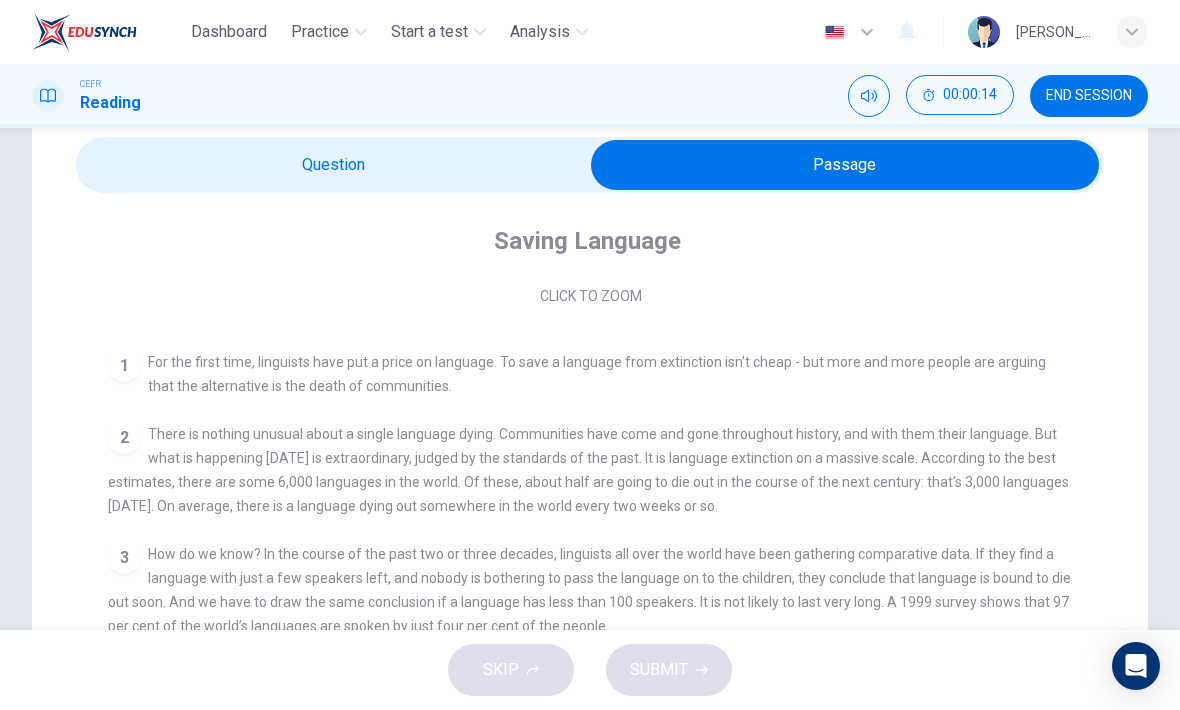 click at bounding box center [845, 165] 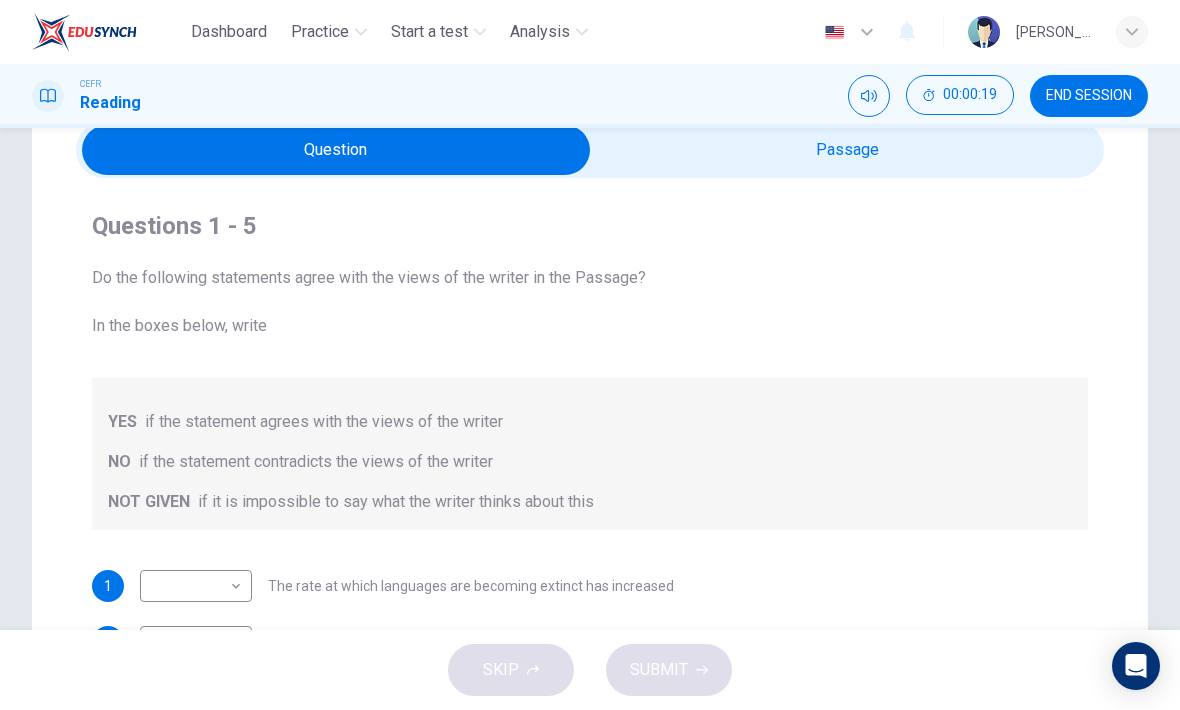 scroll, scrollTop: 87, scrollLeft: 0, axis: vertical 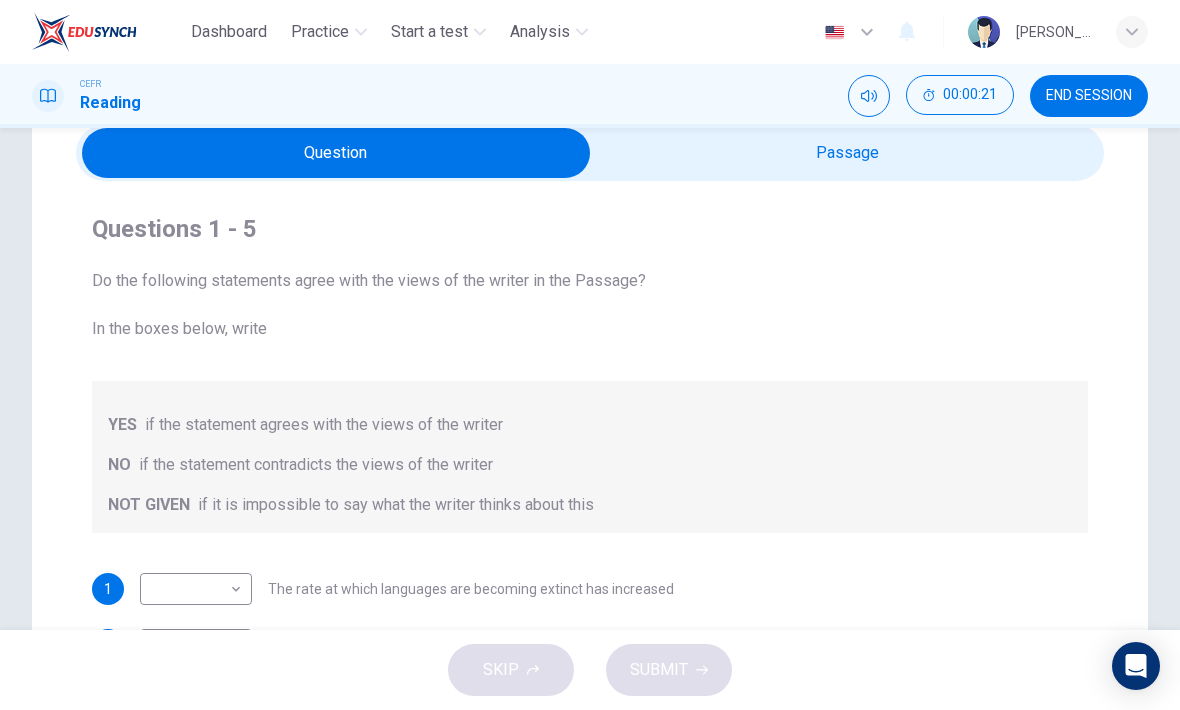 click at bounding box center (336, 153) 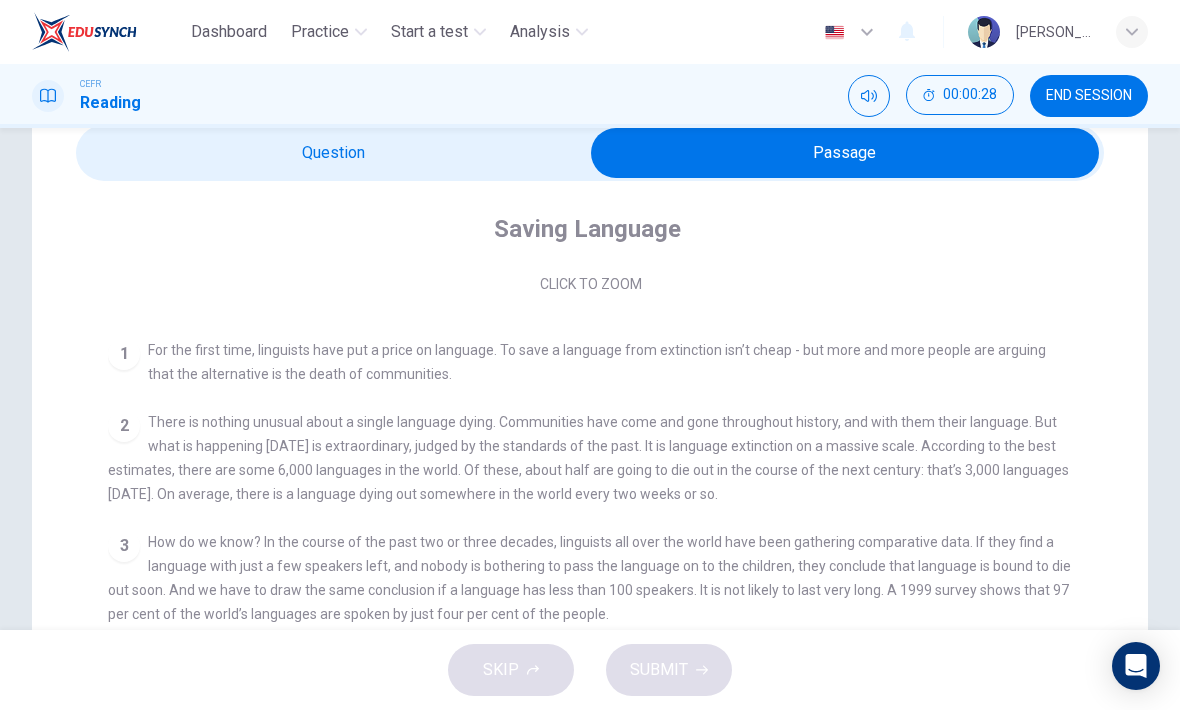 click at bounding box center (845, 153) 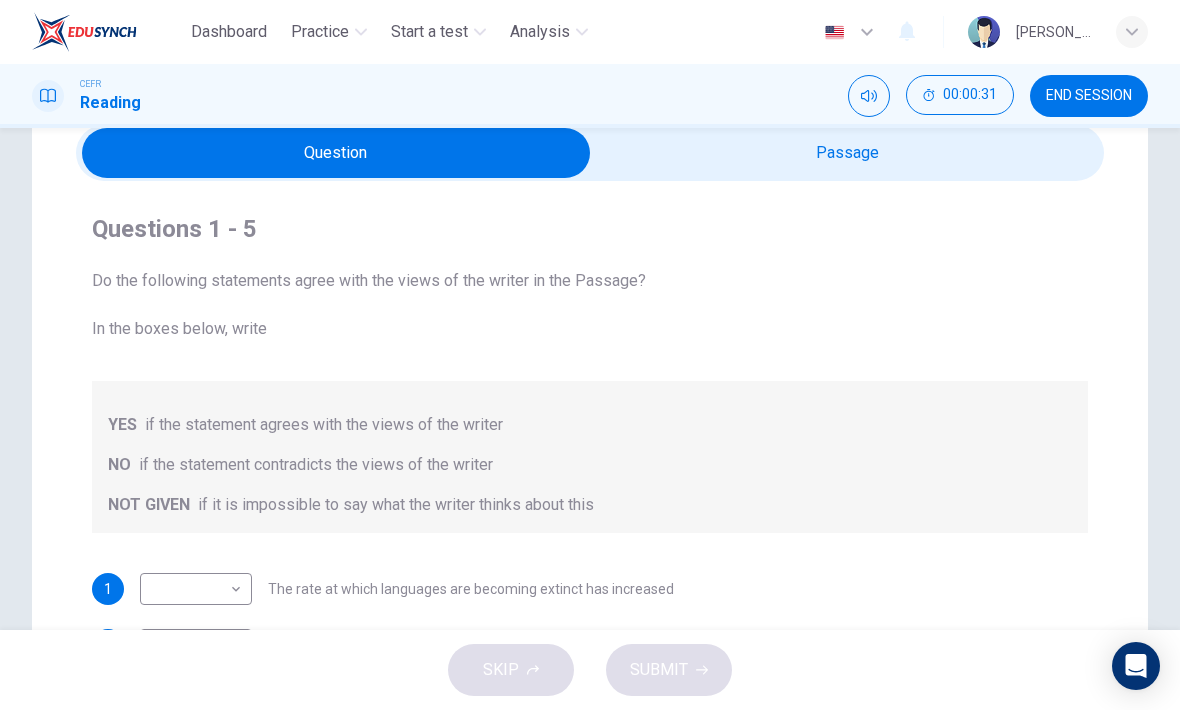 click at bounding box center (336, 153) 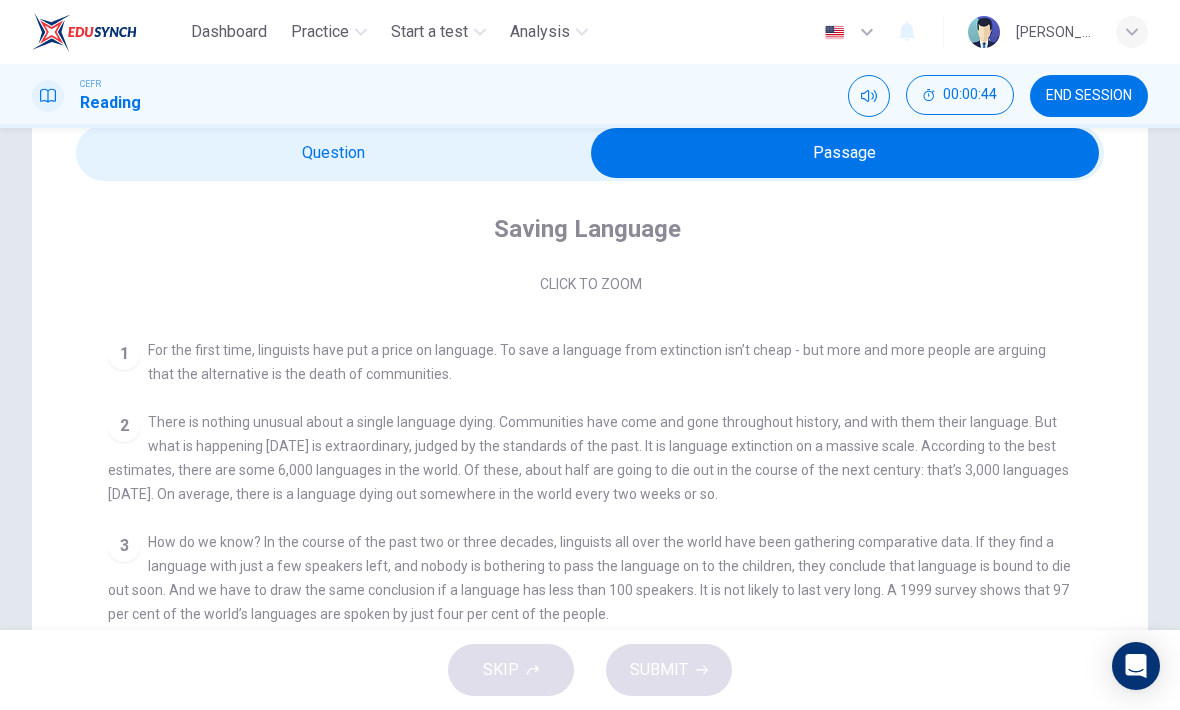 click at bounding box center [845, 153] 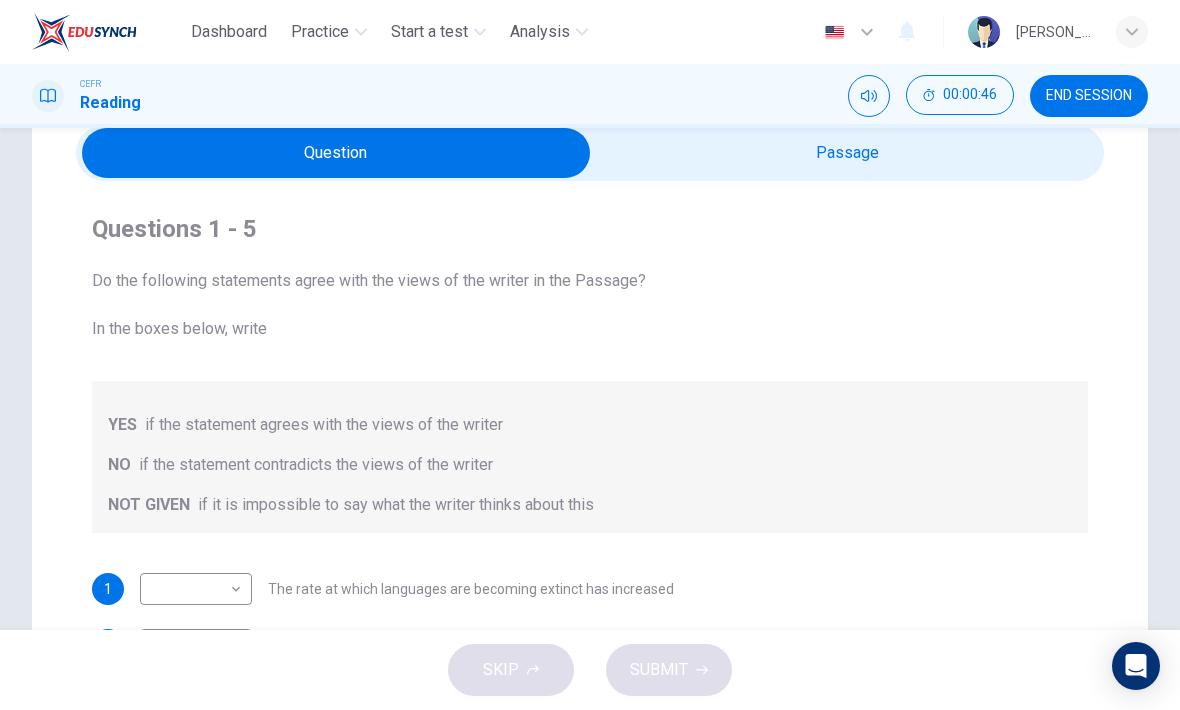 click on "Dashboard Practice Start a test Analysis English en ​ NOOR QURRATU'AINI BINTI MOHD RASHIDI CEFR Reading 00:00:46 END SESSION Questions 1 - 5 Do the following statements agree with the views of the writer in the Passage?  In the boxes below, write YES if the statement agrees with the views of the writer NO if the statement contradicts the views of the writer NOT GIVEN if it is impossible to say what the writer thinks about this 1 ​ ​ The rate at which languages are becoming extinct has increased 2 ​ ​ Research on the subject of language extinction began in the 1990s 3 ​ ​ In order to survive, a language needs to be spoken by more than 100 people 4 ​ ​ Certain parts of the world are more vulnerable than others to language extinction 5 ​ ​ Saving language should be the major concern of any small community whose language is under threat Saving Language CLICK TO ZOOM Click to Zoom 1 2 3 4 5 6 7 8 9 10 11 12 SKIP SUBMIT EduSynch - Online Language Proficiency Testing
Dashboard Practice" at bounding box center [590, 355] 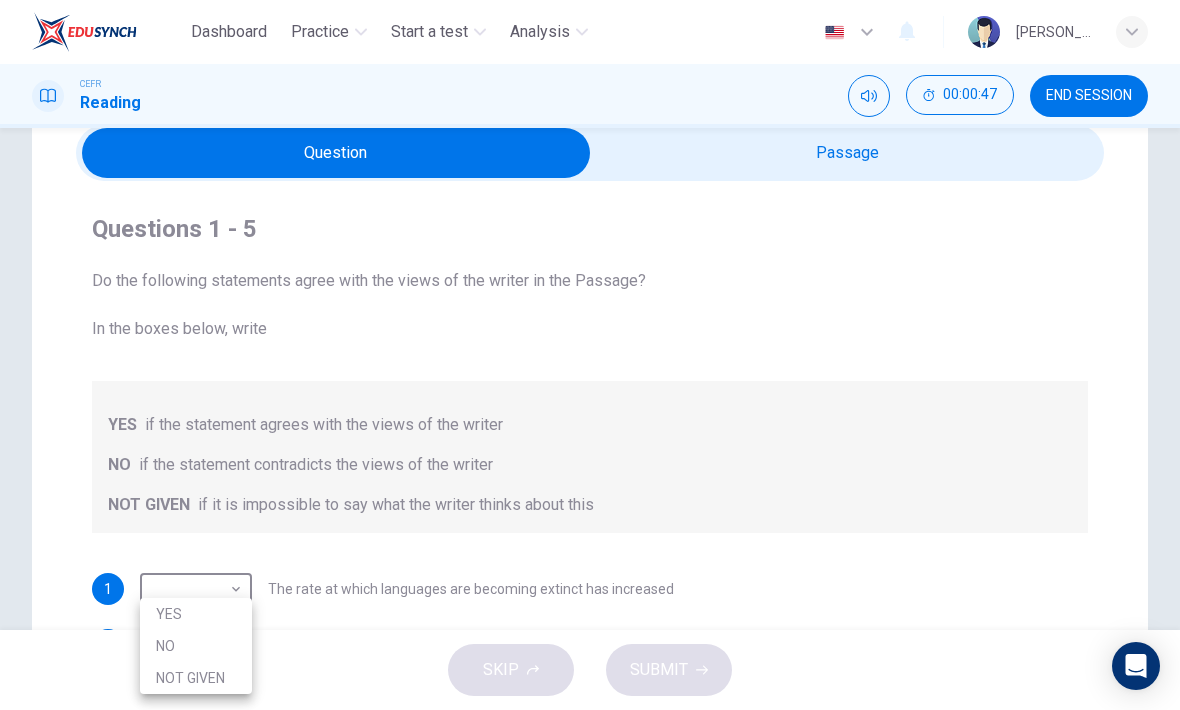 click on "YES" at bounding box center (196, 614) 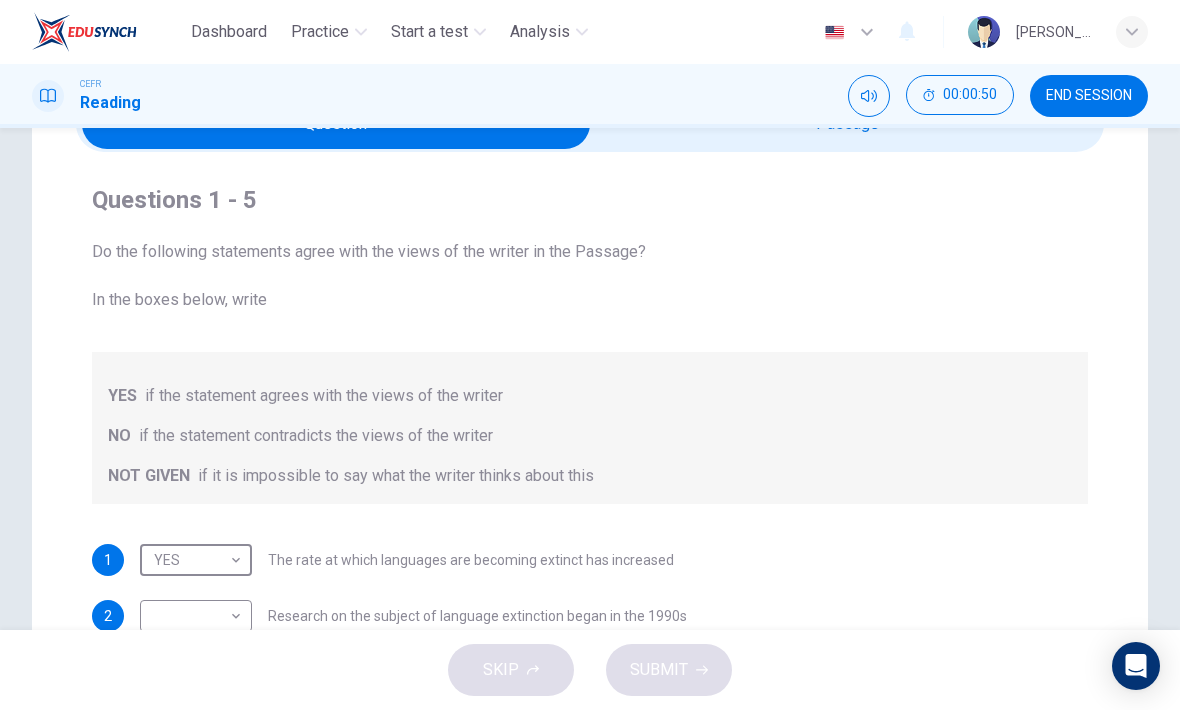 scroll, scrollTop: 78, scrollLeft: 0, axis: vertical 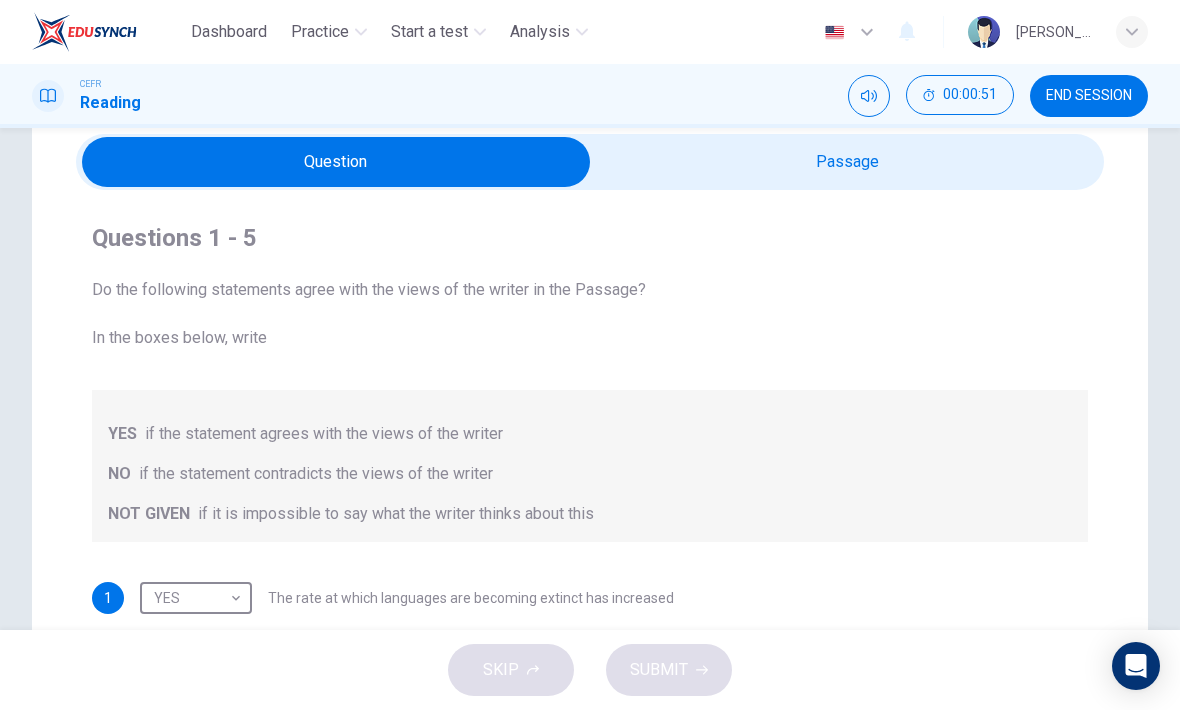 click at bounding box center [336, 162] 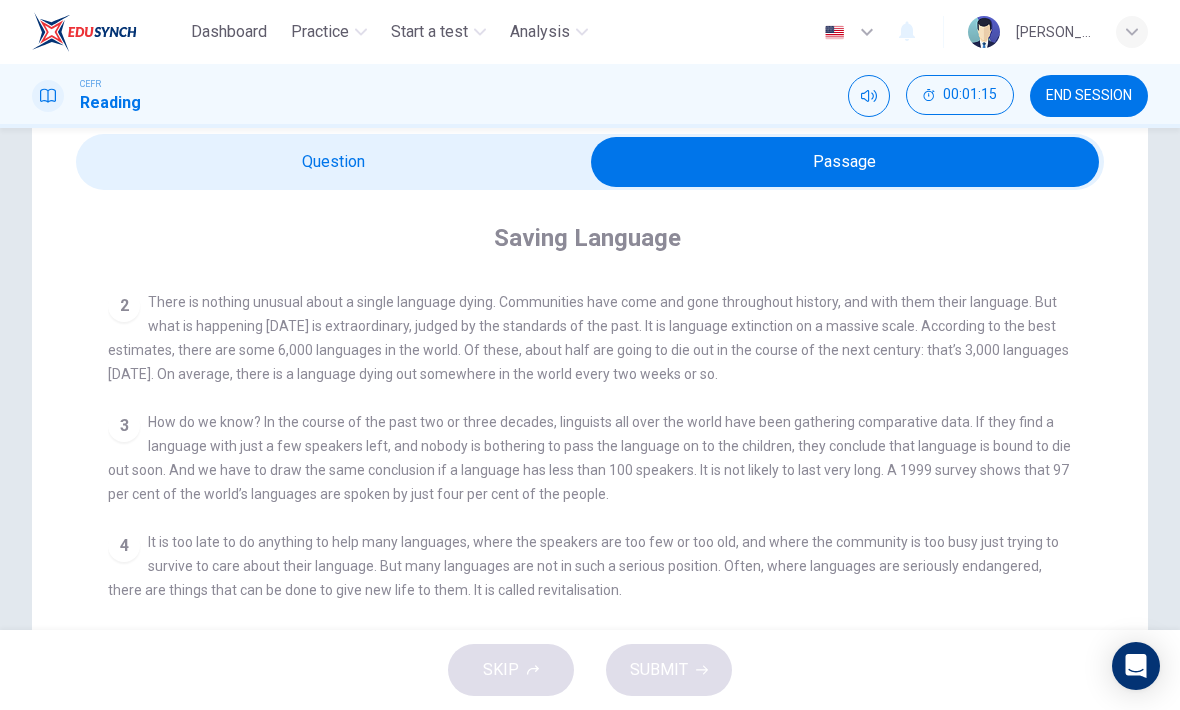 scroll, scrollTop: 407, scrollLeft: 0, axis: vertical 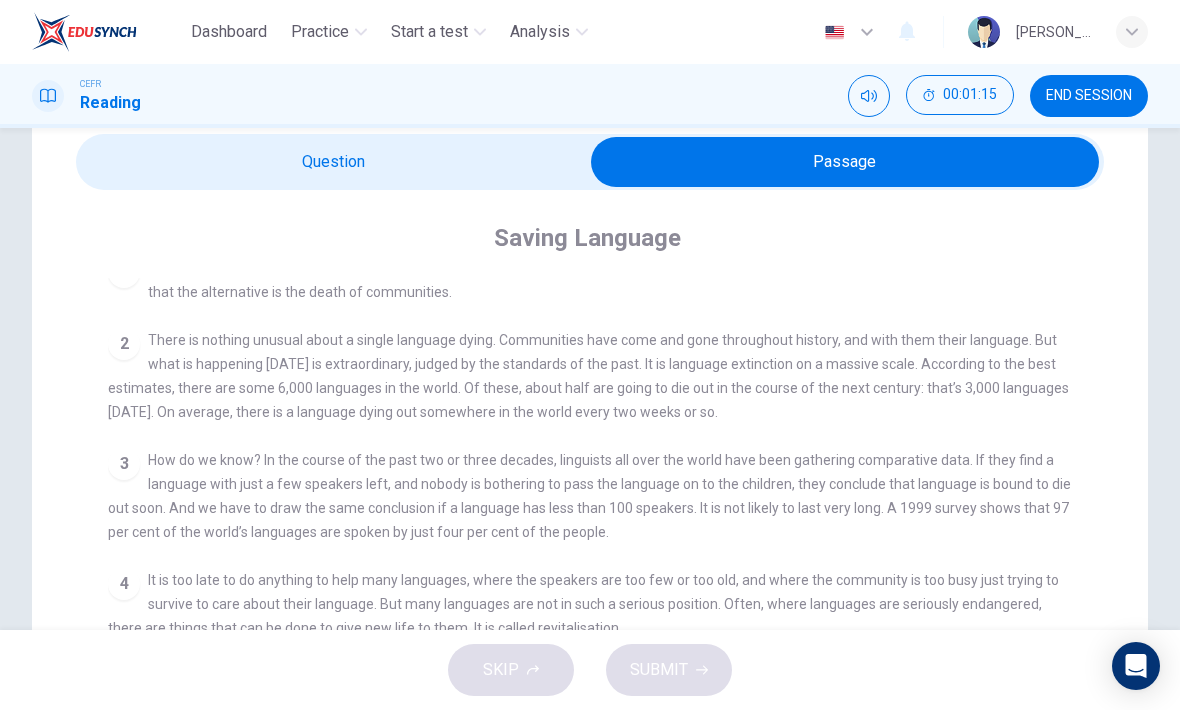 click at bounding box center (845, 162) 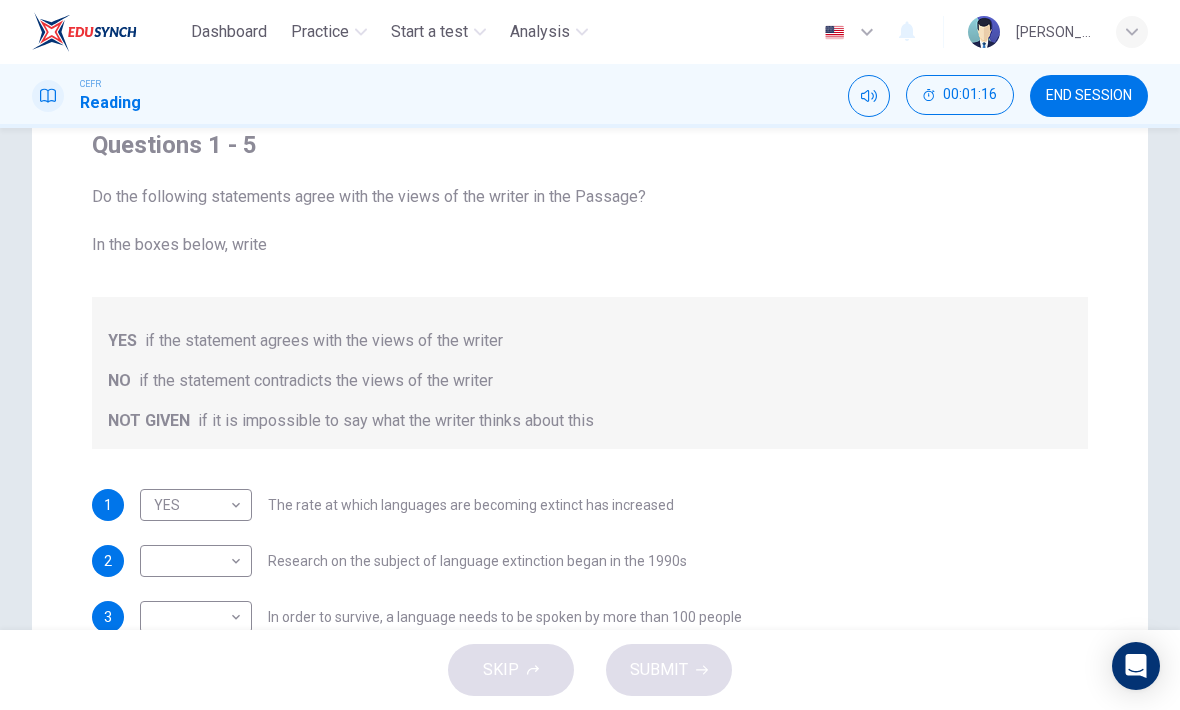 scroll, scrollTop: 174, scrollLeft: 0, axis: vertical 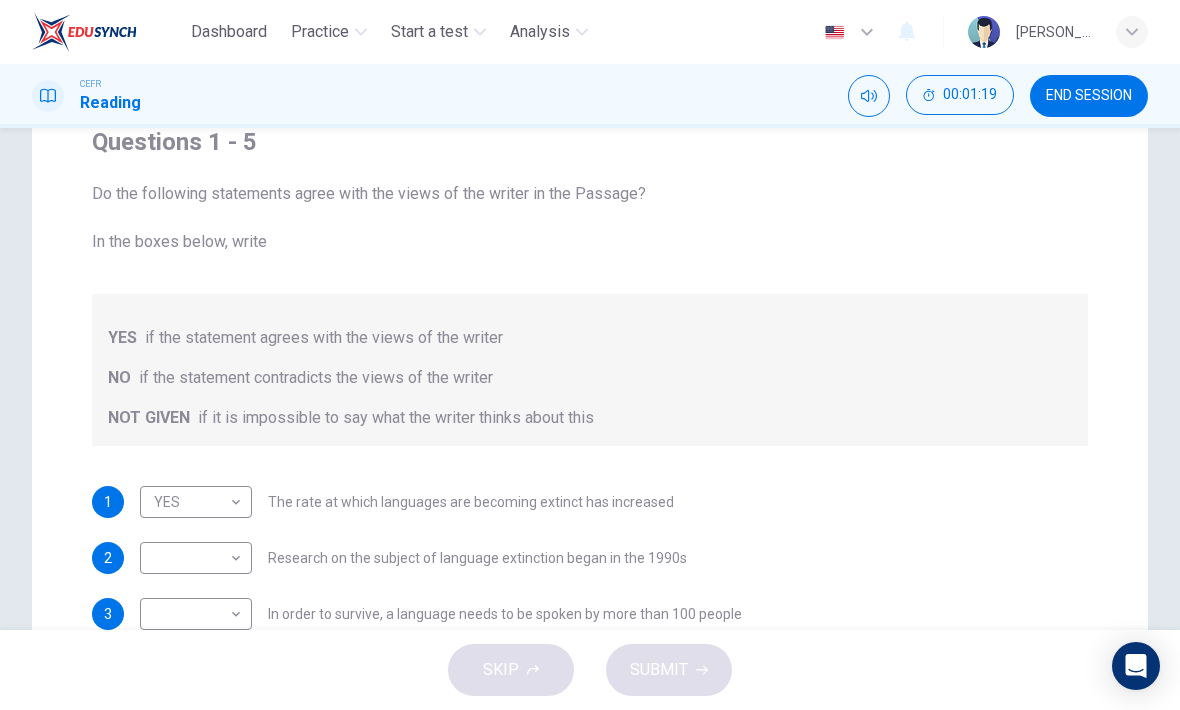 click on "Dashboard Practice Start a test Analysis English en ​ NOOR QURRATU'AINI BINTI MOHD RASHIDI CEFR Reading 00:01:19 END SESSION Questions 1 - 5 Do the following statements agree with the views of the writer in the Passage?  In the boxes below, write YES if the statement agrees with the views of the writer NO if the statement contradicts the views of the writer NOT GIVEN if it is impossible to say what the writer thinks about this 1 YES YES ​ The rate at which languages are becoming extinct has increased 2 ​ ​ Research on the subject of language extinction began in the 1990s 3 ​ ​ In order to survive, a language needs to be spoken by more than 100 people 4 ​ ​ Certain parts of the world are more vulnerable than others to language extinction 5 ​ ​ Saving language should be the major concern of any small community whose language is under threat Saving Language CLICK TO ZOOM Click to Zoom 1 2 3 4 5 6 7 8 9 10 11 12 SKIP SUBMIT EduSynch - Online Language Proficiency Testing
Dashboard 2025" at bounding box center (590, 355) 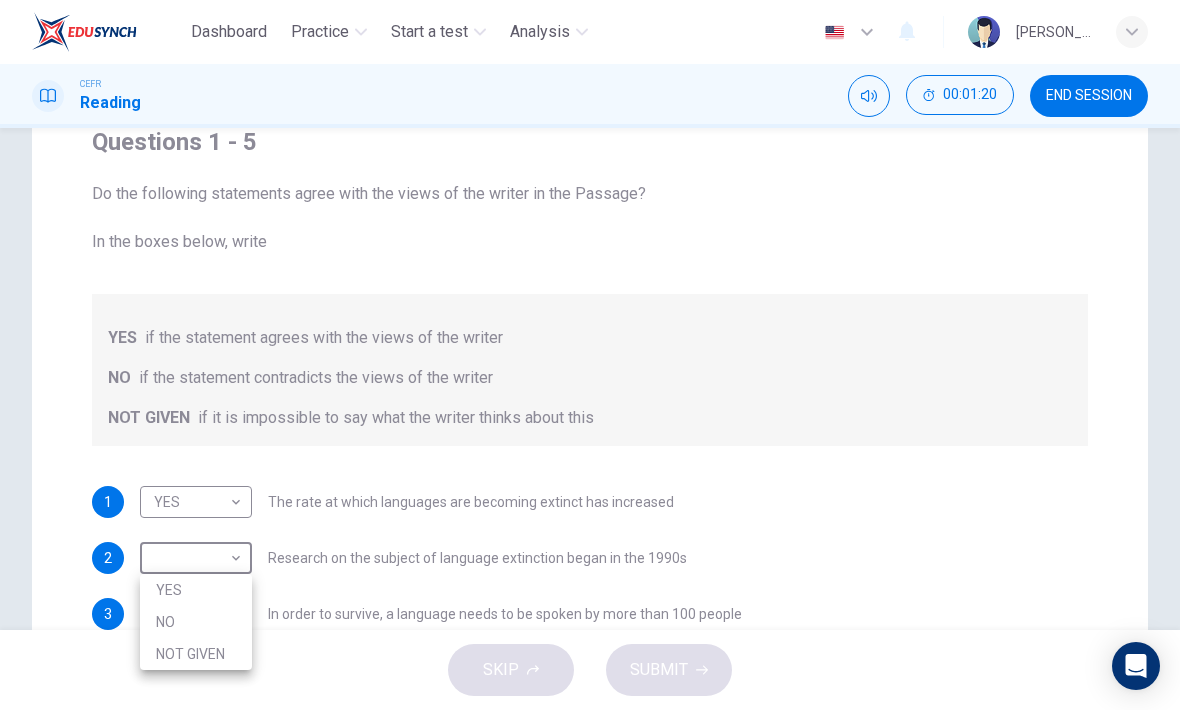 click on "YES" at bounding box center [196, 590] 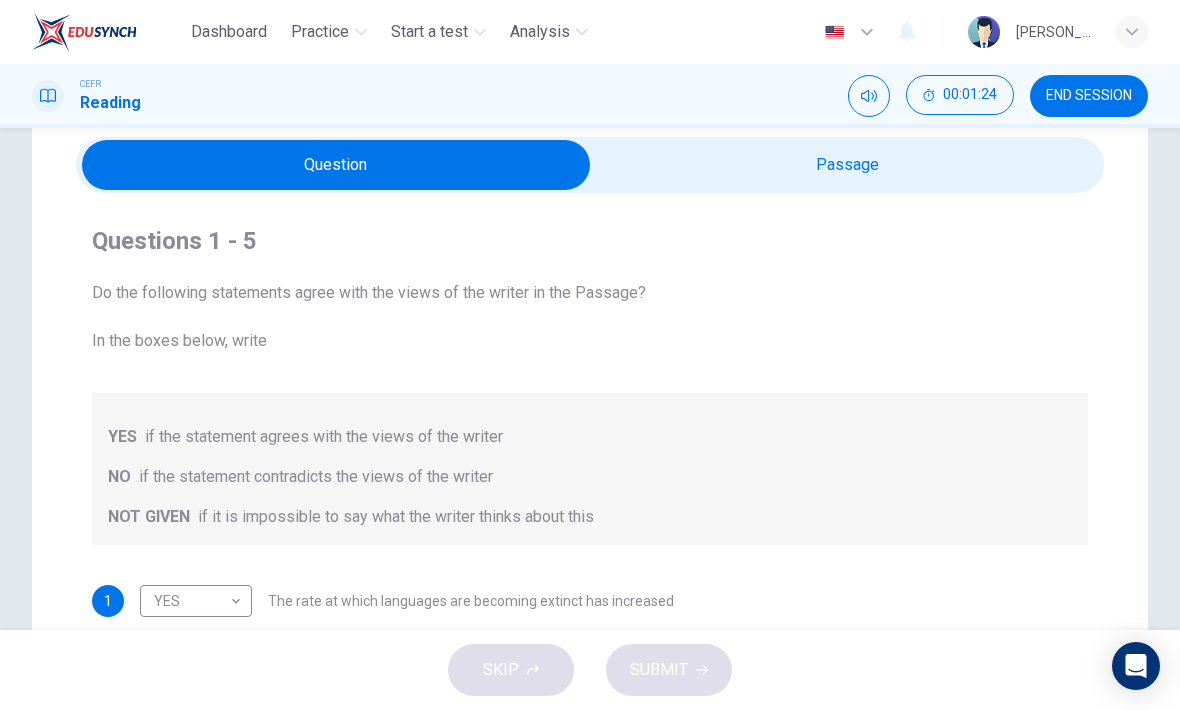 scroll, scrollTop: 73, scrollLeft: 0, axis: vertical 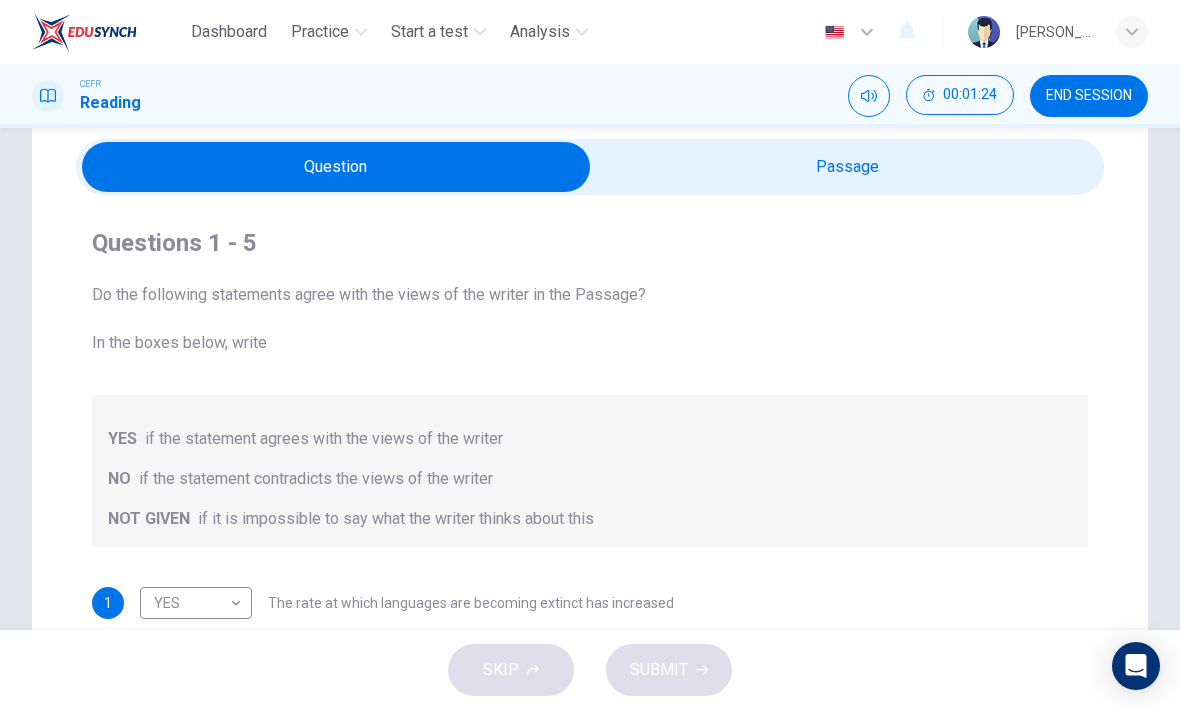 click at bounding box center (336, 167) 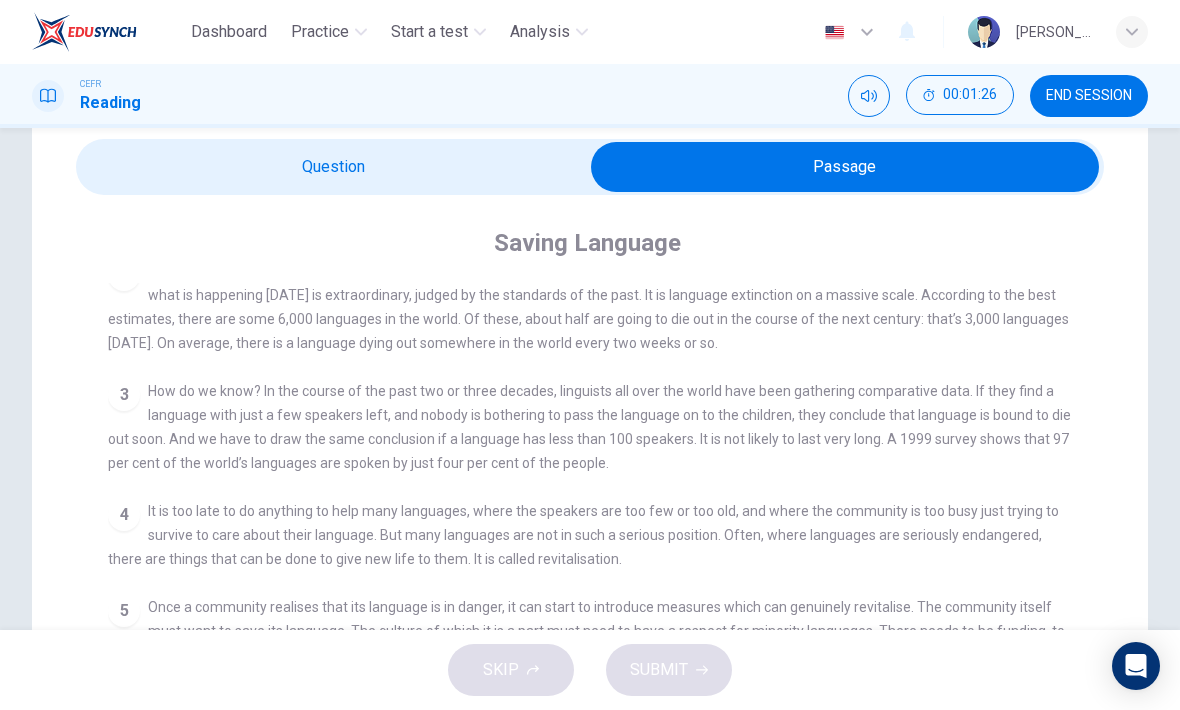 scroll, scrollTop: 482, scrollLeft: 0, axis: vertical 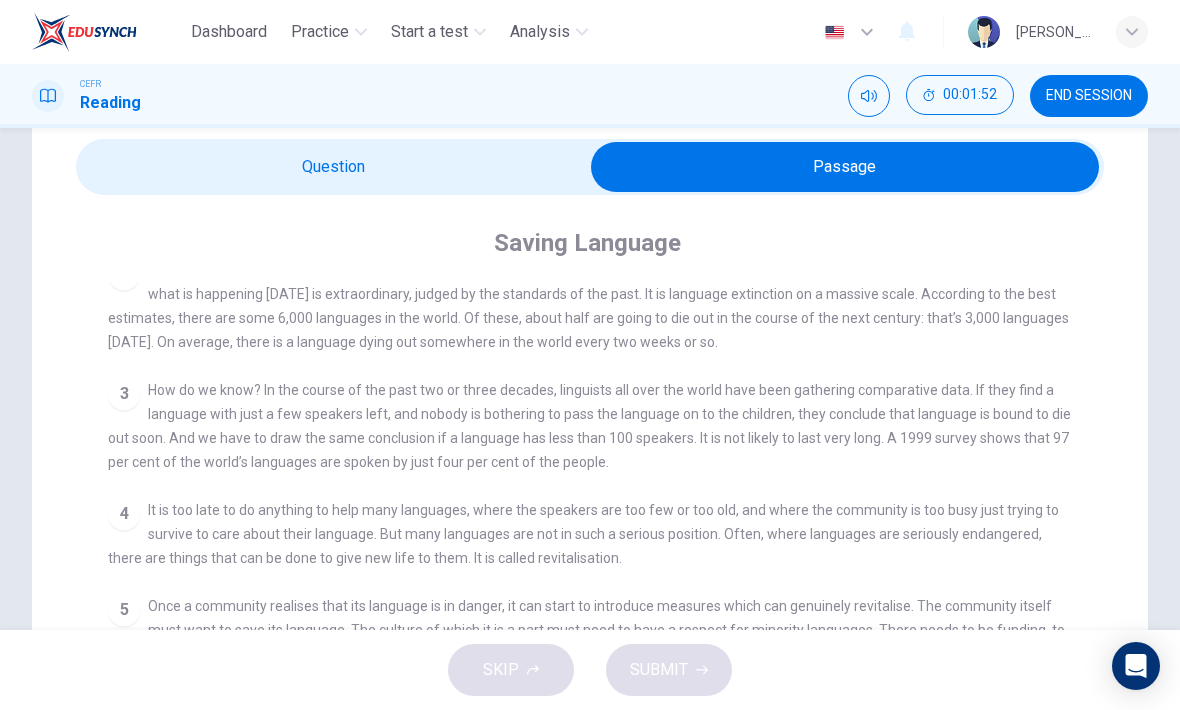 click at bounding box center [845, 167] 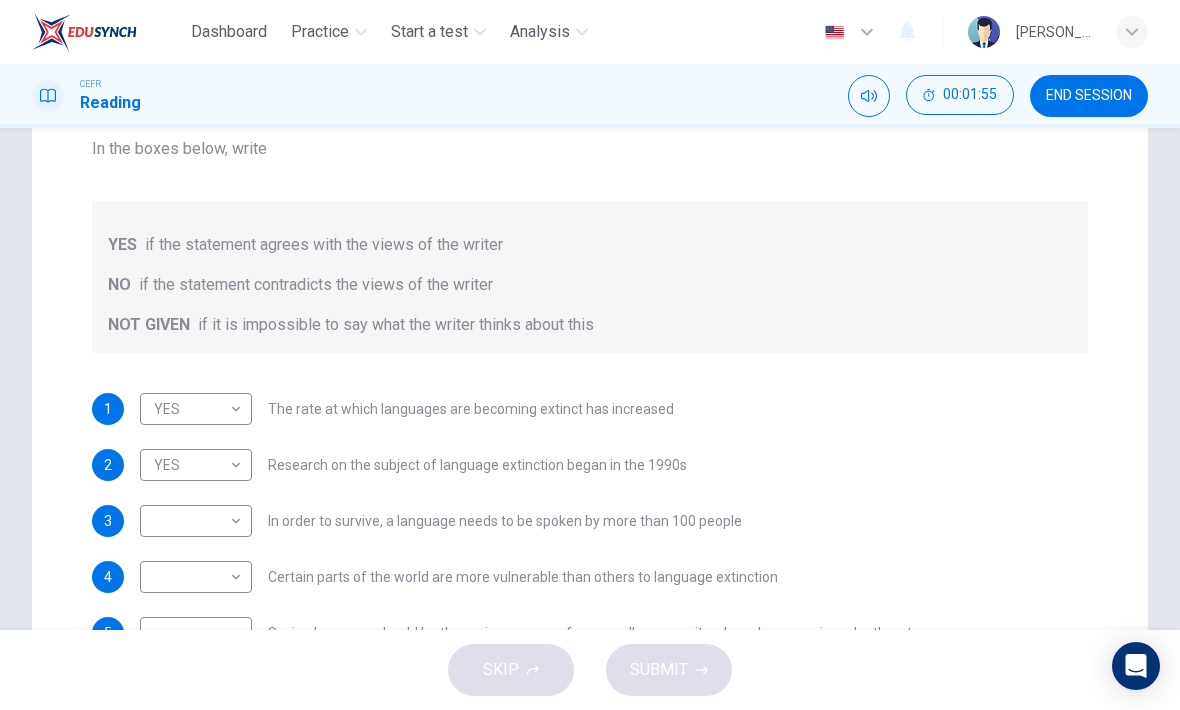 scroll, scrollTop: 266, scrollLeft: 0, axis: vertical 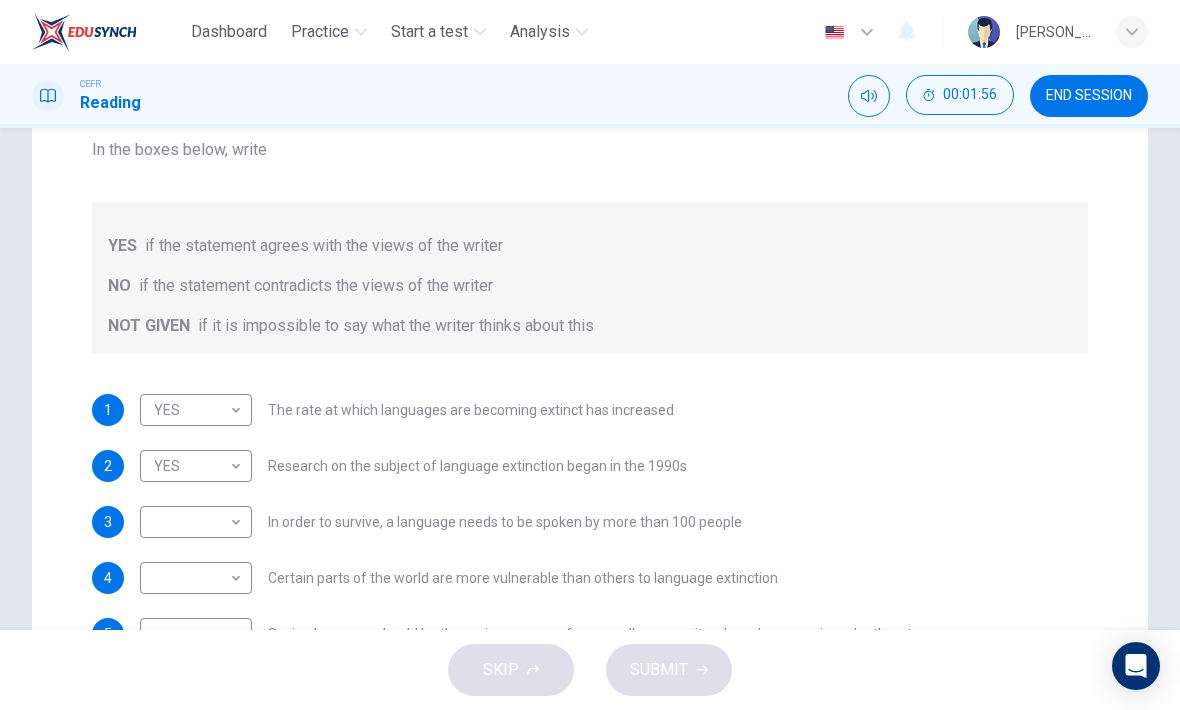 click on "Dashboard Practice Start a test Analysis English en ​ NOOR QURRATU'AINI BINTI MOHD RASHIDI CEFR Reading 00:01:56 END SESSION Questions 1 - 5 Do the following statements agree with the views of the writer in the Passage?  In the boxes below, write YES if the statement agrees with the views of the writer NO if the statement contradicts the views of the writer NOT GIVEN if it is impossible to say what the writer thinks about this 1 YES YES ​ The rate at which languages are becoming extinct has increased 2 YES YES ​ Research on the subject of language extinction began in the 1990s 3 ​ ​ In order to survive, a language needs to be spoken by more than 100 people 4 ​ ​ Certain parts of the world are more vulnerable than others to language extinction 5 ​ ​ Saving language should be the major concern of any small community whose language is under threat Saving Language CLICK TO ZOOM Click to Zoom 1 2 3 4 5 6 7 8 9 10 11 12 SKIP SUBMIT EduSynch - Online Language Proficiency Testing
Dashboard" at bounding box center (590, 355) 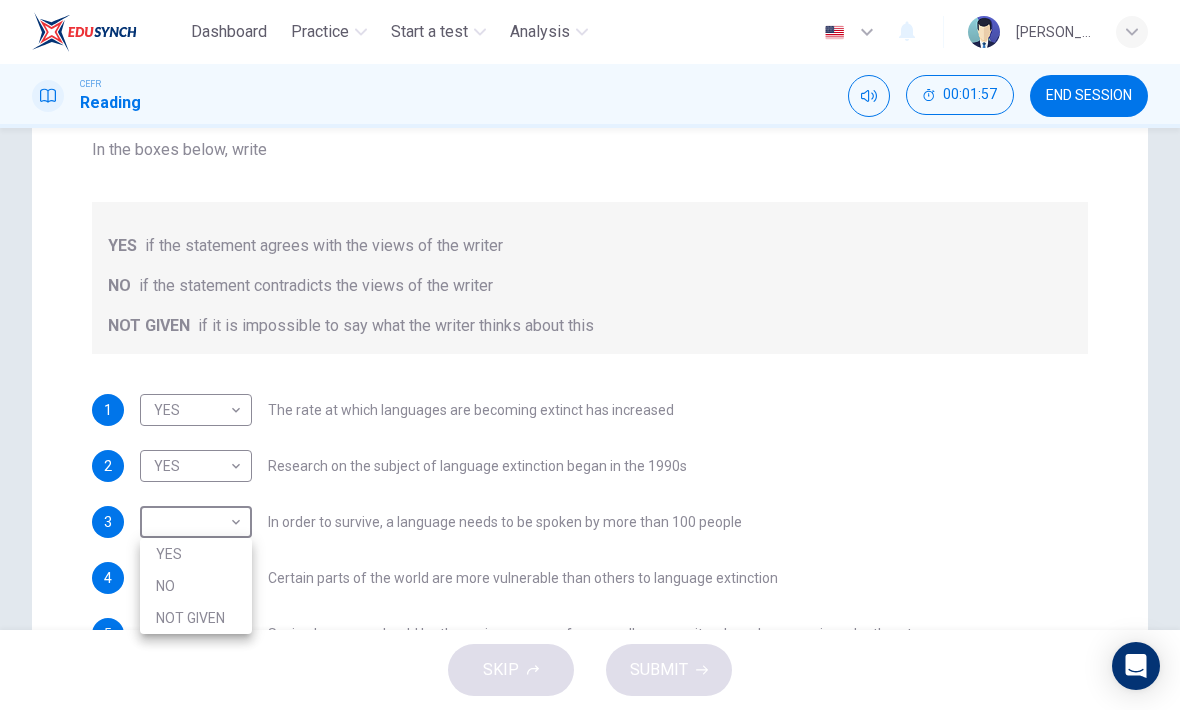 click on "NOT GIVEN" at bounding box center [196, 618] 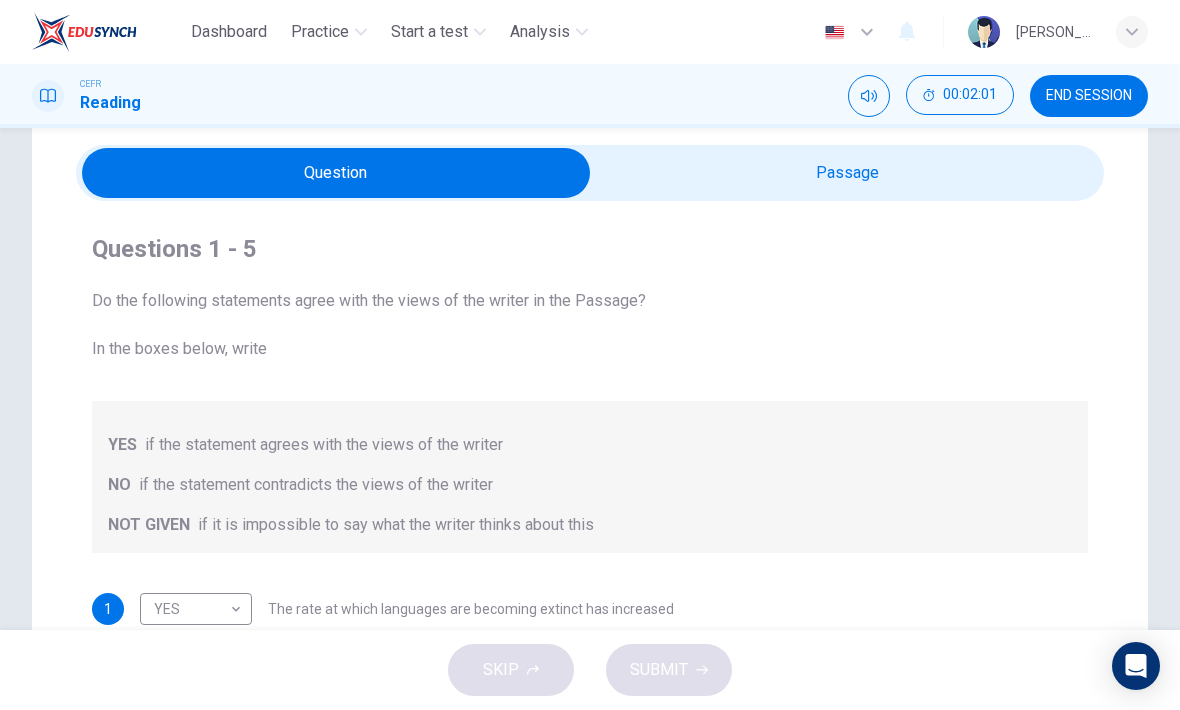 scroll, scrollTop: 52, scrollLeft: 0, axis: vertical 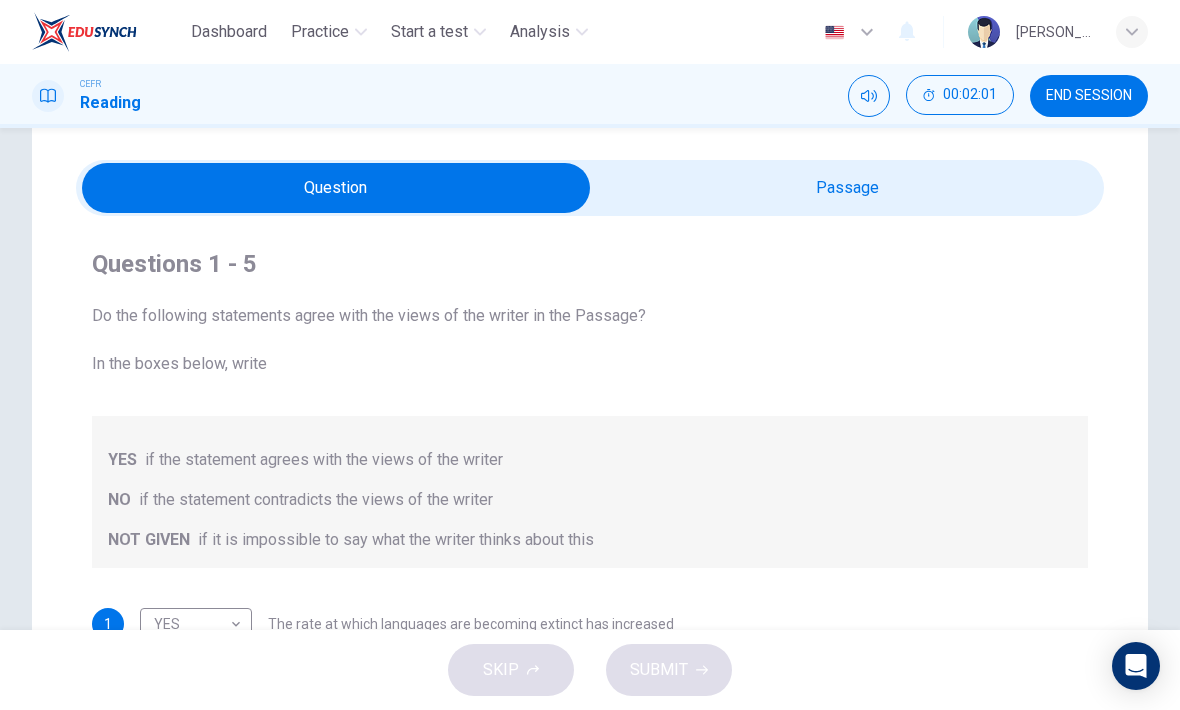 click at bounding box center [336, 188] 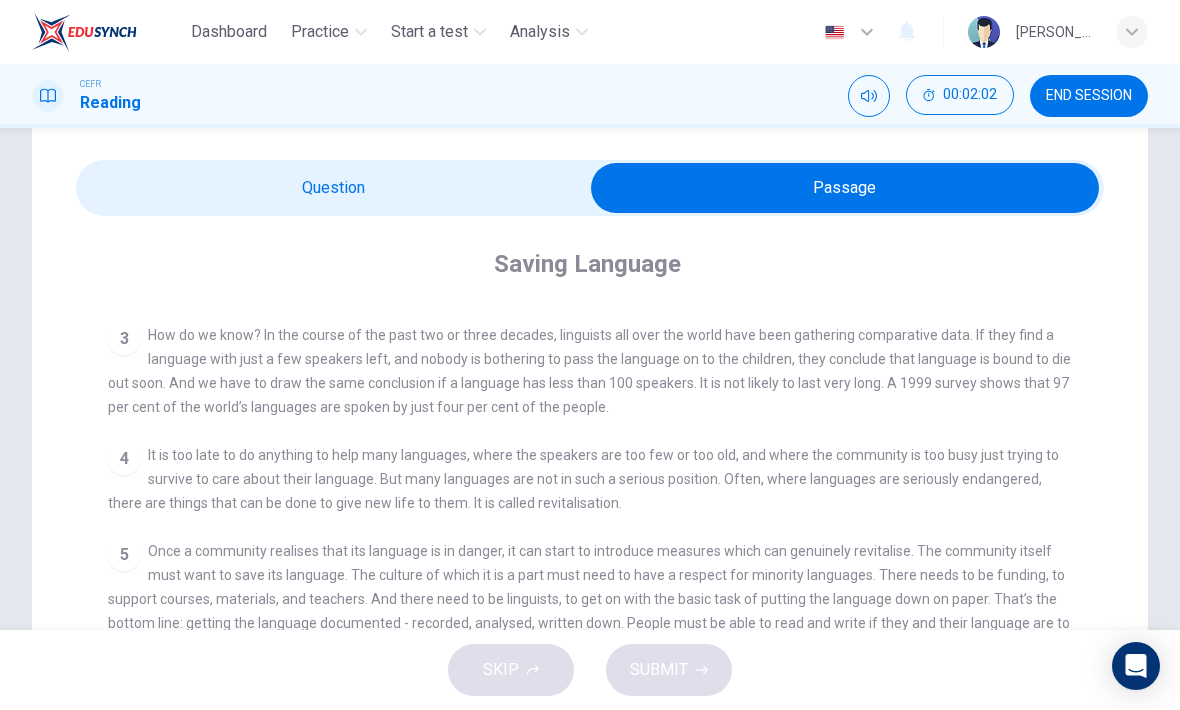 scroll, scrollTop: 563, scrollLeft: 0, axis: vertical 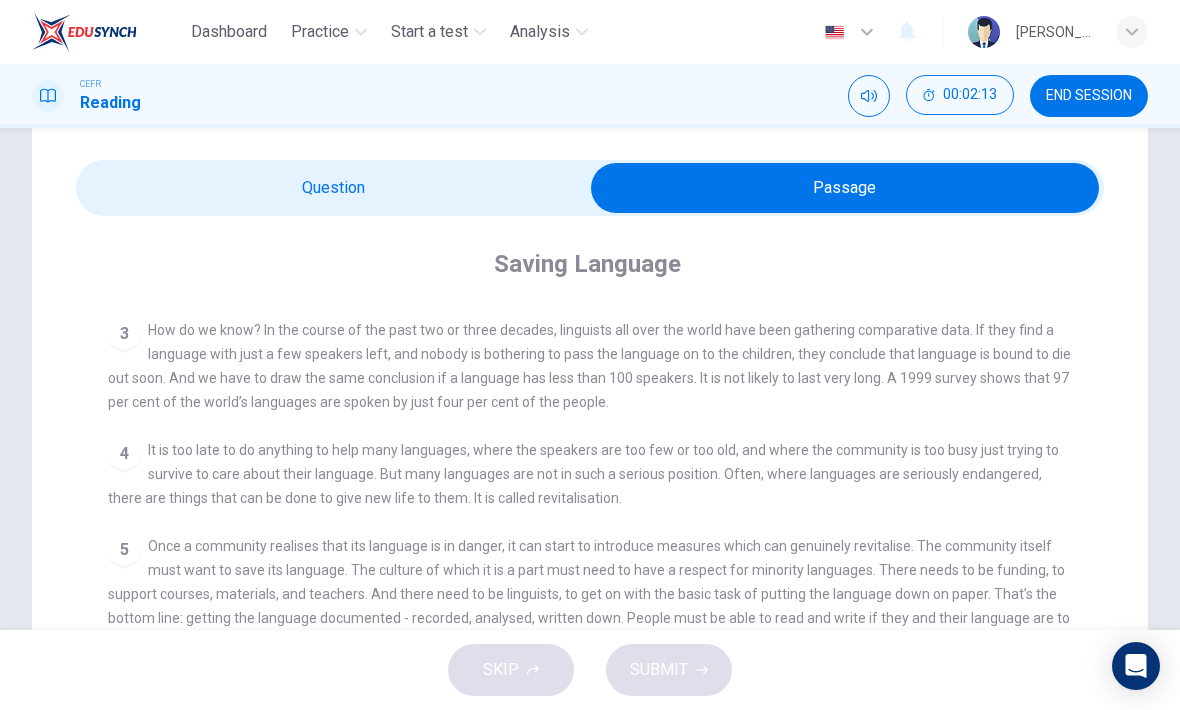 click at bounding box center [845, 188] 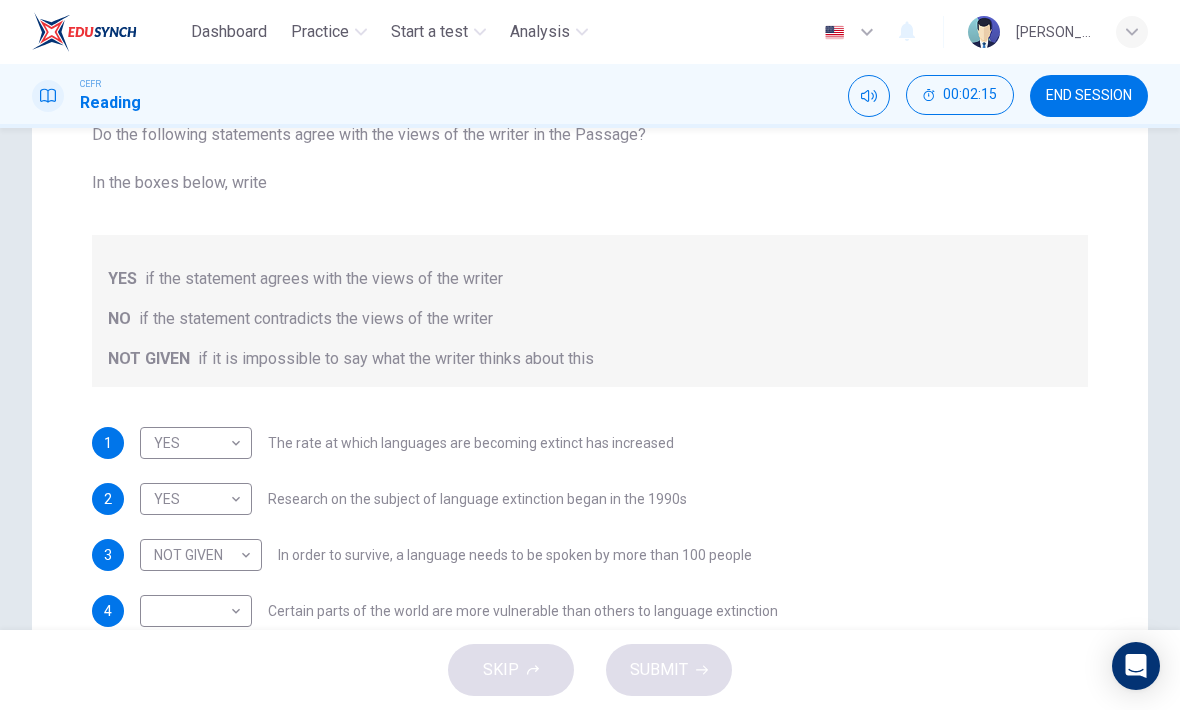 scroll, scrollTop: 237, scrollLeft: 0, axis: vertical 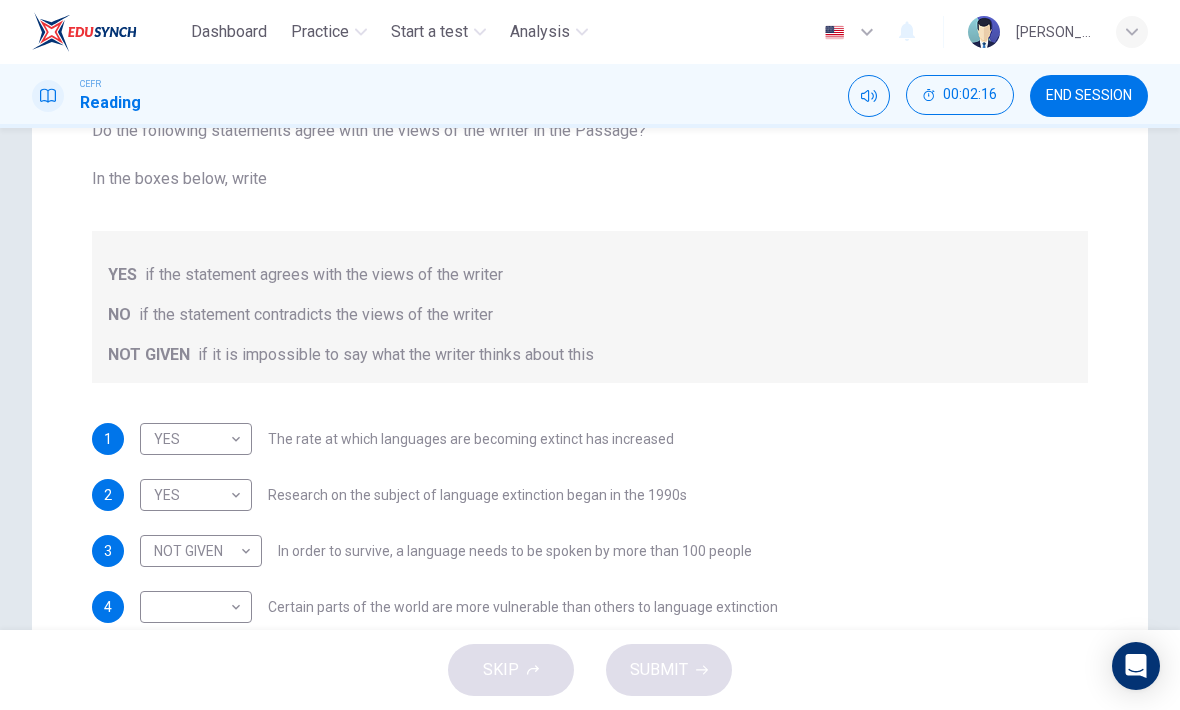 click on "Dashboard Practice Start a test Analysis English en ​ NOOR QURRATU'AINI BINTI MOHD RASHIDI CEFR Reading 00:02:16 END SESSION Questions 1 - 5 Do the following statements agree with the views of the writer in the Passage?  In the boxes below, write YES if the statement agrees with the views of the writer NO if the statement contradicts the views of the writer NOT GIVEN if it is impossible to say what the writer thinks about this 1 YES YES ​ The rate at which languages are becoming extinct has increased 2 YES YES ​ Research on the subject of language extinction began in the 1990s 3 NOT GIVEN NOT GIVEN ​ In order to survive, a language needs to be spoken by more than 100 people 4 ​ ​ Certain parts of the world are more vulnerable than others to language extinction 5 ​ ​ Saving language should be the major concern of any small community whose language is under threat Saving Language CLICK TO ZOOM Click to Zoom 1 2 3 4 5 6 7 8 9 10 11 12 SKIP SUBMIT EduSynch - Online Language Proficiency Testing" at bounding box center (590, 355) 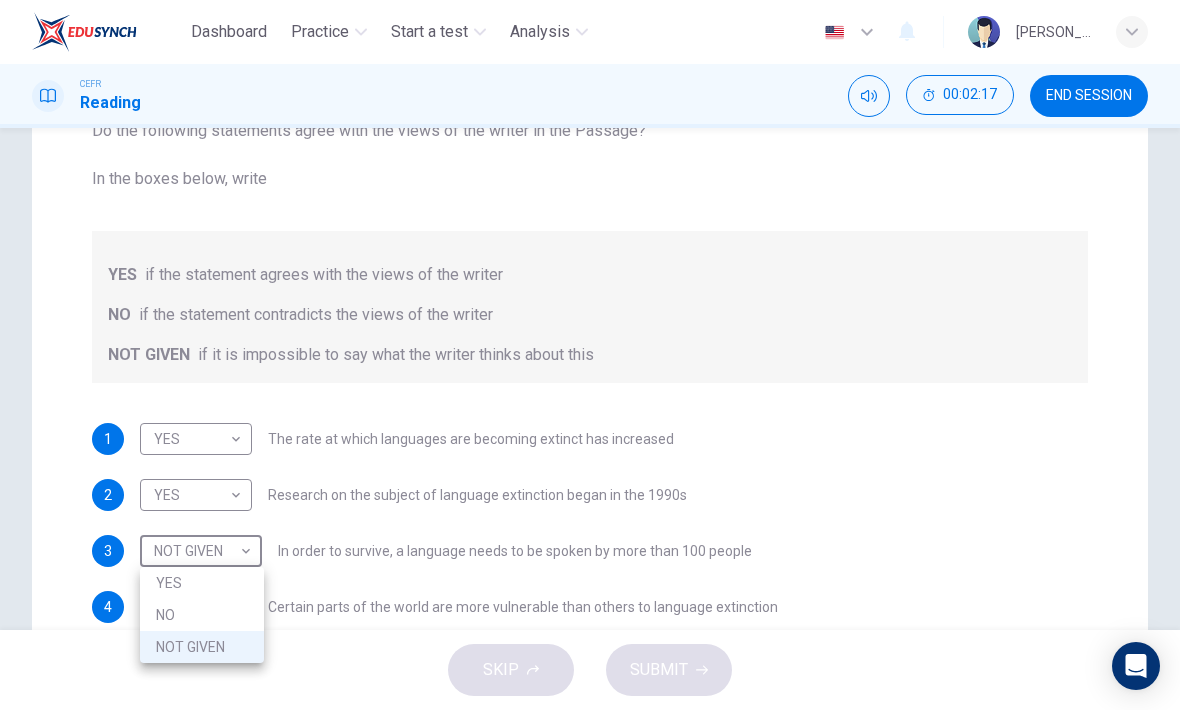 click on "YES" at bounding box center [202, 583] 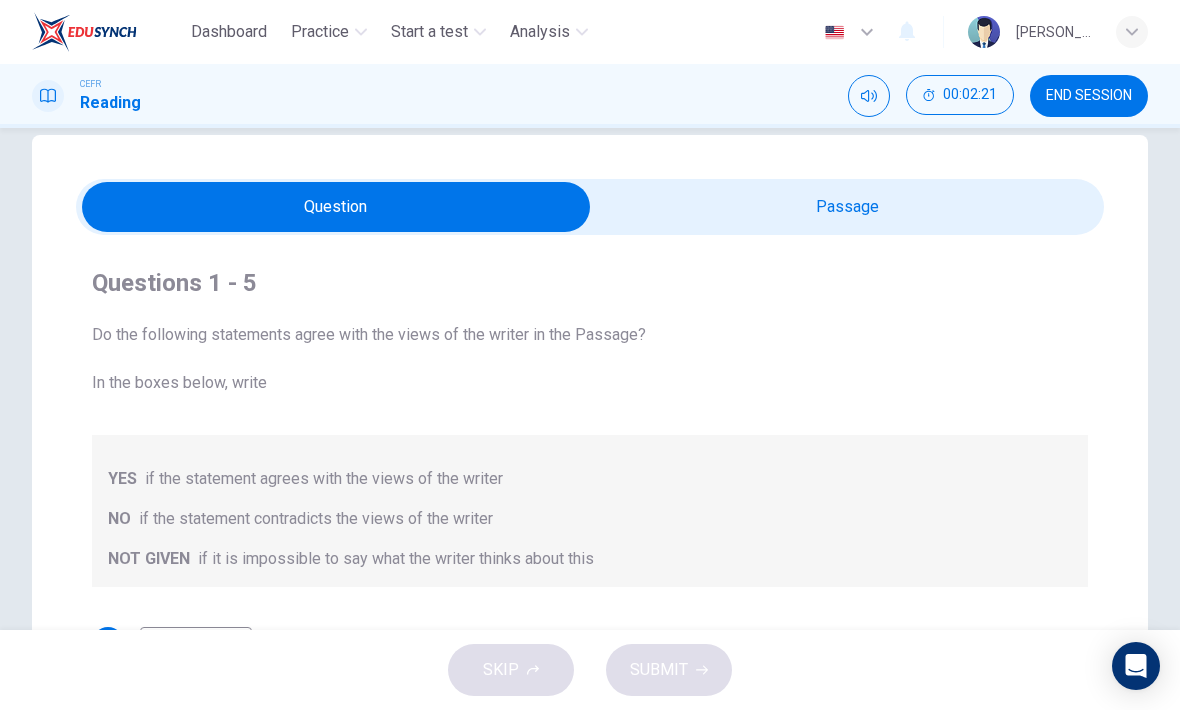 scroll, scrollTop: 28, scrollLeft: 0, axis: vertical 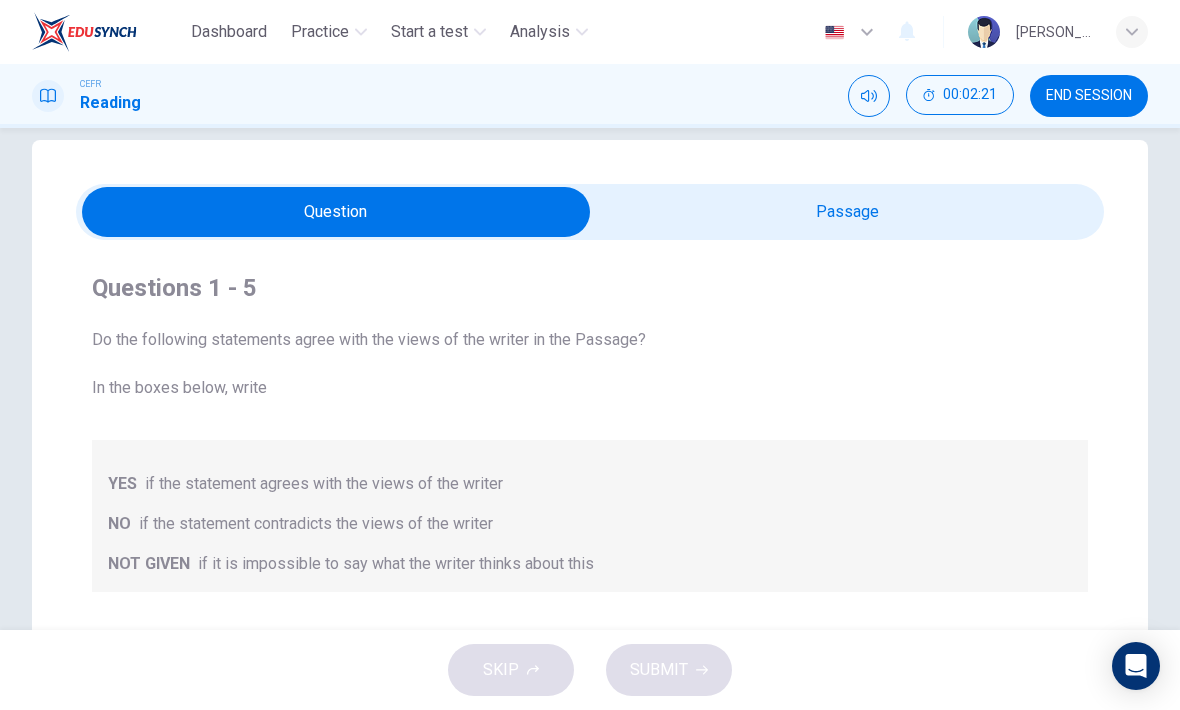 click at bounding box center [336, 212] 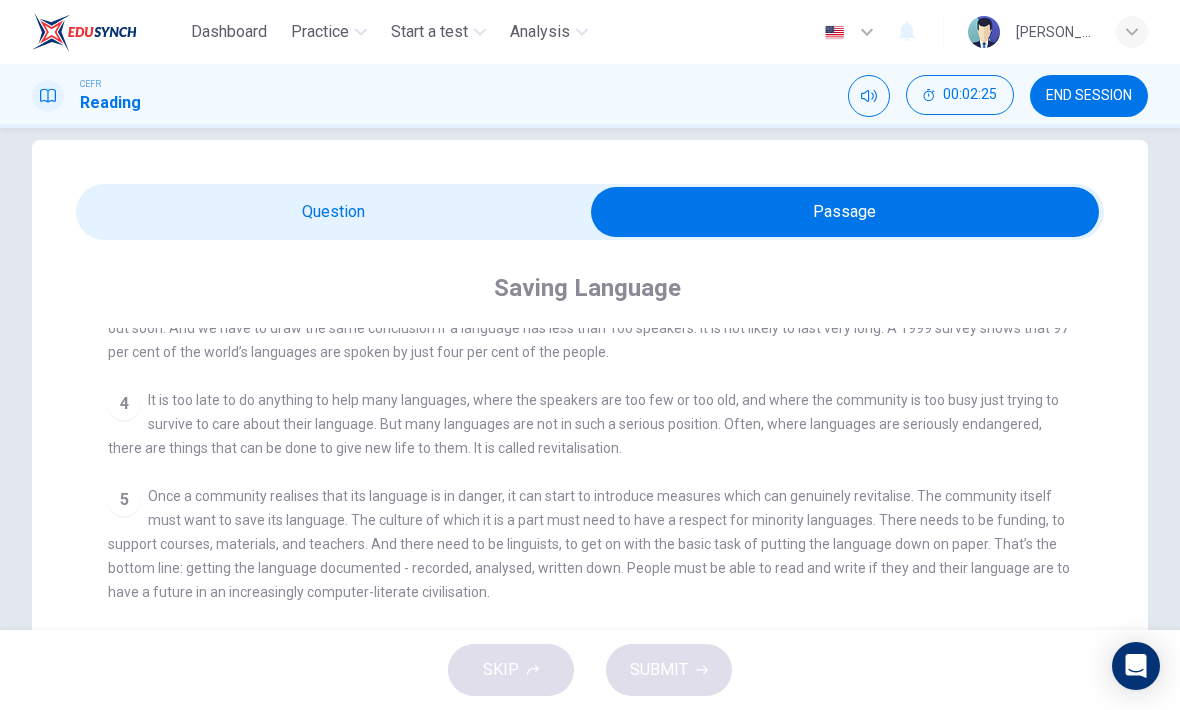 scroll, scrollTop: 642, scrollLeft: 0, axis: vertical 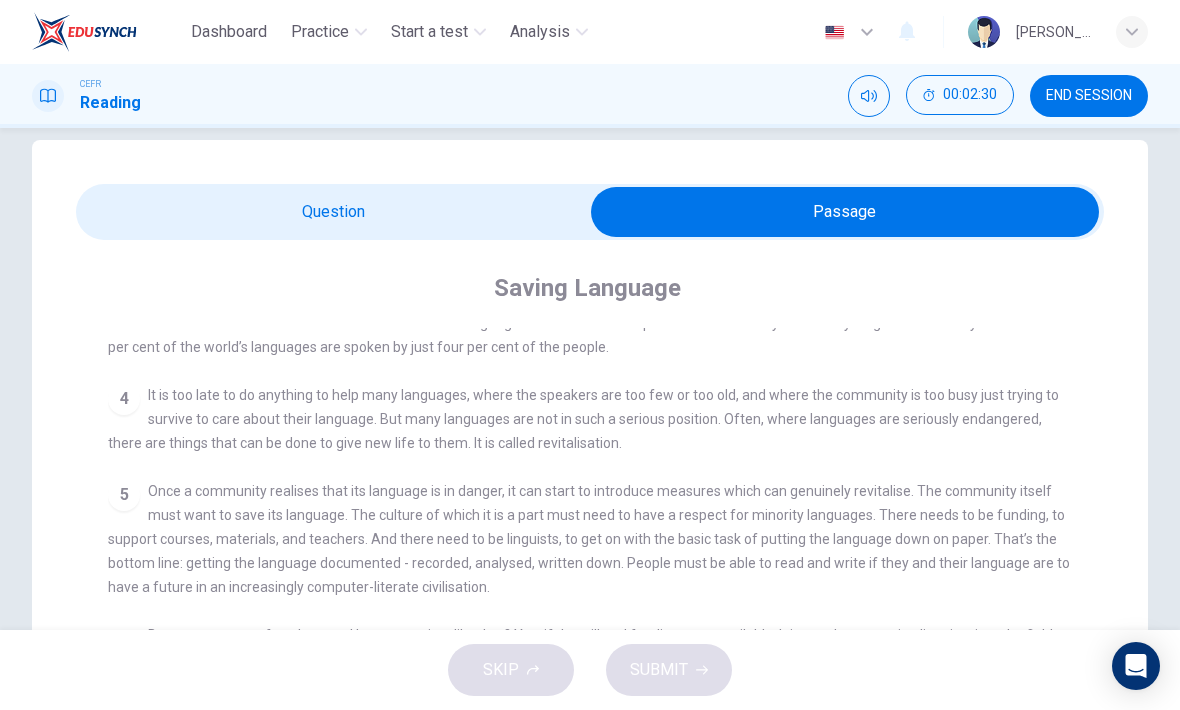 click at bounding box center (845, 212) 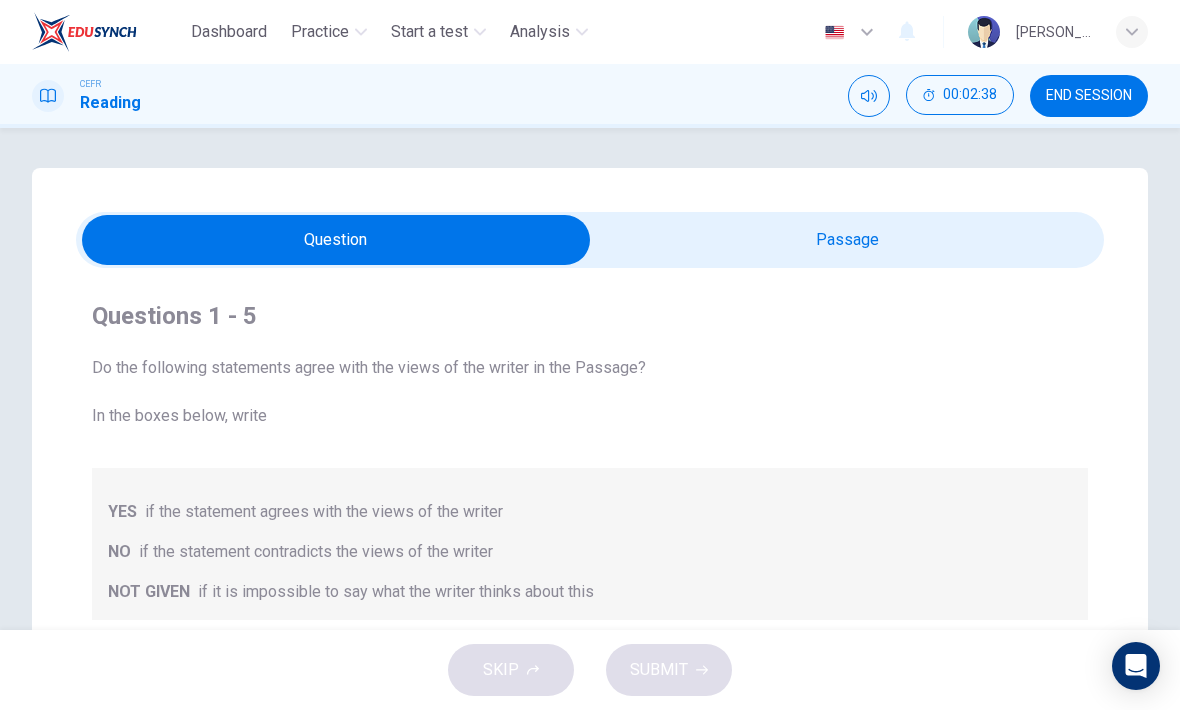 scroll, scrollTop: 0, scrollLeft: 0, axis: both 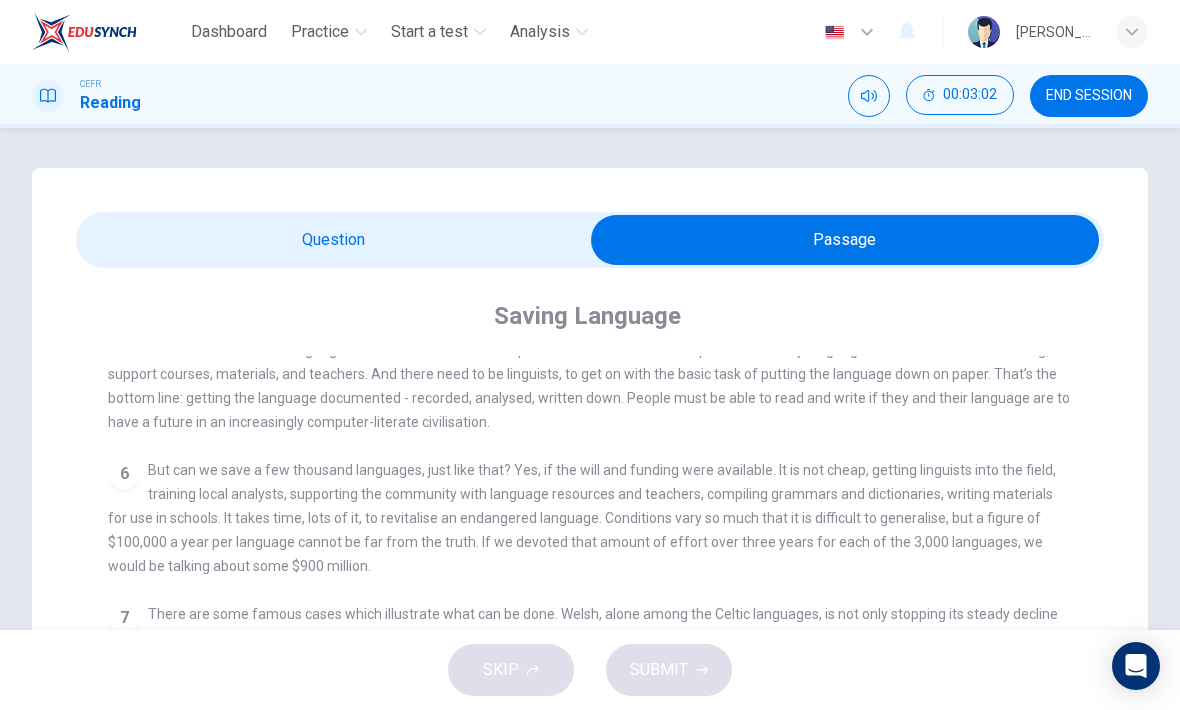 click at bounding box center [845, 240] 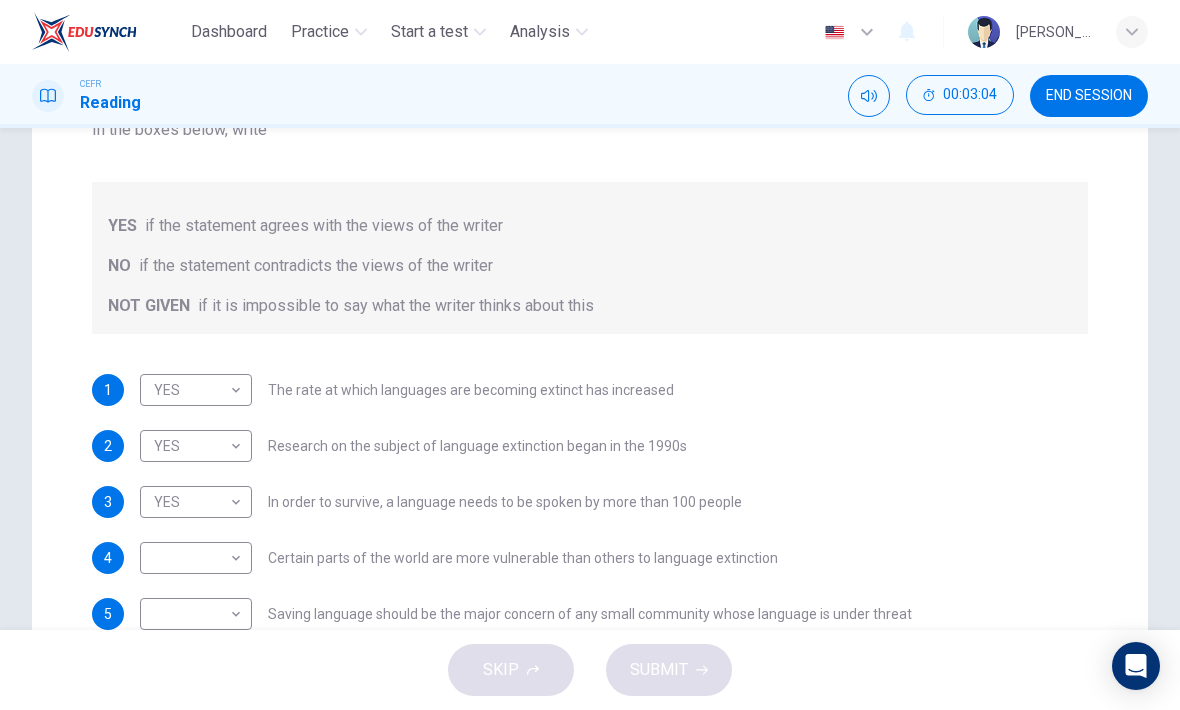 scroll, scrollTop: 294, scrollLeft: 0, axis: vertical 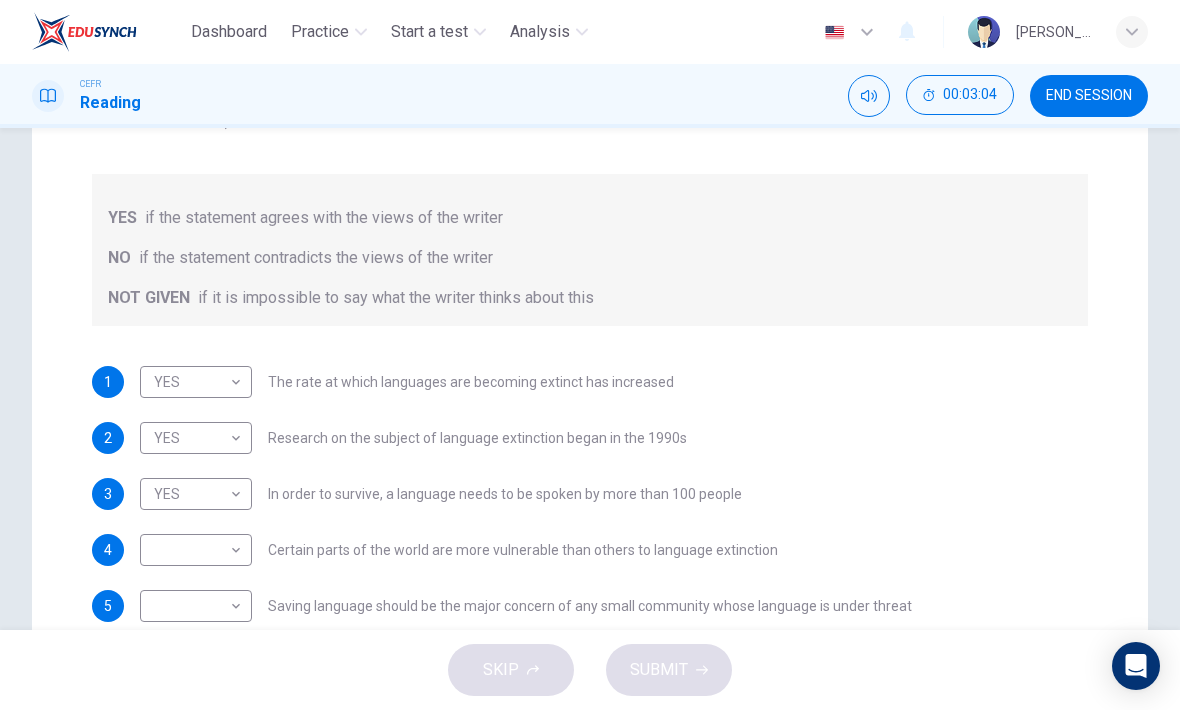 click on "Dashboard Practice Start a test Analysis English en ​ NOOR QURRATU'AINI BINTI MOHD RASHIDI CEFR Reading 00:03:04 END SESSION Questions 1 - 5 Do the following statements agree with the views of the writer in the Passage?  In the boxes below, write YES if the statement agrees with the views of the writer NO if the statement contradicts the views of the writer NOT GIVEN if it is impossible to say what the writer thinks about this 1 YES YES ​ The rate at which languages are becoming extinct has increased 2 YES YES ​ Research on the subject of language extinction began in the 1990s 3 YES YES ​ In order to survive, a language needs to be spoken by more than 100 people 4 ​ ​ Certain parts of the world are more vulnerable than others to language extinction 5 ​ ​ Saving language should be the major concern of any small community whose language is under threat Saving Language CLICK TO ZOOM Click to Zoom 1 2 3 4 5 6 7 8 9 10 11 12 SKIP SUBMIT EduSynch - Online Language Proficiency Testing
2025" at bounding box center [590, 355] 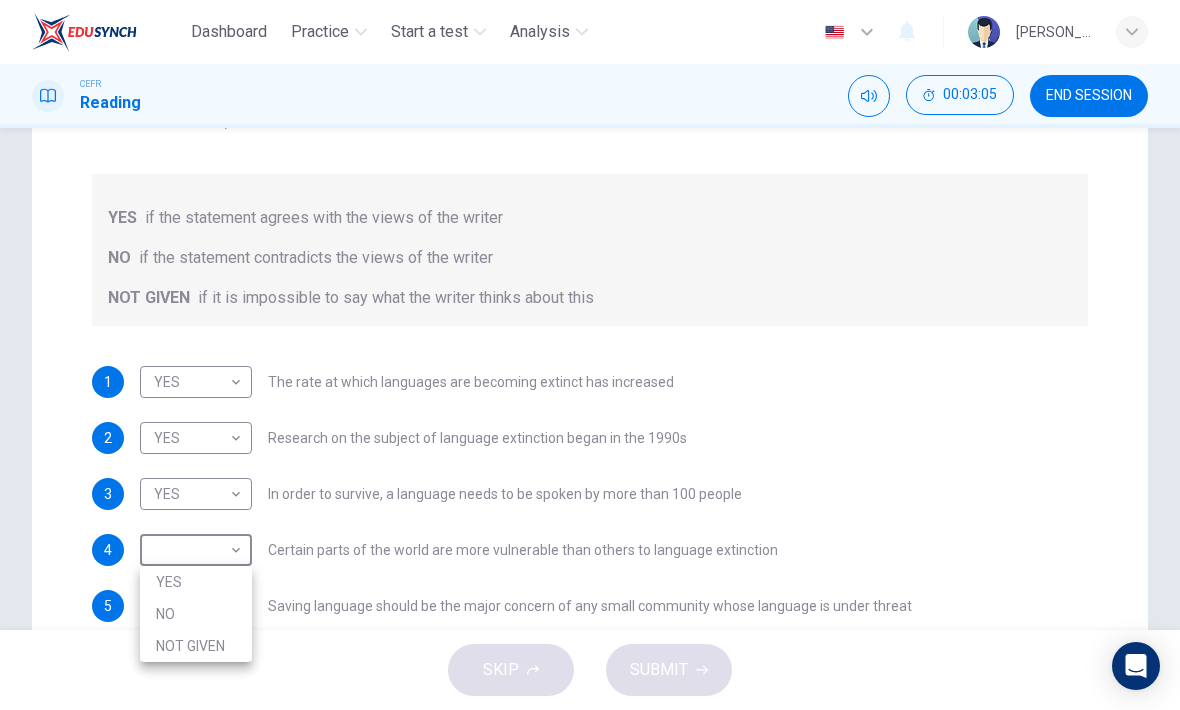 click on "NOT GIVEN" at bounding box center (196, 646) 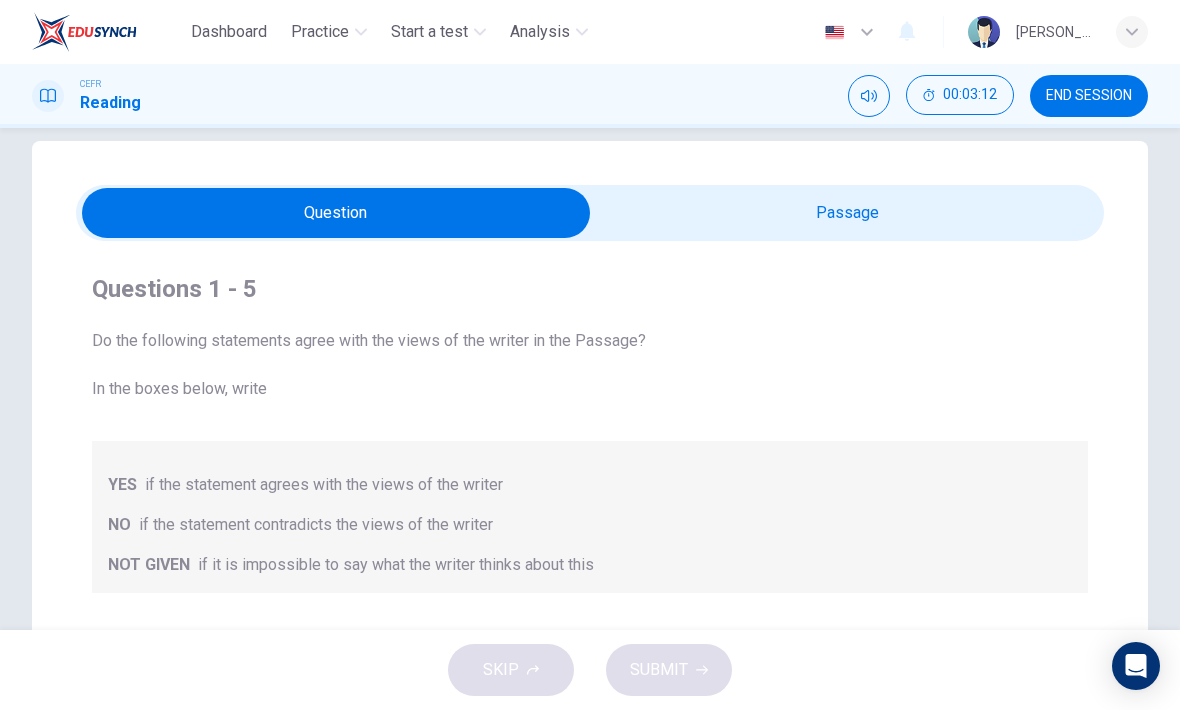 scroll, scrollTop: 19, scrollLeft: 0, axis: vertical 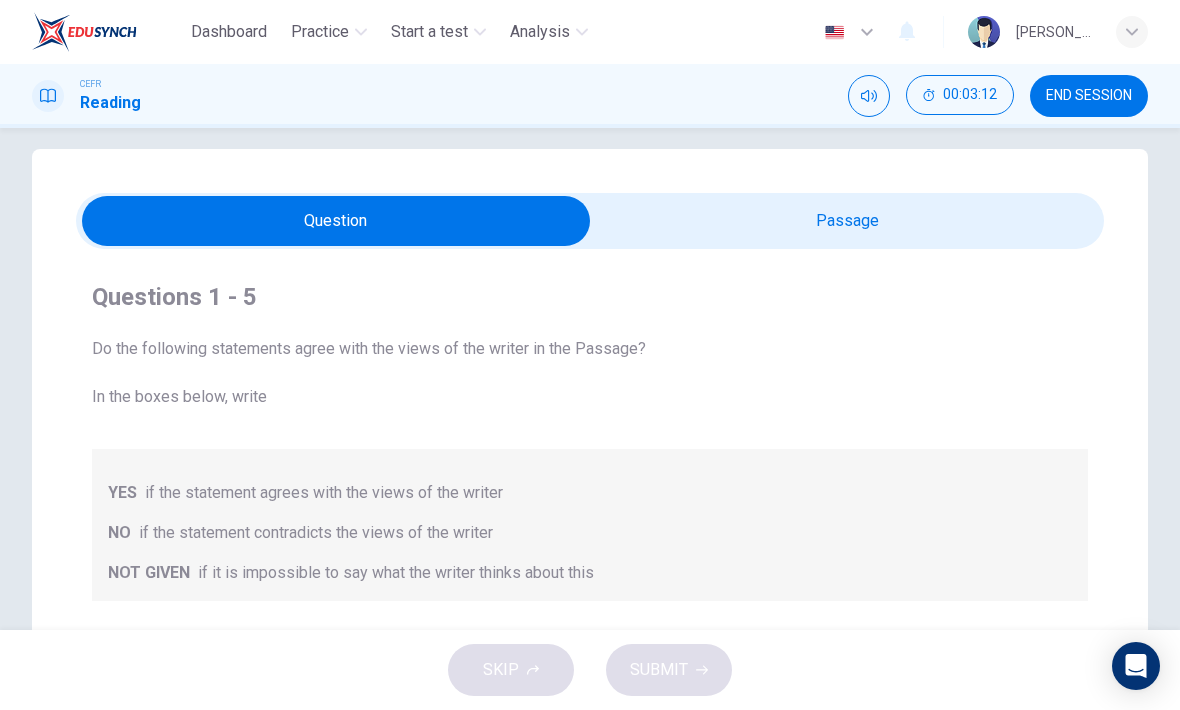 click at bounding box center [336, 221] 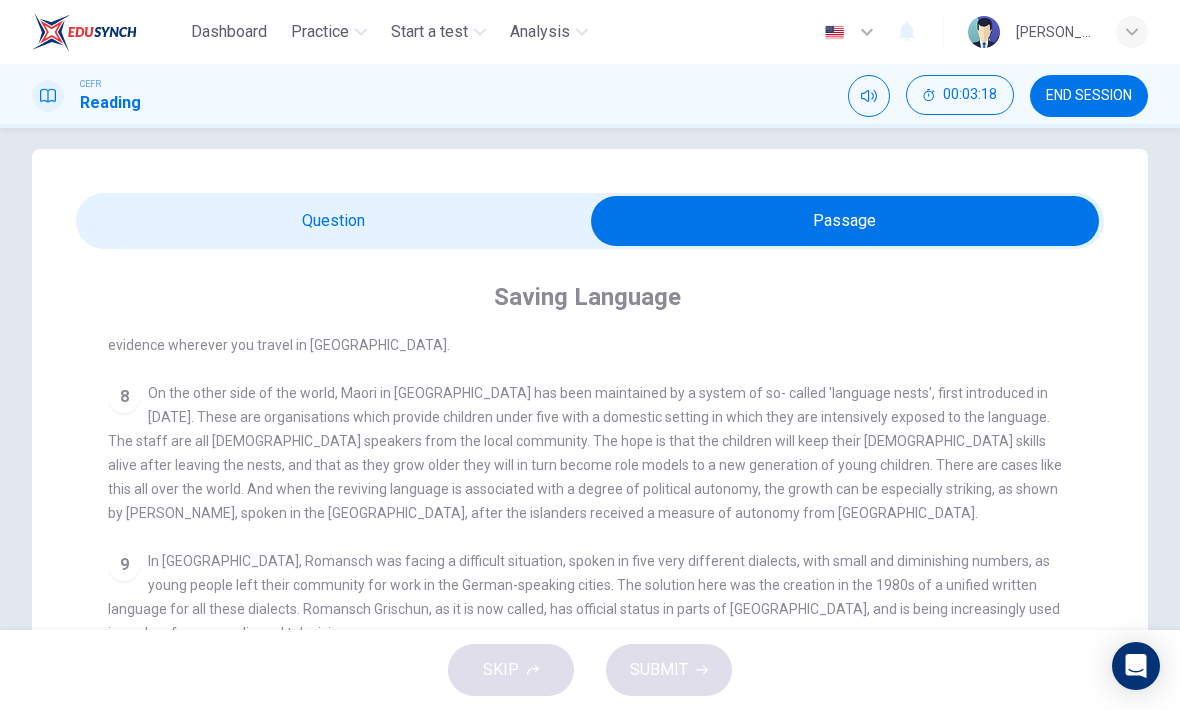 scroll, scrollTop: 1157, scrollLeft: 0, axis: vertical 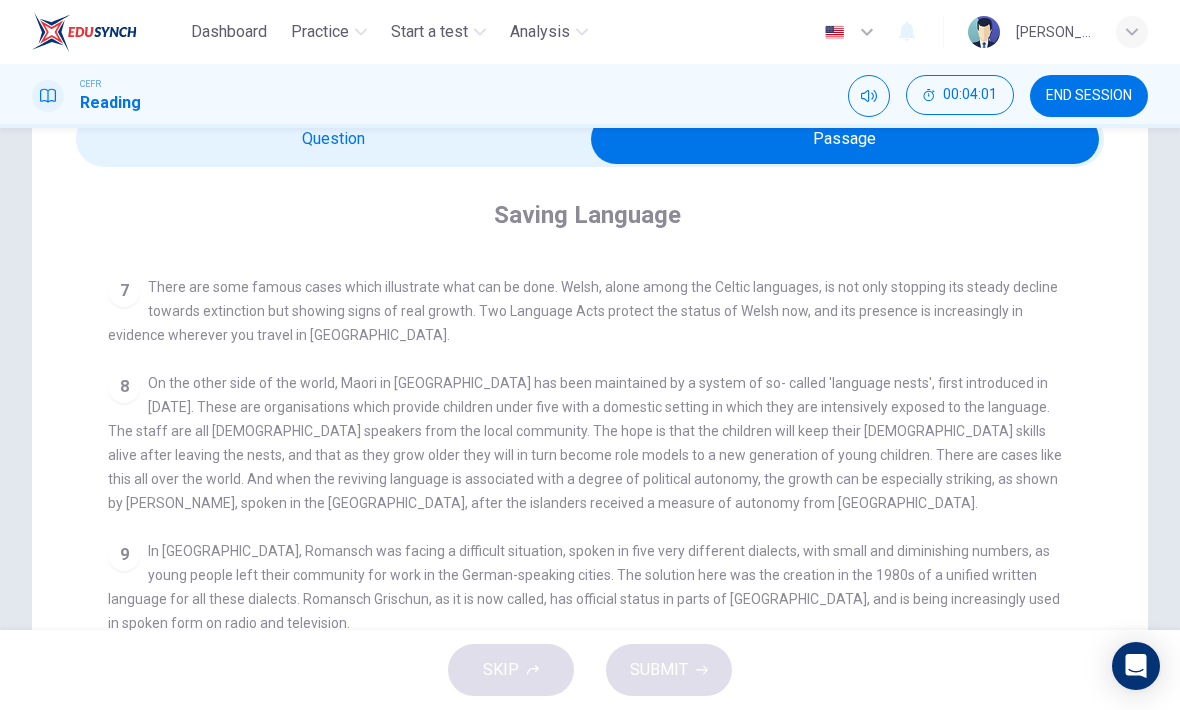 click at bounding box center [845, 139] 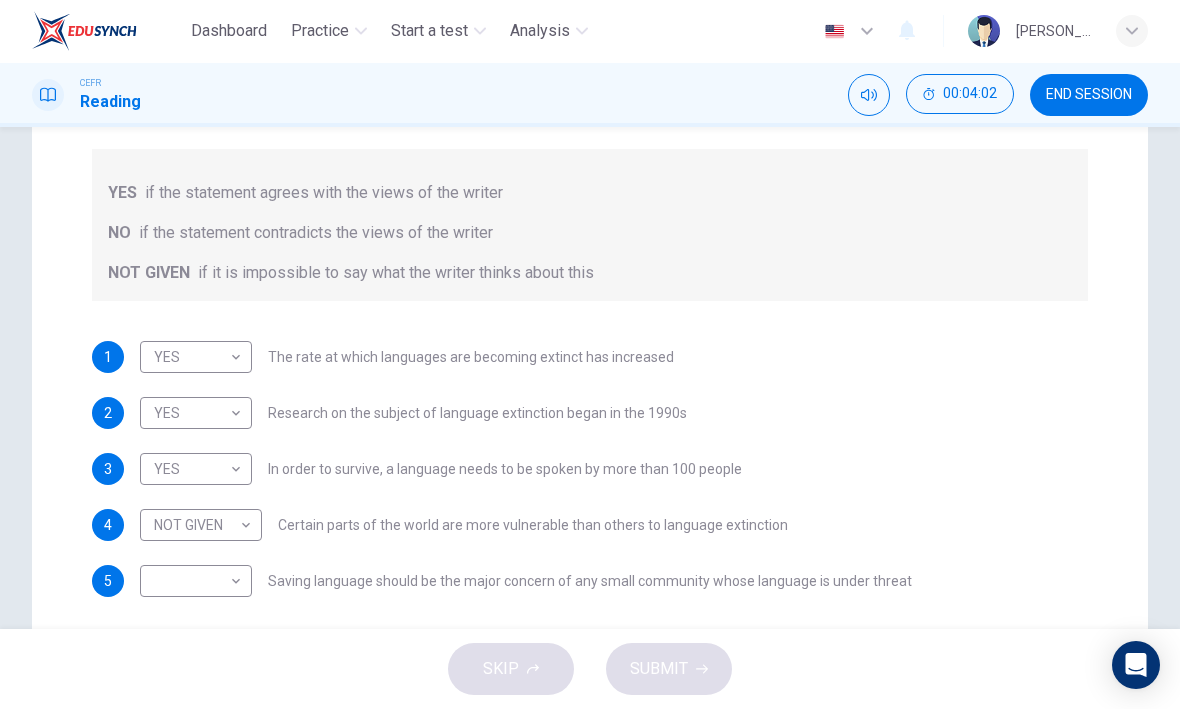scroll, scrollTop: 349, scrollLeft: 0, axis: vertical 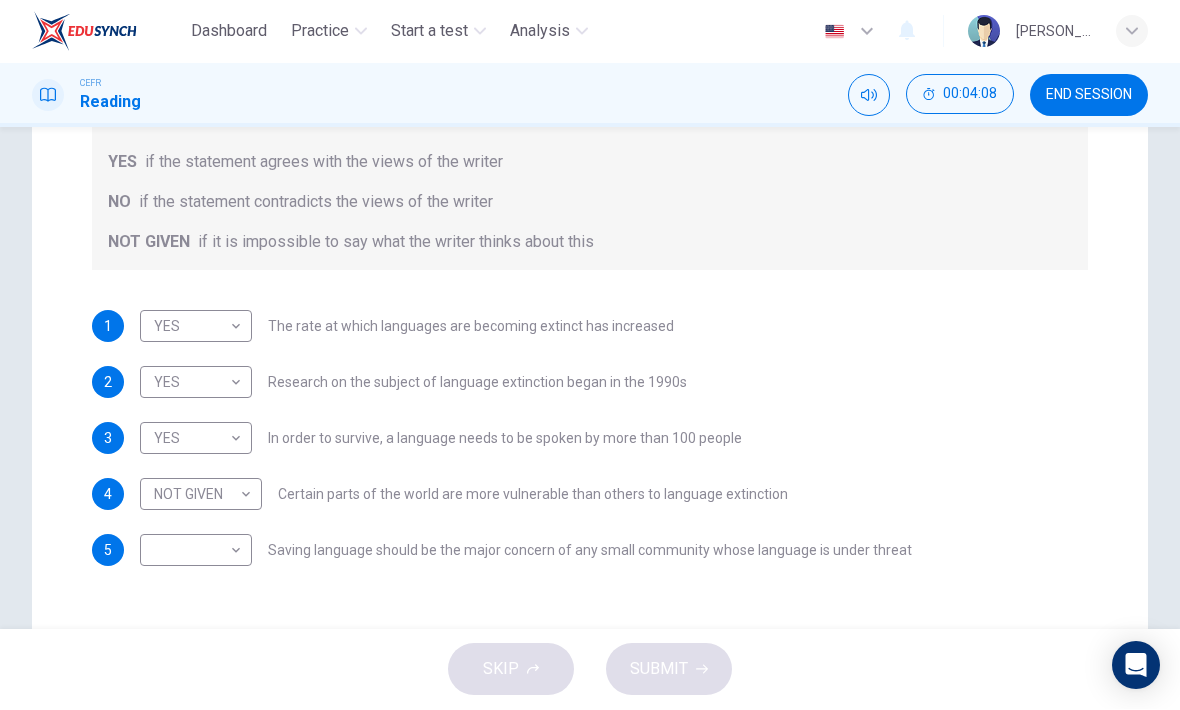 click on "Dashboard Practice Start a test Analysis English en ​ NOOR QURRATU'AINI BINTI MOHD RASHIDI CEFR Reading 00:04:08 END SESSION Questions 1 - 5 Do the following statements agree with the views of the writer in the Passage?  In the boxes below, write YES if the statement agrees with the views of the writer NO if the statement contradicts the views of the writer NOT GIVEN if it is impossible to say what the writer thinks about this 1 YES YES ​ The rate at which languages are becoming extinct has increased 2 YES YES ​ Research on the subject of language extinction began in the 1990s 3 YES YES ​ In order to survive, a language needs to be spoken by more than 100 people 4 NOT GIVEN NOT GIVEN ​ Certain parts of the world are more vulnerable than others to language extinction 5 ​ ​ Saving language should be the major concern of any small community whose language is under threat Saving Language CLICK TO ZOOM Click to Zoom 1 2 3 4 5 6 7 8 9 10 11 12 SKIP SUBMIT EduSynch - Online Language Proficiency Testing" at bounding box center [590, 355] 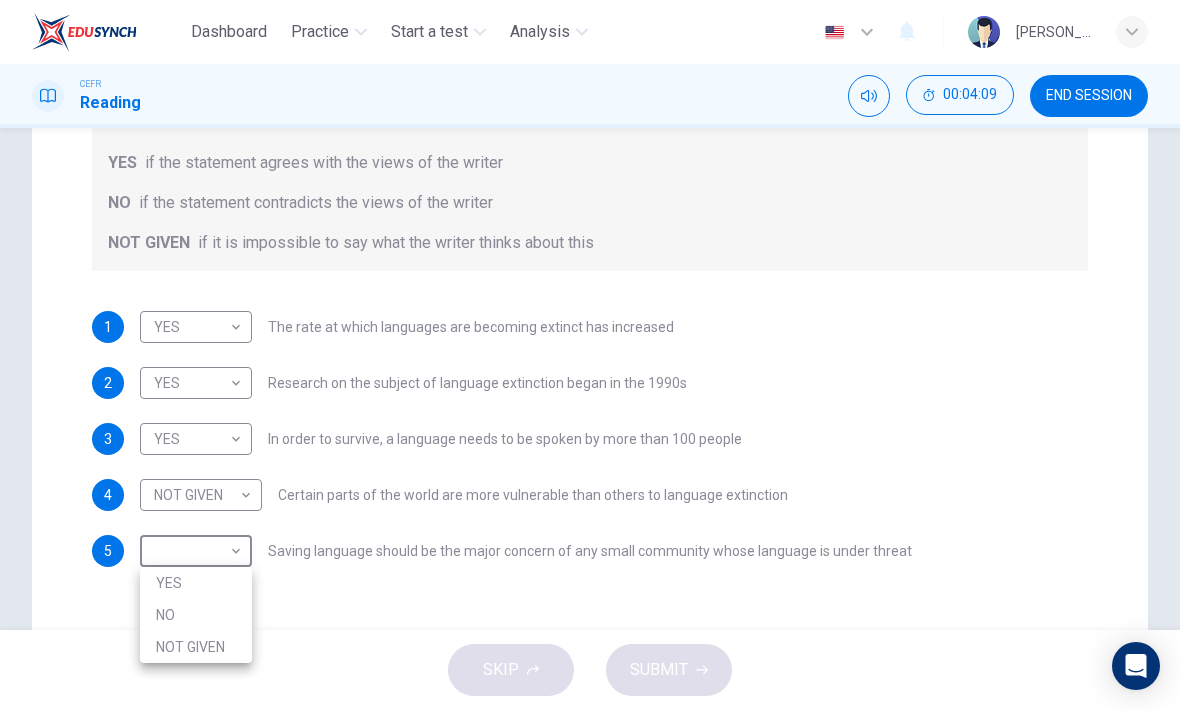 click on "NOT GIVEN" at bounding box center (196, 647) 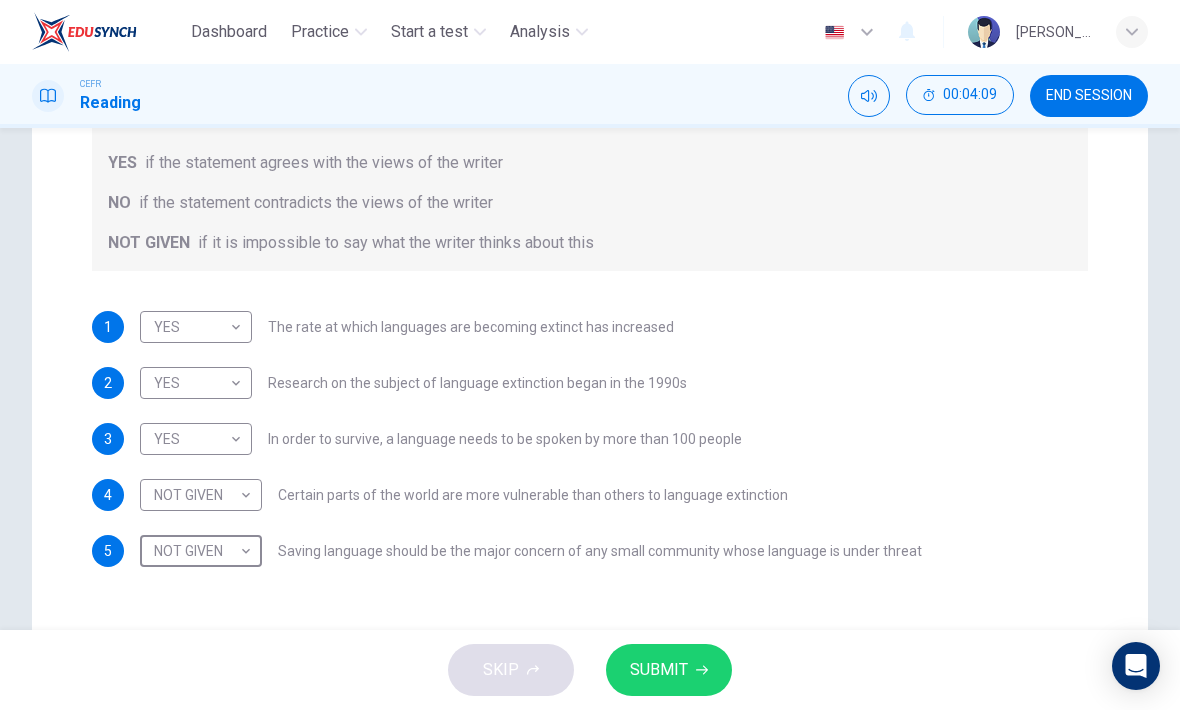 click on "SKIP SUBMIT" at bounding box center [590, 670] 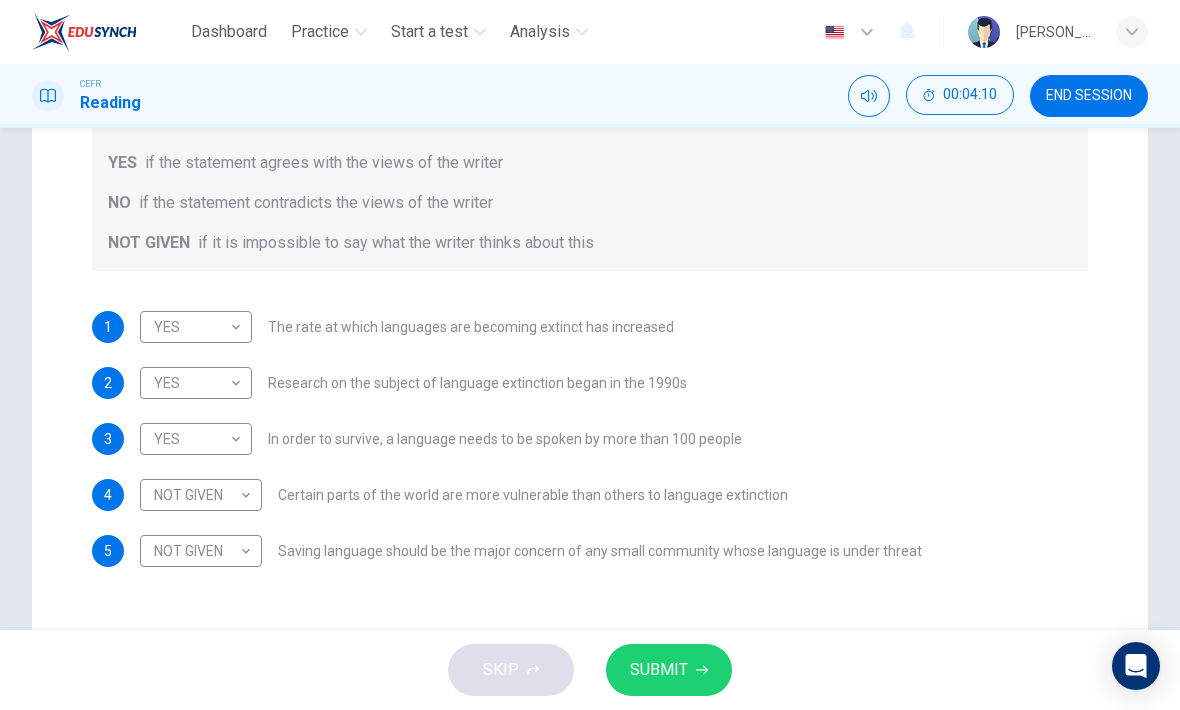 click on "SUBMIT" at bounding box center [669, 670] 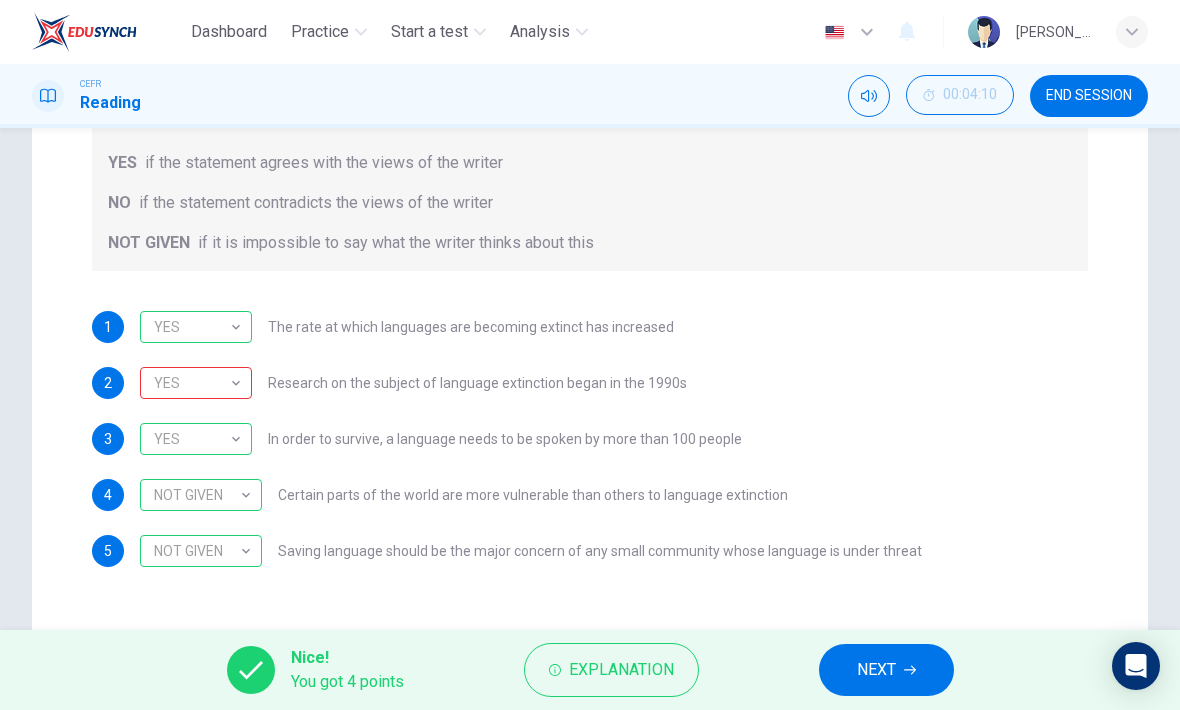 click on "Explanation" at bounding box center (621, 670) 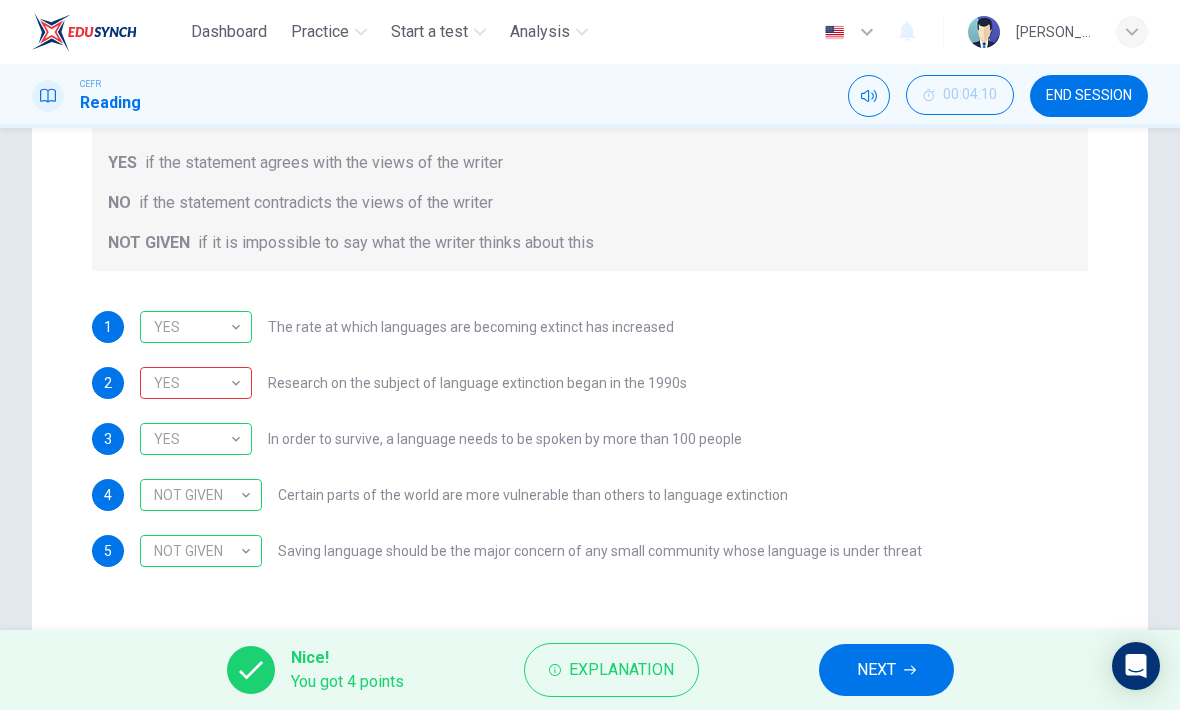 click on "3 YES YES ​ In order to survive, a language needs to be spoken by more than 100 people" at bounding box center (590, 439) 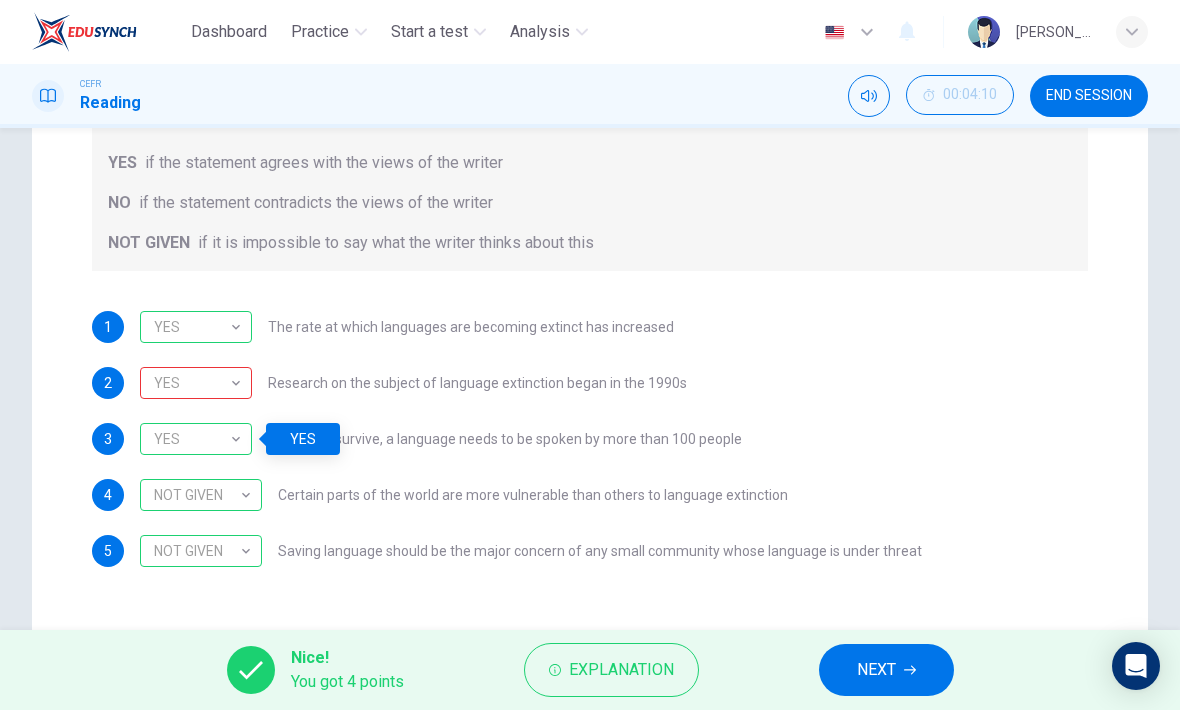 click on "Questions 1 - 5 Do the following statements agree with the views of the writer in the Passage?  In the boxes below, write YES if the statement agrees with the views of the writer NO if the statement contradicts the views of the writer NOT GIVEN if it is impossible to say what the writer thinks about this 1 YES YES ​ The rate at which languages are becoming extinct has increased 2 YES YES ​ Research on the subject of language extinction began in the 1990s 3 YES YES ​ In order to survive, a language needs to be spoken by more than 100 people 4 NOT GIVEN NOT GIVEN ​ Certain parts of the world are more vulnerable than others to language extinction 5 NOT GIVEN NOT GIVEN ​ Saving language should be the major concern of any small community whose language is under threat Saving Language CLICK TO ZOOM Click to Zoom 1 2 3 4 5 6 7 8 9 10 11 12" at bounding box center (590, 231) 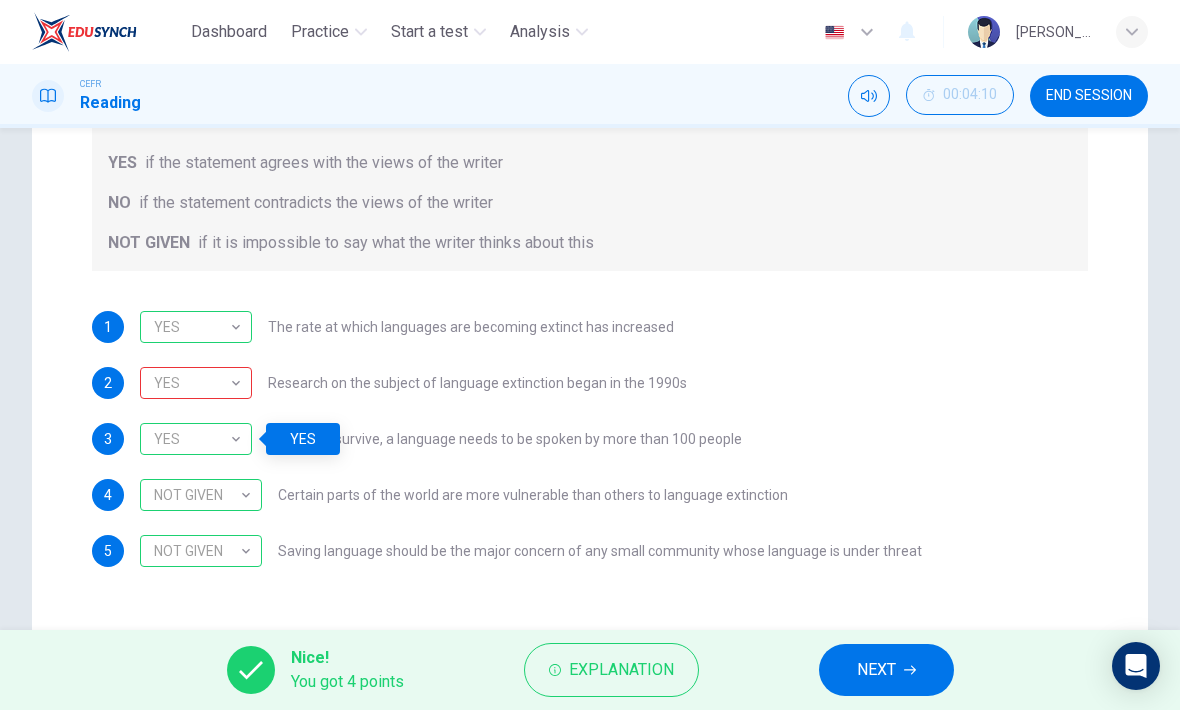 click on "NEXT" at bounding box center (876, 670) 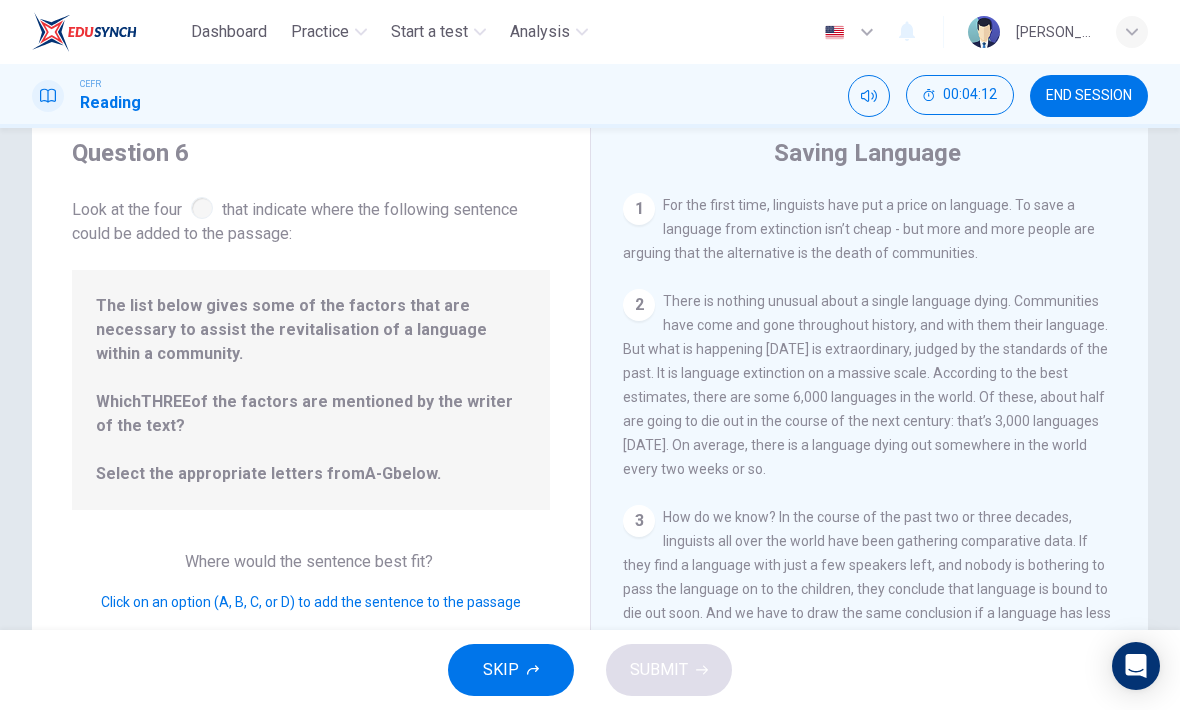 scroll, scrollTop: 53, scrollLeft: 0, axis: vertical 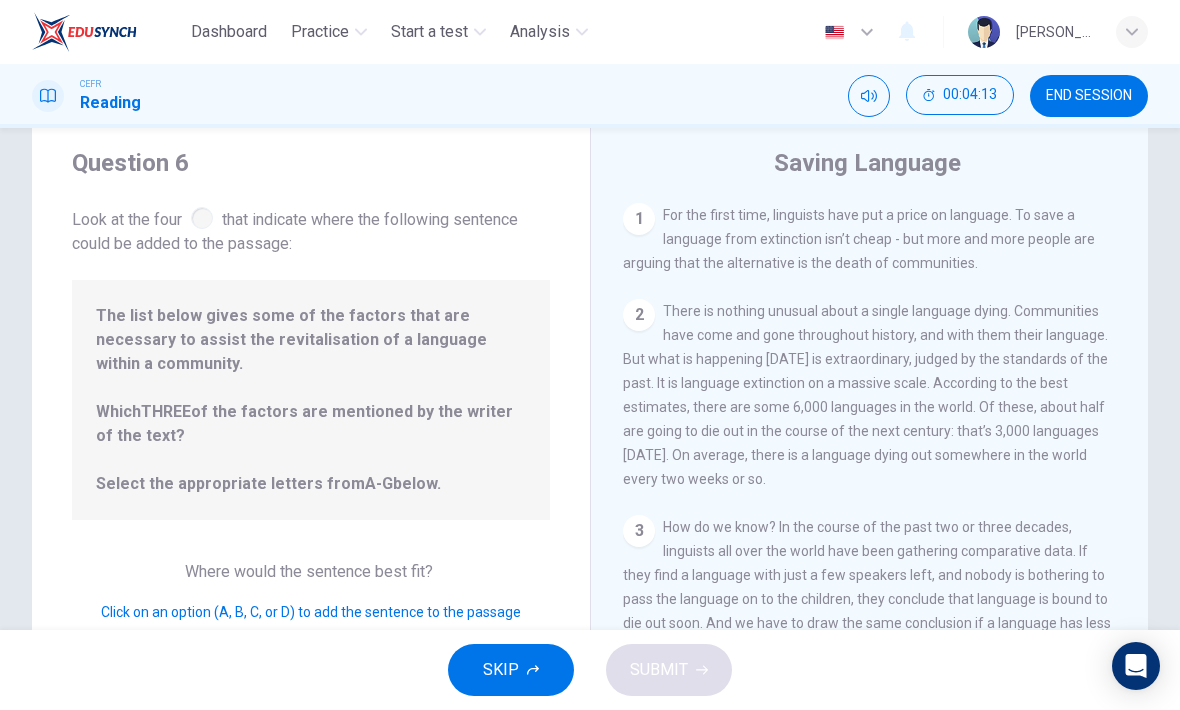 click on "2 There is nothing unusual about a single language dying. Communities have come and gone throughout history, and with them their language. But what is happening today is extraordinary, judged by the standards of the past. It is language extinction on a massive scale. According to the best estimates, there are some 6,000 languages in the world. Of these, about half are going to die out in the course of the next century: that’s 3,000 languages in 1,200 months. On average, there is a language dying out somewhere in the world every two weeks or so." at bounding box center (870, 395) 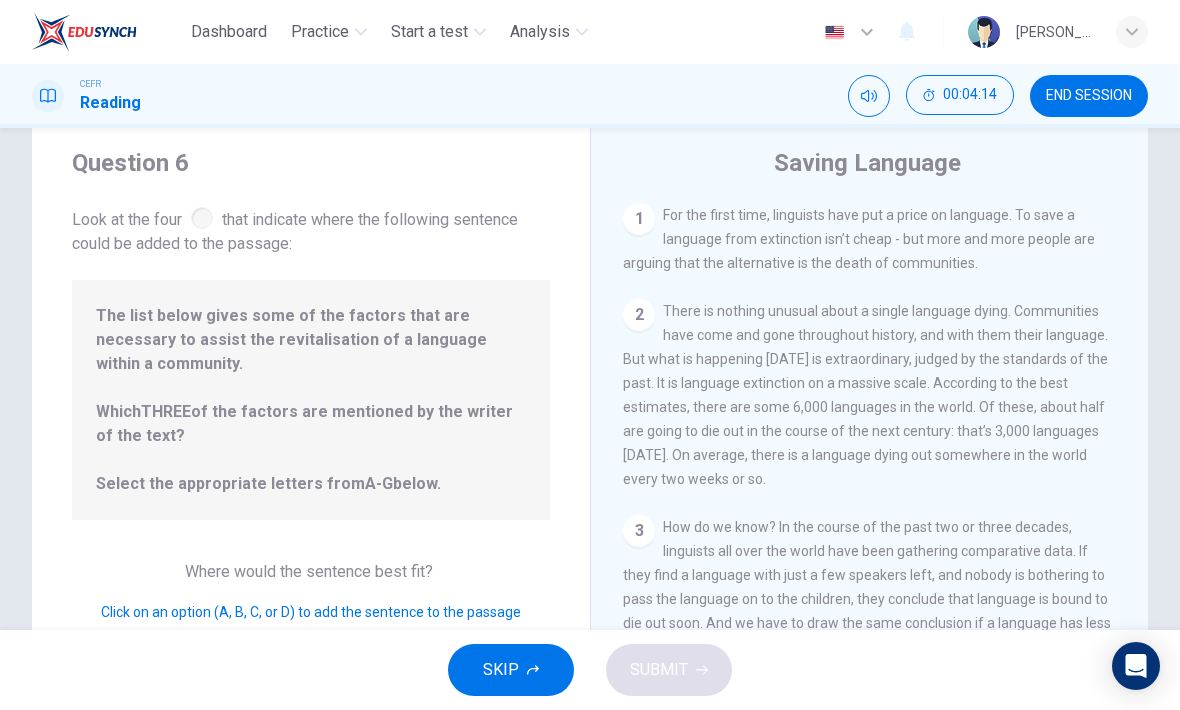 click on "2" at bounding box center [639, 315] 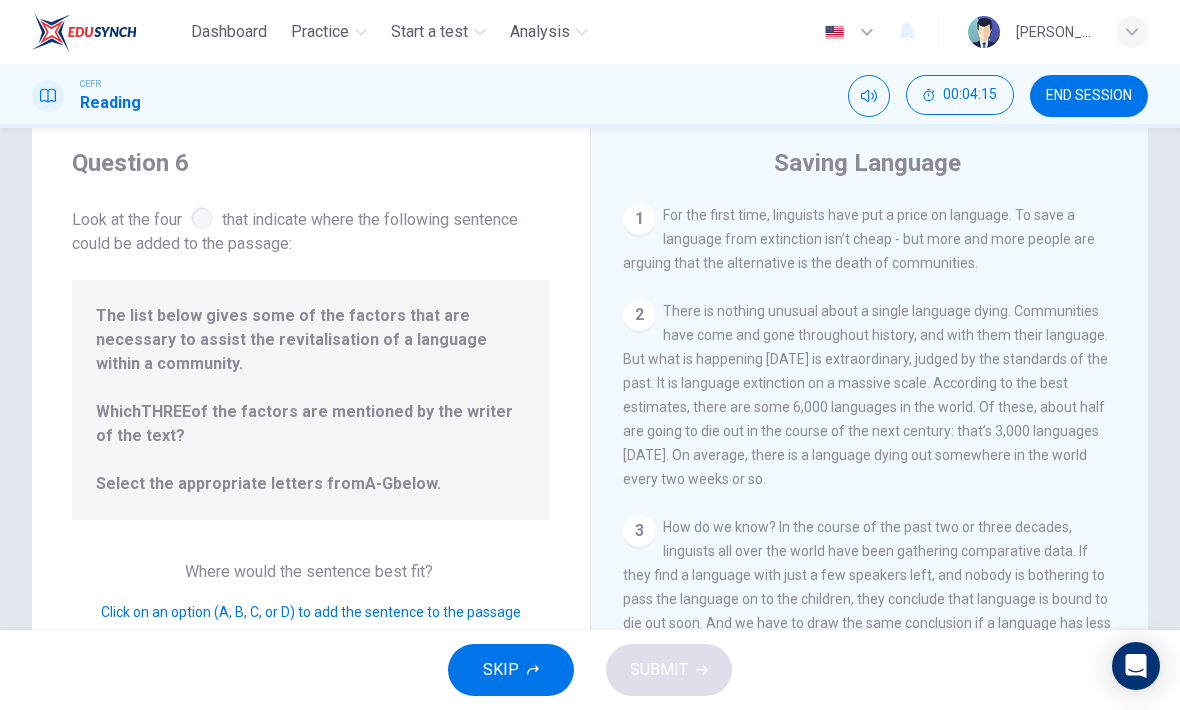 click on "There is nothing unusual about a single language dying. Communities have come and gone throughout history, and with them their language. But what is happening today is extraordinary, judged by the standards of the past. It is language extinction on a massive scale. According to the best estimates, there are some 6,000 languages in the world. Of these, about half are going to die out in the course of the next century: that’s 3,000 languages in 1,200 months. On average, there is a language dying out somewhere in the world every two weeks or so." at bounding box center [865, 395] 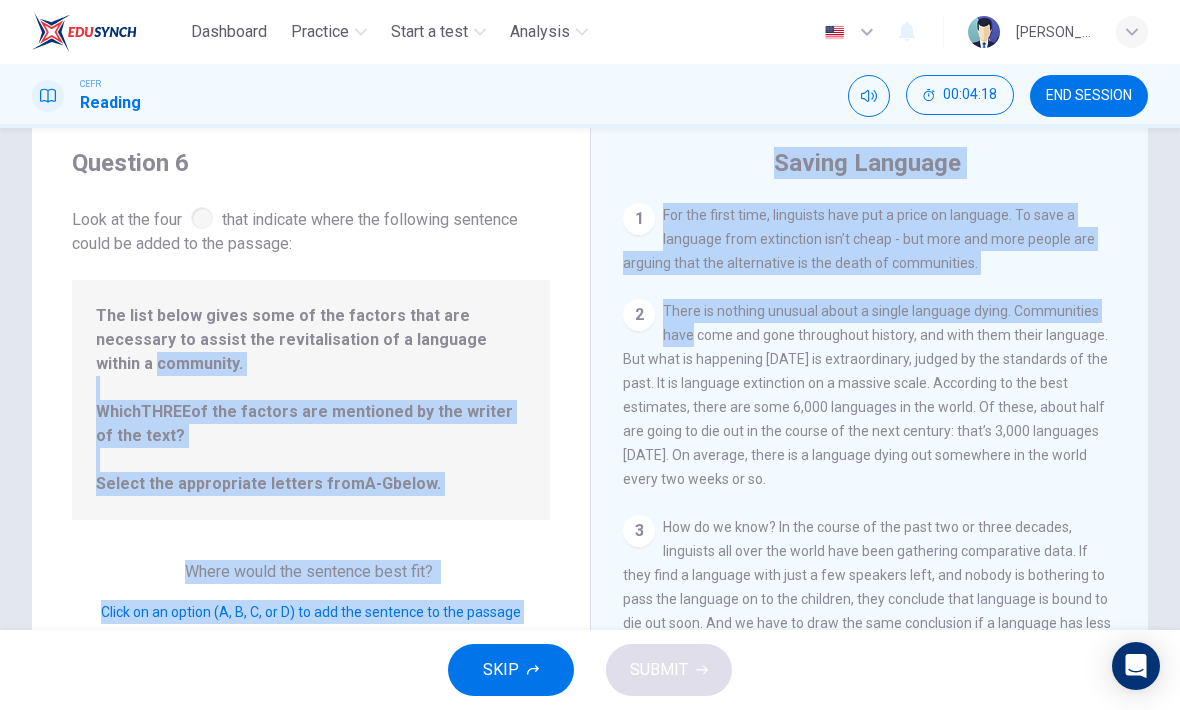 click on "There is nothing unusual about a single language dying. Communities have come and gone throughout history, and with them their language. But what is happening today is extraordinary, judged by the standards of the past. It is language extinction on a massive scale. According to the best estimates, there are some 6,000 languages in the world. Of these, about half are going to die out in the course of the next century: that’s 3,000 languages in 1,200 months. On average, there is a language dying out somewhere in the world every two weeks or so." at bounding box center [865, 395] 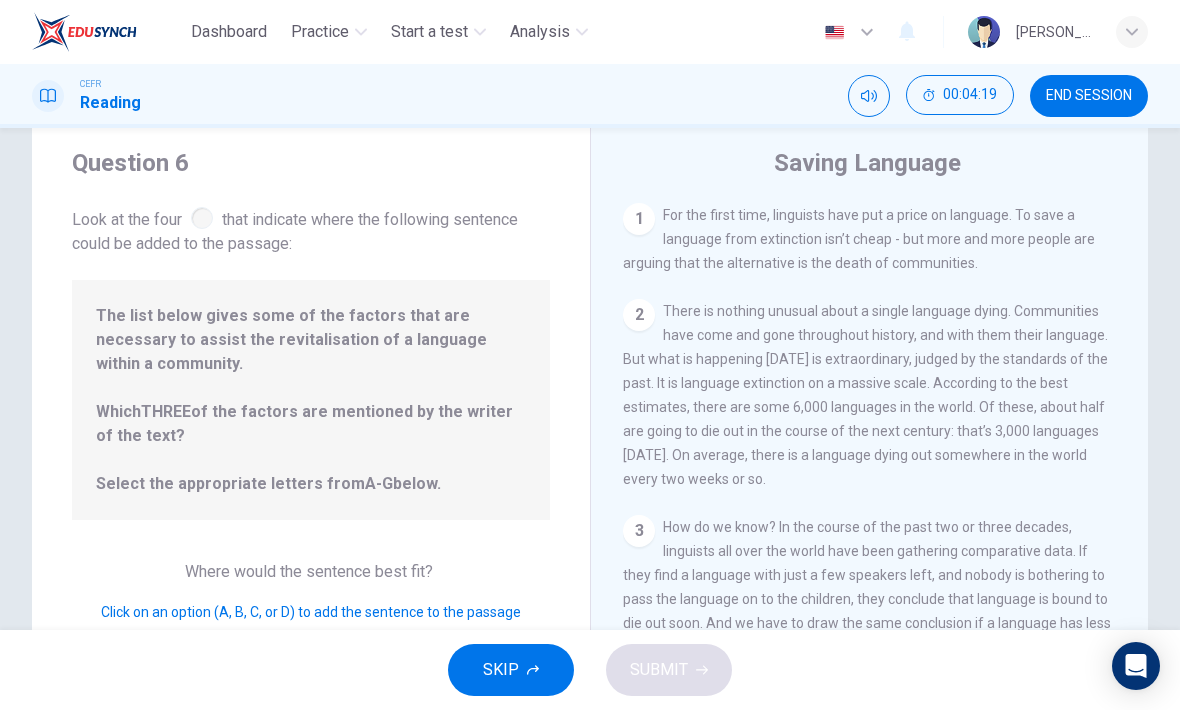 click on "2" at bounding box center [639, 315] 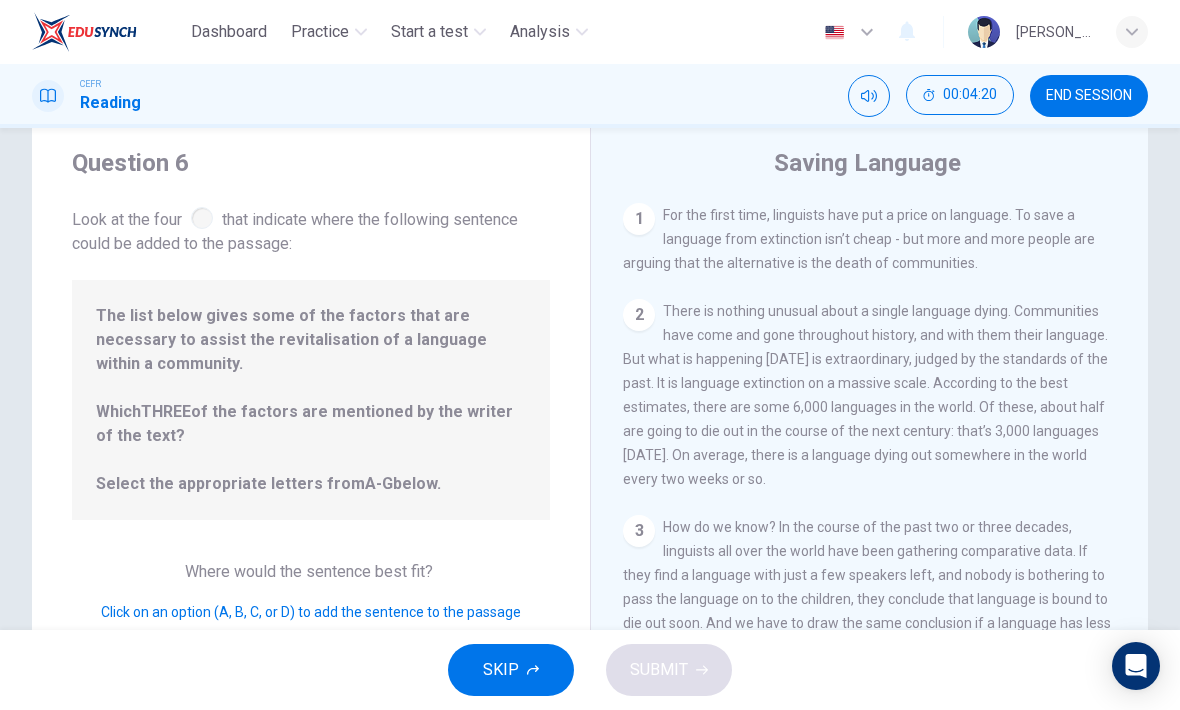 click on "3" at bounding box center [639, 531] 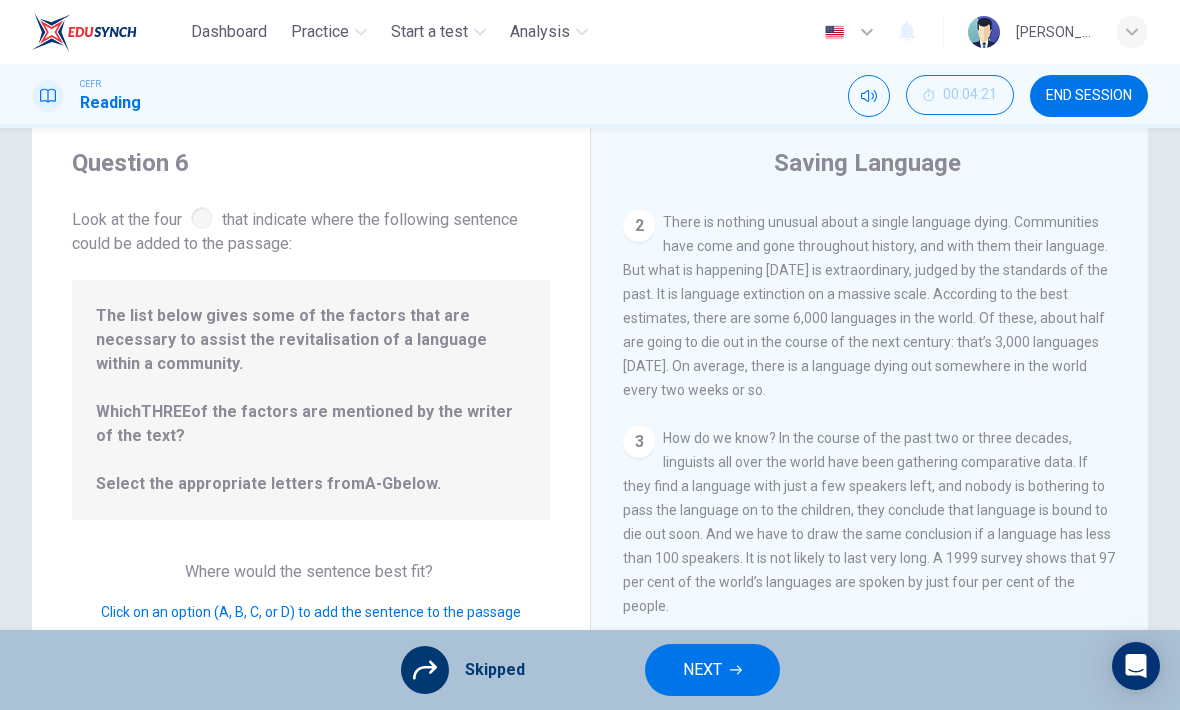 scroll, scrollTop: 91, scrollLeft: 0, axis: vertical 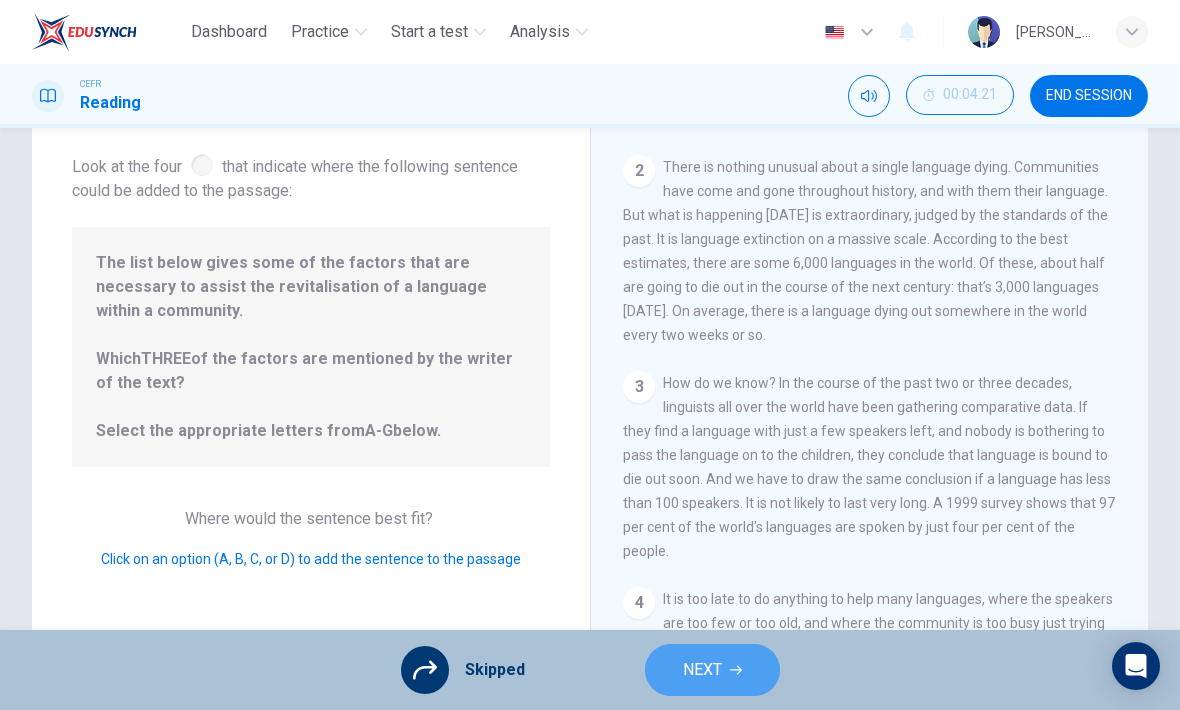 click 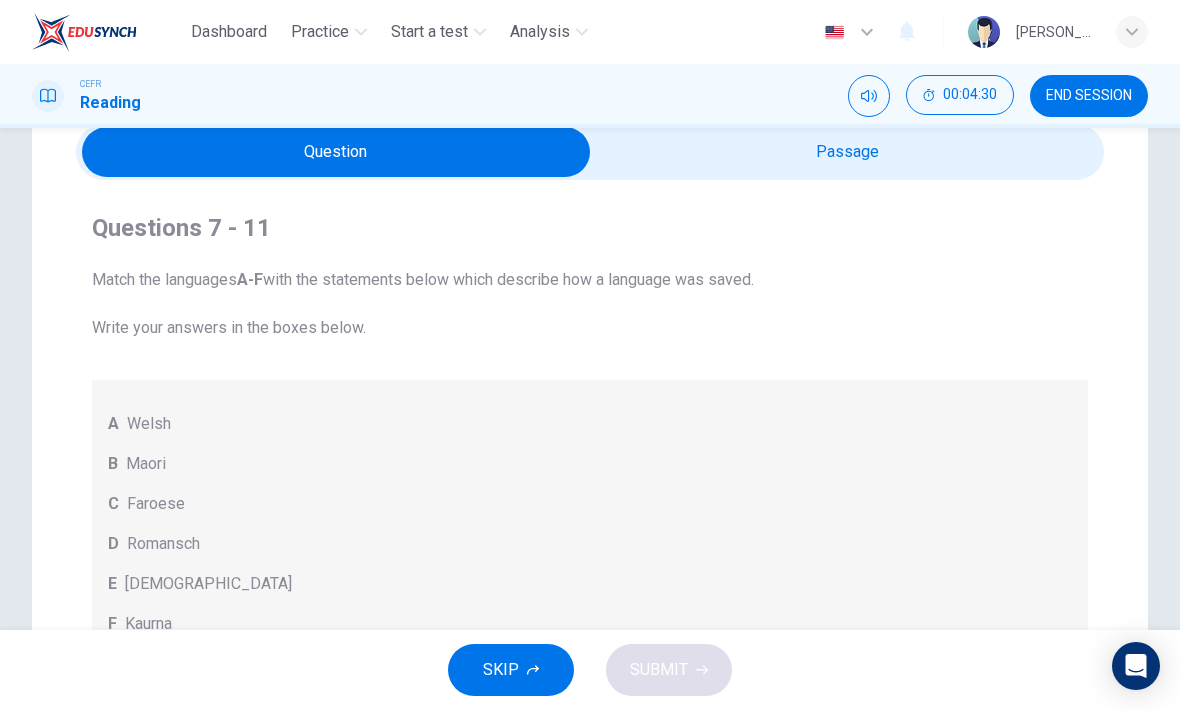 scroll, scrollTop: 71, scrollLeft: 0, axis: vertical 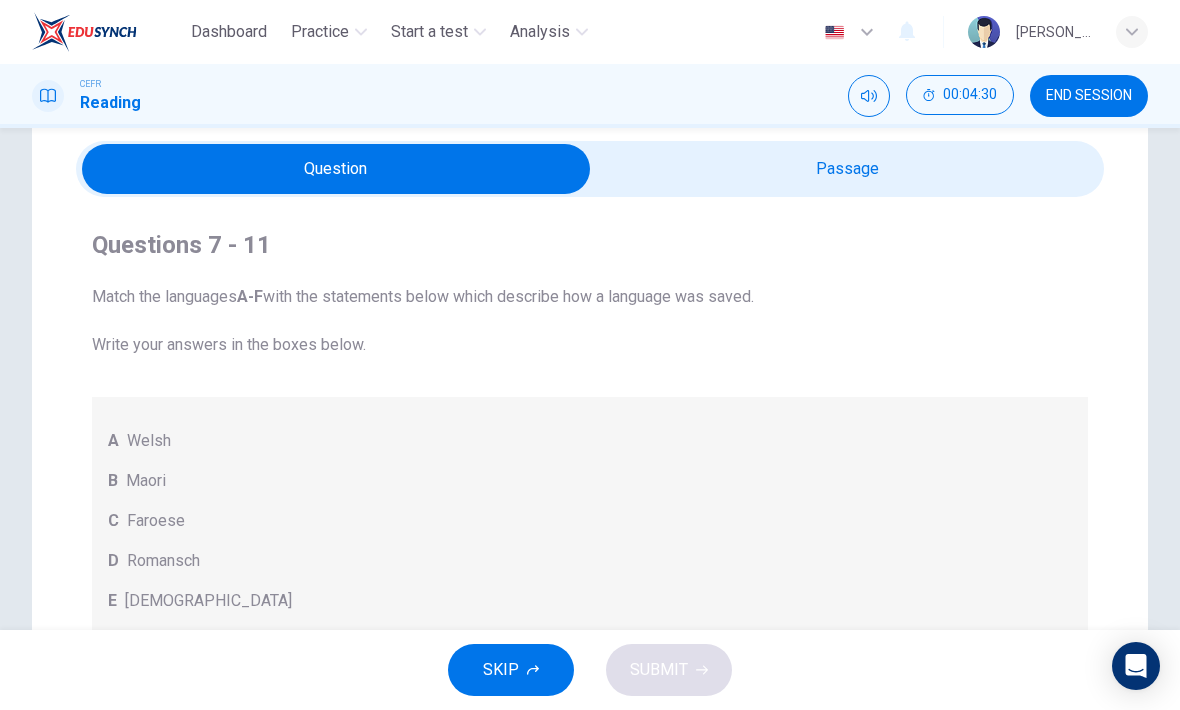click at bounding box center (336, 169) 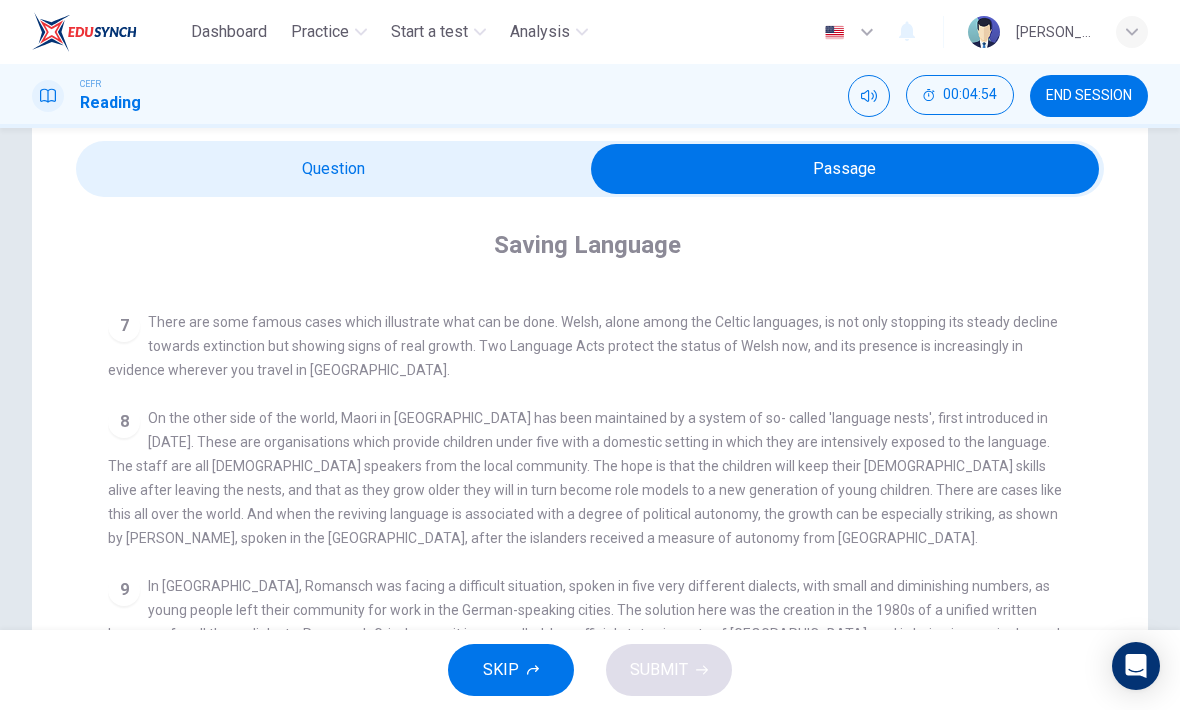 scroll, scrollTop: 1062, scrollLeft: 0, axis: vertical 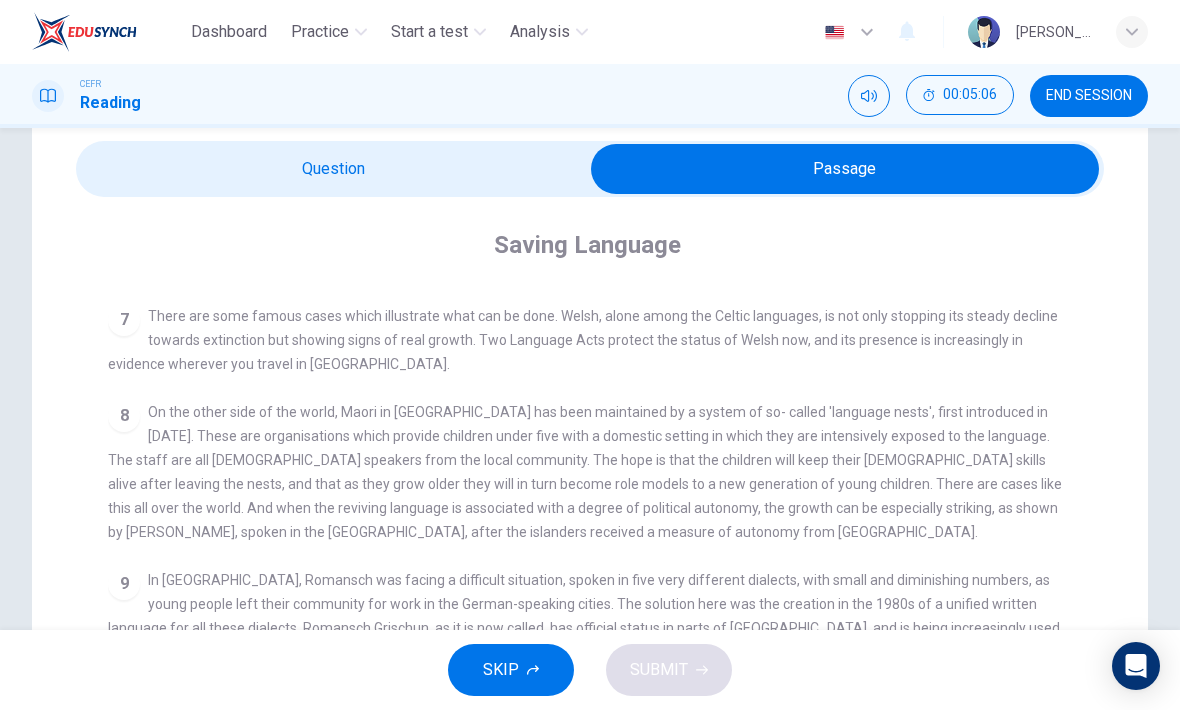 click at bounding box center [845, 169] 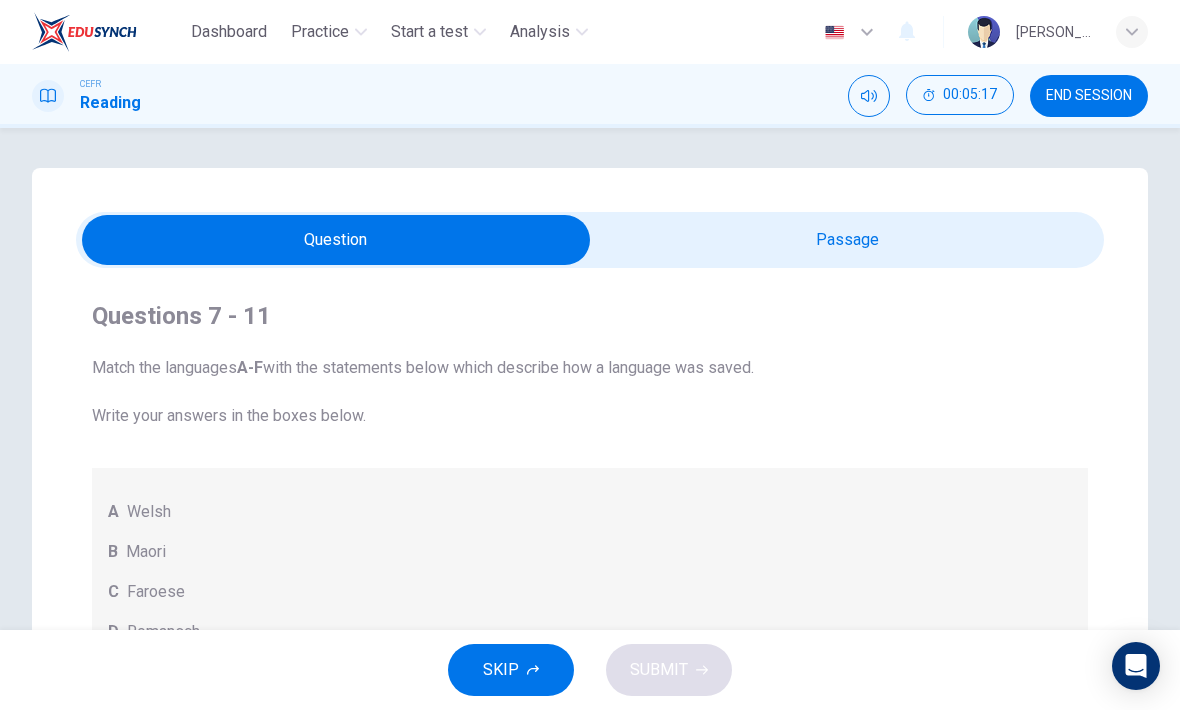 scroll, scrollTop: 0, scrollLeft: 0, axis: both 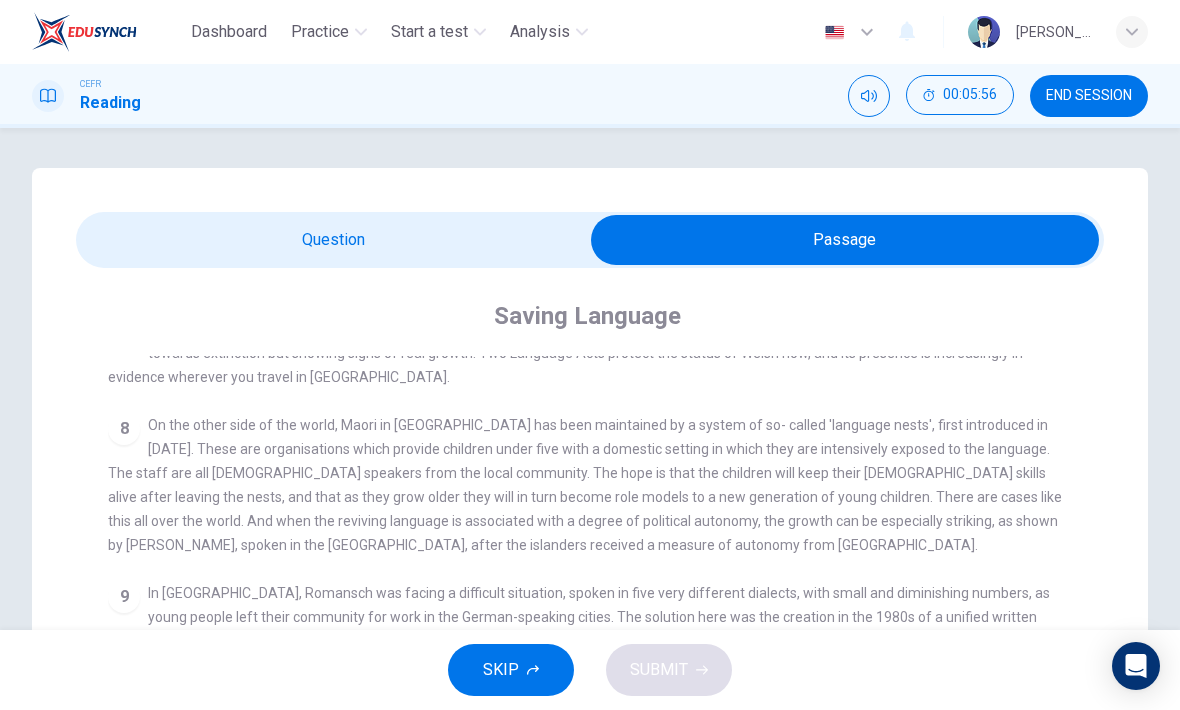 click at bounding box center [845, 240] 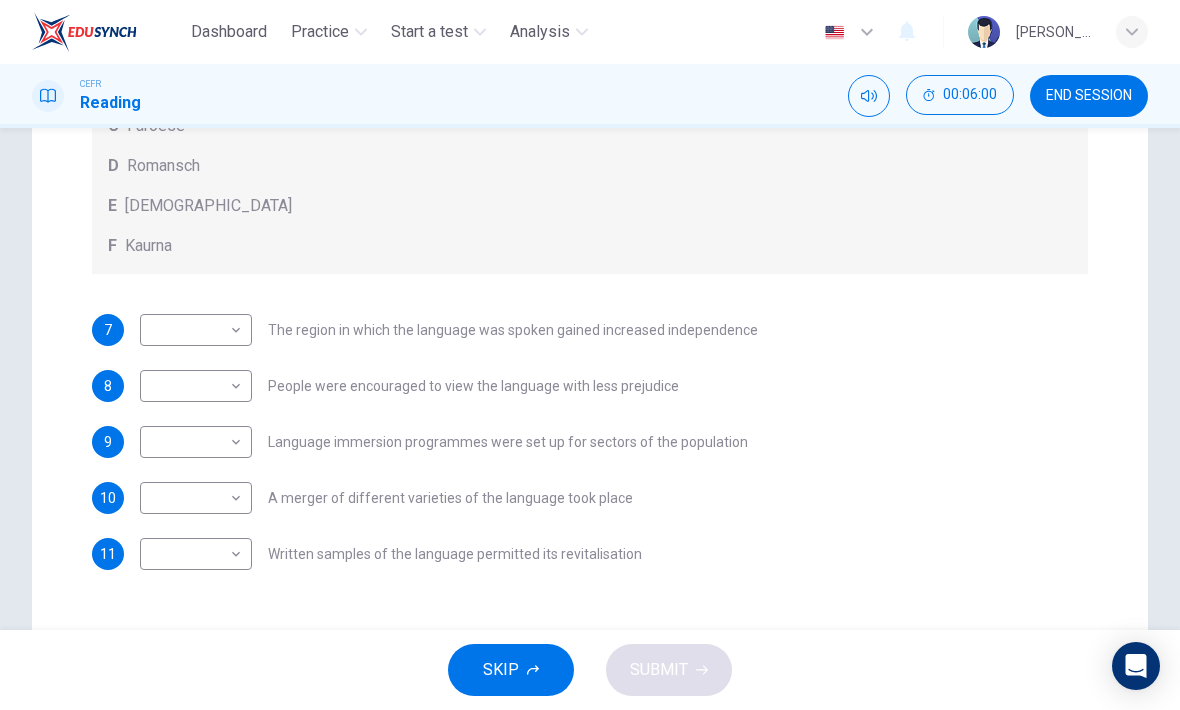 scroll, scrollTop: 467, scrollLeft: 0, axis: vertical 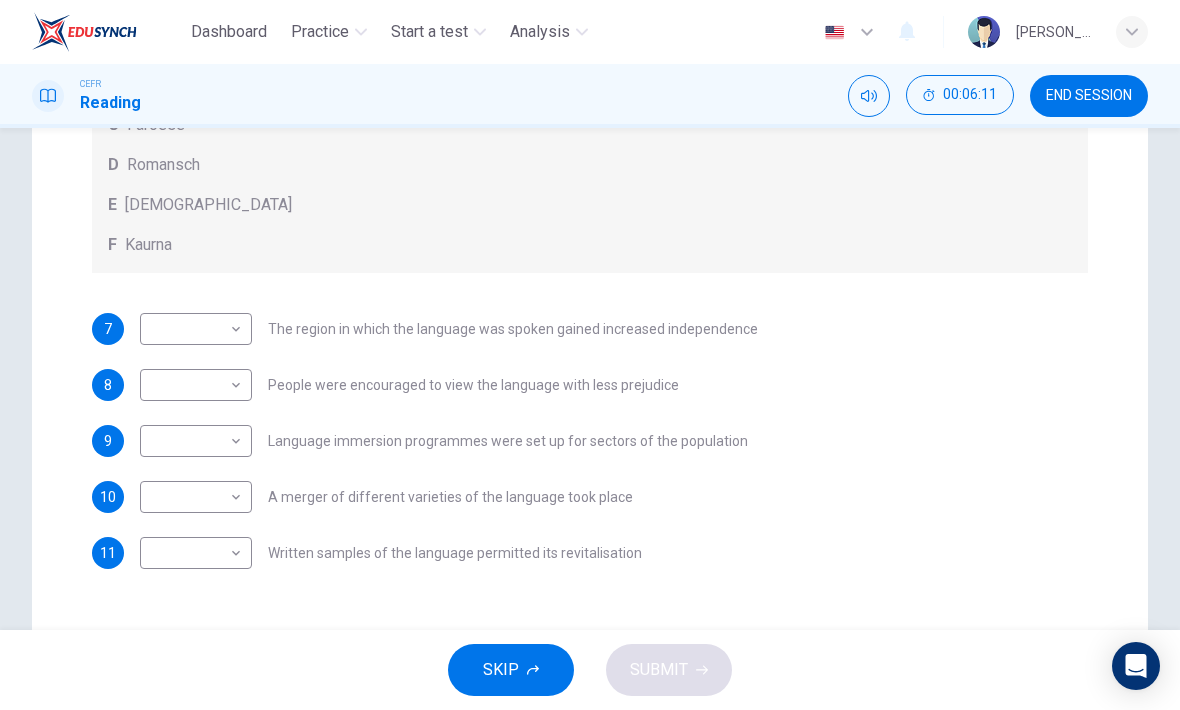 click on "Dashboard Practice Start a test Analysis English en ​ NOOR QURRATU'AINI BINTI MOHD RASHIDI CEFR Reading 00:06:11 END SESSION Questions 7 - 11 Match the languages  A-F  with the statements below which describe how a language was saved.
Write your answers in the boxes below. A Welsh B Maori C Faroese D Romansch E Ainu F Kaurna 7 ​ ​ The region in which the language was spoken gained increased independence 8 ​ ​ People were encouraged to view the language with less prejudice 9 ​ ​ Language immersion programmes were set up for sectors of the population 10 ​ ​ A merger of different varieties of the language took place 11 ​ ​ Written samples of the language permitted its revitalisation Saving Language CLICK TO ZOOM Click to Zoom 1 For the first time, linguists have put a price on language. To save a language from extinction isn’t cheap - but more and more people are arguing that the alternative is the death of communities. 2 3 4 5 6 7 8 9 10 11 12 SKIP SUBMIT
Dashboard Practice 2025" at bounding box center (590, 355) 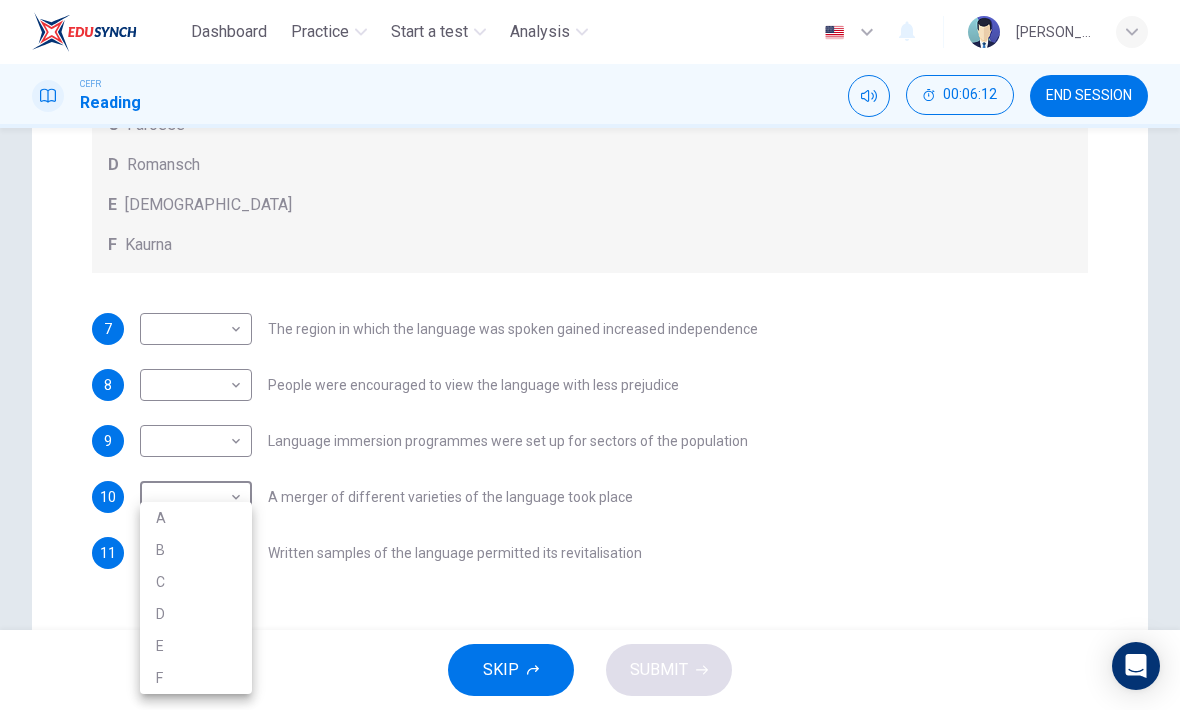 click on "D" at bounding box center (196, 614) 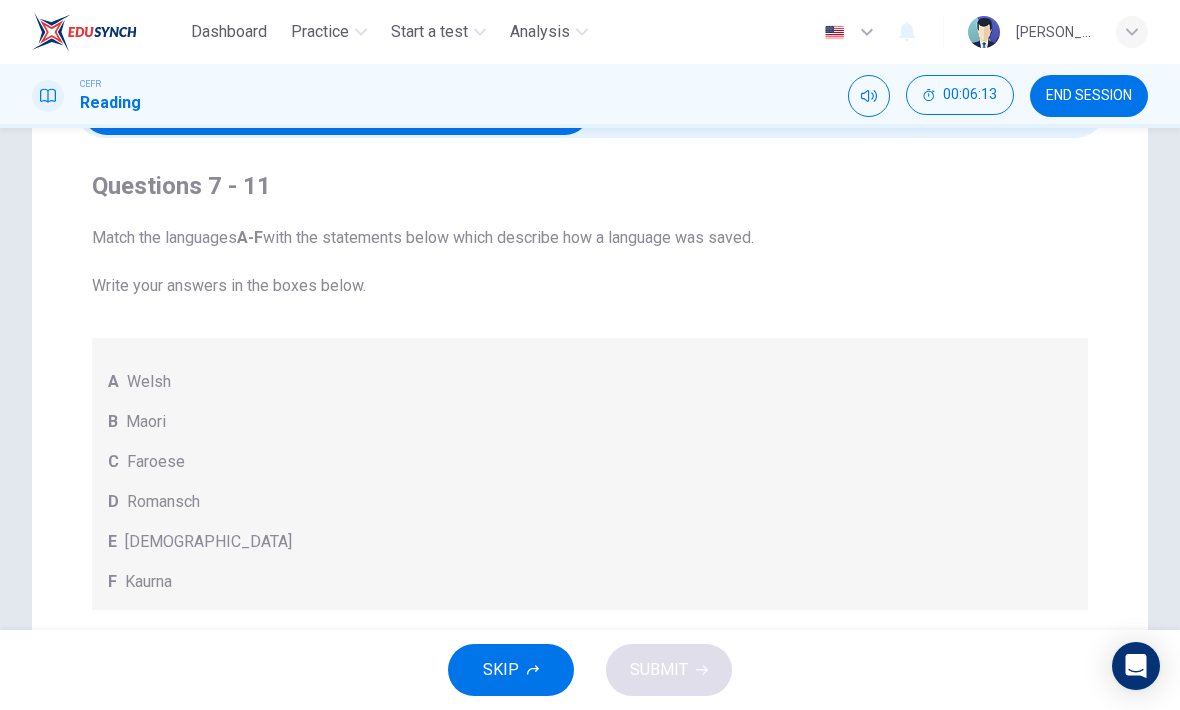 scroll, scrollTop: 78, scrollLeft: 0, axis: vertical 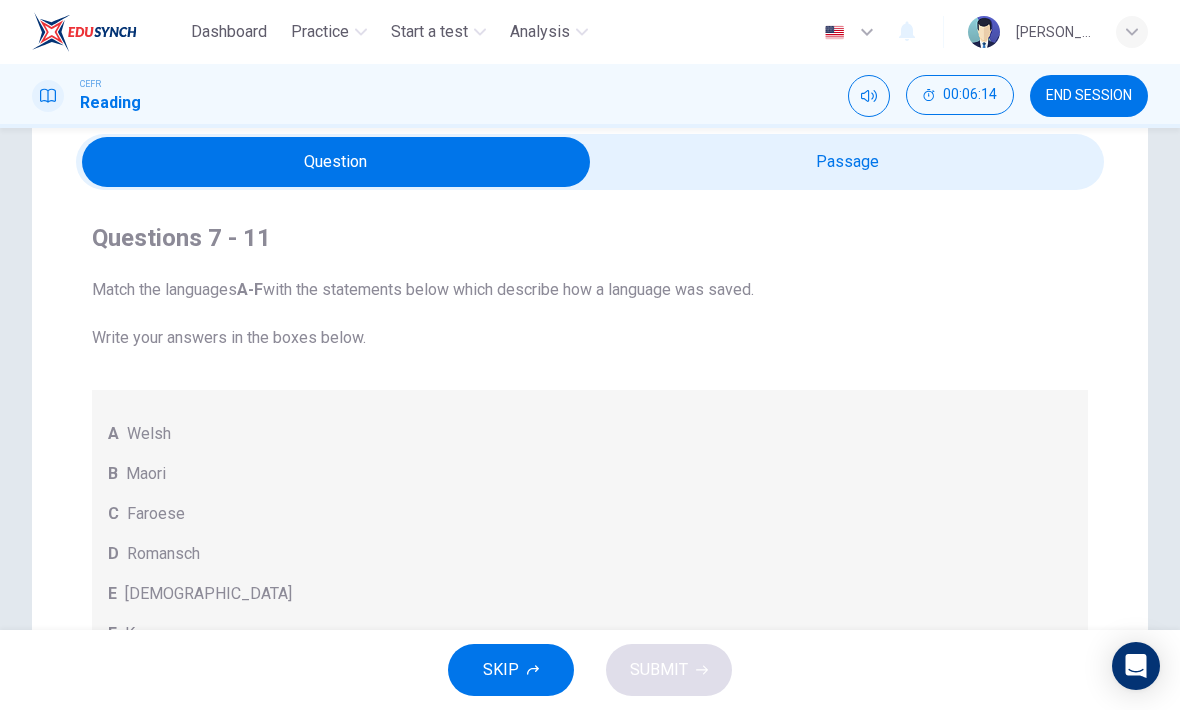 click at bounding box center (336, 162) 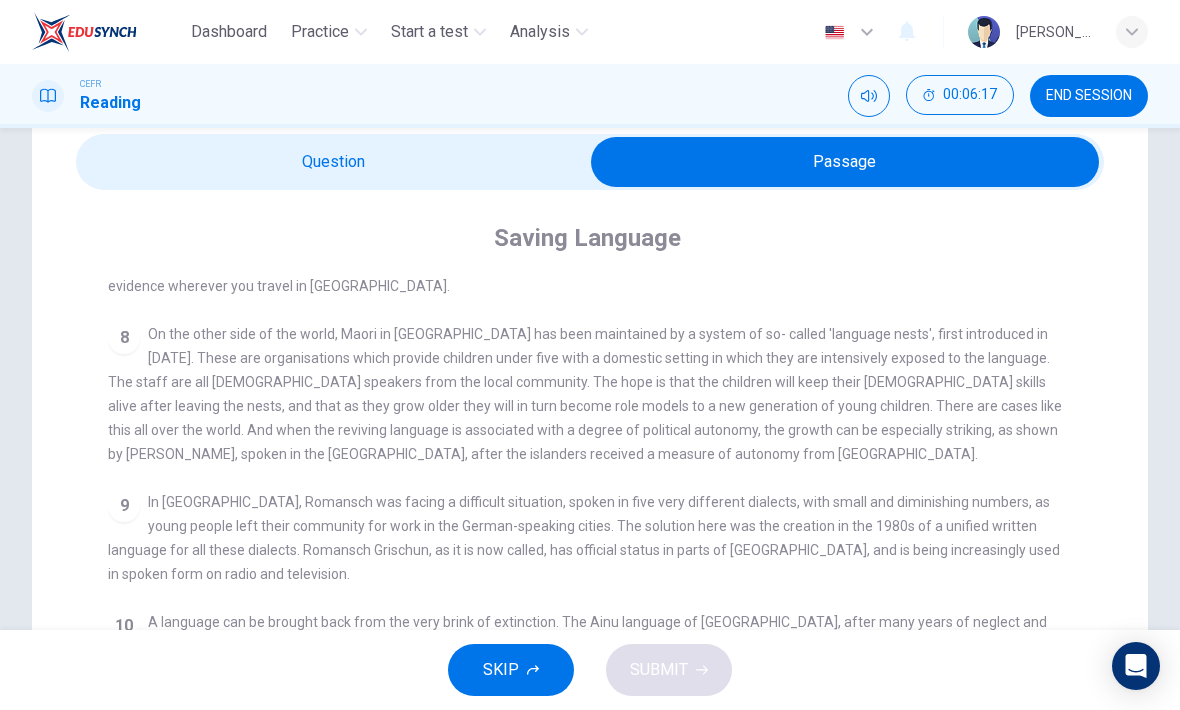 scroll, scrollTop: 1155, scrollLeft: 0, axis: vertical 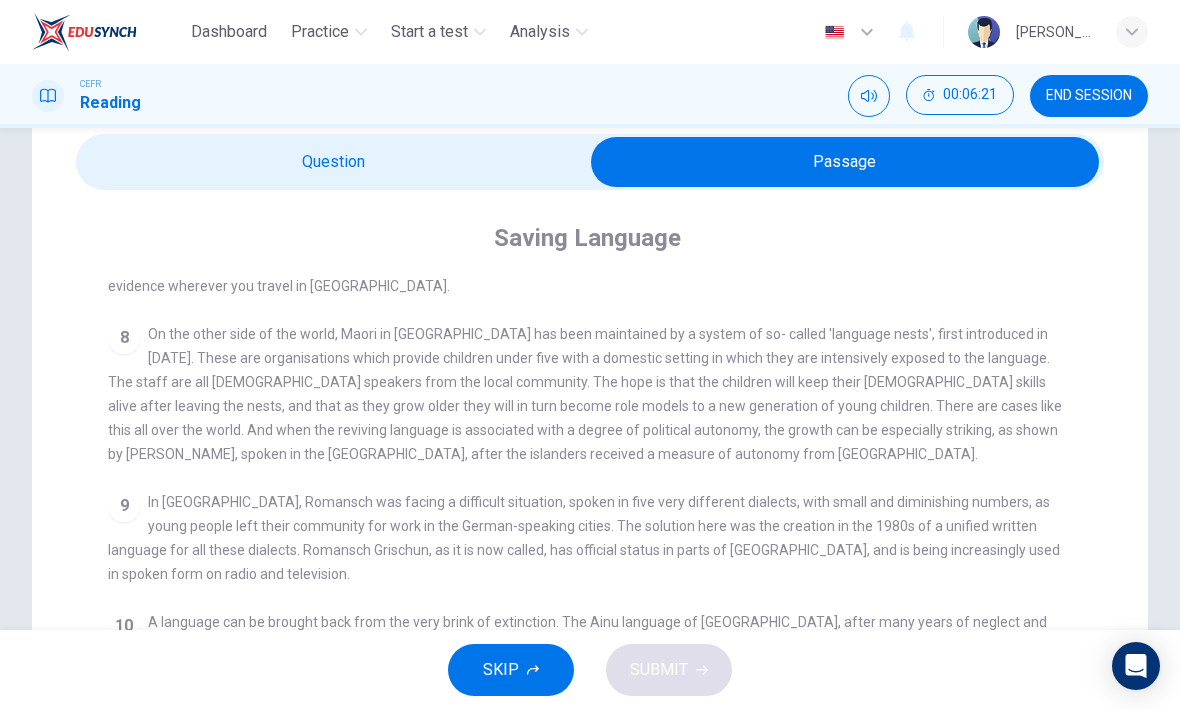 click at bounding box center (845, 162) 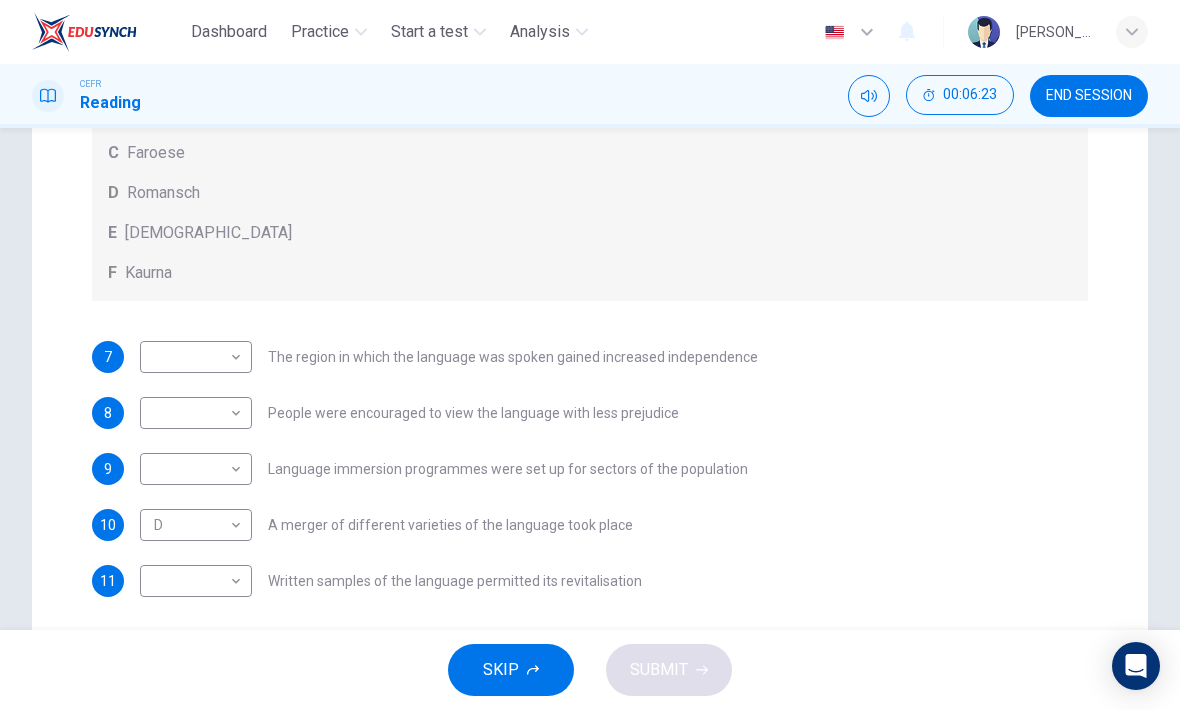 scroll, scrollTop: 441, scrollLeft: 0, axis: vertical 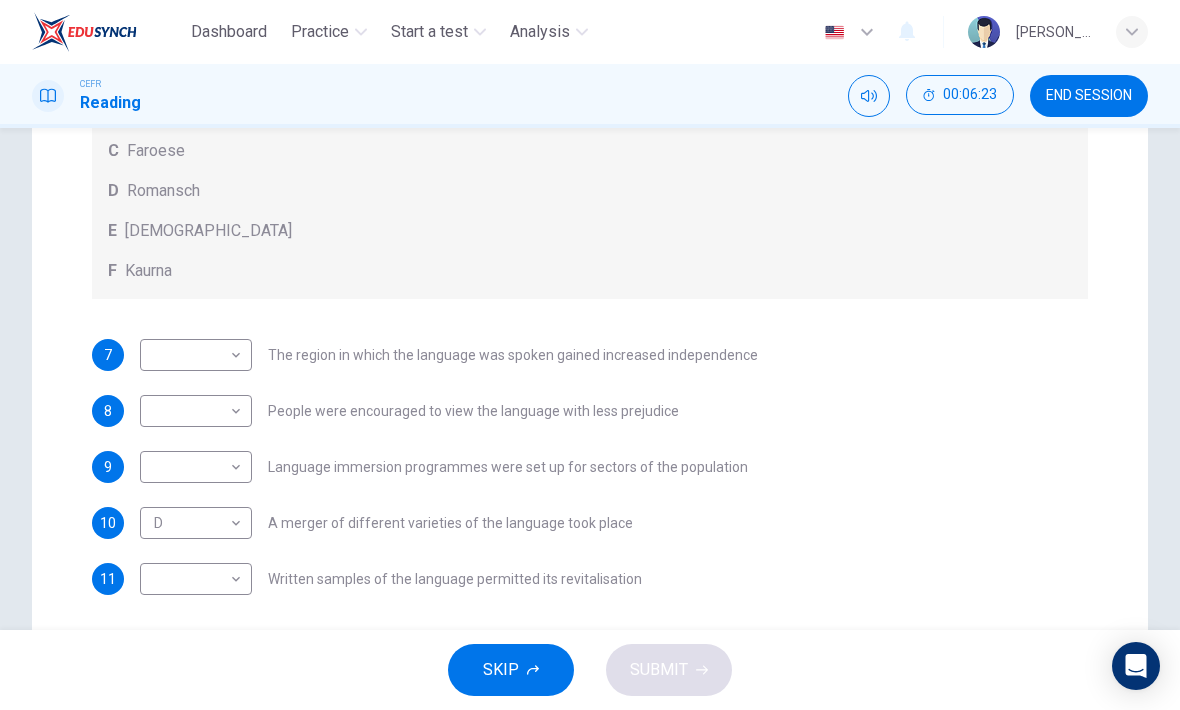 click on "Dashboard Practice Start a test Analysis English en ​ NOOR QURRATU'AINI BINTI MOHD RASHIDI CEFR Reading 00:06:23 END SESSION Questions 7 - 11 Match the languages  A-F  with the statements below which describe how a language was saved.
Write your answers in the boxes below. A Welsh B Maori C Faroese D Romansch E Ainu F Kaurna 7 ​ ​ The region in which the language was spoken gained increased independence 8 ​ ​ People were encouraged to view the language with less prejudice 9 ​ ​ Language immersion programmes were set up for sectors of the population 10 D D ​ A merger of different varieties of the language took place 11 ​ ​ Written samples of the language permitted its revitalisation Saving Language CLICK TO ZOOM Click to Zoom 1 For the first time, linguists have put a price on language. To save a language from extinction isn’t cheap - but more and more people are arguing that the alternative is the death of communities. 2 3 4 5 6 7 8 9 10 11 12 SKIP SUBMIT
Dashboard Practice 2025" at bounding box center [590, 355] 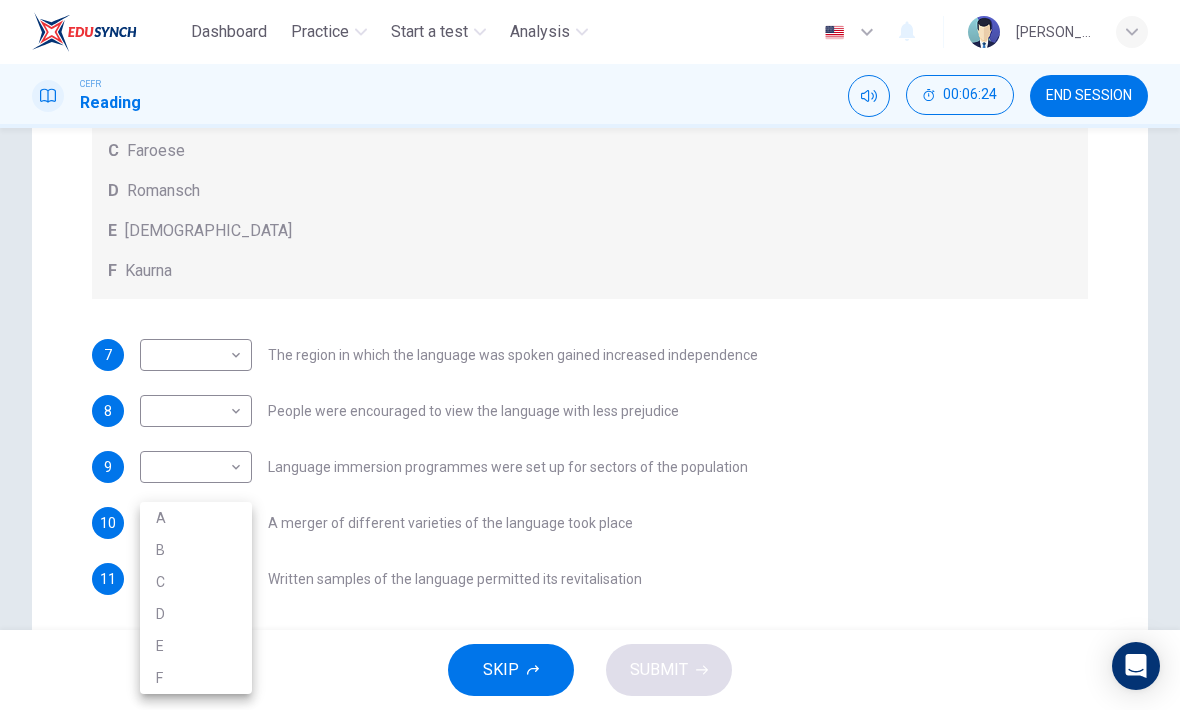 click on "D" at bounding box center (196, 614) 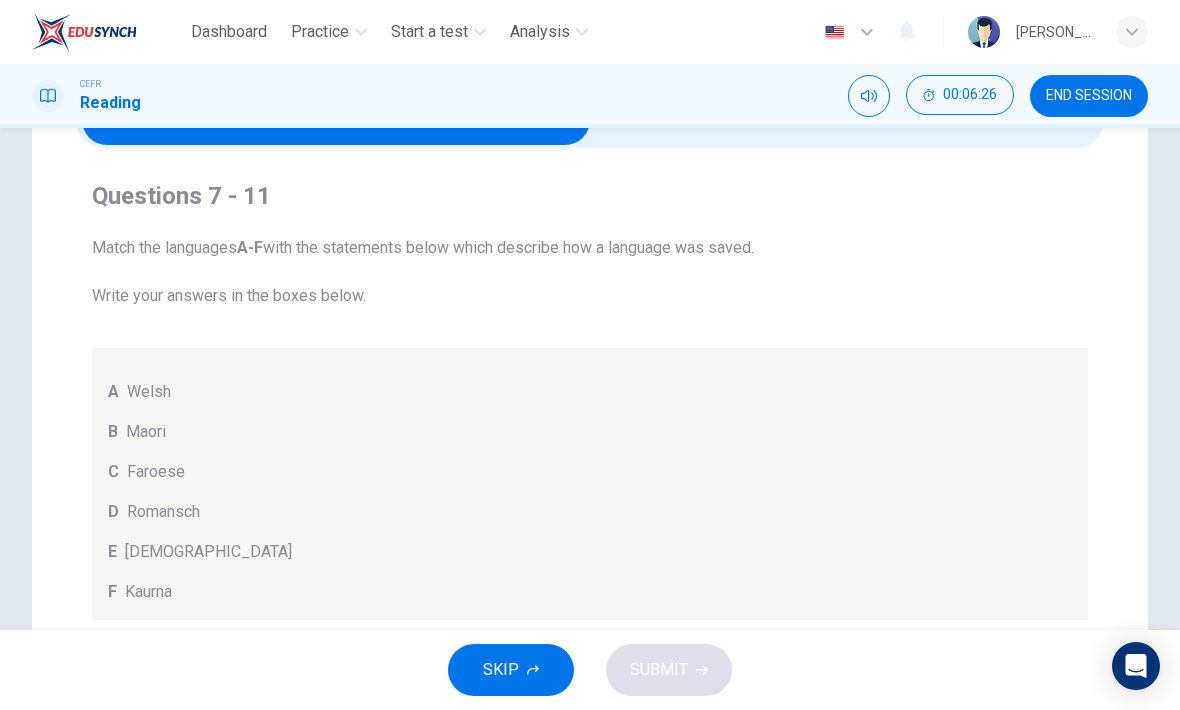 scroll, scrollTop: 33, scrollLeft: 0, axis: vertical 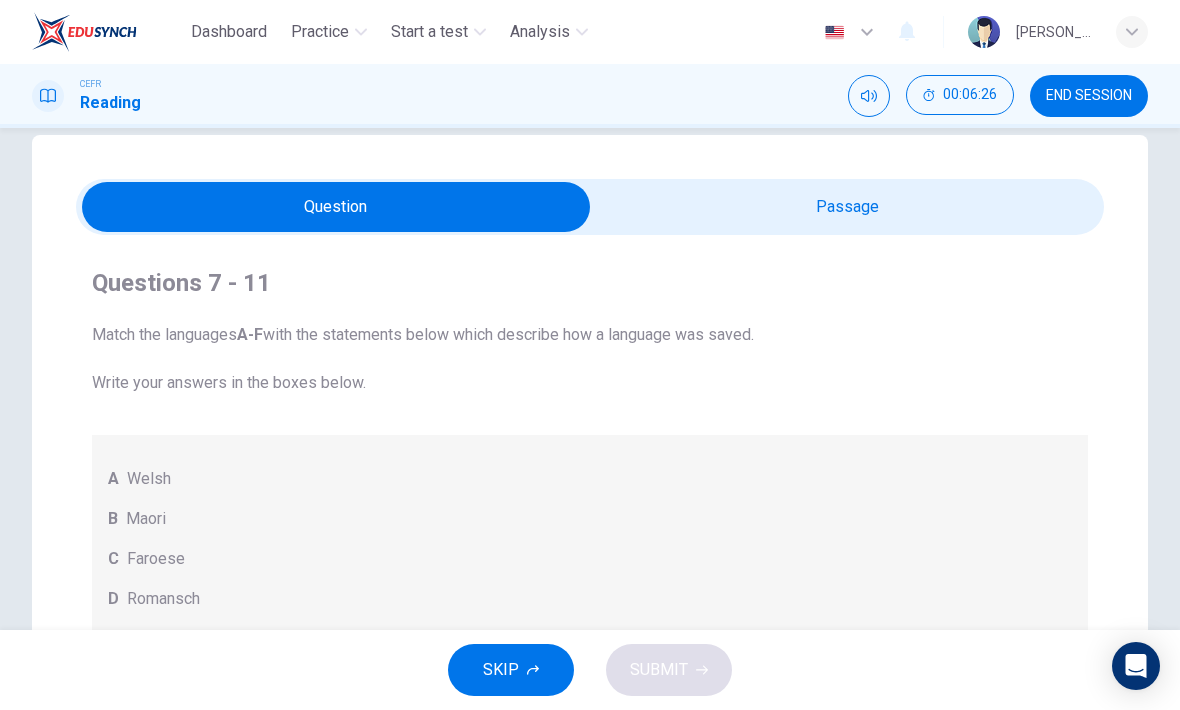 click at bounding box center (336, 207) 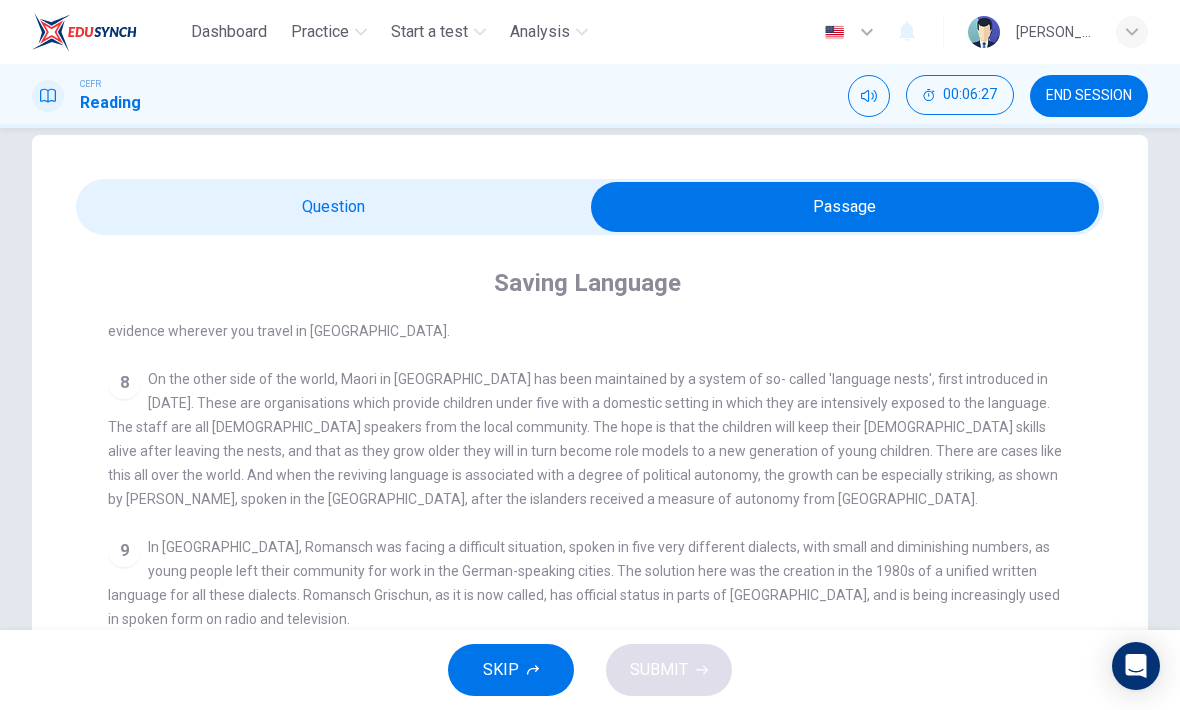 scroll, scrollTop: 1157, scrollLeft: 0, axis: vertical 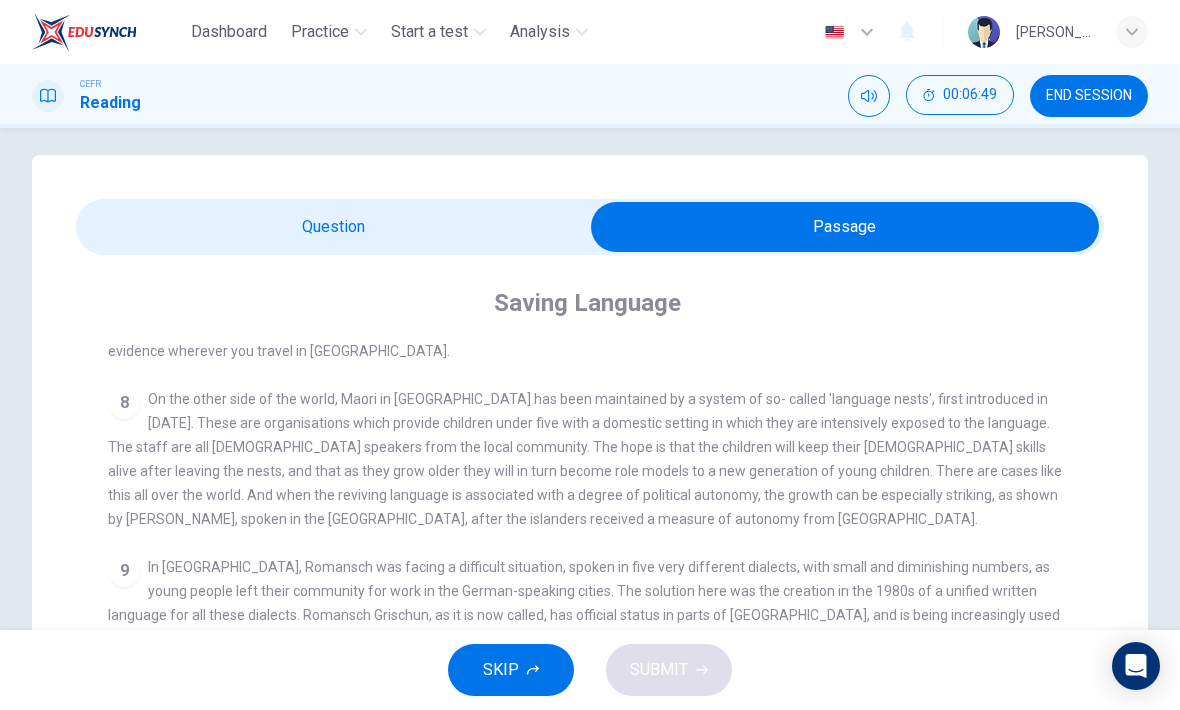 click on "8 On the other side of the world, Maori in New Zealand has been maintained by a system of so- called 'language nests', first introduced in 1982. These are organisations which provide children under five with a domestic setting in which they are intensively exposed to the language. The staff are all Maori speakers from the local community. The hope is that the children will keep their Maori skills alive after leaving the nests, and that as they grow older they will in turn become role models to a new generation of young children. There are cases like this all over the world. And when the reviving language is associated with a degree of political autonomy, the growth can be especially striking, as shown by Faroese, spoken in the Faroe Islands, after the islanders
received a measure of autonomy from Denmark." at bounding box center (590, 459) 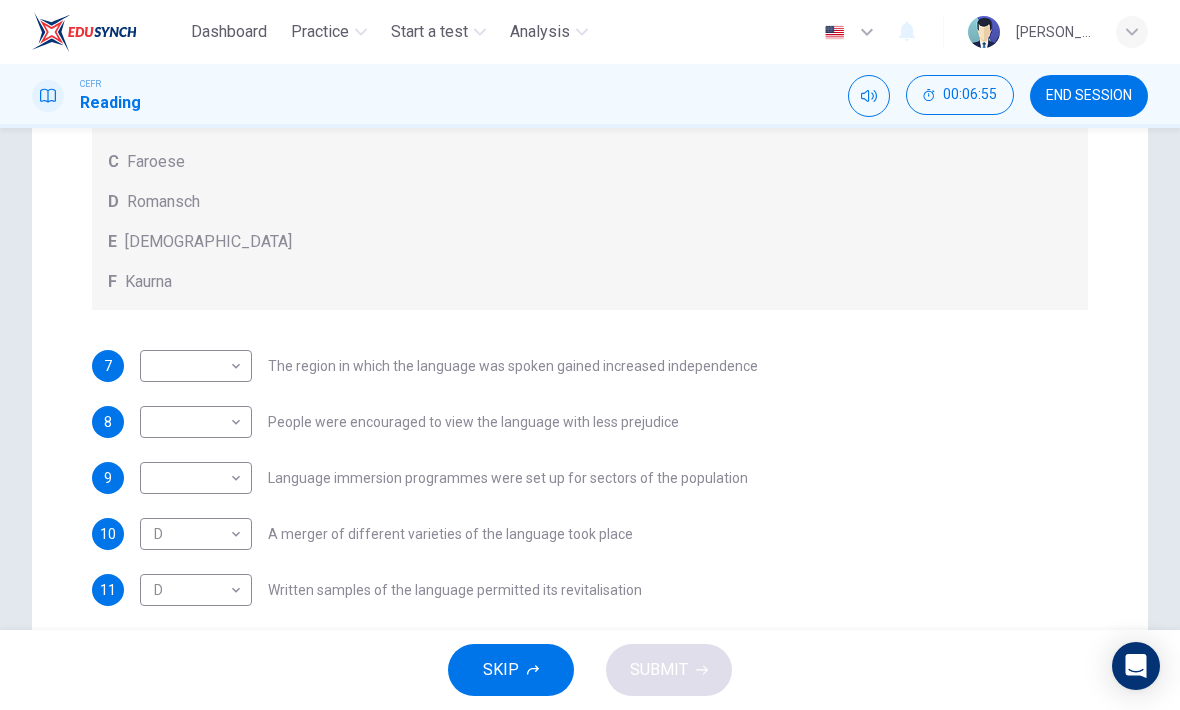 scroll, scrollTop: 431, scrollLeft: 0, axis: vertical 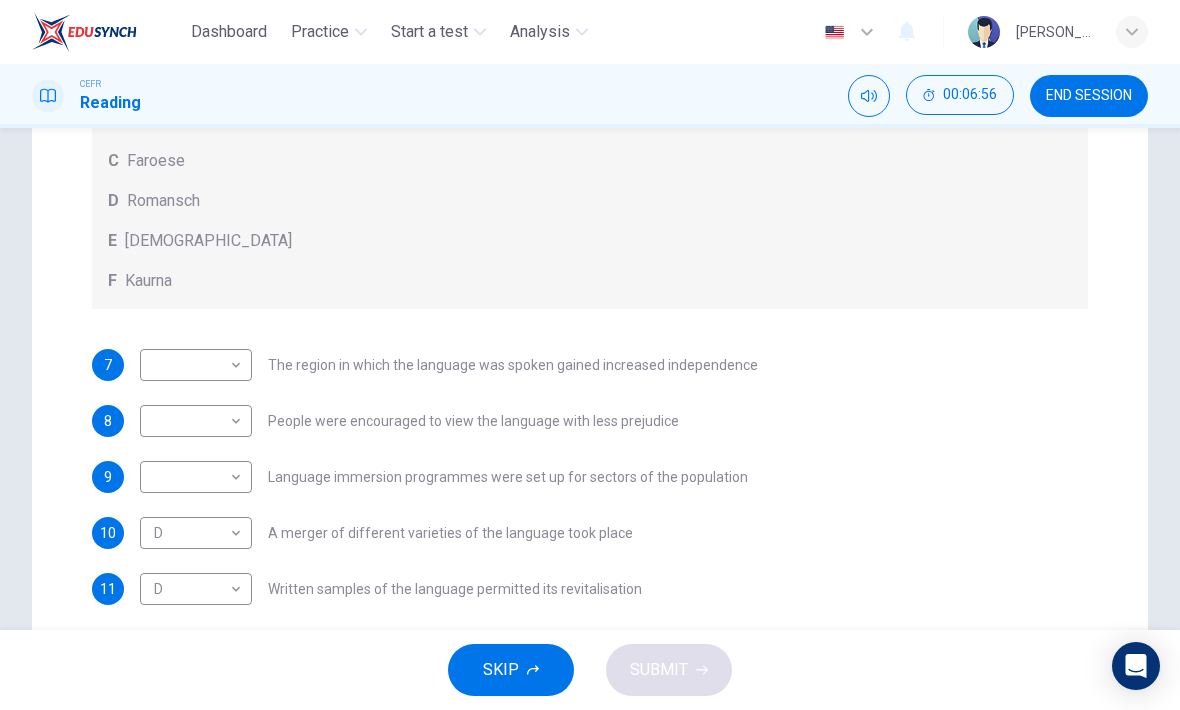 click on "Dashboard Practice Start a test Analysis English en ​ NOOR QURRATU'AINI BINTI MOHD RASHIDI CEFR Reading 00:06:56 END SESSION Questions 7 - 11 Match the languages  A-F  with the statements below which describe how a language was saved.
Write your answers in the boxes below. A Welsh B Maori C Faroese D Romansch E Ainu F Kaurna 7 ​ ​ The region in which the language was spoken gained increased independence 8 ​ ​ People were encouraged to view the language with less prejudice 9 ​ ​ Language immersion programmes were set up for sectors of the population 10 D D ​ A merger of different varieties of the language took place 11 D D ​ Written samples of the language permitted its revitalisation Saving Language CLICK TO ZOOM Click to Zoom 1 For the first time, linguists have put a price on language. To save a language from extinction isn’t cheap - but more and more people are arguing that the alternative is the death of communities. 2 3 4 5 6 7 8 9 10 11 12 SKIP SUBMIT
Dashboard Practice 2025" at bounding box center [590, 355] 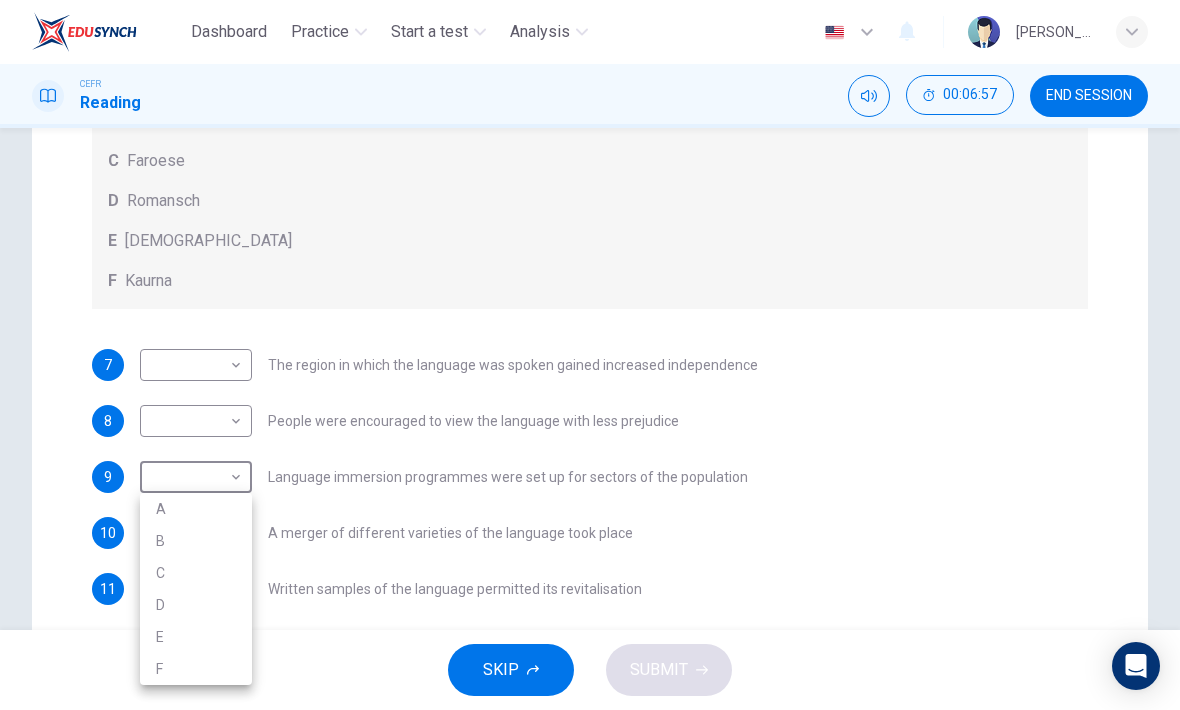 click on "E" at bounding box center (196, 637) 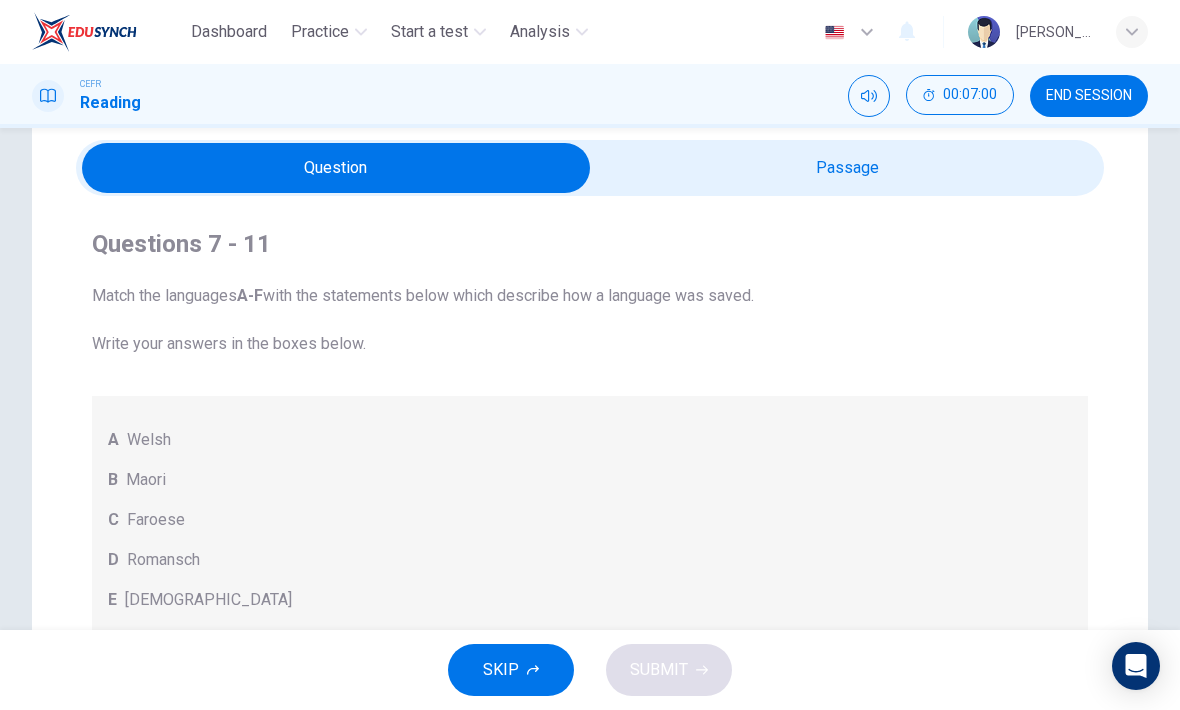scroll, scrollTop: 23, scrollLeft: 0, axis: vertical 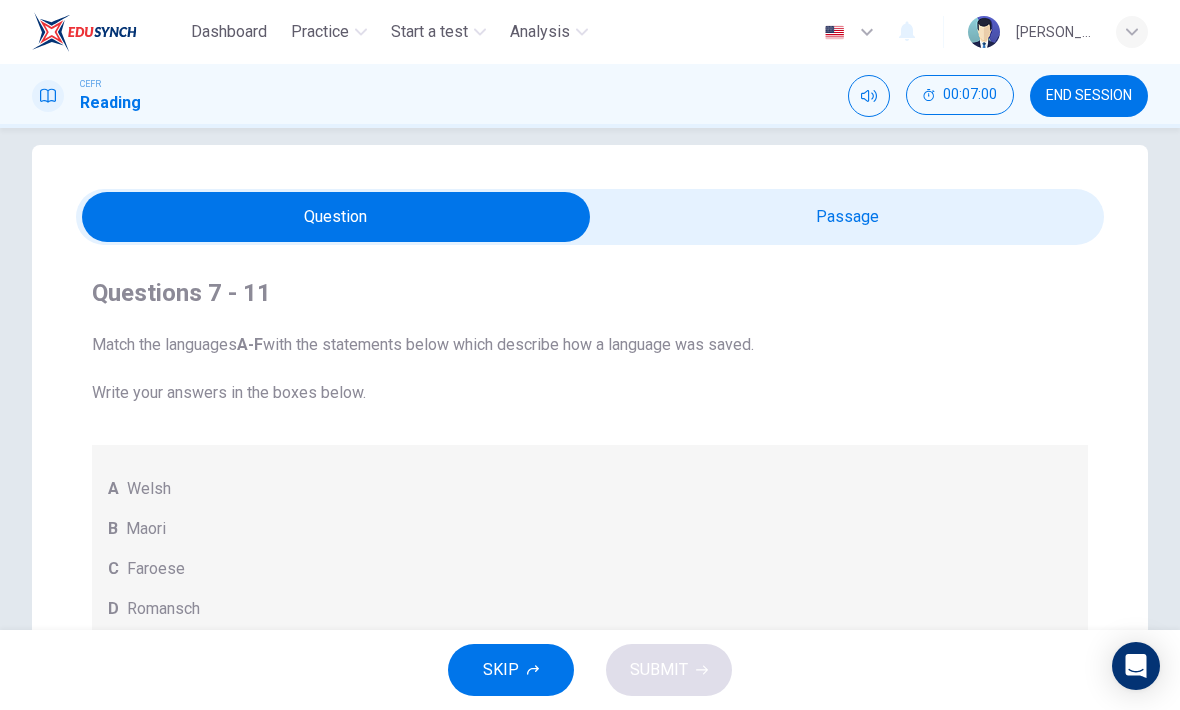 click at bounding box center [336, 217] 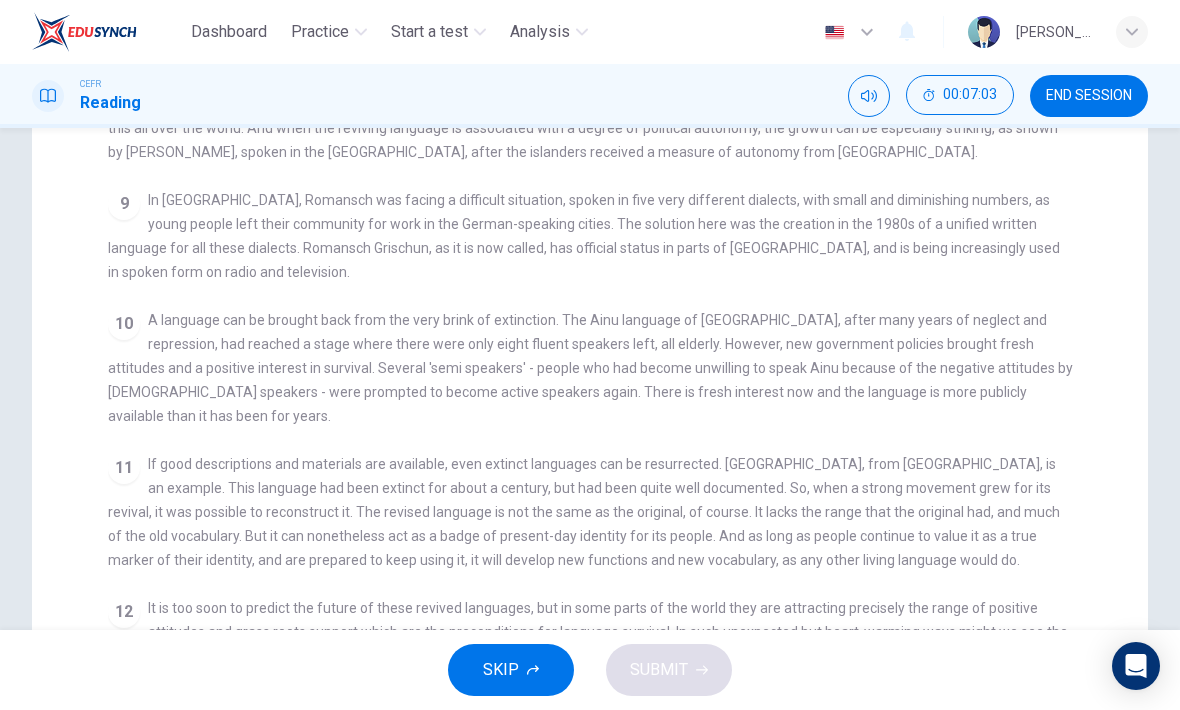 click on "If good descriptions and materials are available, even extinct languages can be resurrected. Kaurna, from South Australia, is an example. This language had been extinct for about a century, but had been quite well documented. So, when a strong movement grew for its revival, it was possible to reconstruct it. The revised language is not the same as the original, of course. It lacks the range that the original had, and much of the old vocabulary. But it can nonetheless act as a badge of present-day identity for its people. And as long as people continue to value it as a true marker of their identity, and are prepared to keep using it, it will develop new functions and new vocabulary, as any other living language would do." at bounding box center (584, 512) 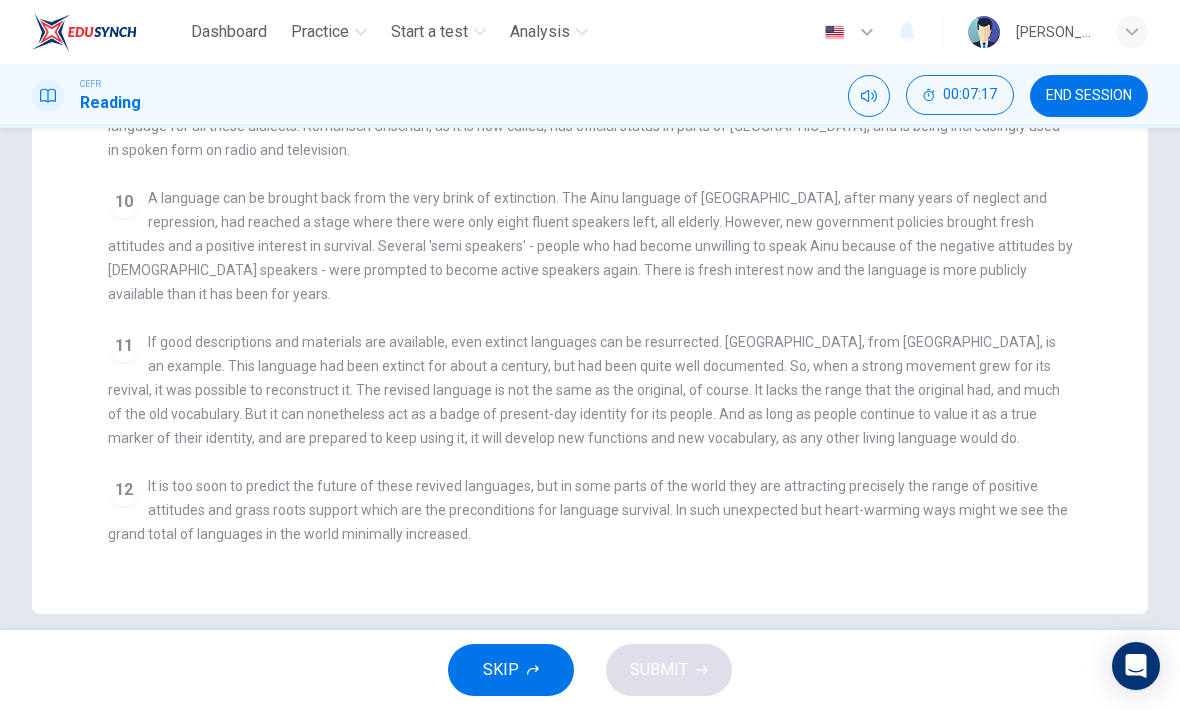 scroll, scrollTop: 503, scrollLeft: 0, axis: vertical 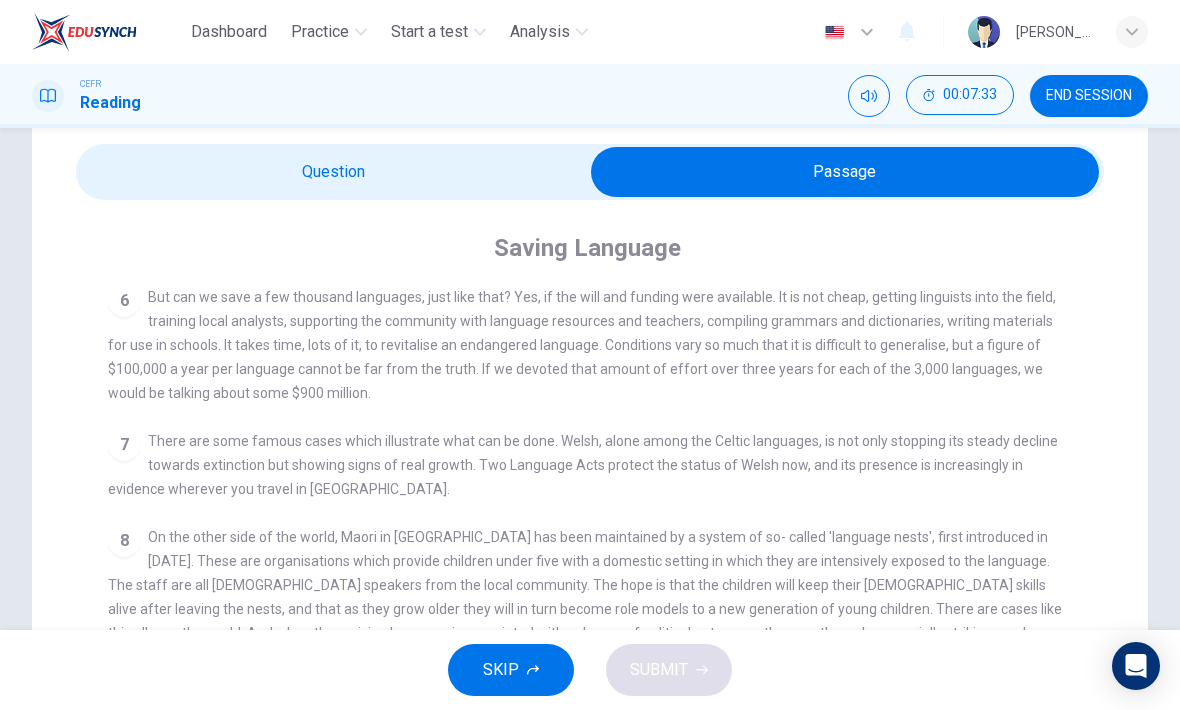 click at bounding box center [845, 172] 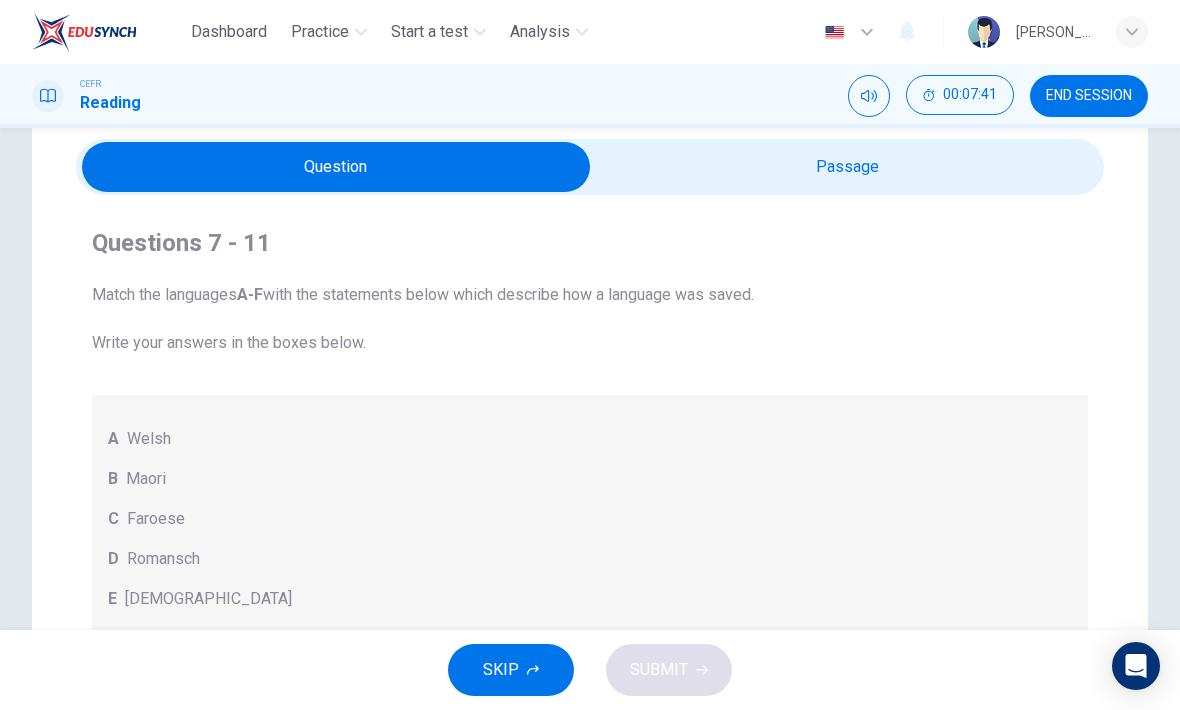 scroll, scrollTop: 36, scrollLeft: 0, axis: vertical 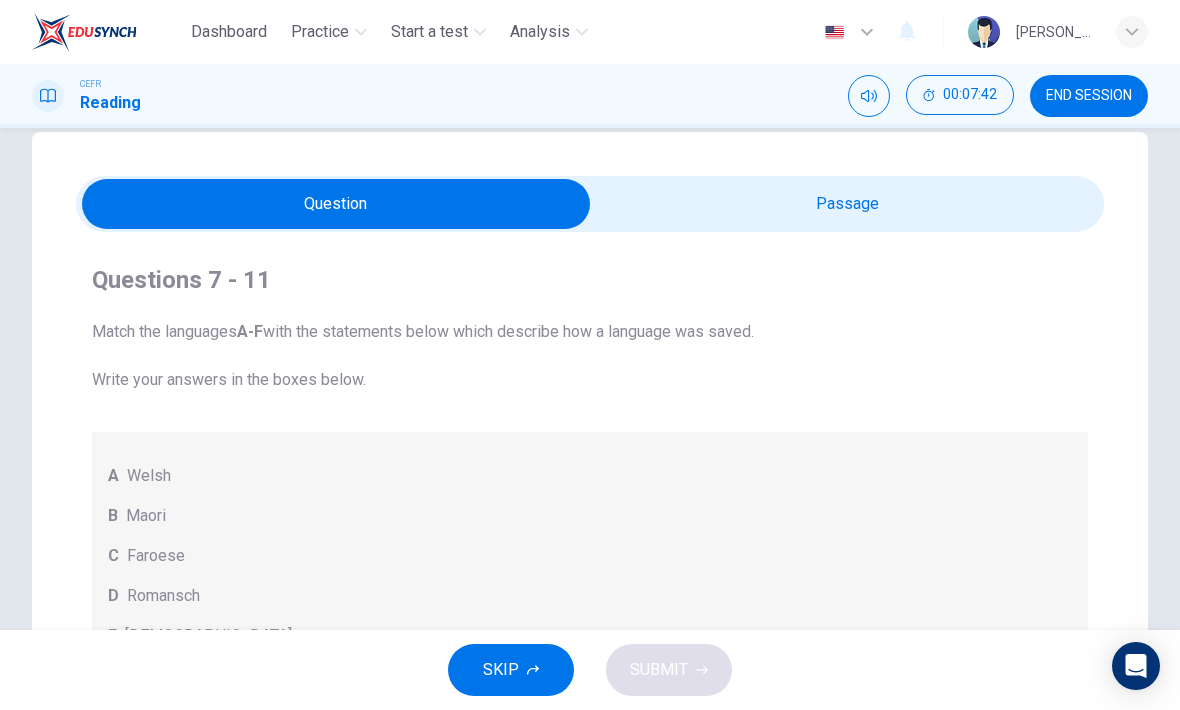 click at bounding box center [336, 204] 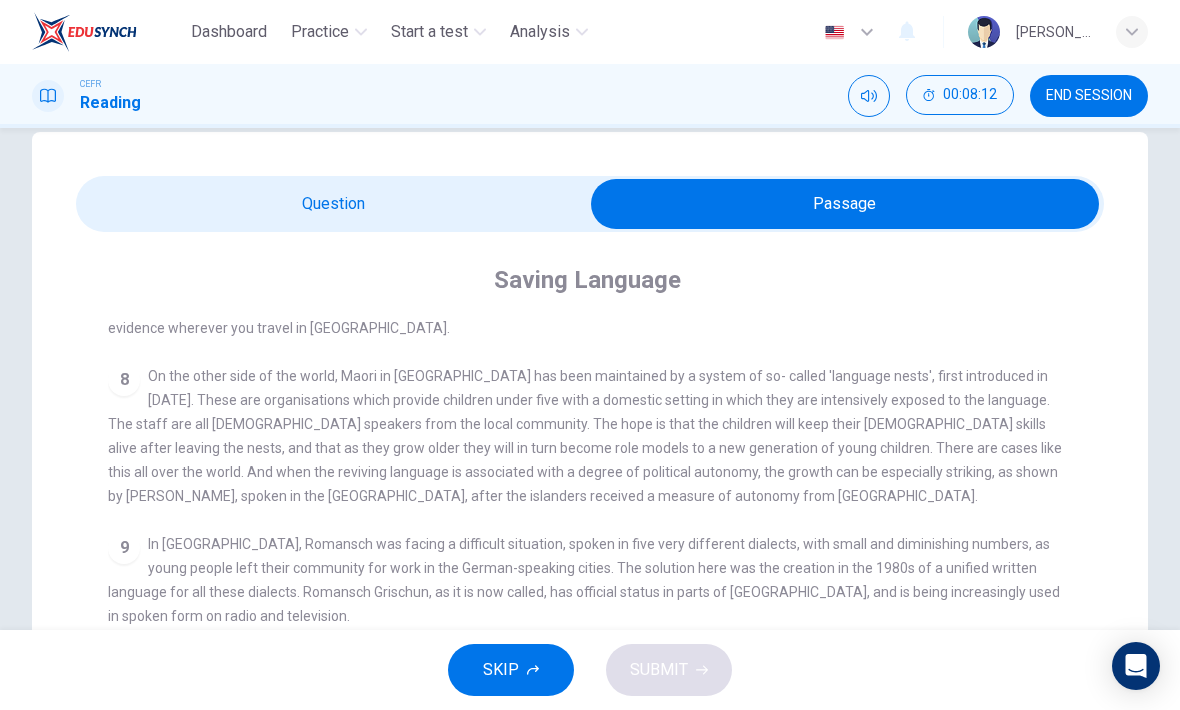 scroll, scrollTop: 1157, scrollLeft: 0, axis: vertical 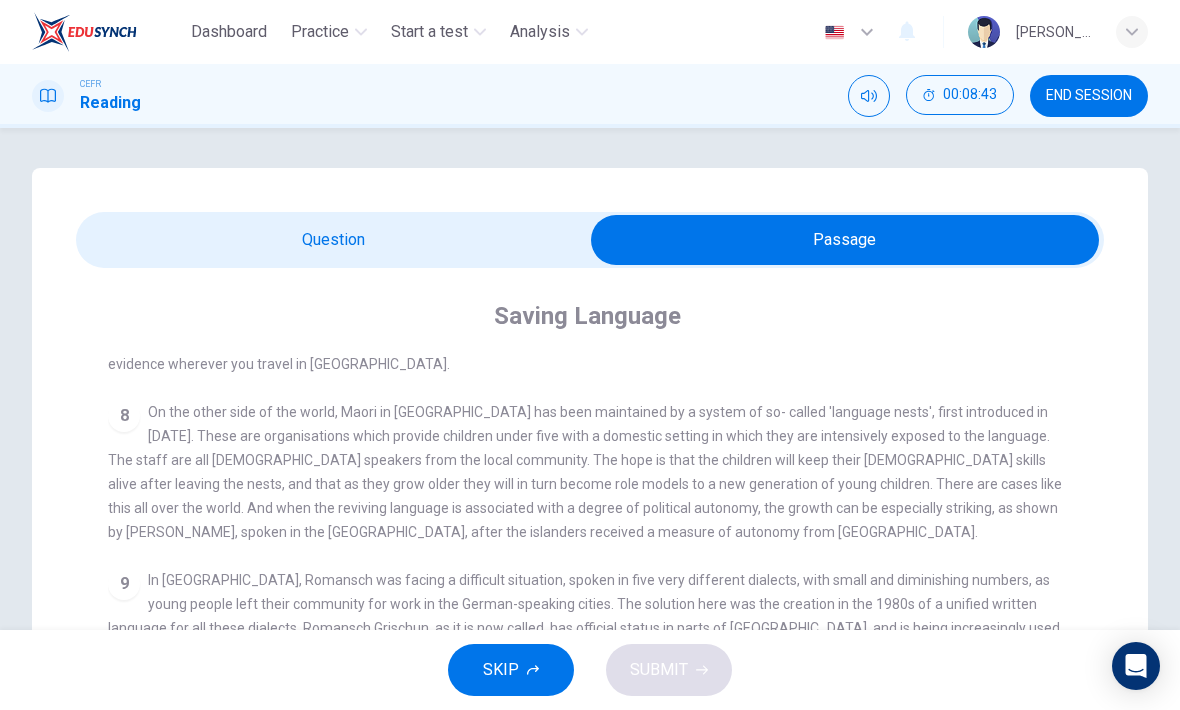click at bounding box center [845, 240] 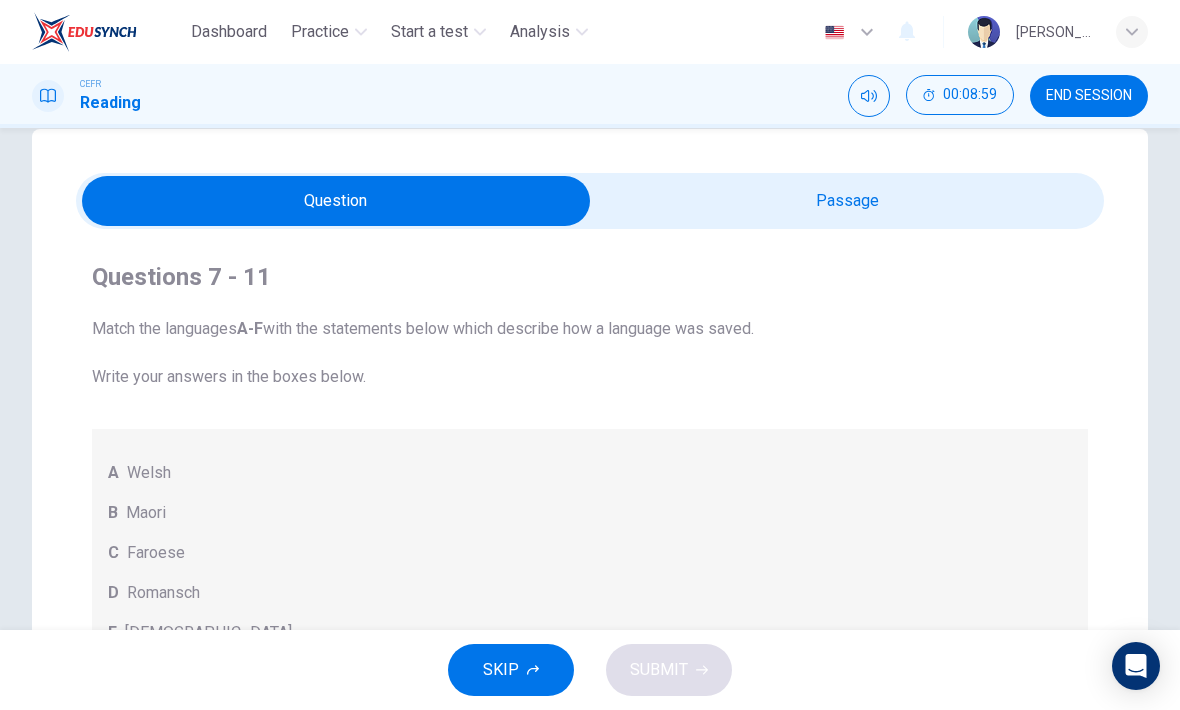 scroll, scrollTop: 32, scrollLeft: 0, axis: vertical 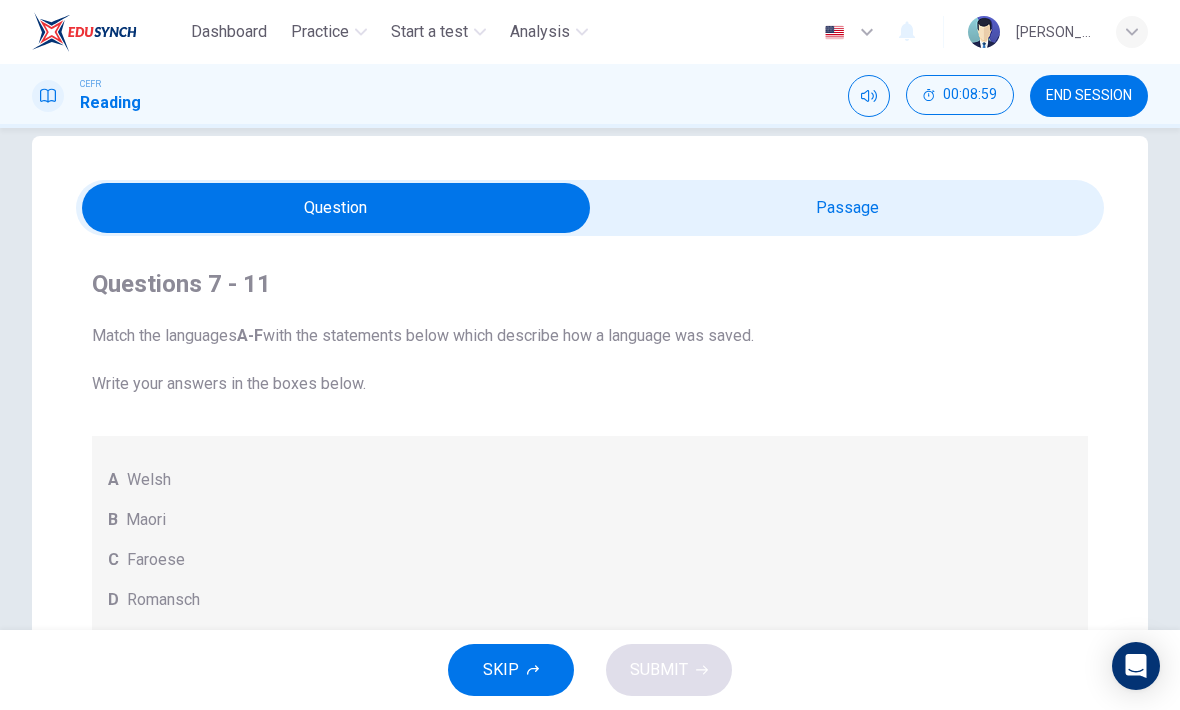 click at bounding box center (336, 208) 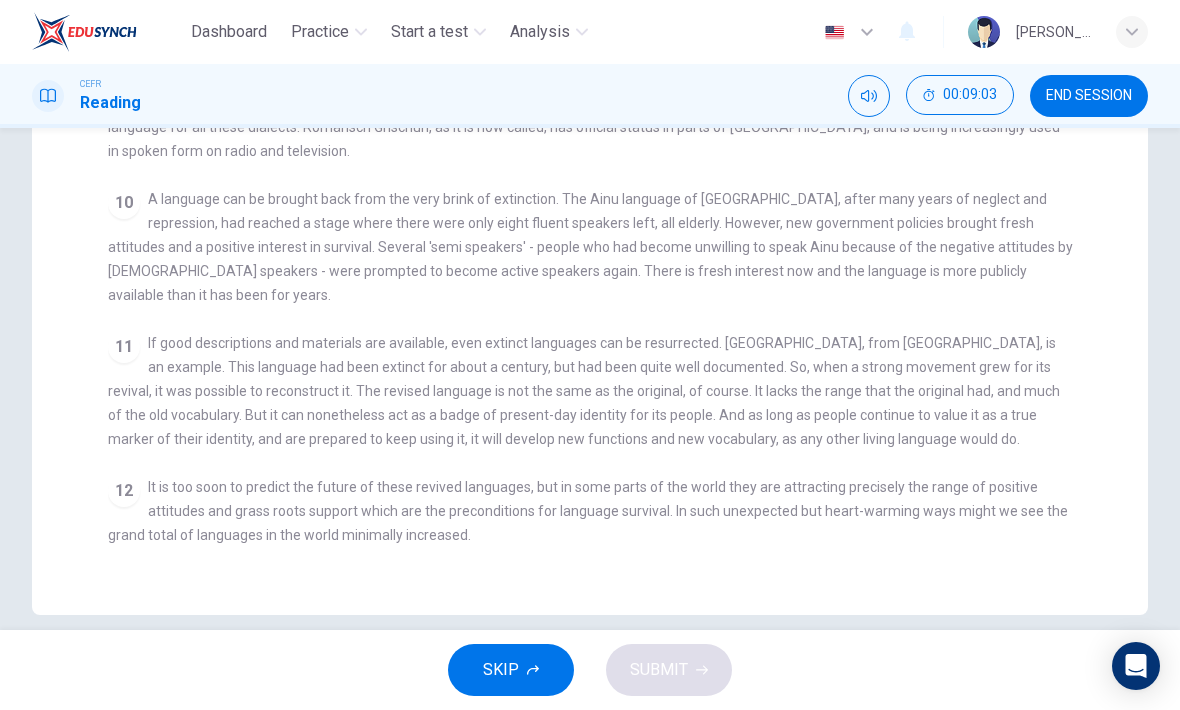 click on "CLICK TO ZOOM Click to Zoom 1 For the first time, linguists have put a price on language. To save a language from extinction isn’t cheap - but more and more people are arguing that the alternative is the death of communities. 2 There is nothing unusual about a single language dying. Communities have come and gone throughout history, and with them their language. But what is happening today is extraordinary, judged by the standards of the past. It is language extinction on a massive scale. According to the best estimates, there are some 6,000 languages in the world. Of these, about half are going to die out in the course of the next century: that’s 3,000 languages in 1,200 months. On average, there is a language dying out somewhere in the world every two weeks or so. 3 4 5 6 7 8 9 10 11 12" at bounding box center [603, 213] 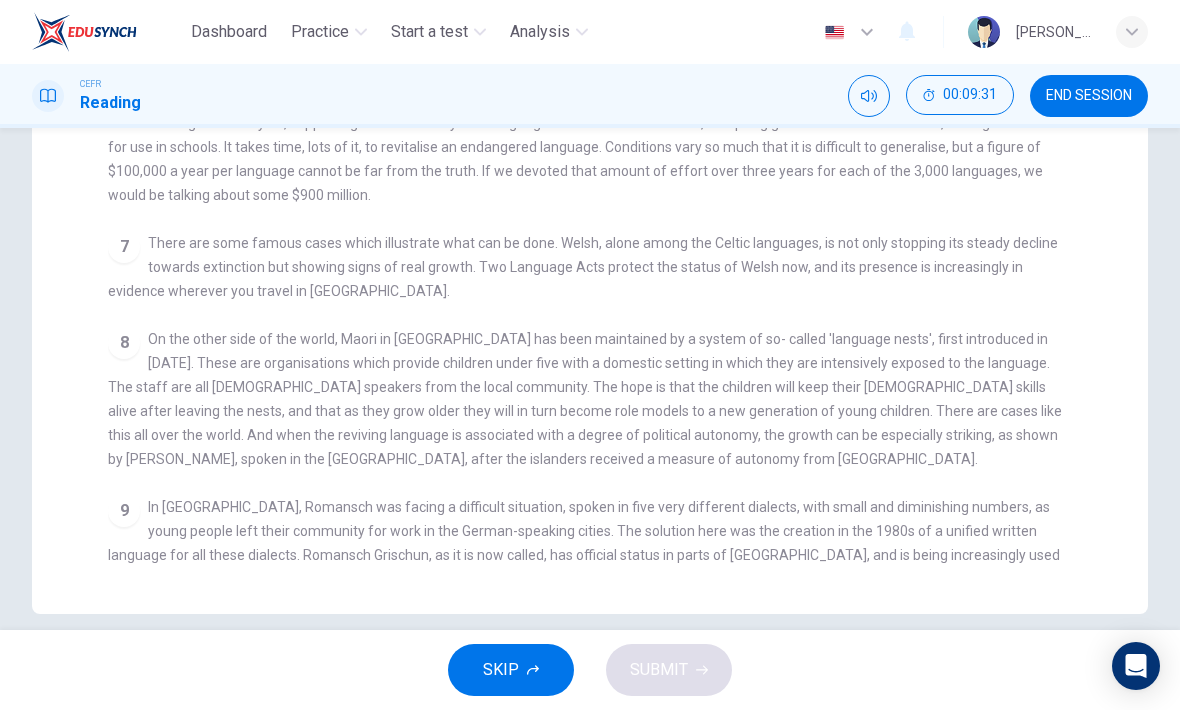 scroll, scrollTop: 698, scrollLeft: 0, axis: vertical 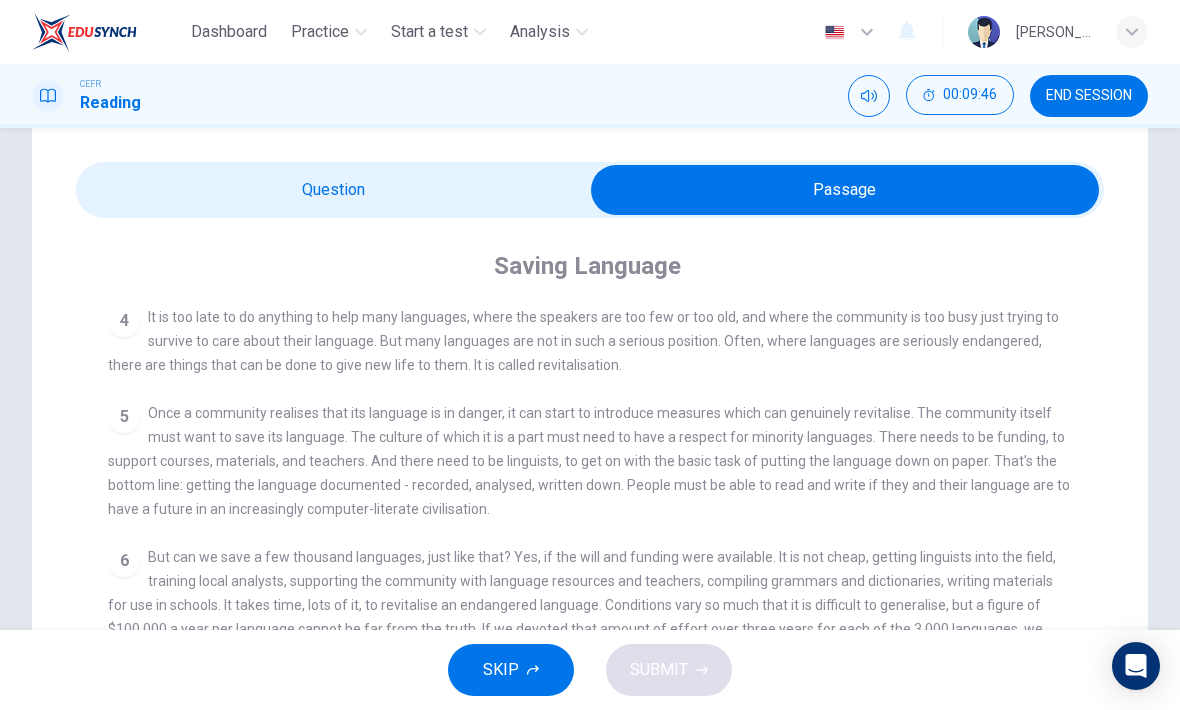 click at bounding box center [845, 190] 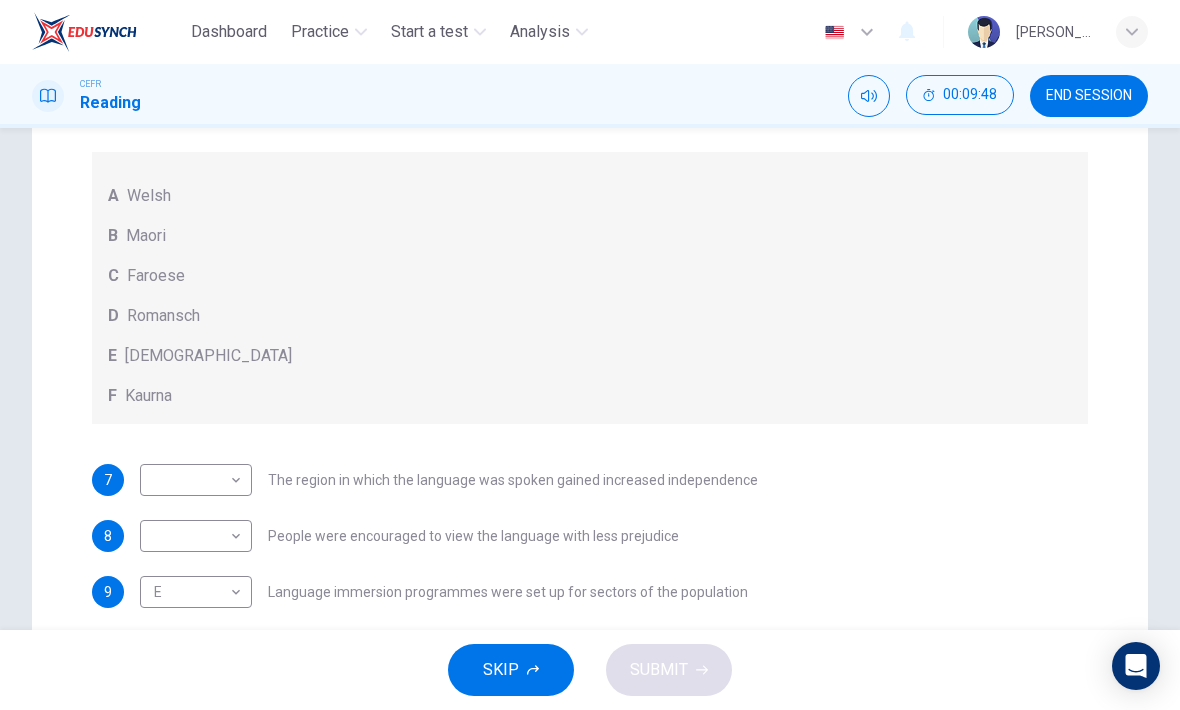 scroll, scrollTop: 323, scrollLeft: 0, axis: vertical 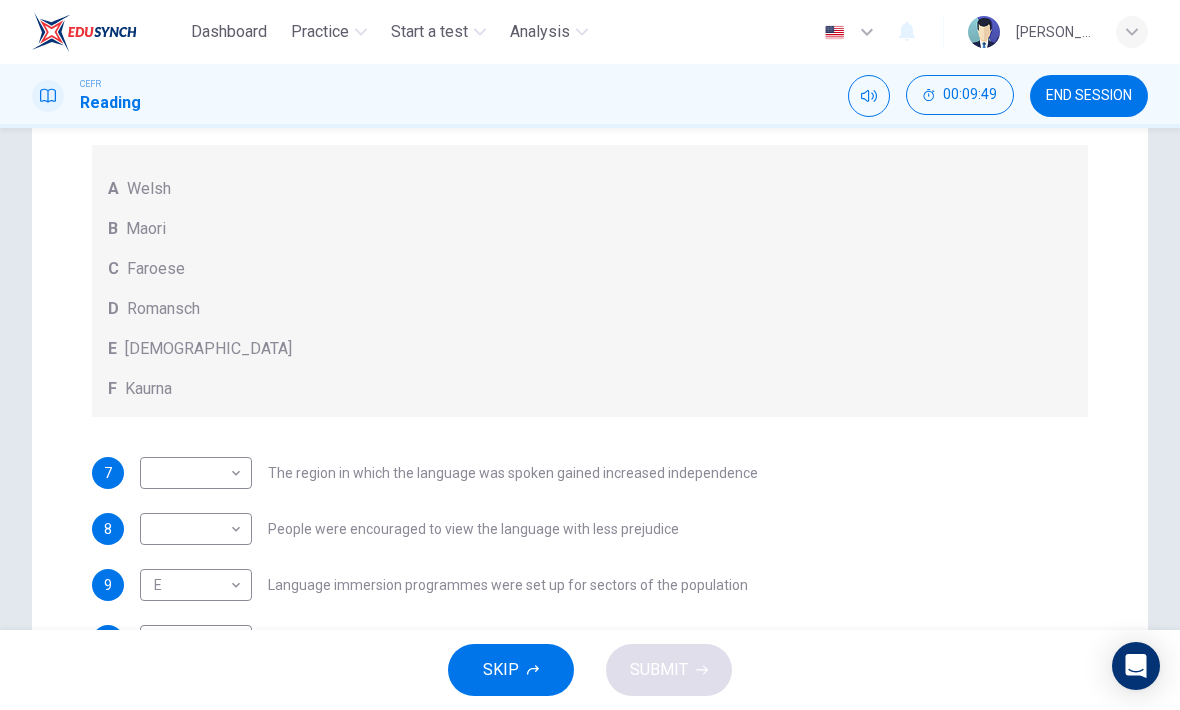 click on "Dashboard Practice Start a test Analysis English en ​ NOOR QURRATU'AINI BINTI MOHD RASHIDI CEFR Reading 00:09:49 END SESSION Questions 7 - 11 Match the languages  A-F  with the statements below which describe how a language was saved.
Write your answers in the boxes below. A Welsh B Maori C Faroese D Romansch E Ainu F Kaurna 7 ​ ​ The region in which the language was spoken gained increased independence 8 ​ ​ People were encouraged to view the language with less prejudice 9 E E ​ Language immersion programmes were set up for sectors of the population 10 D D ​ A merger of different varieties of the language took place 11 D D ​ Written samples of the language permitted its revitalisation Saving Language CLICK TO ZOOM Click to Zoom 1 For the first time, linguists have put a price on language. To save a language from extinction isn’t cheap - but more and more people are arguing that the alternative is the death of communities. 2 3 4 5 6 7 8 9 10 11 12 SKIP SUBMIT
Dashboard Practice 2025" at bounding box center (590, 355) 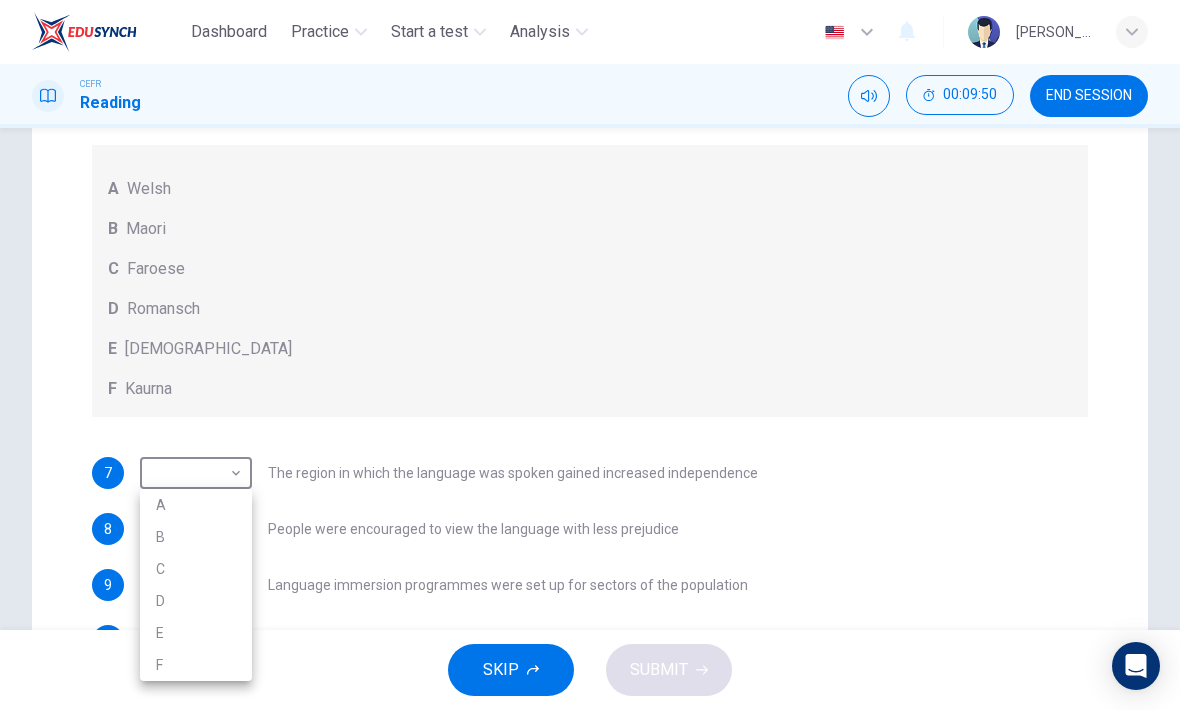 click on "C" at bounding box center [196, 569] 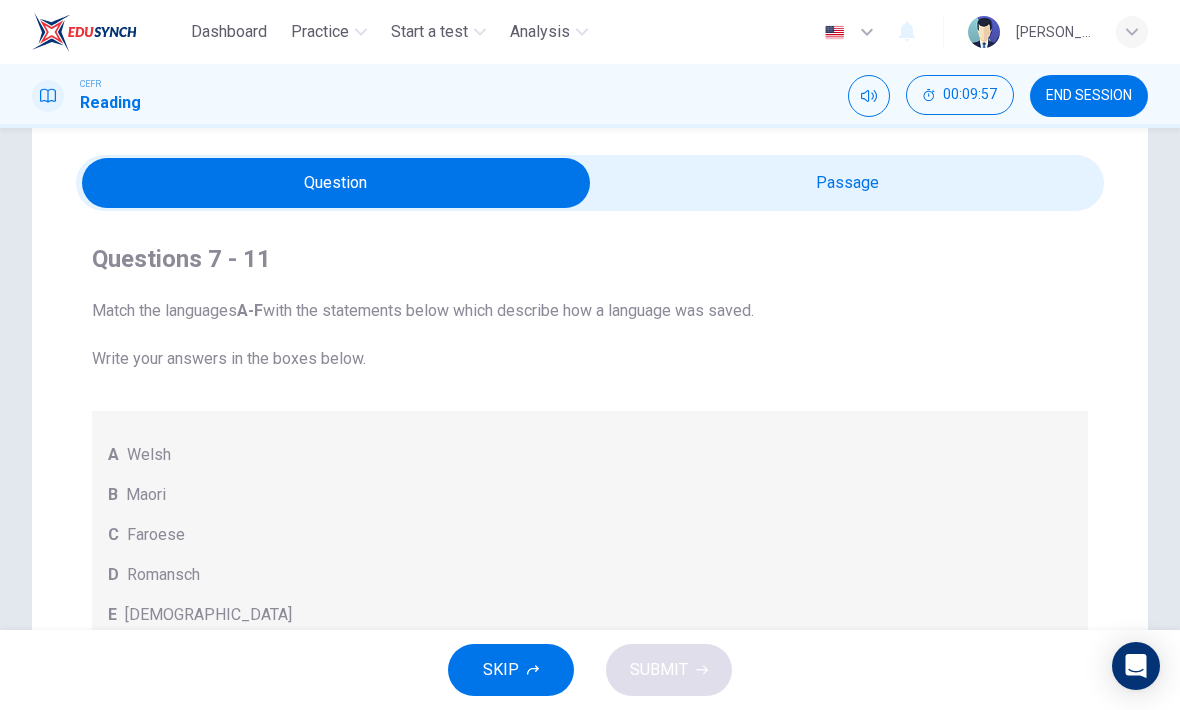 scroll, scrollTop: 51, scrollLeft: 0, axis: vertical 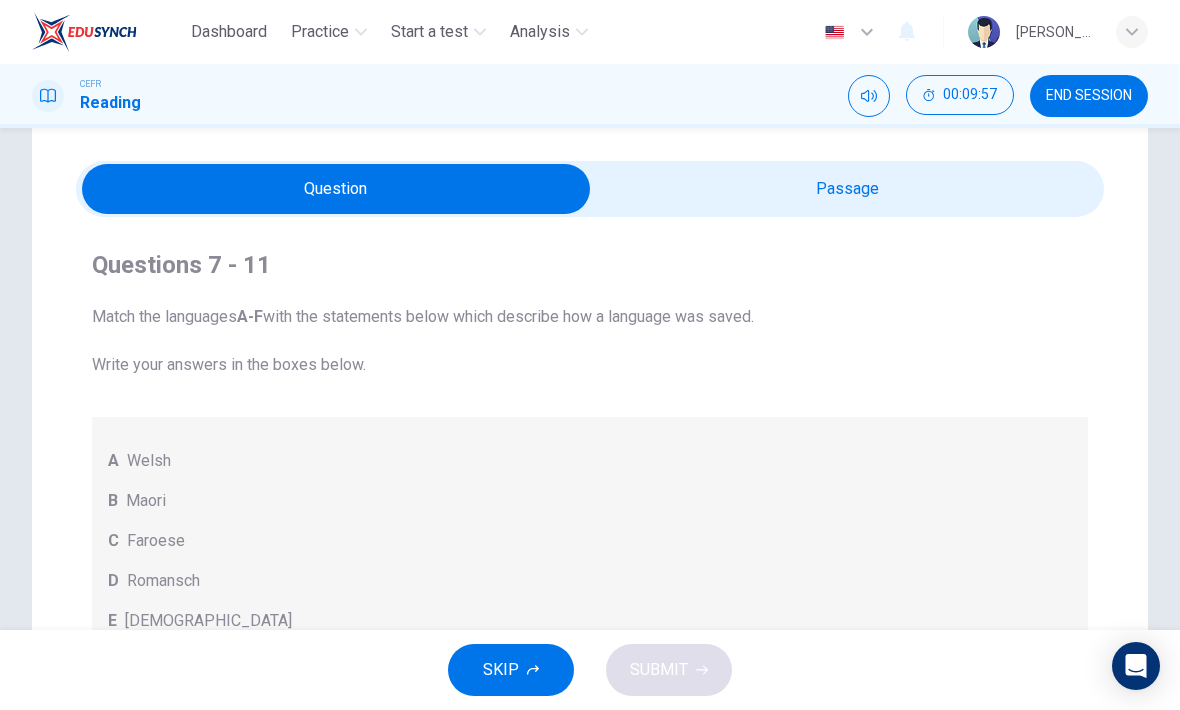 click at bounding box center [336, 189] 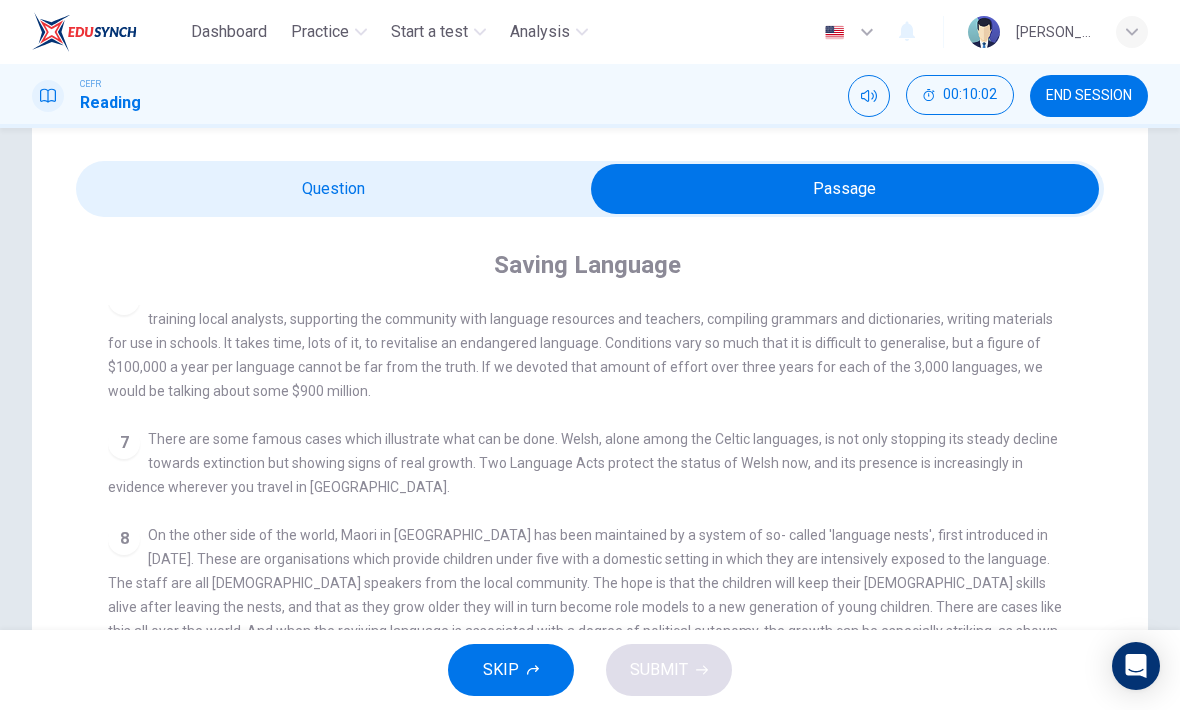 scroll, scrollTop: 960, scrollLeft: 0, axis: vertical 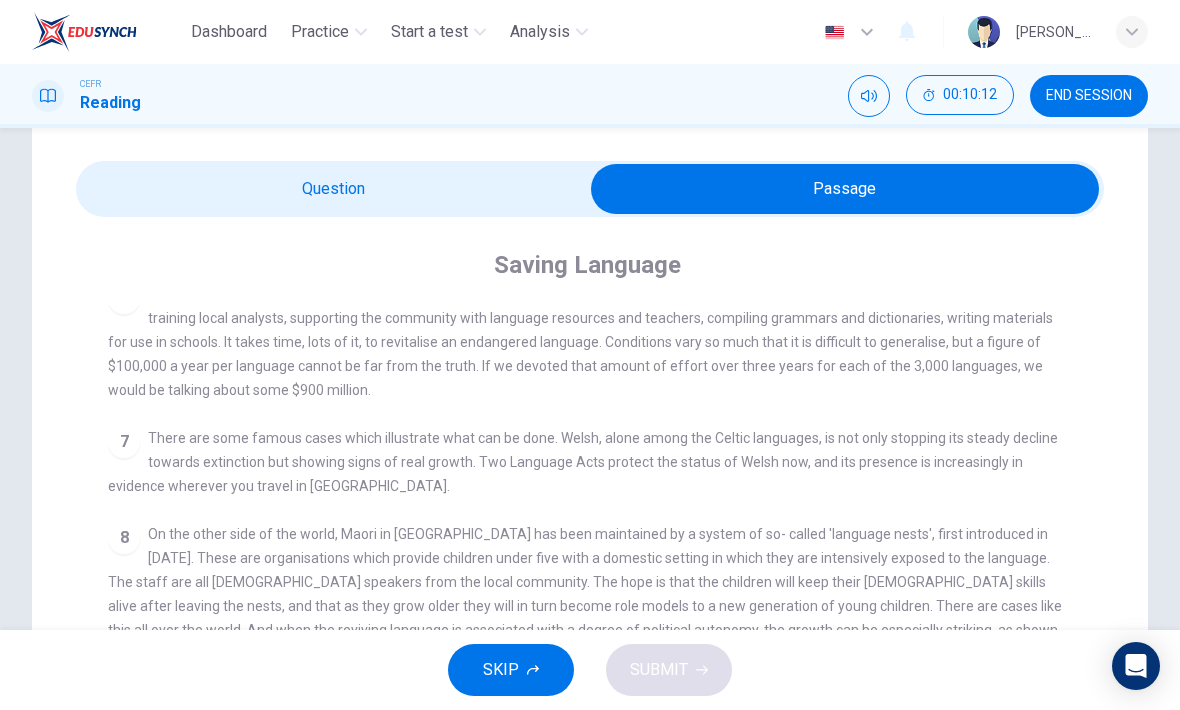 click at bounding box center [845, 189] 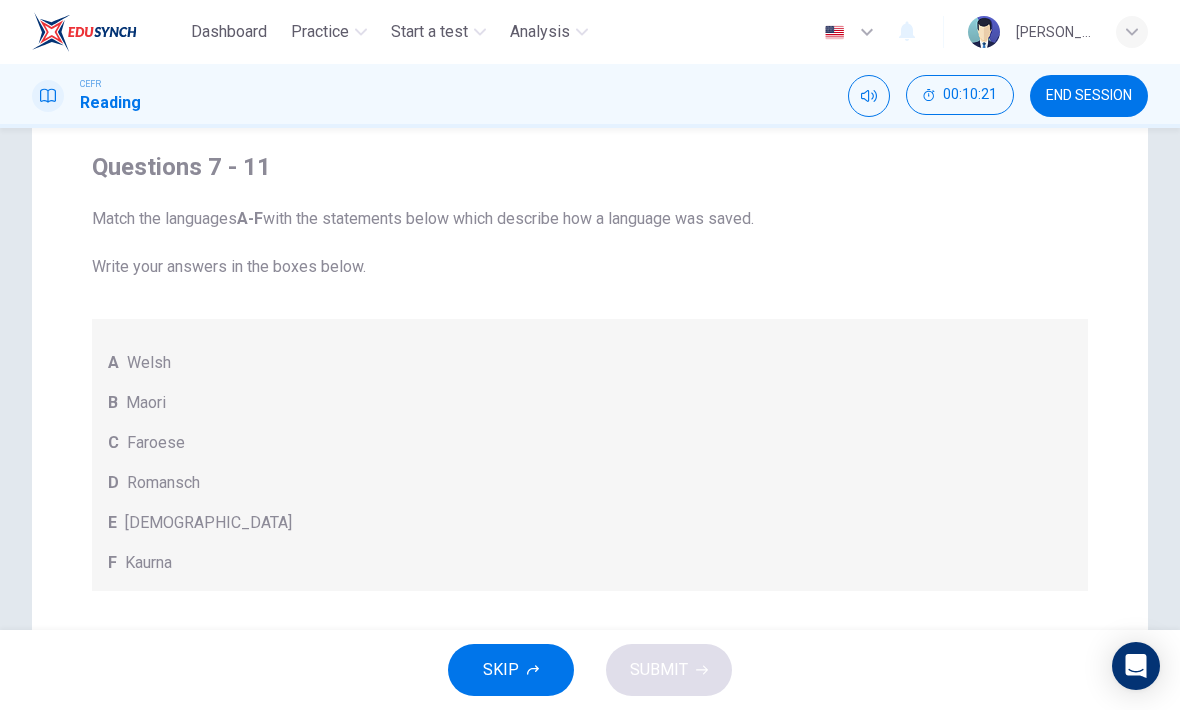 scroll, scrollTop: 96, scrollLeft: 0, axis: vertical 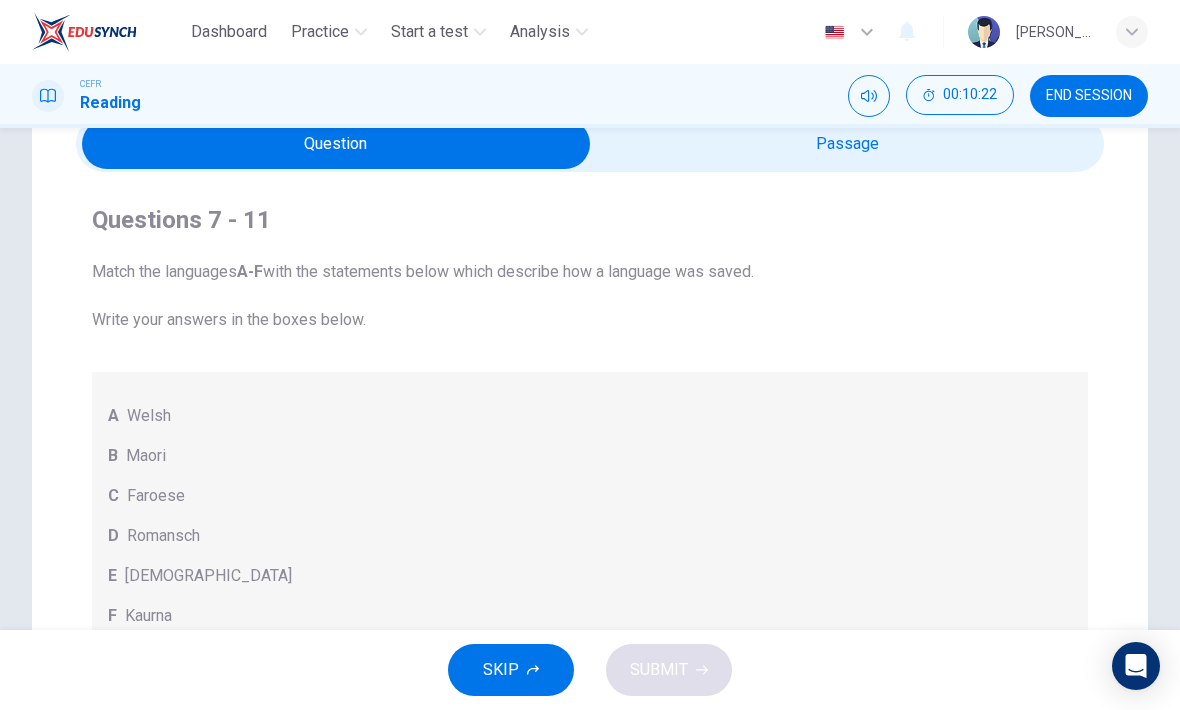 click at bounding box center (336, 144) 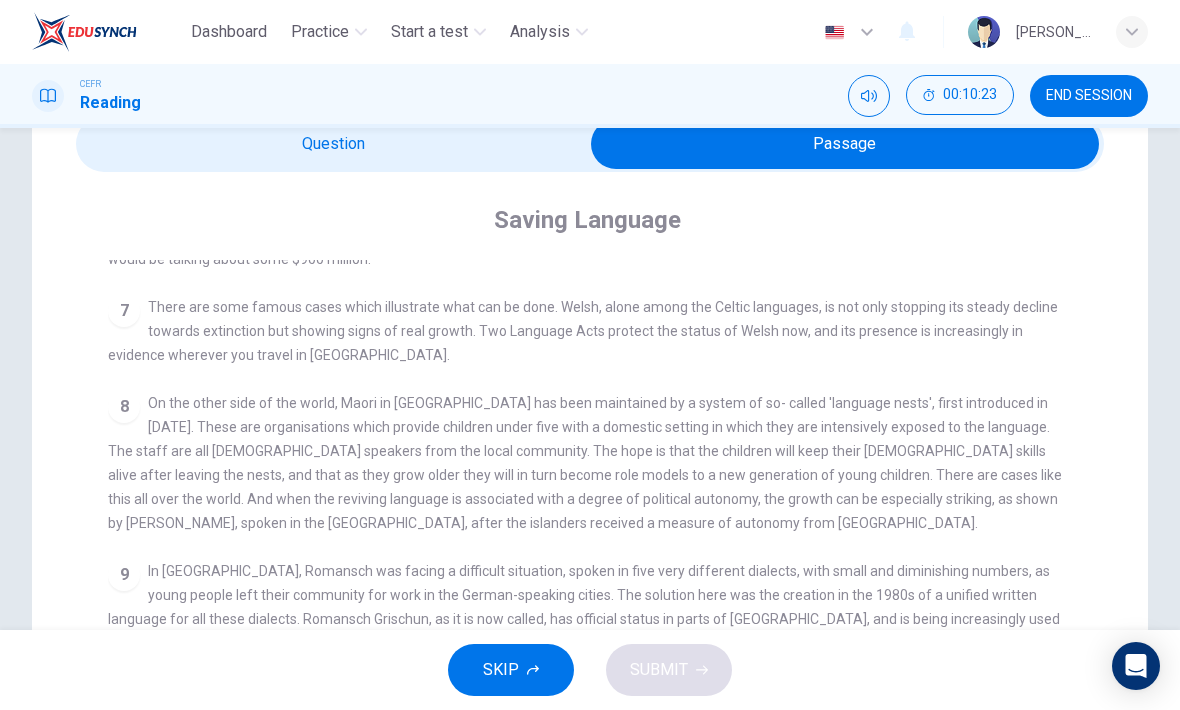 scroll, scrollTop: 1053, scrollLeft: 0, axis: vertical 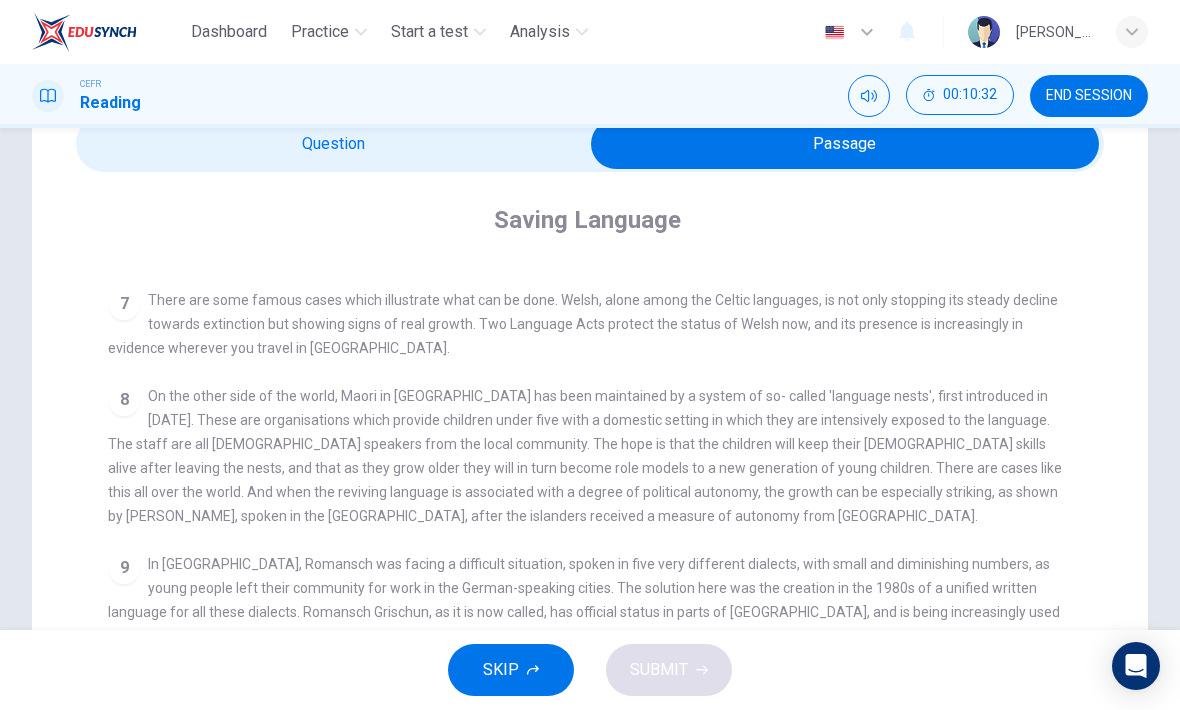 click at bounding box center (845, 144) 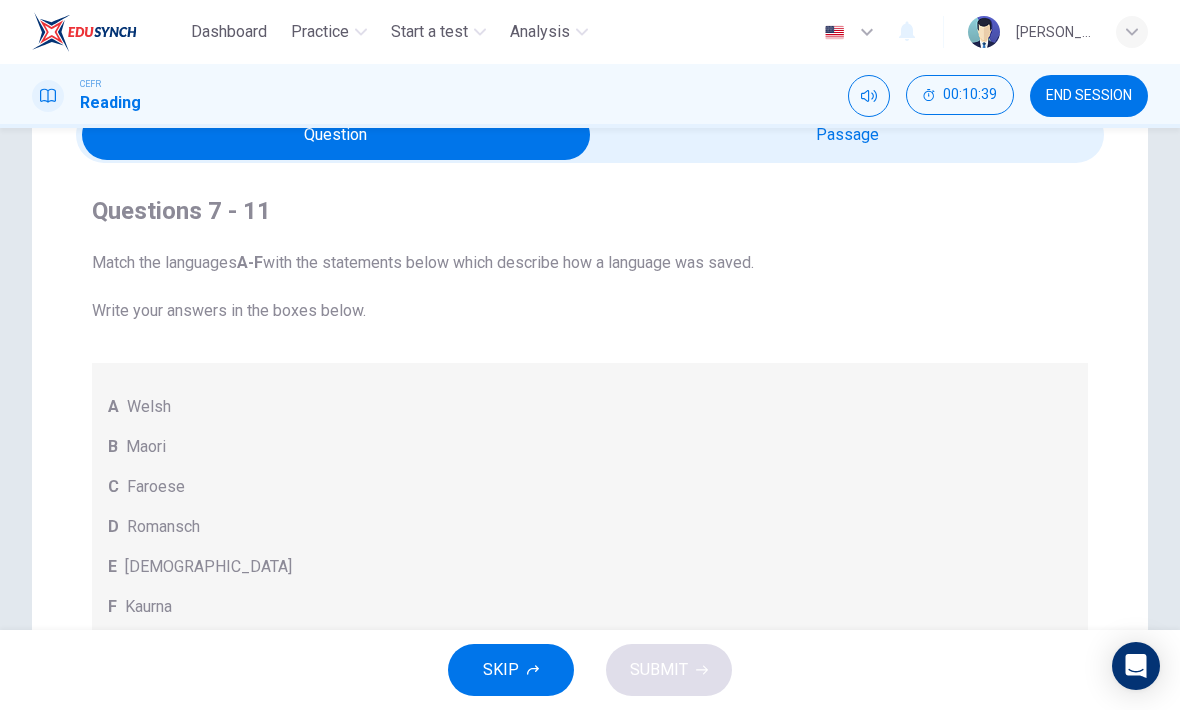 scroll, scrollTop: 84, scrollLeft: 0, axis: vertical 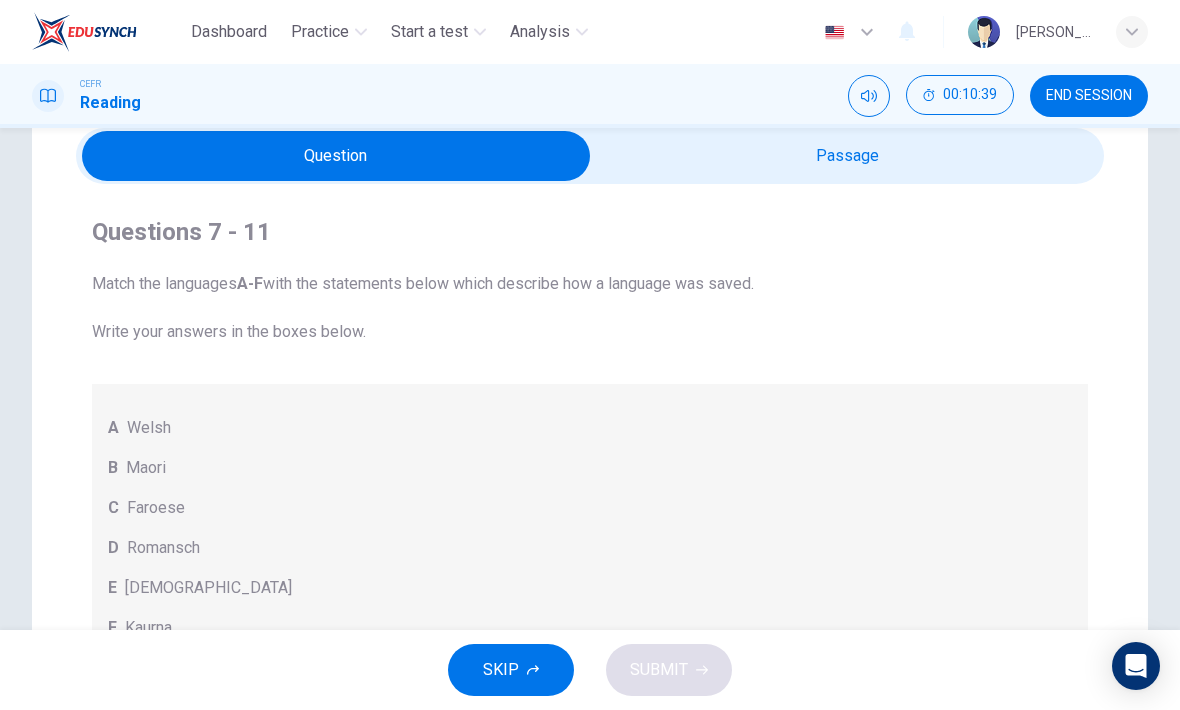 click at bounding box center (336, 156) 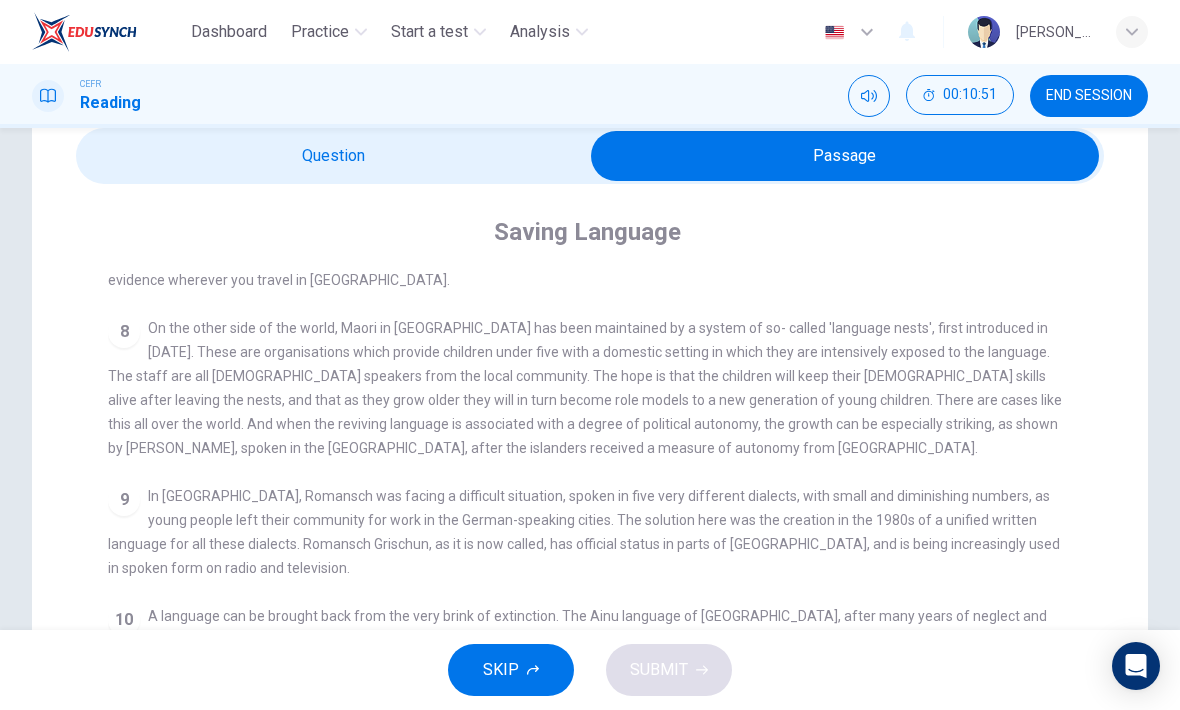 scroll, scrollTop: 1157, scrollLeft: 0, axis: vertical 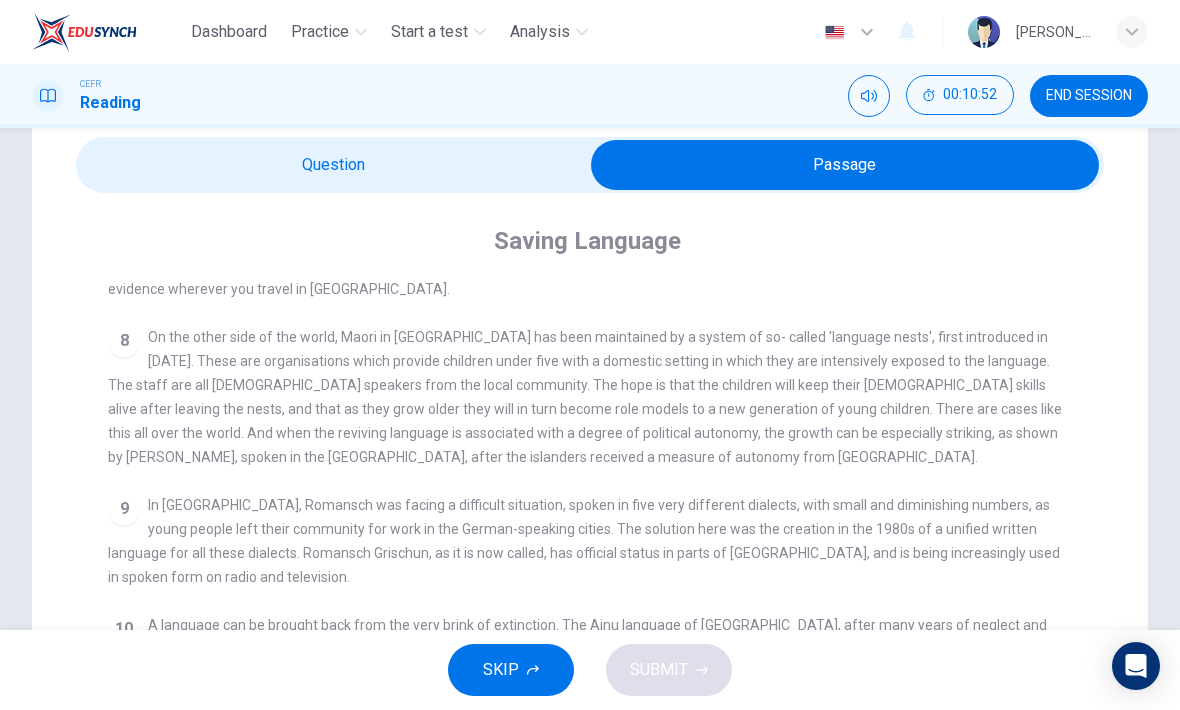 click at bounding box center [845, 165] 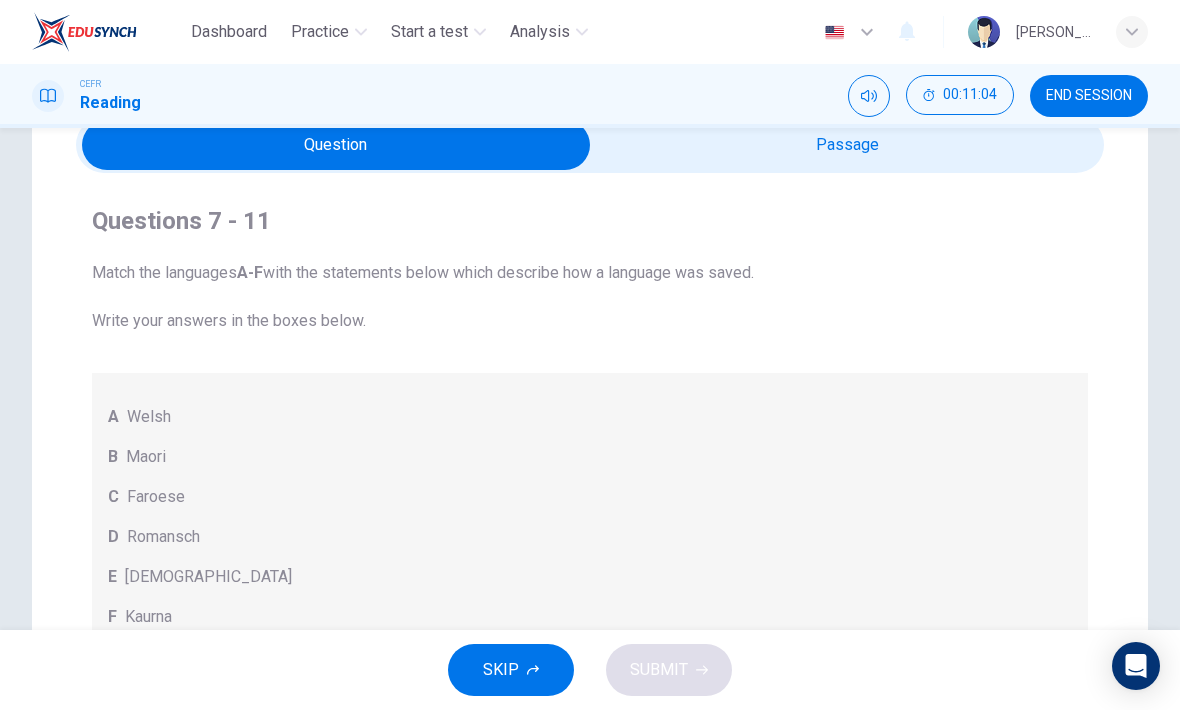 scroll, scrollTop: 71, scrollLeft: 0, axis: vertical 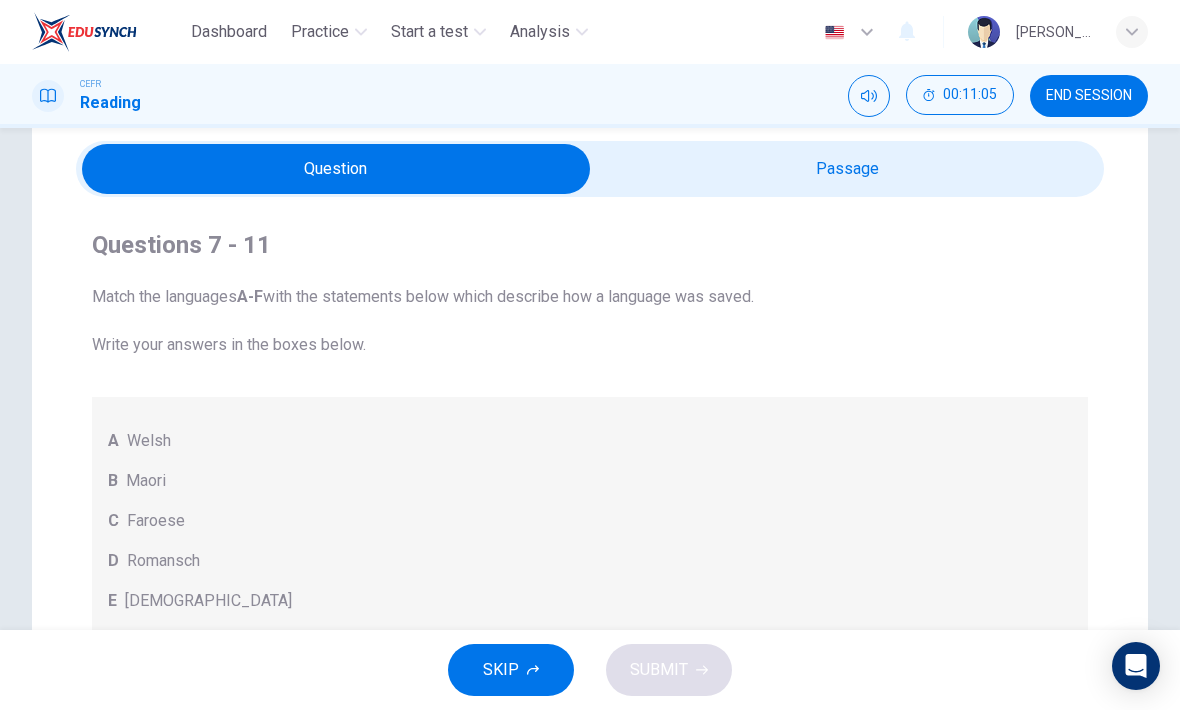 click at bounding box center (336, 169) 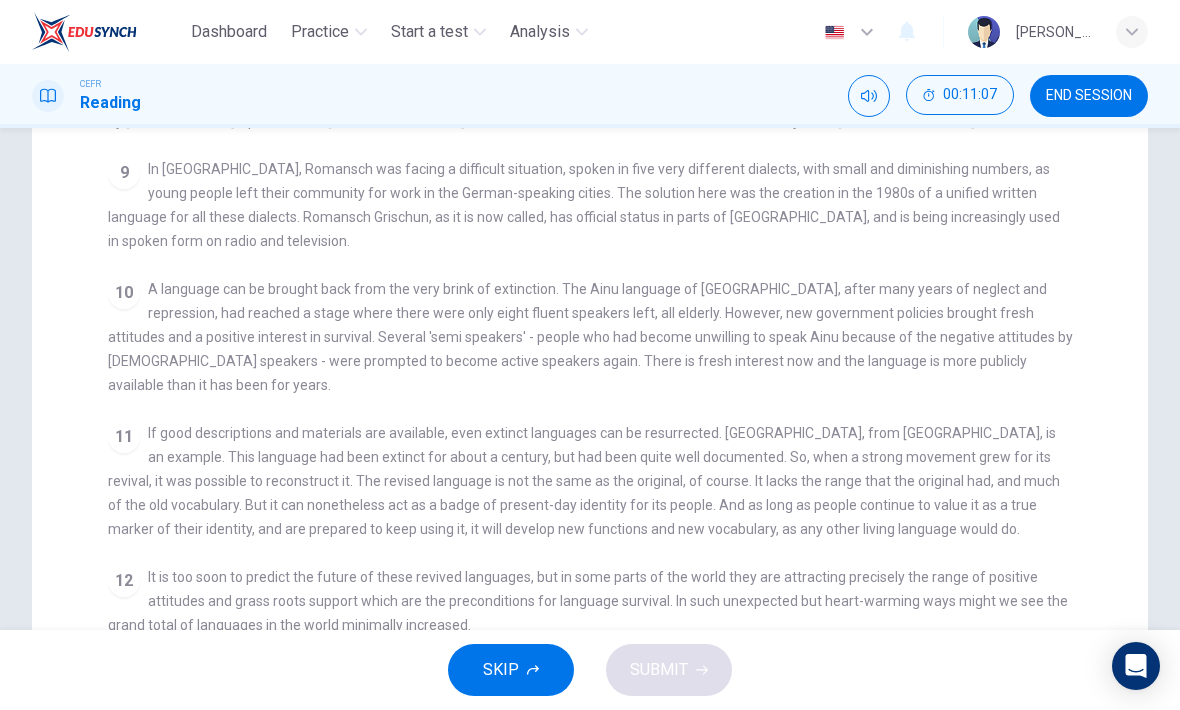 scroll, scrollTop: 419, scrollLeft: 0, axis: vertical 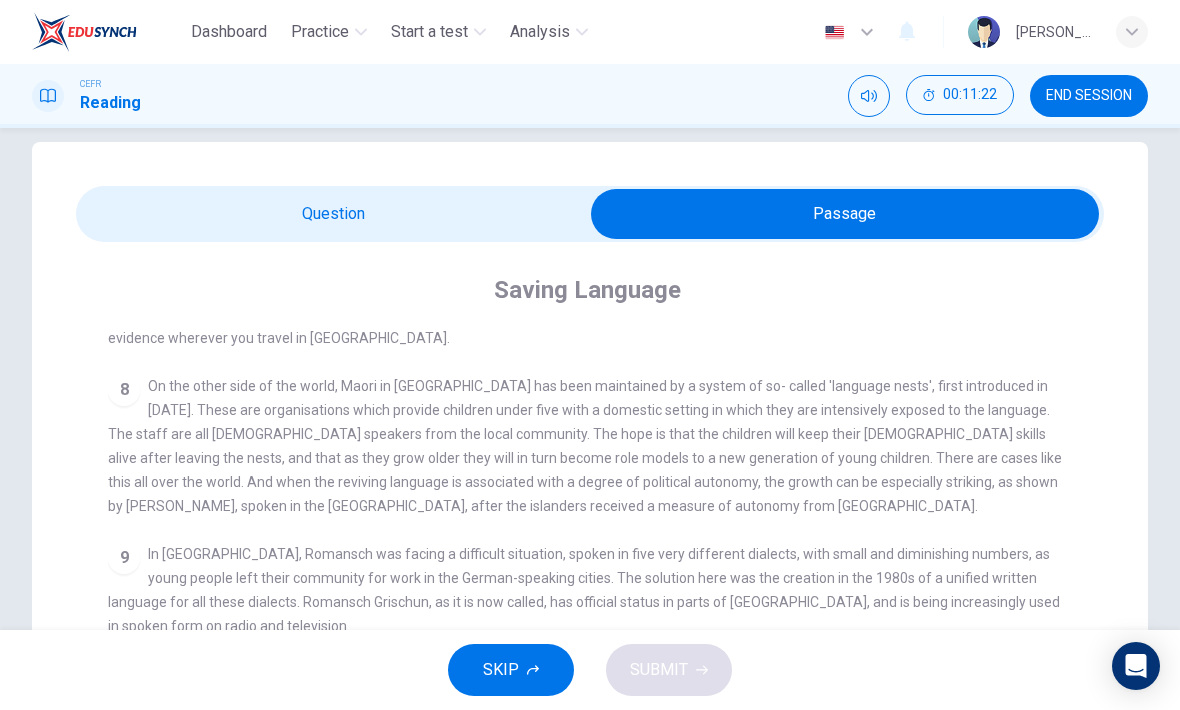 click at bounding box center (845, 214) 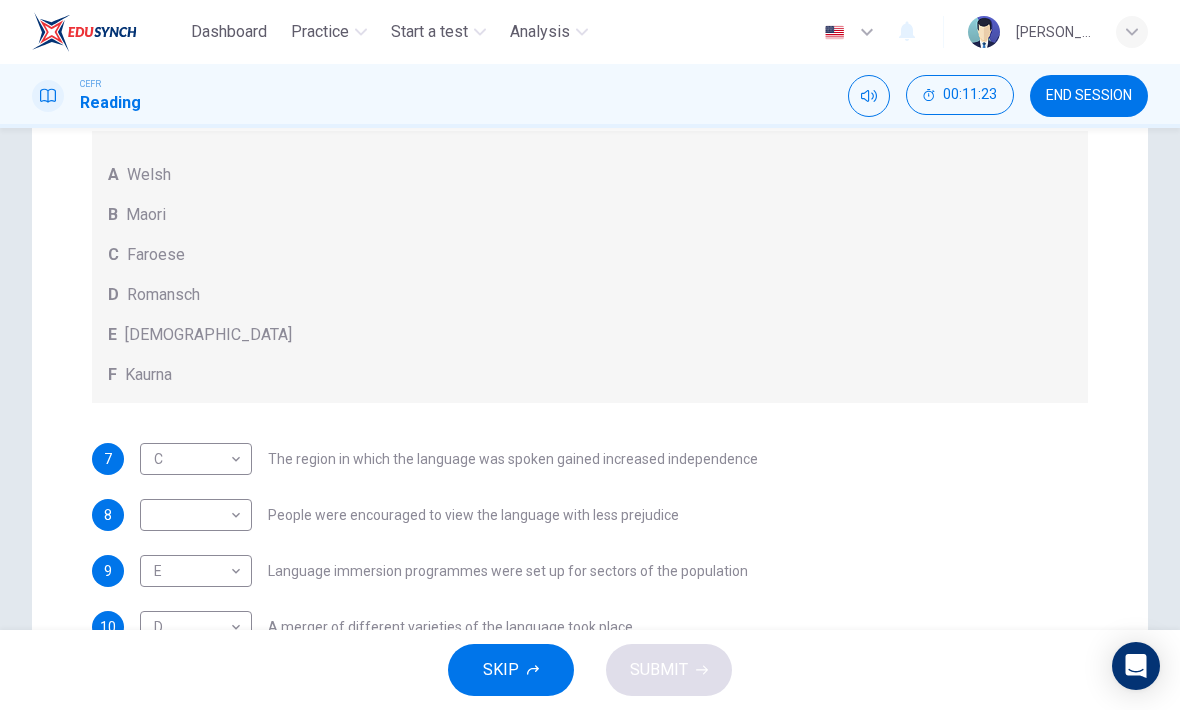 scroll, scrollTop: 338, scrollLeft: 0, axis: vertical 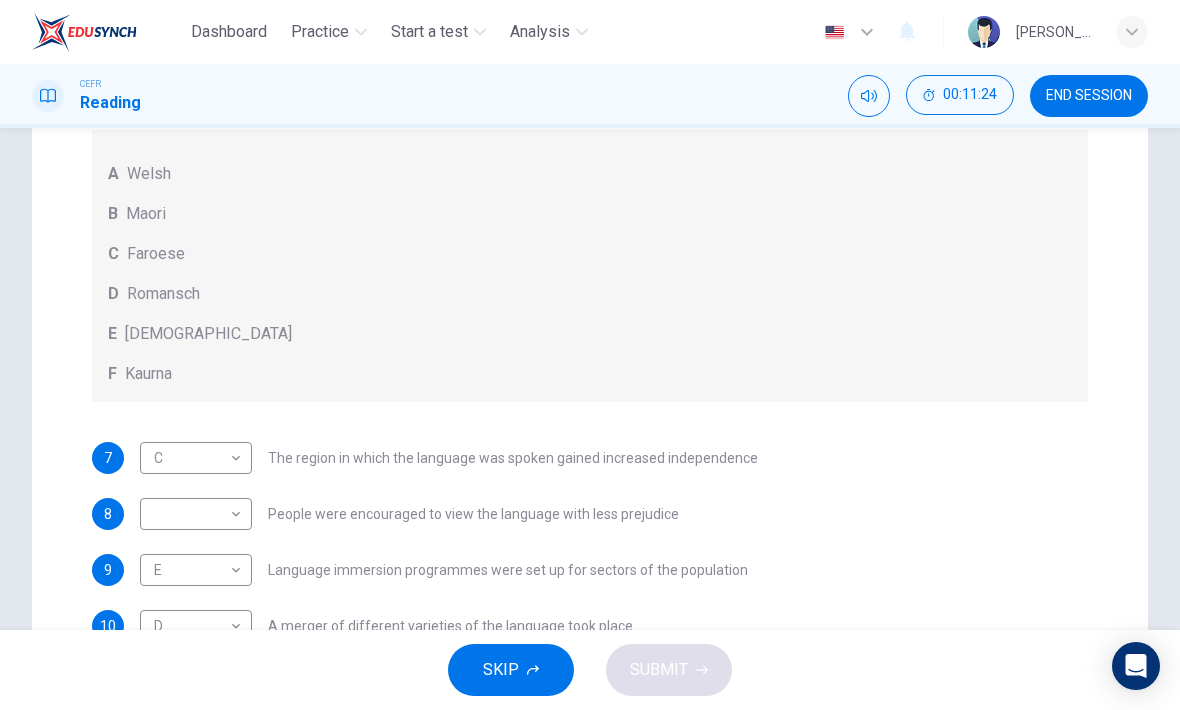 click on "Dashboard Practice Start a test Analysis English en ​ NOOR QURRATU'AINI BINTI MOHD RASHIDI CEFR Reading 00:11:24 END SESSION Questions 7 - 11 Match the languages  A-F  with the statements below which describe how a language was saved.
Write your answers in the boxes below. A Welsh B Maori C Faroese D Romansch E Ainu F Kaurna 7 C C ​ The region in which the language was spoken gained increased independence 8 ​ ​ People were encouraged to view the language with less prejudice 9 E E ​ Language immersion programmes were set up for sectors of the population 10 D D ​ A merger of different varieties of the language took place 11 D D ​ Written samples of the language permitted its revitalisation Saving Language CLICK TO ZOOM Click to Zoom 1 For the first time, linguists have put a price on language. To save a language from extinction isn’t cheap - but more and more people are arguing that the alternative is the death of communities. 2 3 4 5 6 7 8 9 10 11 12 SKIP SUBMIT
Dashboard Practice 2025" at bounding box center (590, 355) 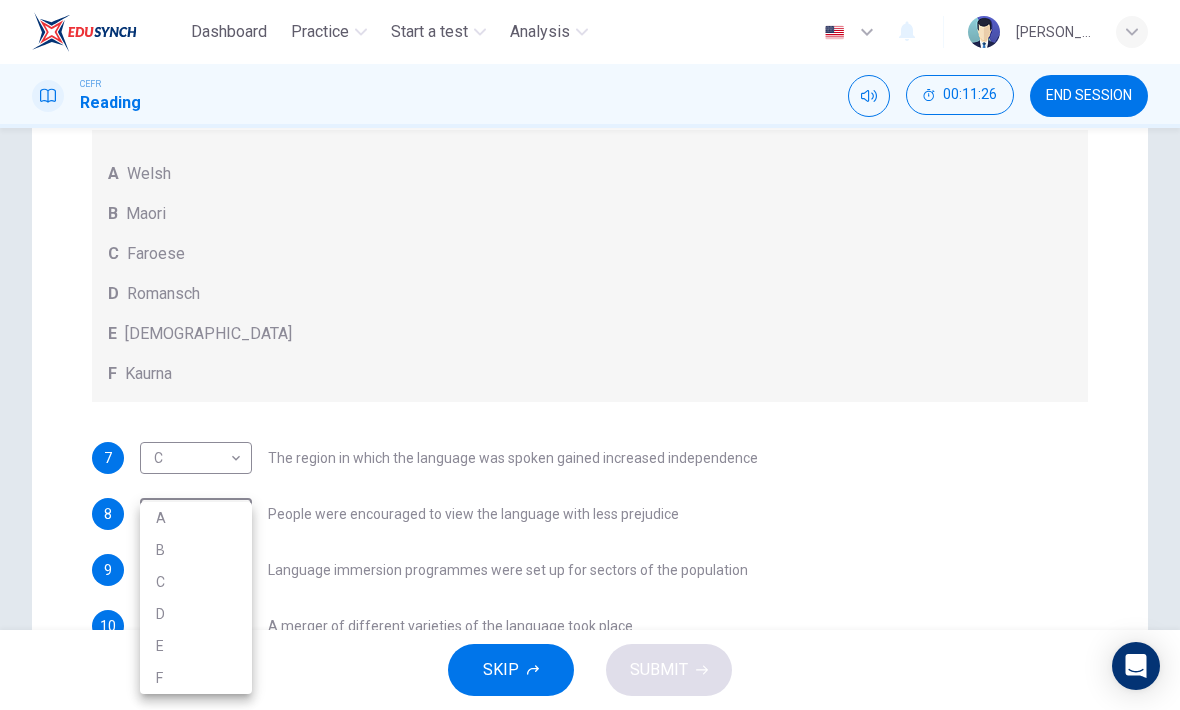click on "F" at bounding box center (196, 678) 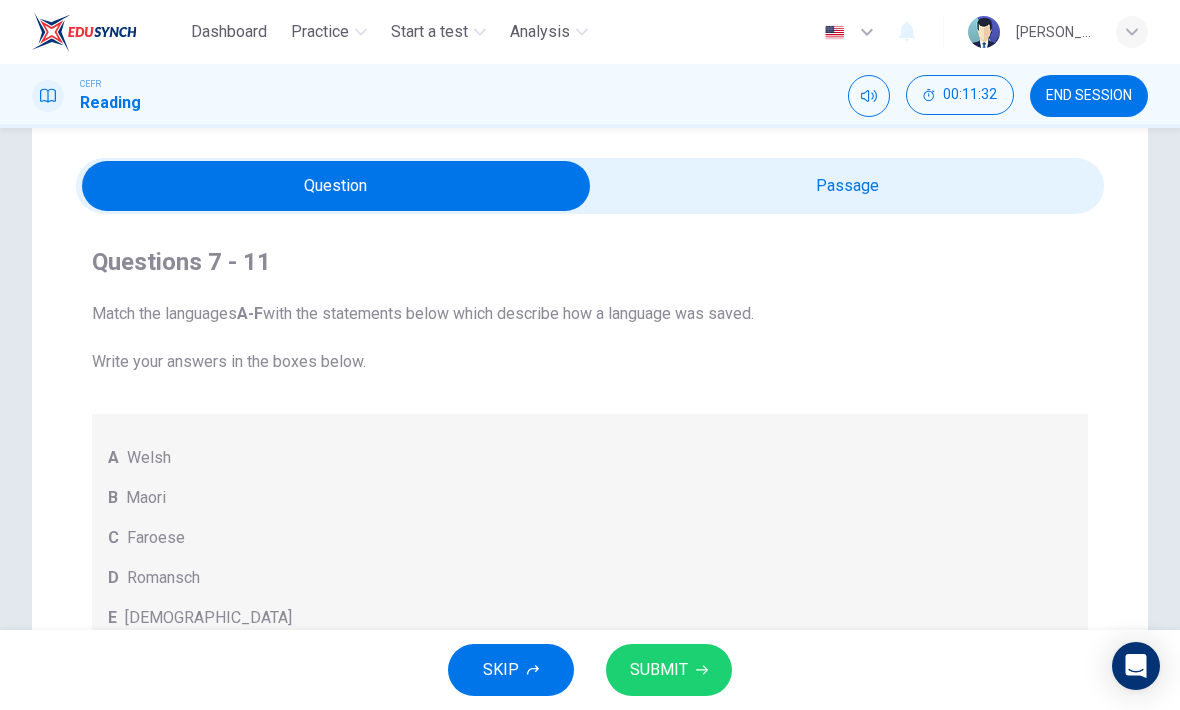 scroll, scrollTop: 53, scrollLeft: 0, axis: vertical 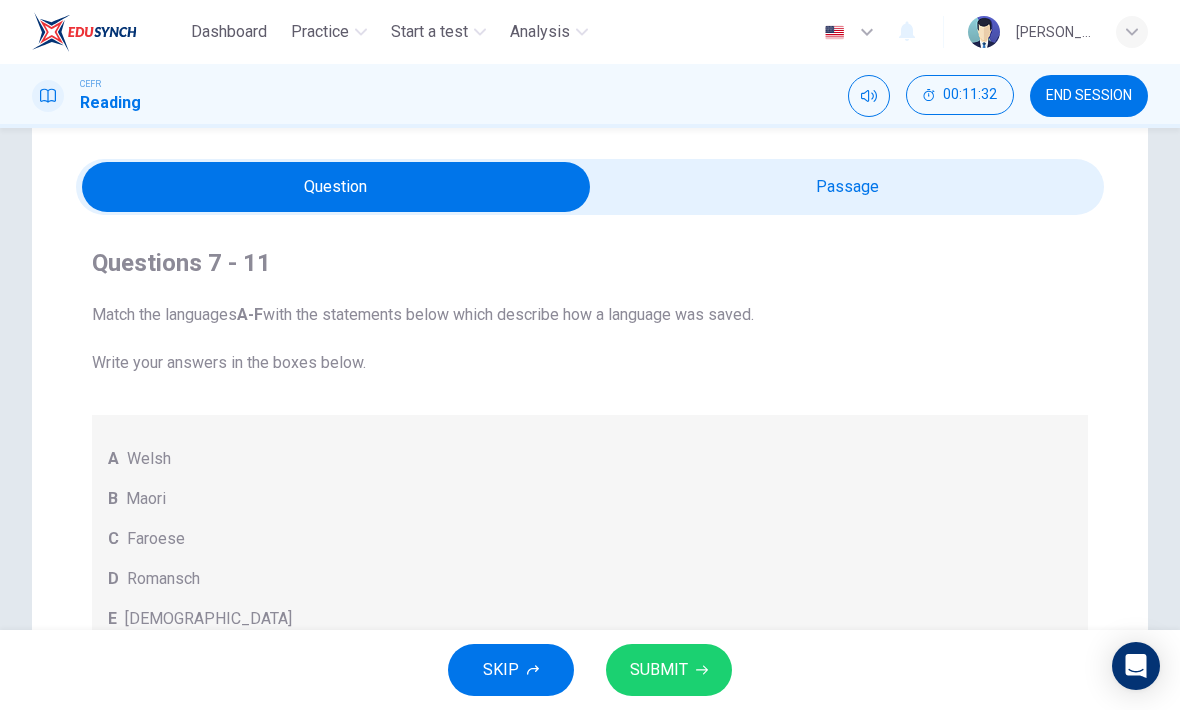 click at bounding box center (336, 187) 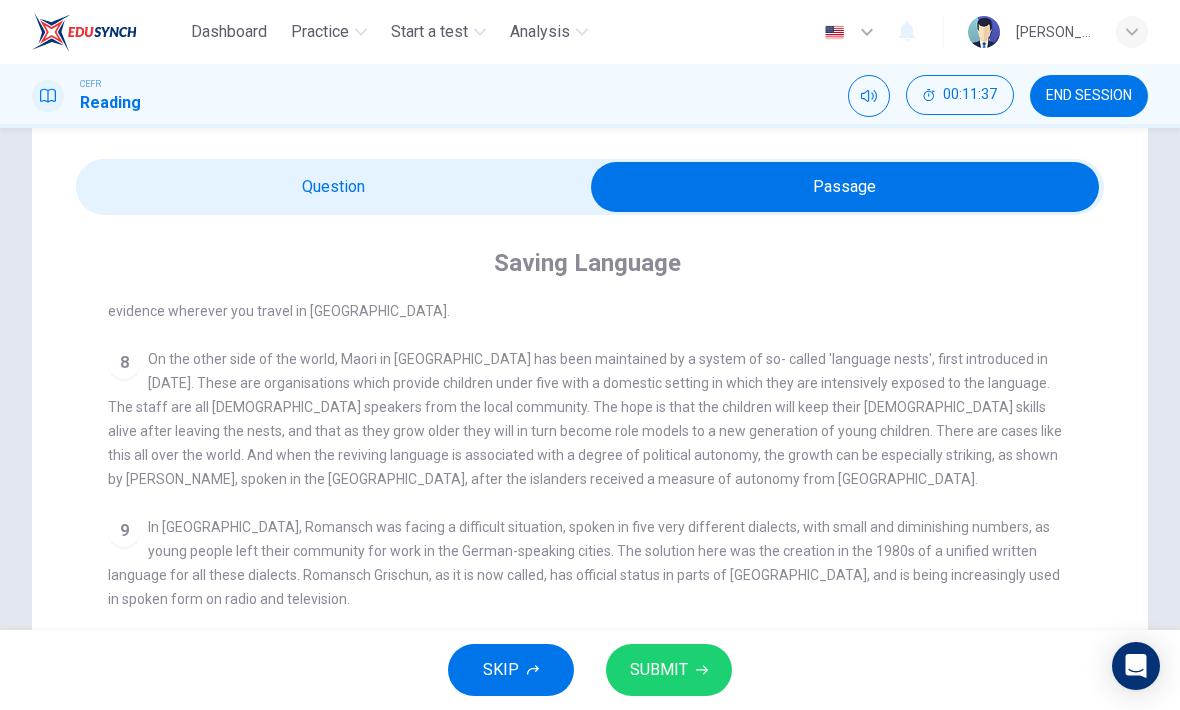 click on "Questions 7 - 11 Match the languages  A-F  with the statements below which describe how a language was saved.
Write your answers in the boxes below. A Welsh B Maori C Faroese D Romansch E Ainu F Kaurna 7 C C ​ The region in which the language was spoken gained increased independence 8 F F ​ People were encouraged to view the language with less prejudice 9 E E ​ Language immersion programmes were set up for sectors of the population 10 D D ​ A merger of different varieties of the language took place 11 D D ​ Written samples of the language permitted its revitalisation Saving Language CLICK TO ZOOM Click to Zoom 1 For the first time, linguists have put a price on language. To save a language from extinction isn’t cheap - but more and more people are arguing that the alternative is the death of communities. 2 3 4 5 6 7 8 9 10 11 12" at bounding box center (590, 589) 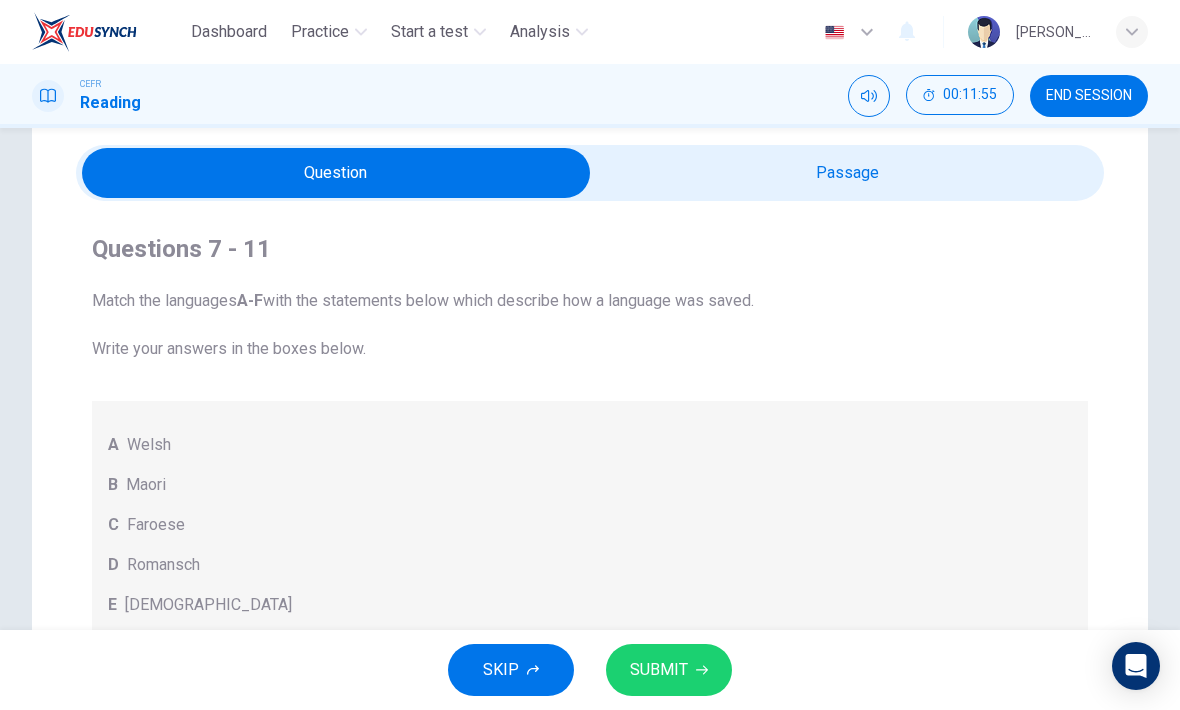scroll, scrollTop: 58, scrollLeft: 0, axis: vertical 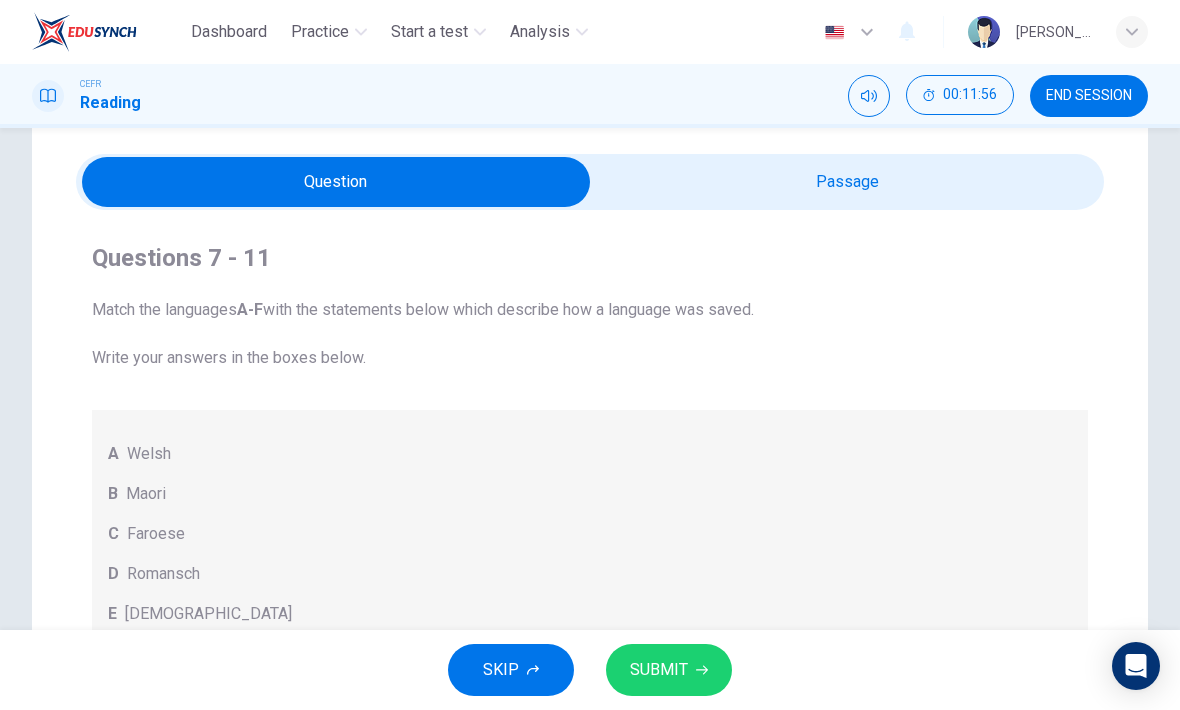 click at bounding box center [336, 182] 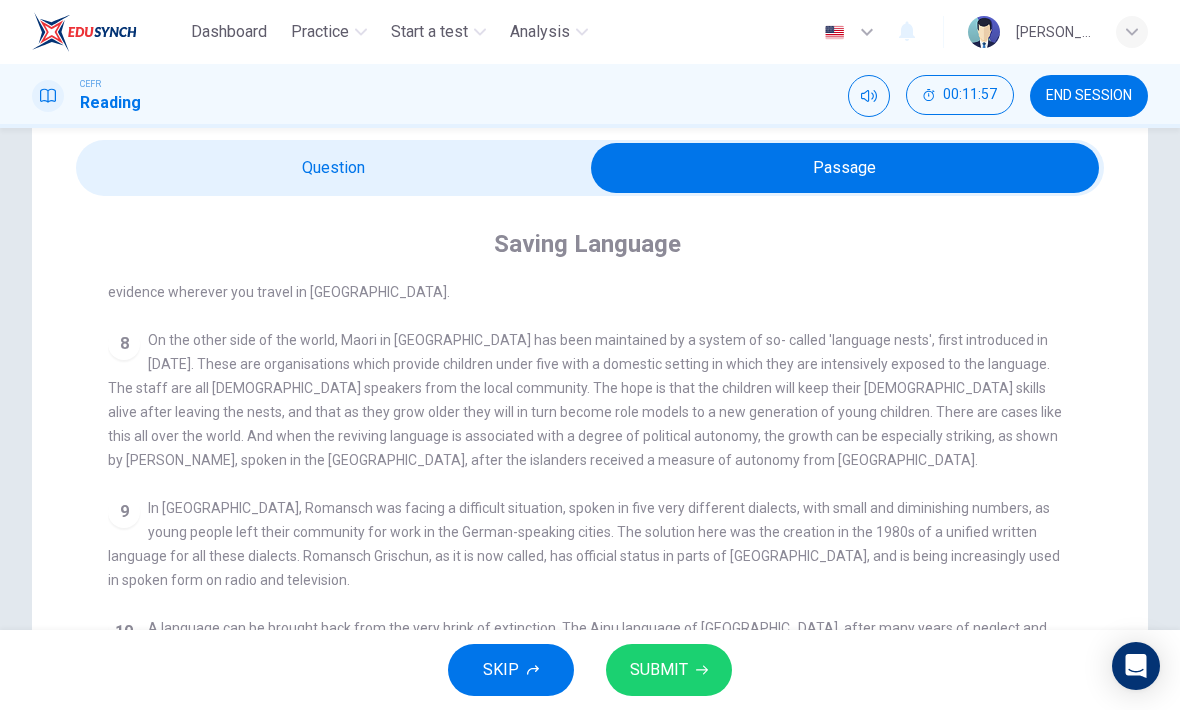 scroll, scrollTop: 9, scrollLeft: 0, axis: vertical 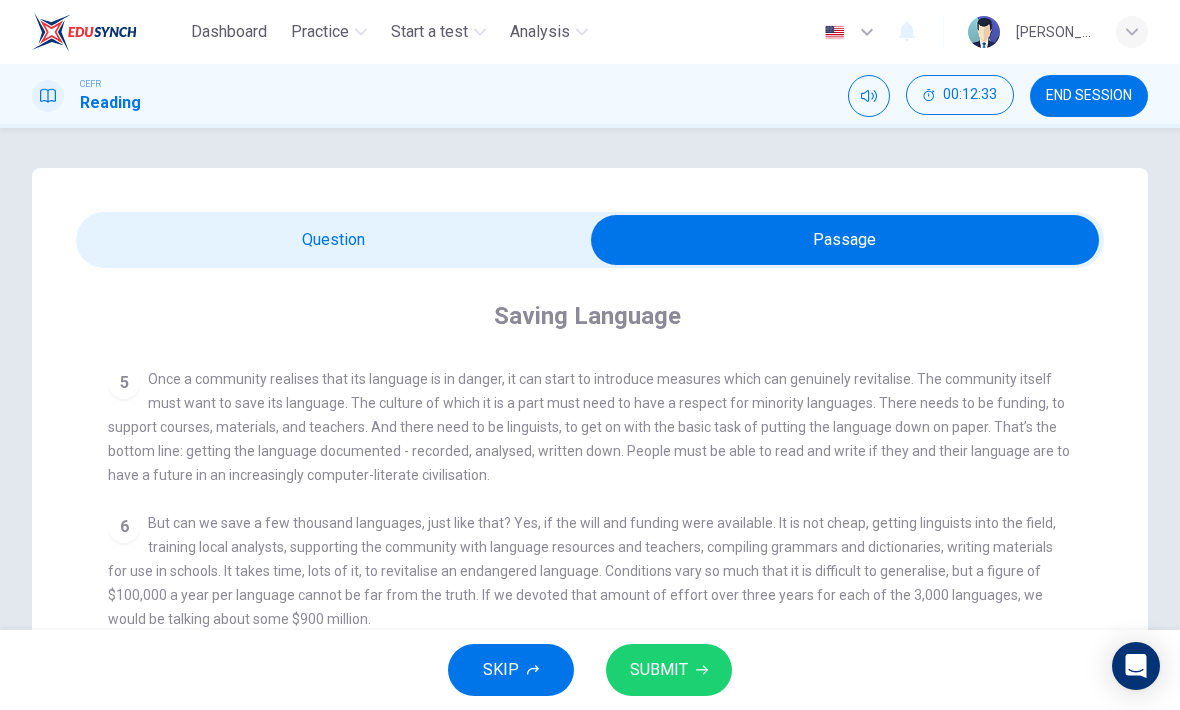 click at bounding box center (845, 240) 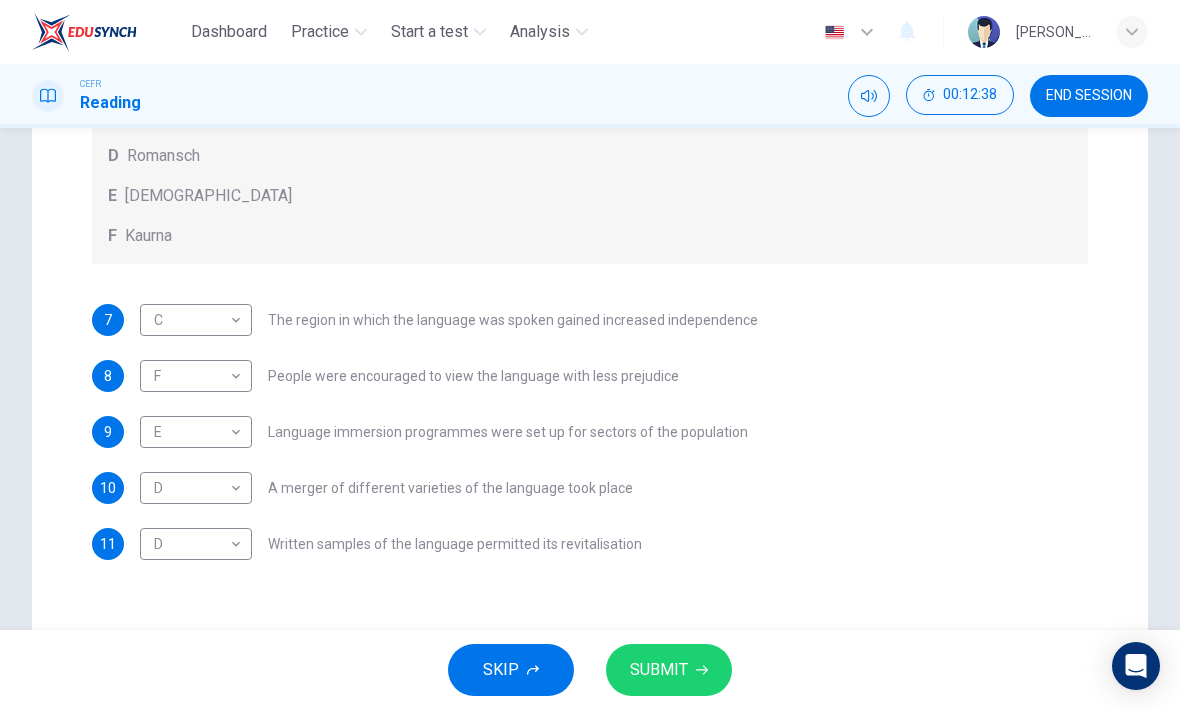 scroll, scrollTop: 488, scrollLeft: 0, axis: vertical 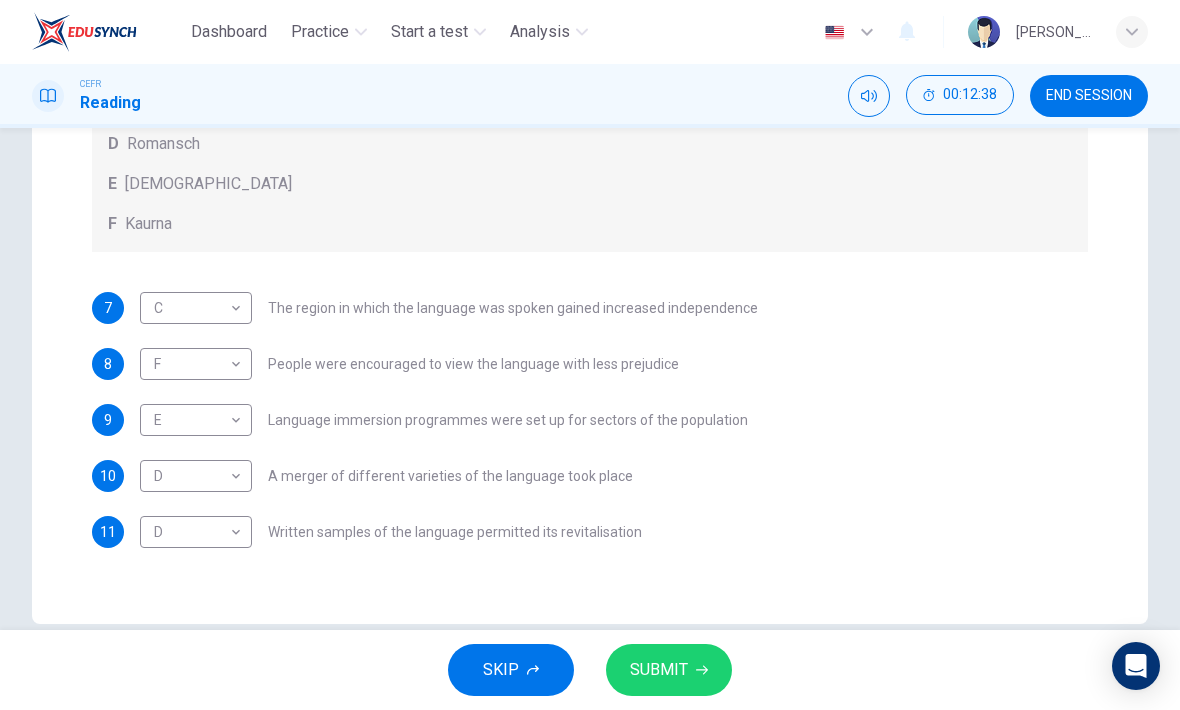 click on "Dashboard Practice Start a test Analysis English en ​ NOOR QURRATU'AINI BINTI MOHD RASHIDI CEFR Reading 00:12:38 END SESSION Questions 7 - 11 Match the languages  A-F  with the statements below which describe how a language was saved.
Write your answers in the boxes below. A Welsh B Maori C Faroese D Romansch E Ainu F Kaurna 7 C C ​ The region in which the language was spoken gained increased independence 8 F F ​ People were encouraged to view the language with less prejudice 9 E E ​ Language immersion programmes were set up for sectors of the population 10 D D ​ A merger of different varieties of the language took place 11 D D ​ Written samples of the language permitted its revitalisation Saving Language CLICK TO ZOOM Click to Zoom 1 For the first time, linguists have put a price on language. To save a language from extinction isn’t cheap - but more and more people are arguing that the alternative is the death of communities. 2 3 4 5 6 7 8 9 10 11 12 SKIP SUBMIT
Dashboard Practice 2025" at bounding box center (590, 355) 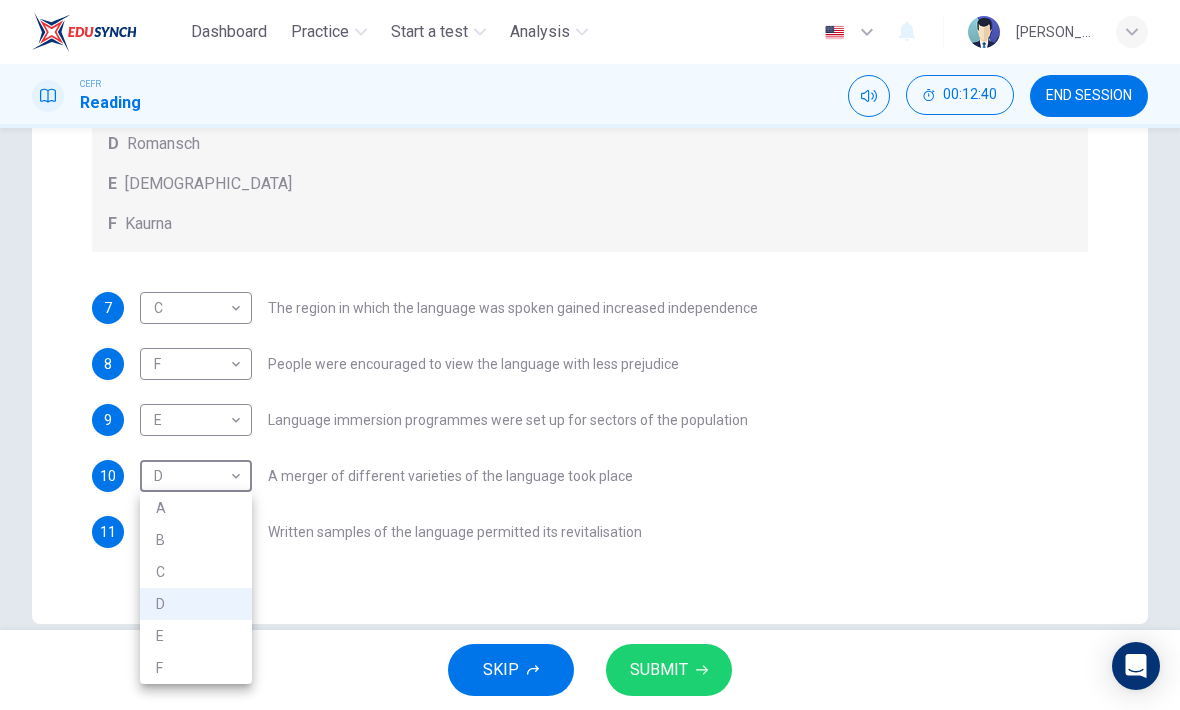 click on "B" at bounding box center (196, 540) 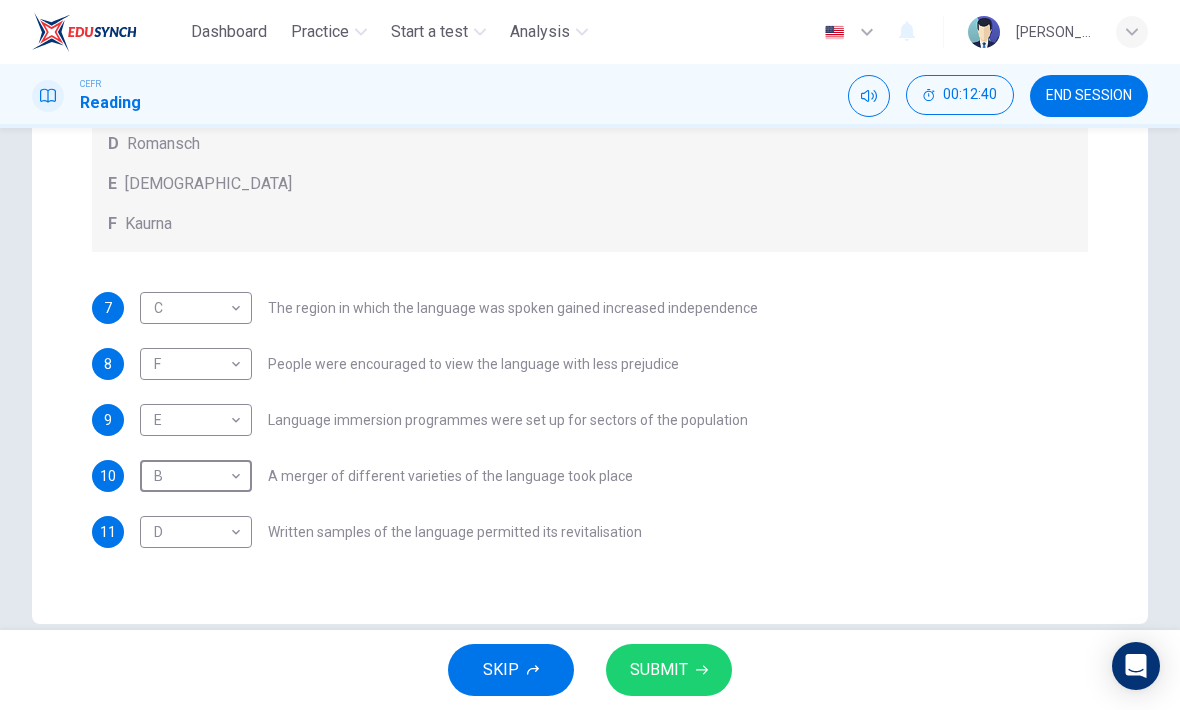 type on "B" 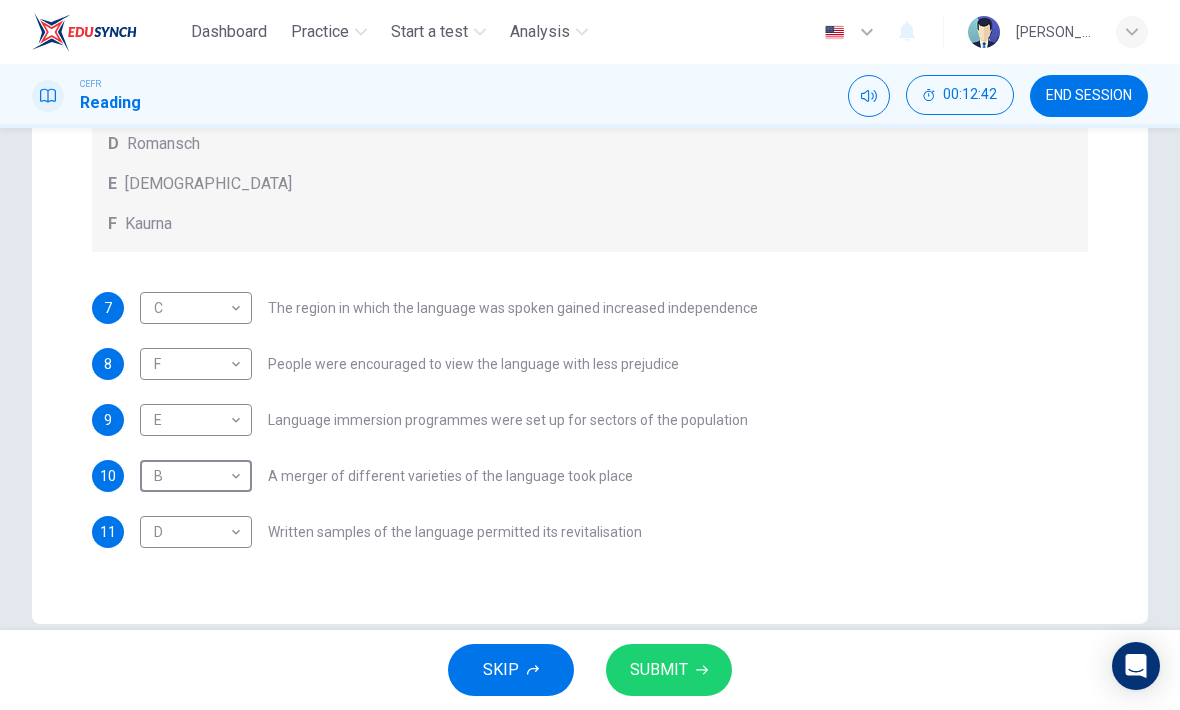 click on "SUBMIT" at bounding box center [669, 670] 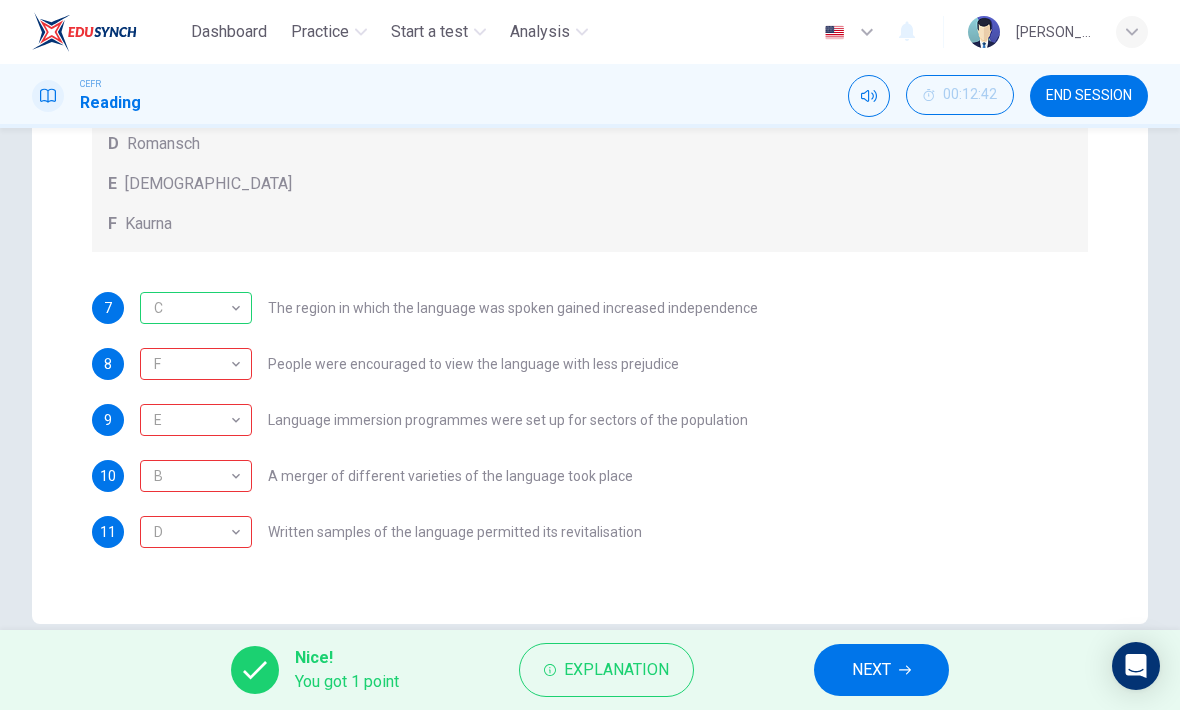 click on "Explanation" at bounding box center [616, 670] 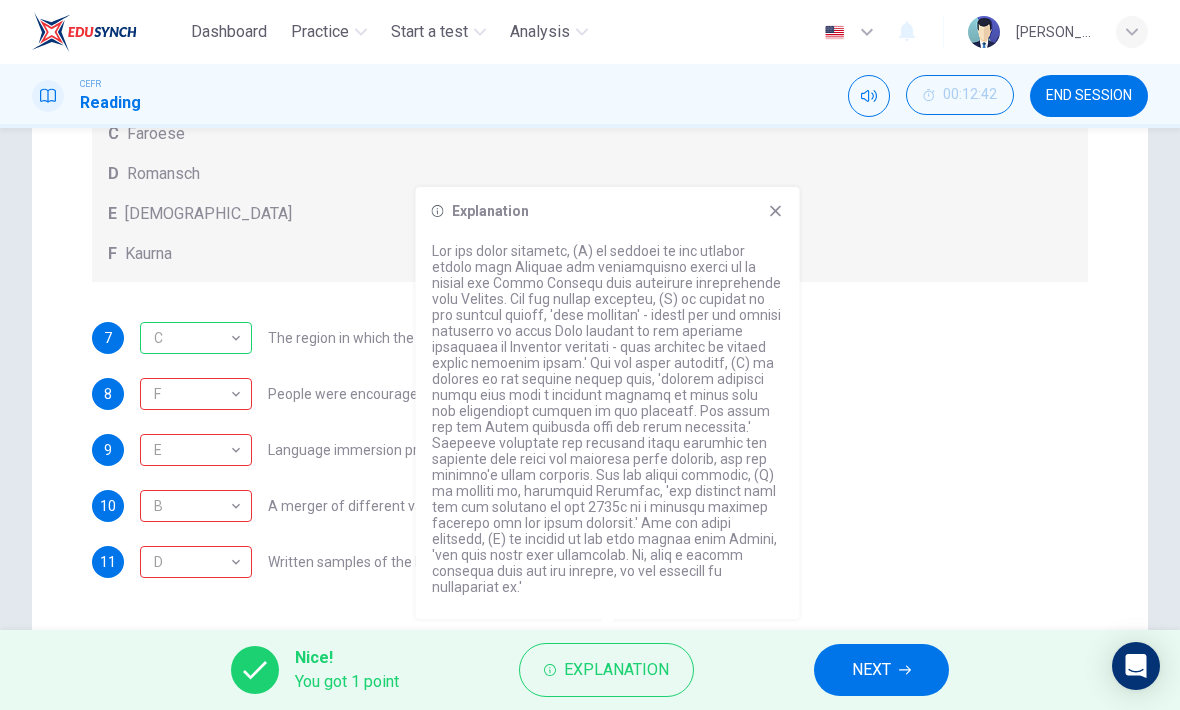 scroll, scrollTop: 459, scrollLeft: 0, axis: vertical 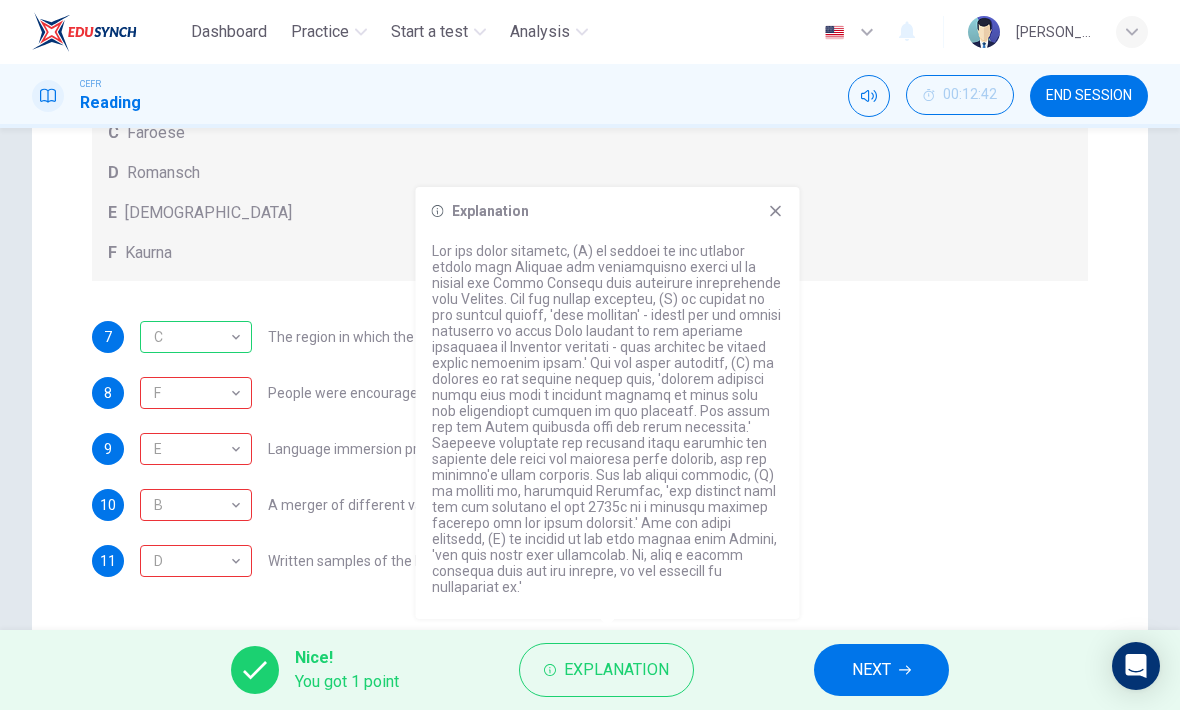 click on "F" at bounding box center (192, 393) 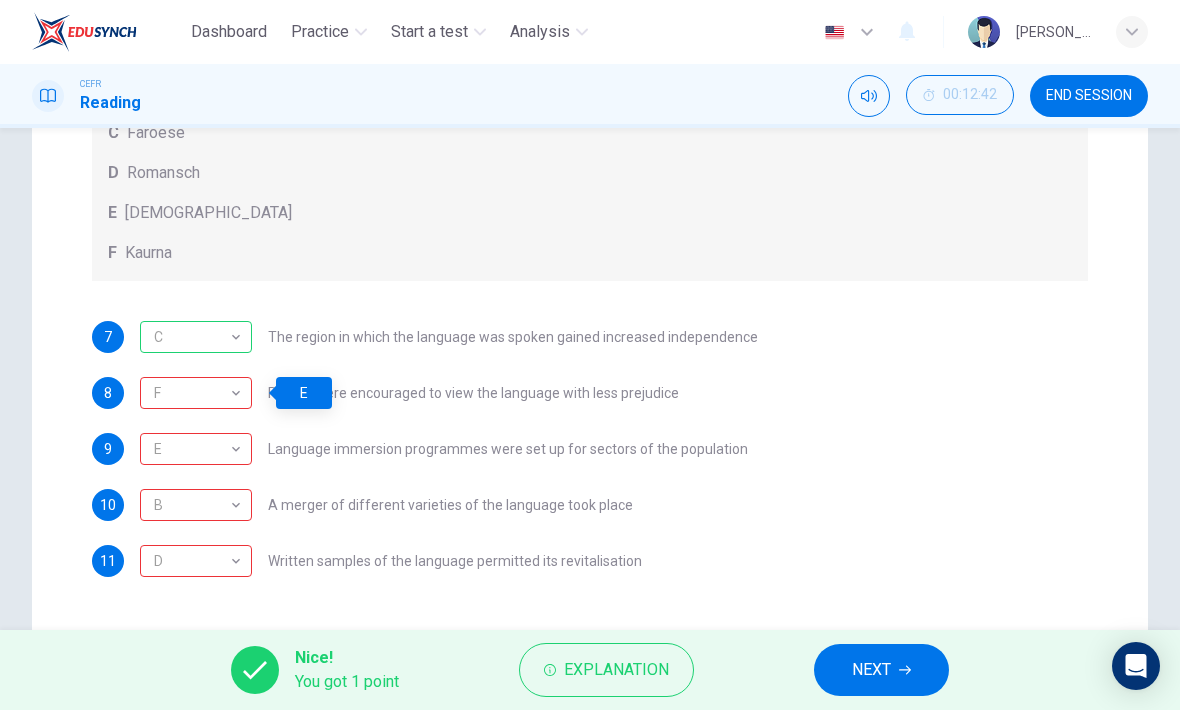 click on "Explanation" at bounding box center [616, 670] 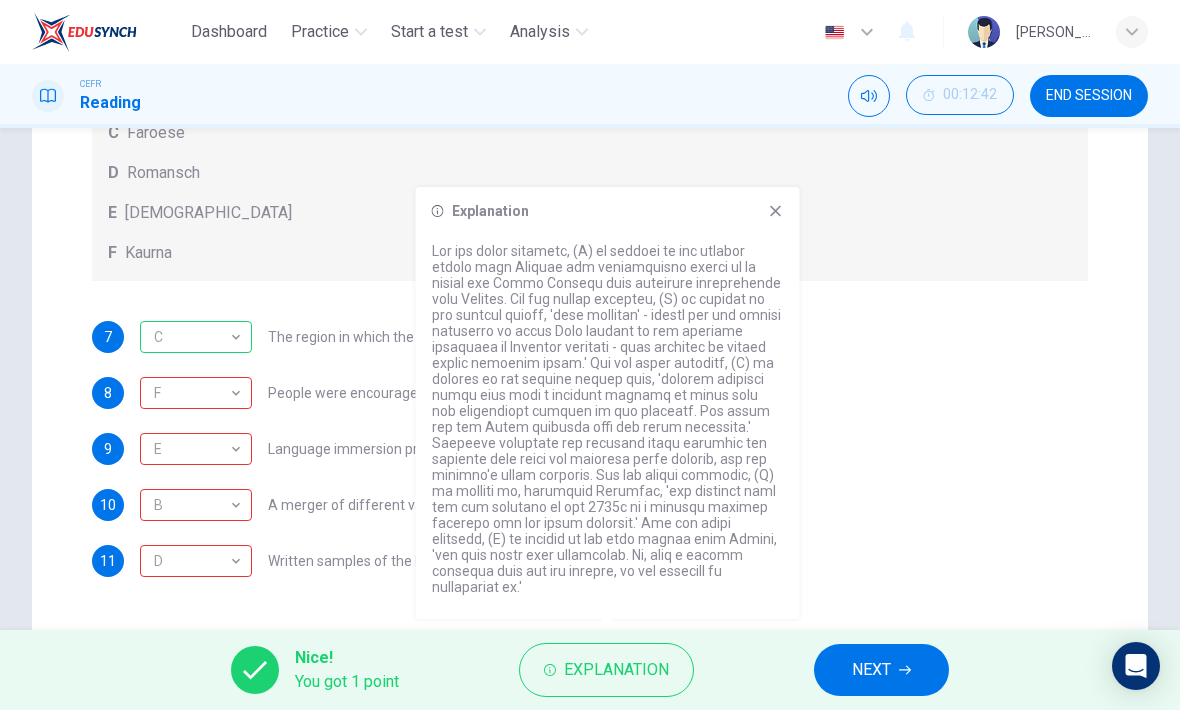 click on "9 E E ​ Language immersion programmes were set up for sectors of the population" at bounding box center (590, 449) 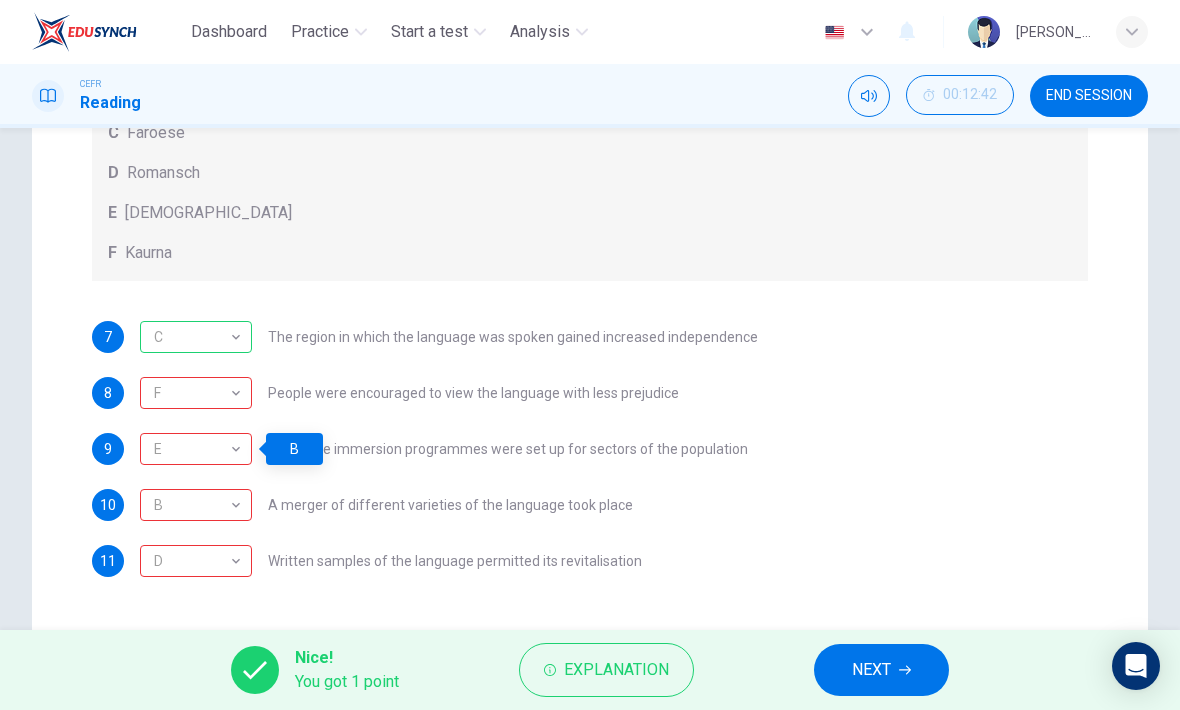 click on "Explanation" at bounding box center (606, 670) 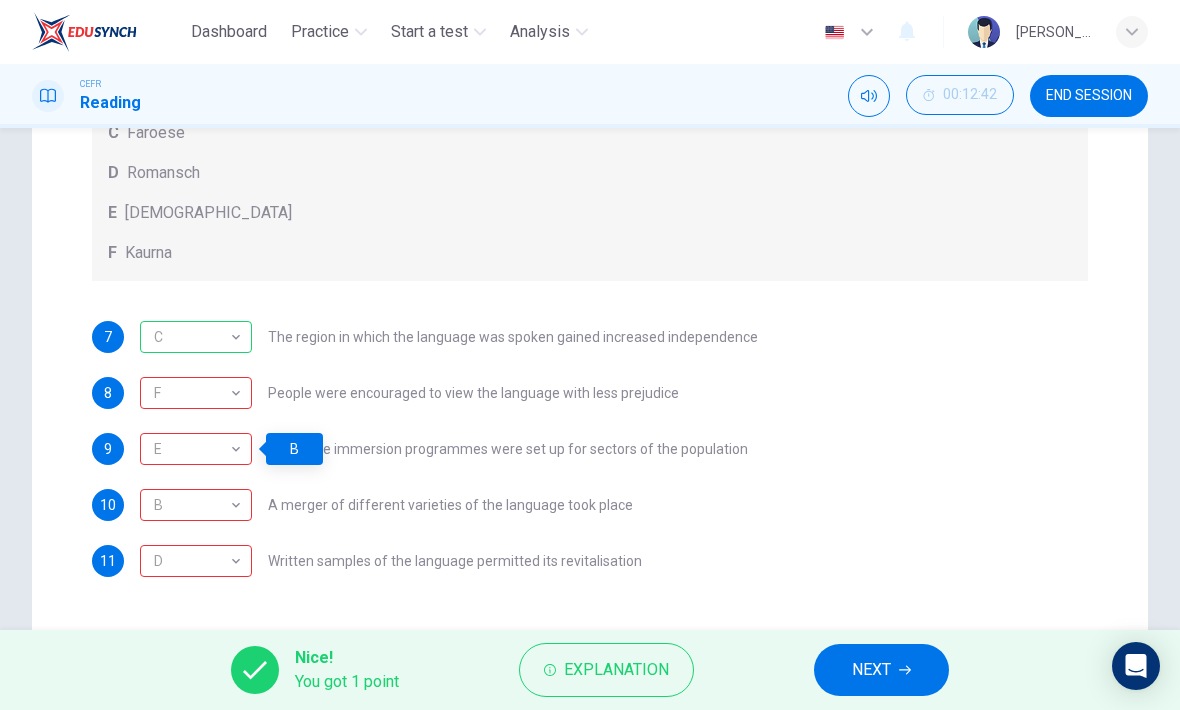 click on "A Welsh B Maori C Faroese D Romansch E Ainu F Kaurna" at bounding box center [590, 145] 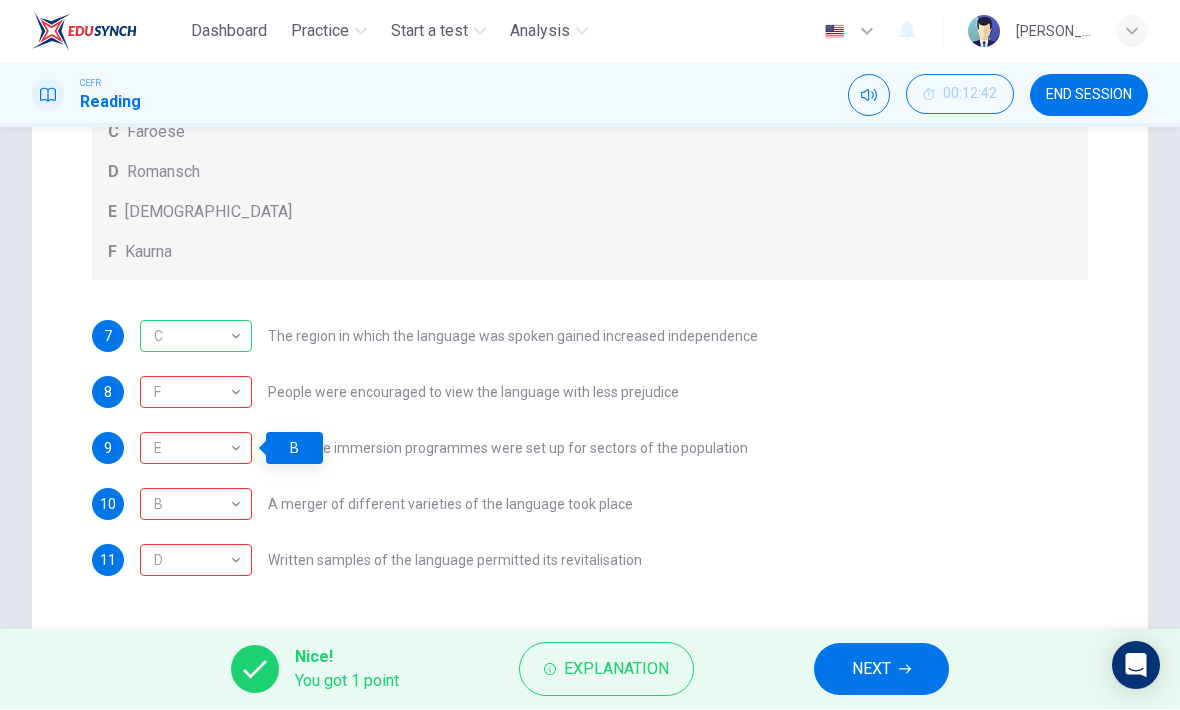 click on "END SESSION" at bounding box center [1089, 96] 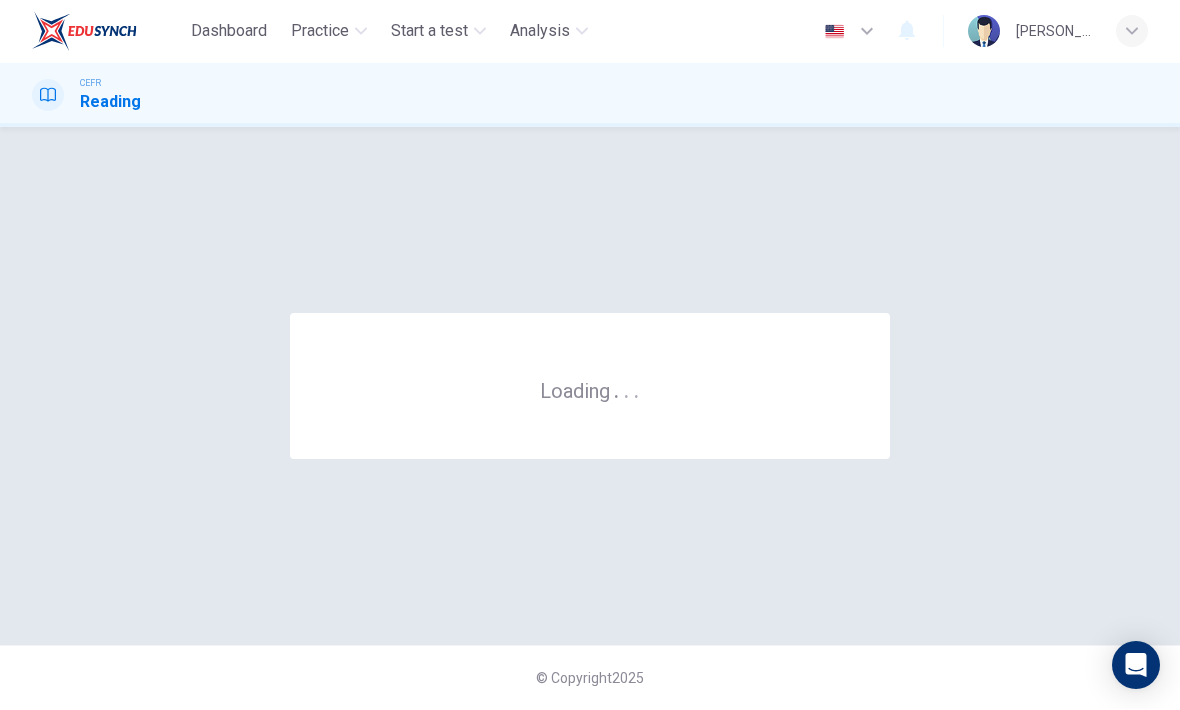 scroll, scrollTop: 0, scrollLeft: 0, axis: both 